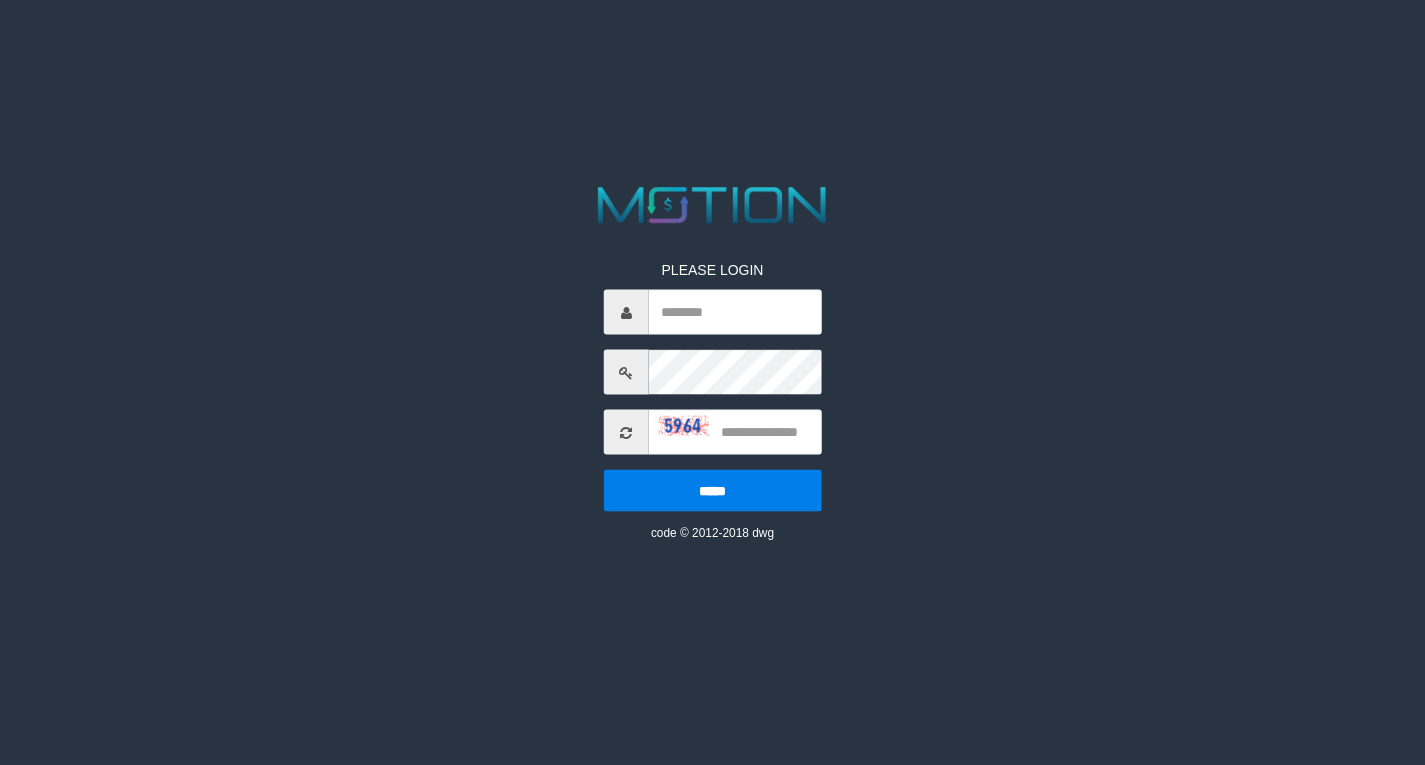 scroll, scrollTop: 0, scrollLeft: 0, axis: both 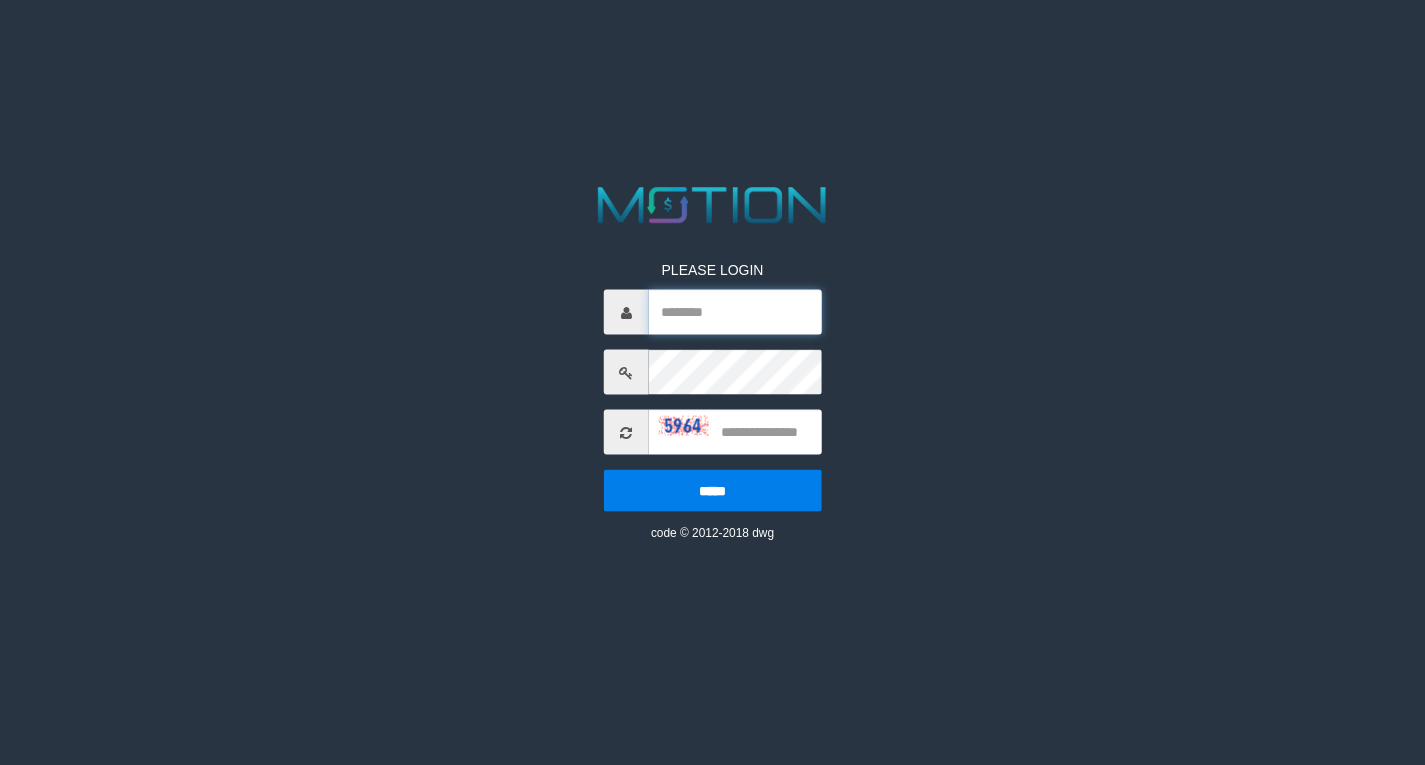 click at bounding box center [735, 312] 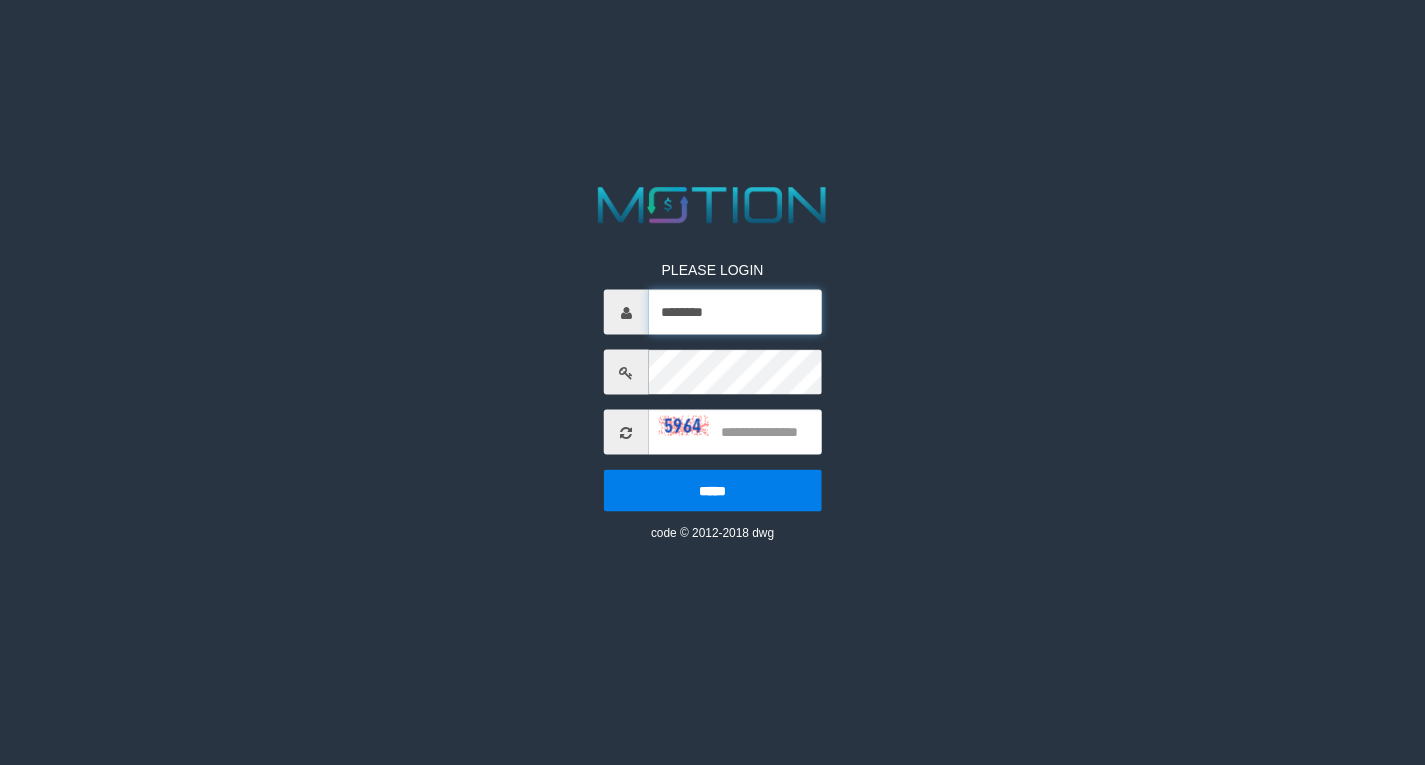 type on "********" 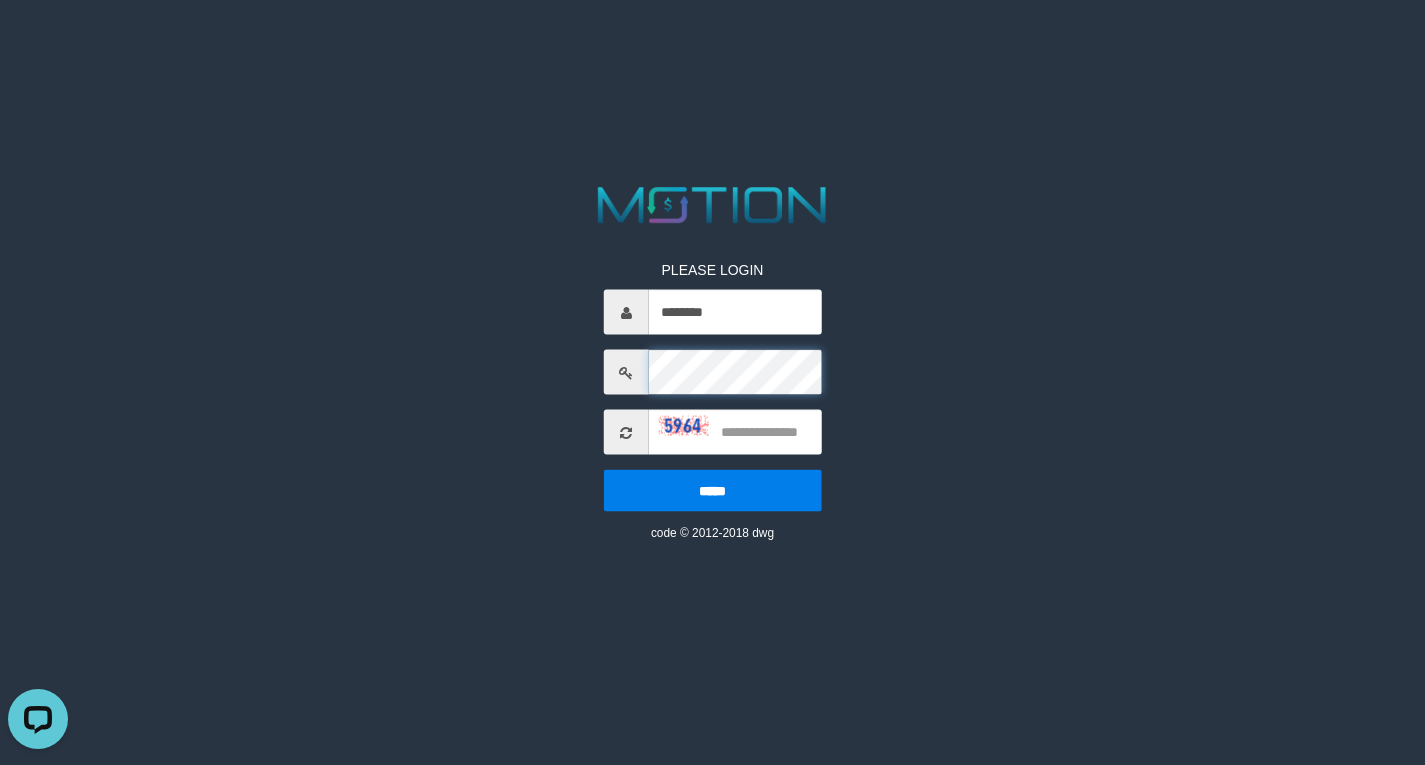 scroll, scrollTop: 0, scrollLeft: 0, axis: both 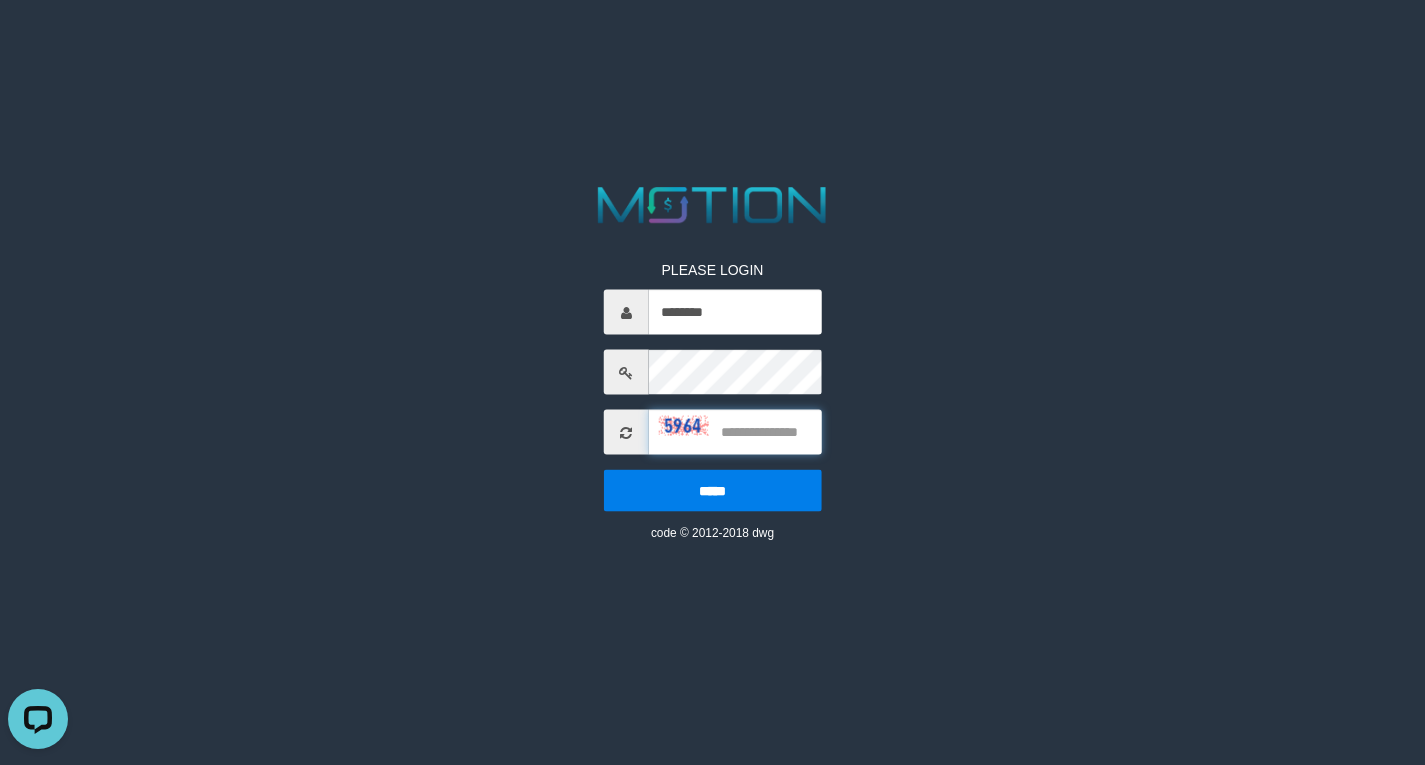 click at bounding box center [735, 432] 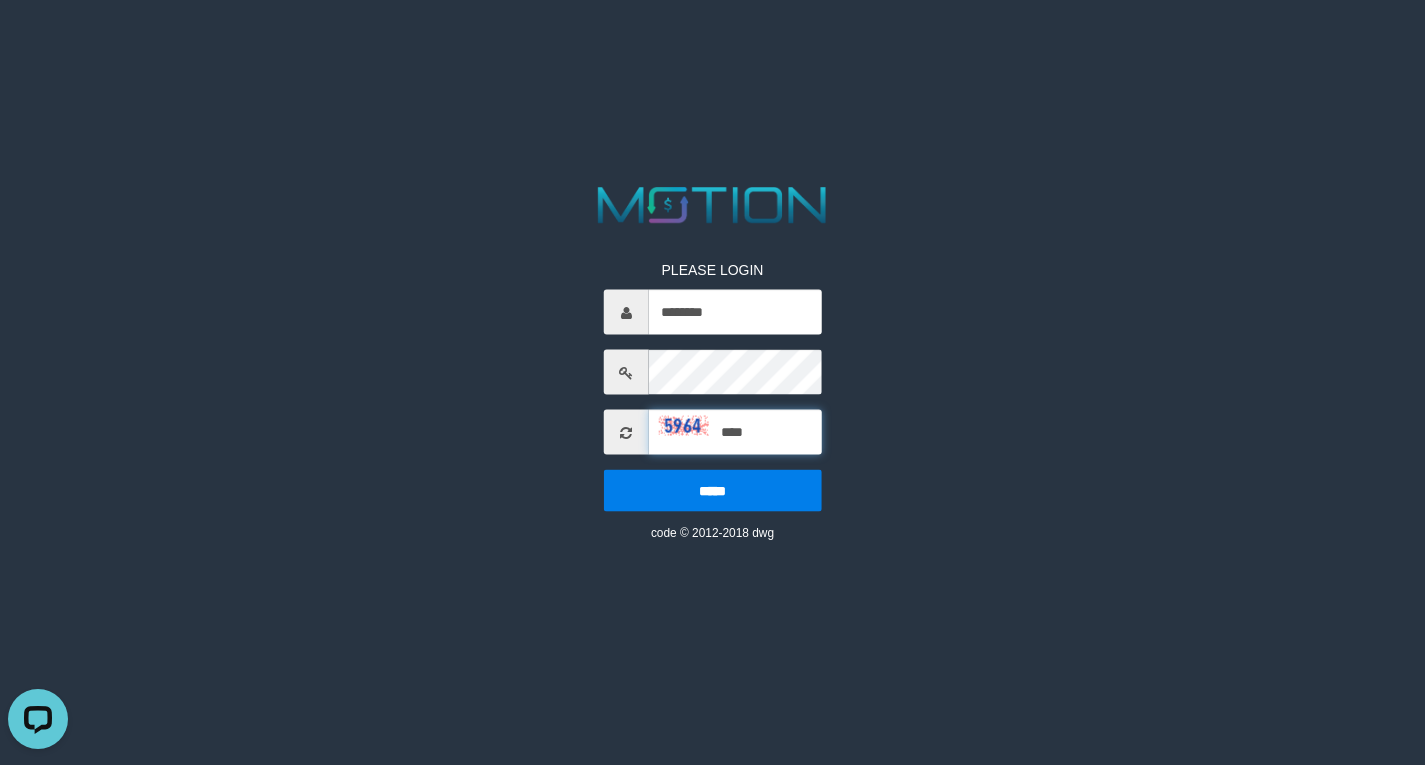type on "****" 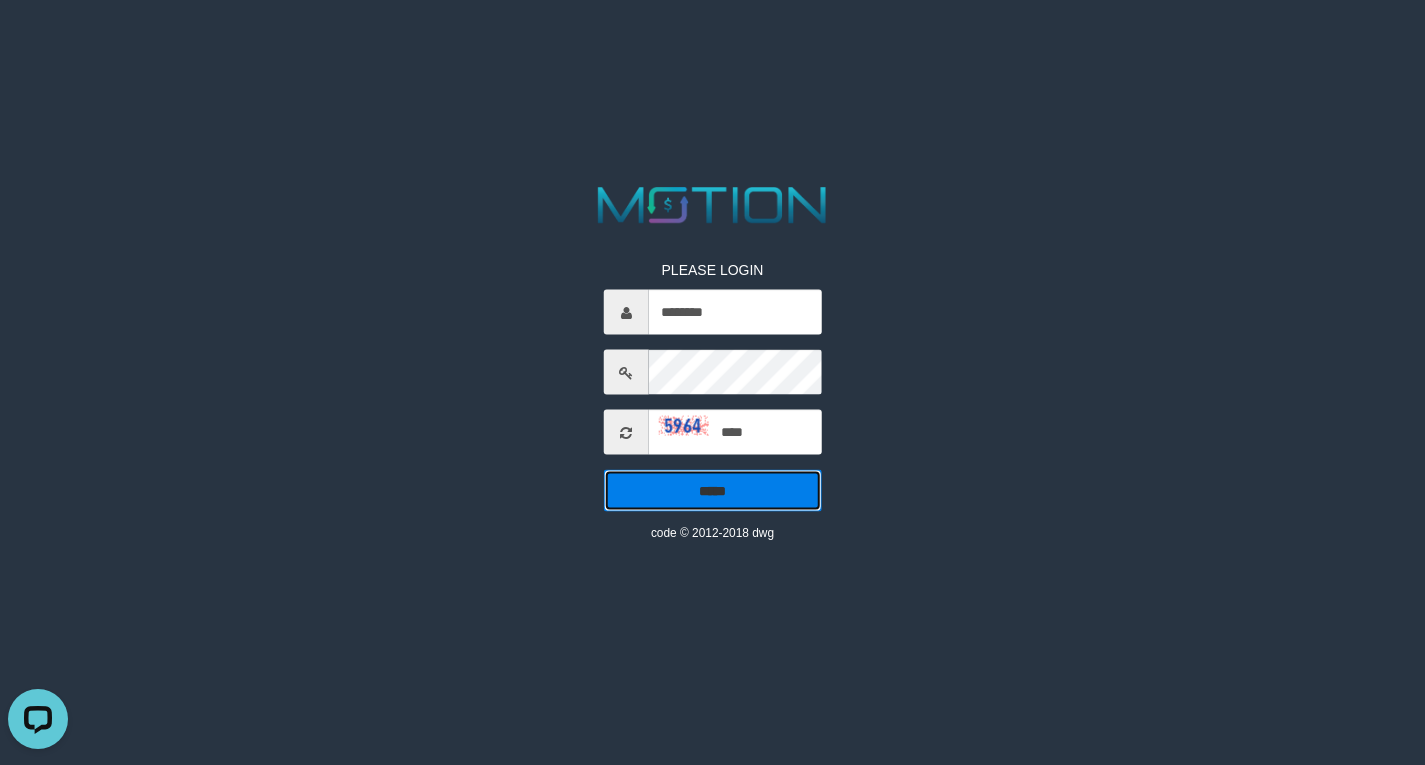 click on "*****" at bounding box center (713, 491) 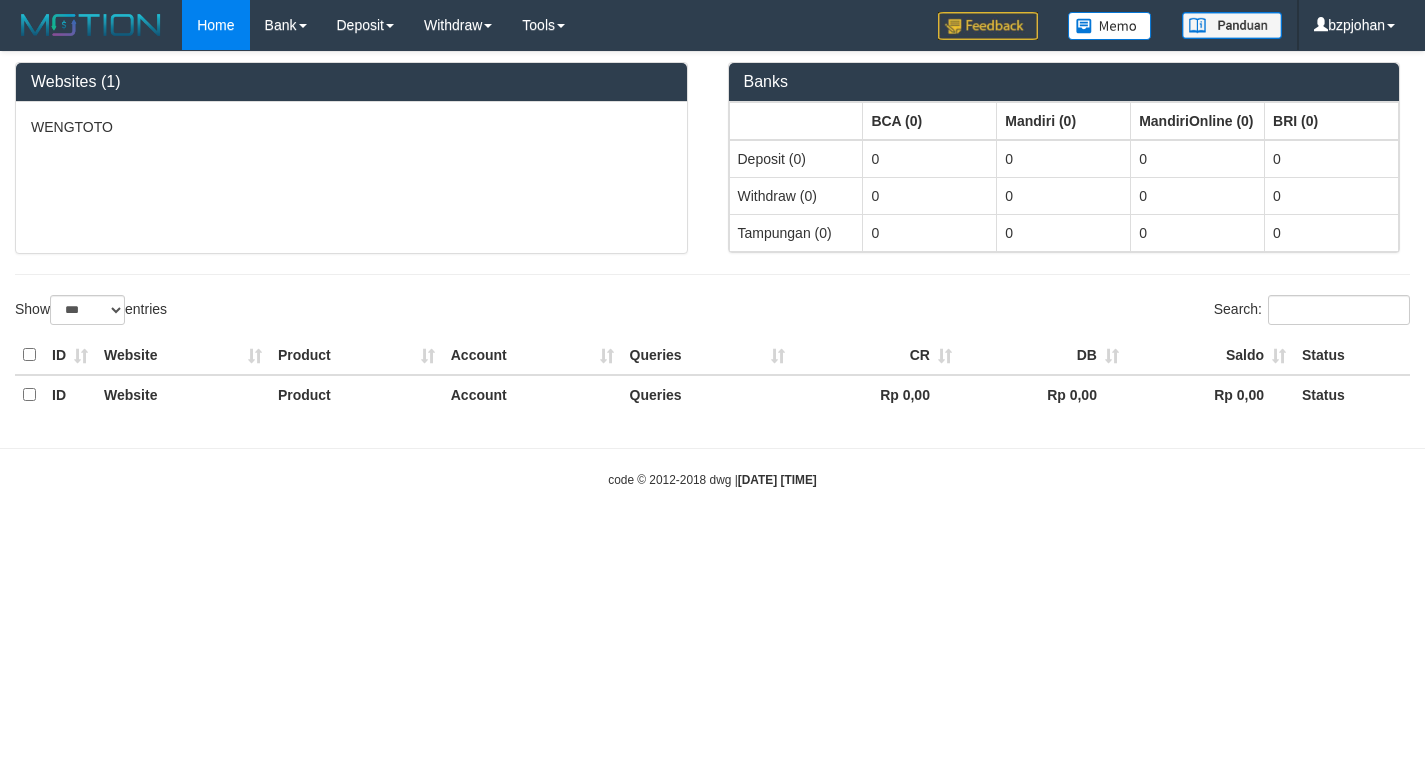 select on "***" 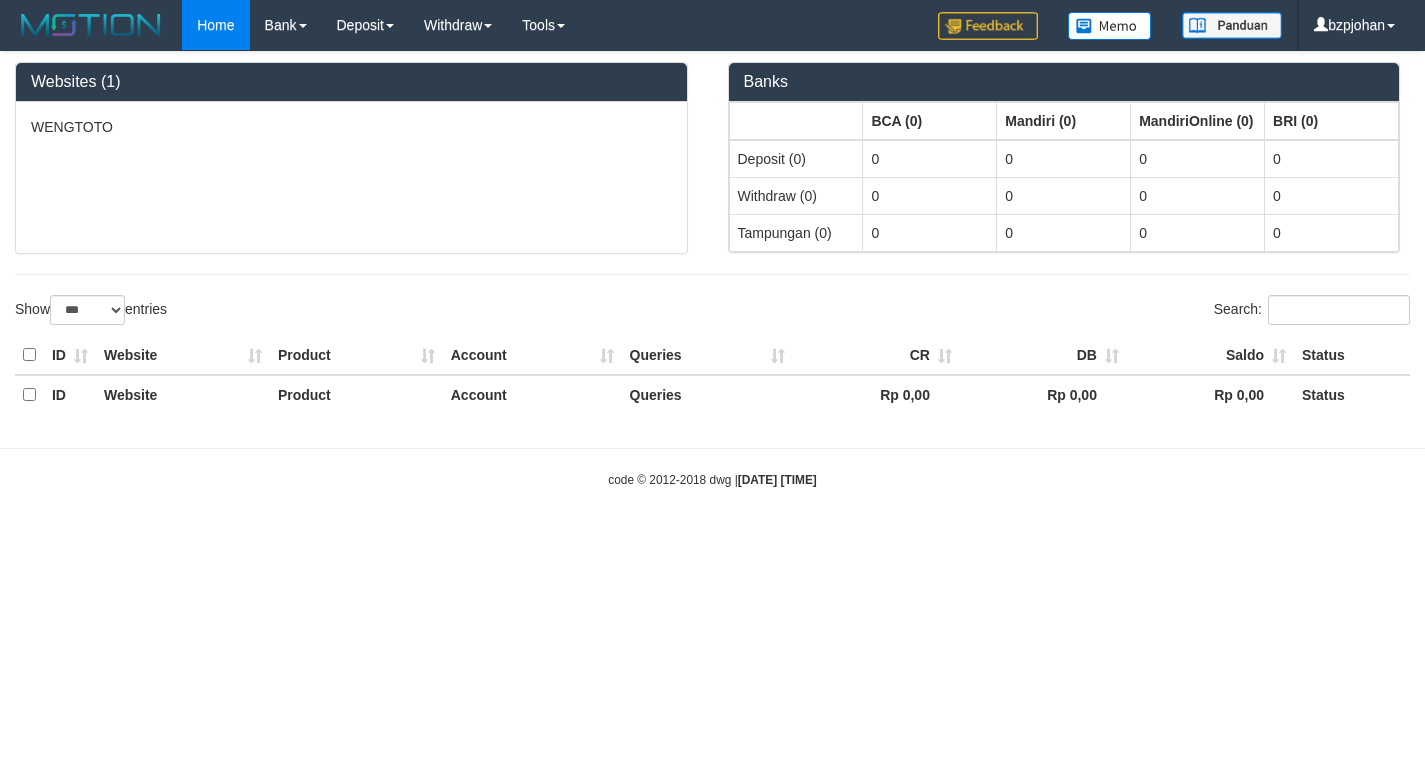 scroll, scrollTop: 0, scrollLeft: 0, axis: both 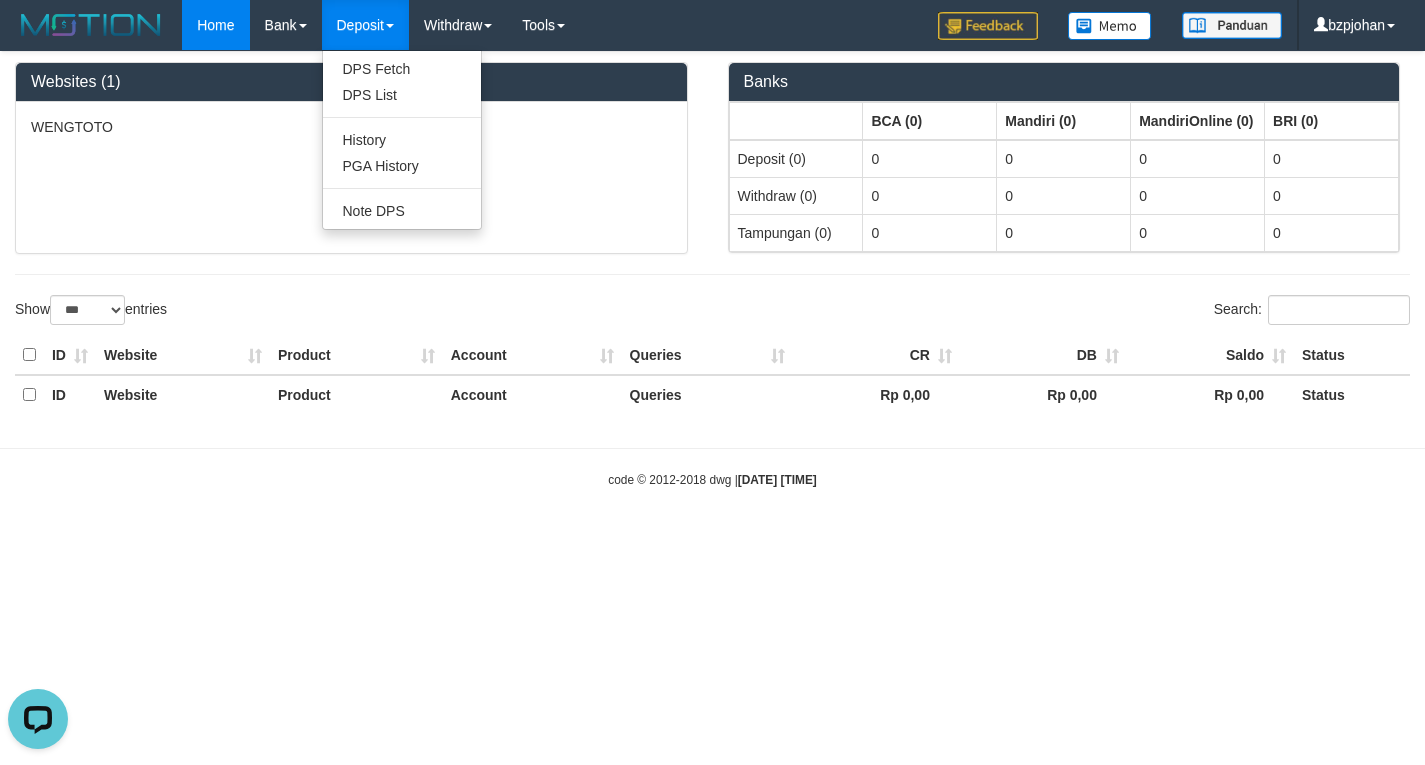 click on "Deposit" at bounding box center [365, 25] 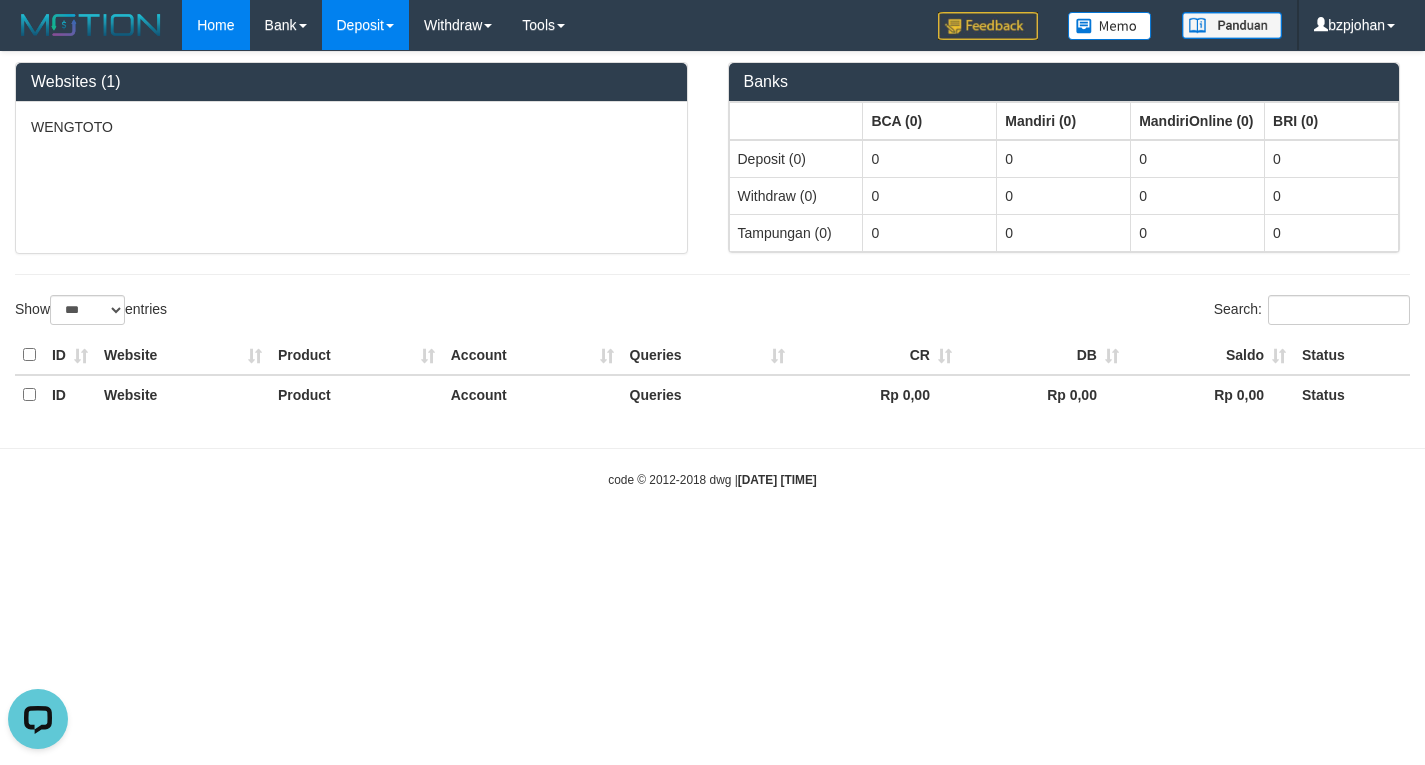 click on "Deposit" at bounding box center [365, 25] 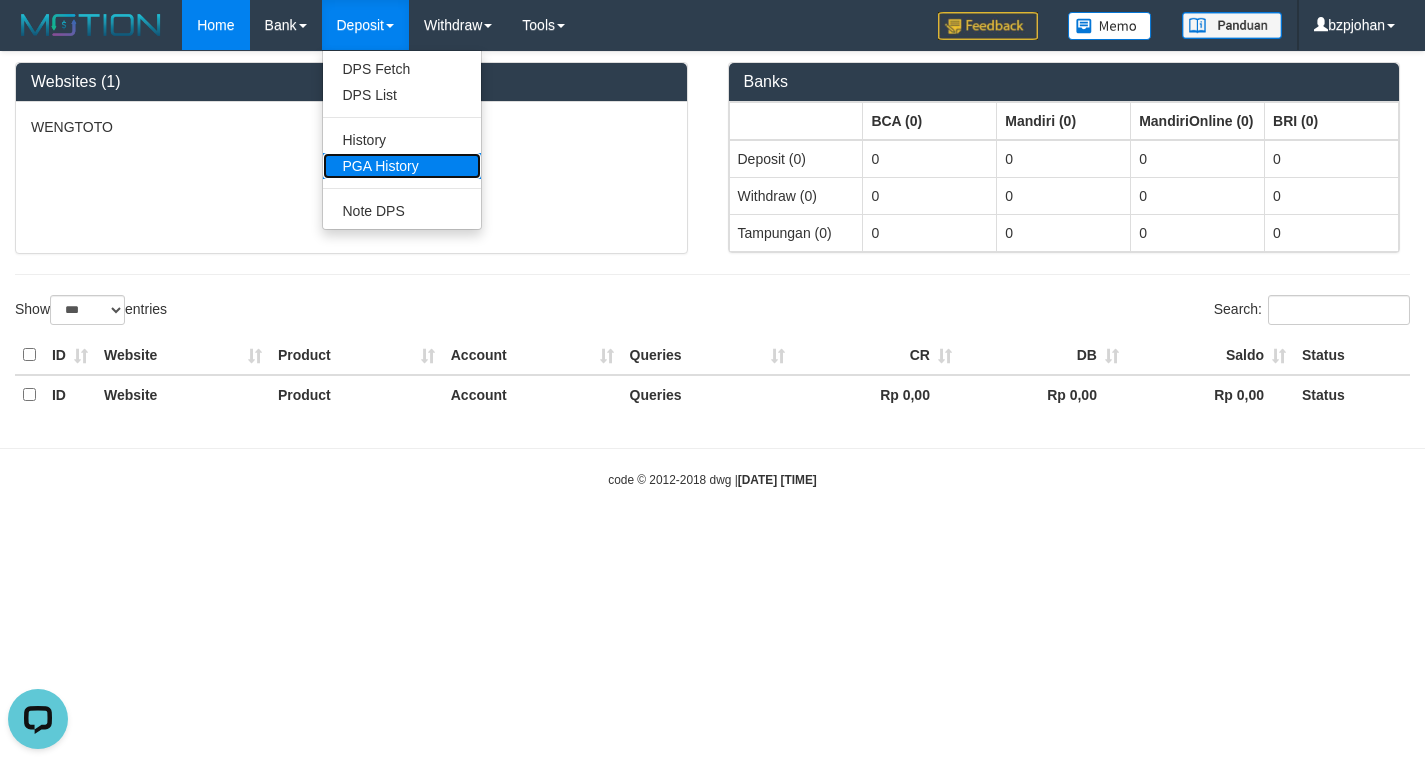 click on "PGA History" at bounding box center [402, 166] 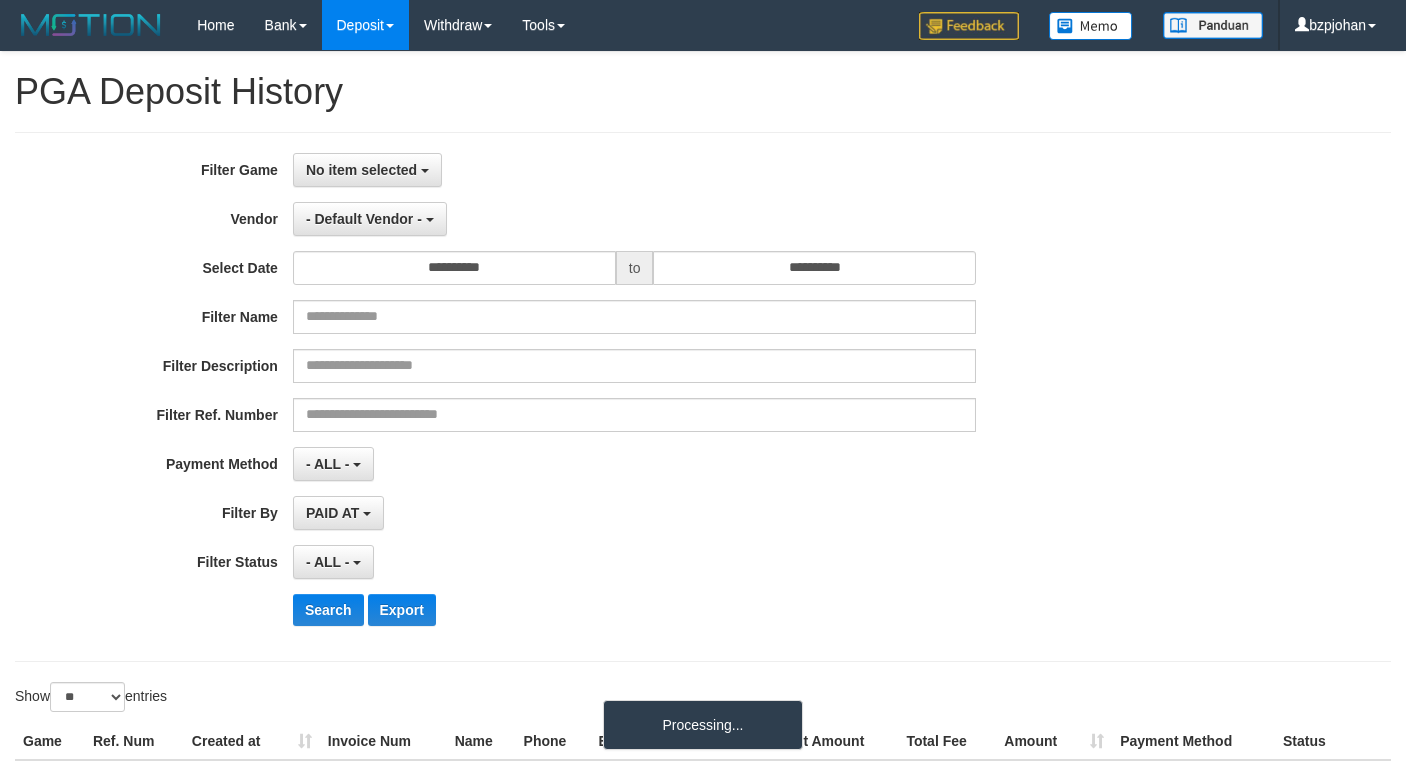 select 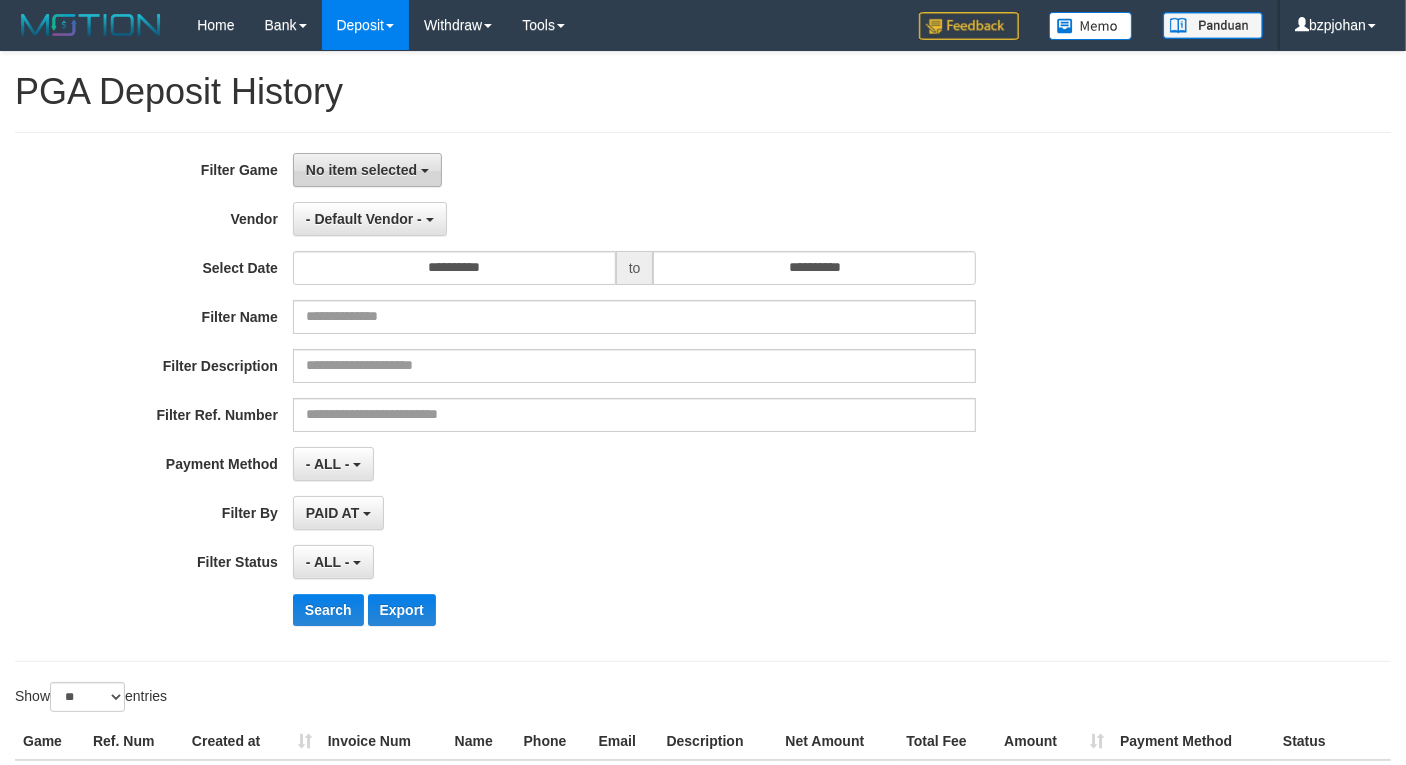 click on "No item selected" at bounding box center [367, 170] 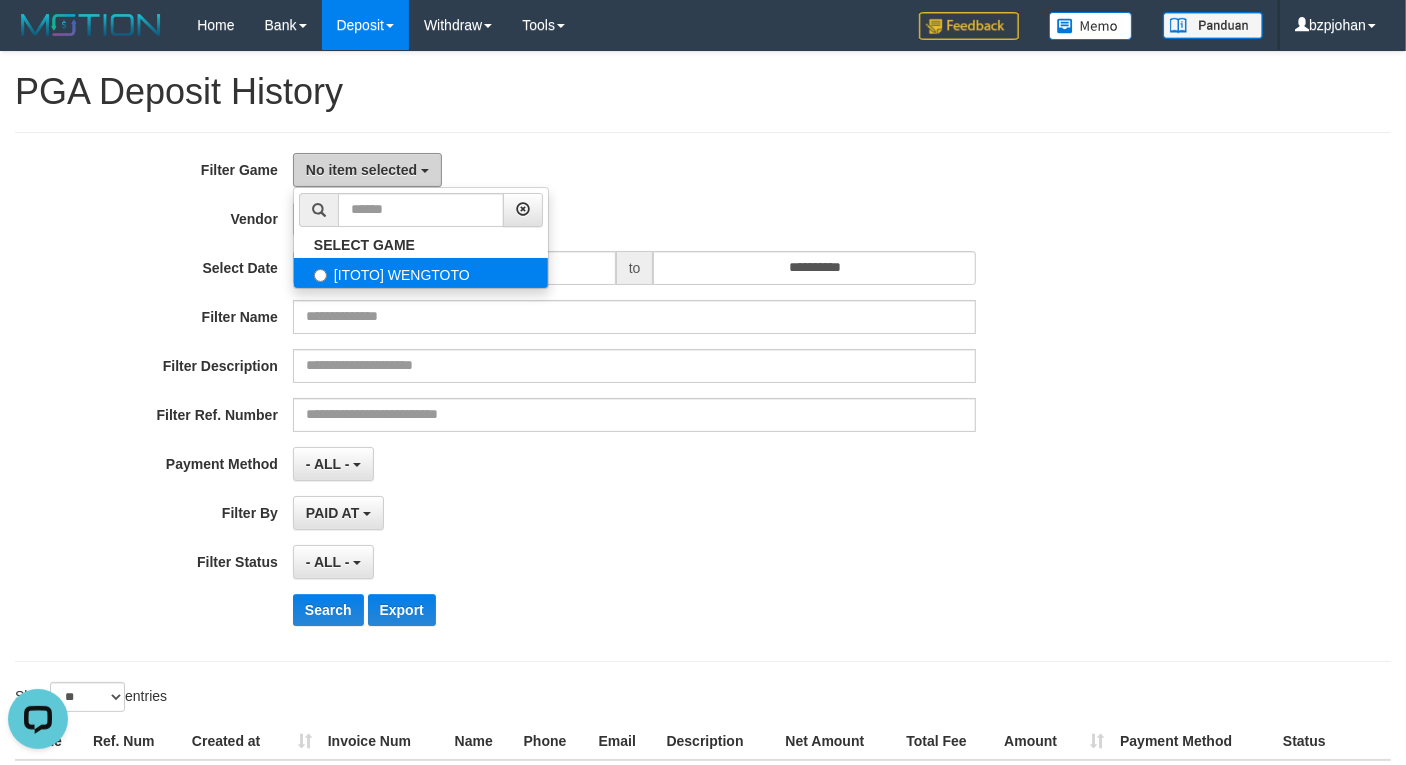 scroll, scrollTop: 0, scrollLeft: 0, axis: both 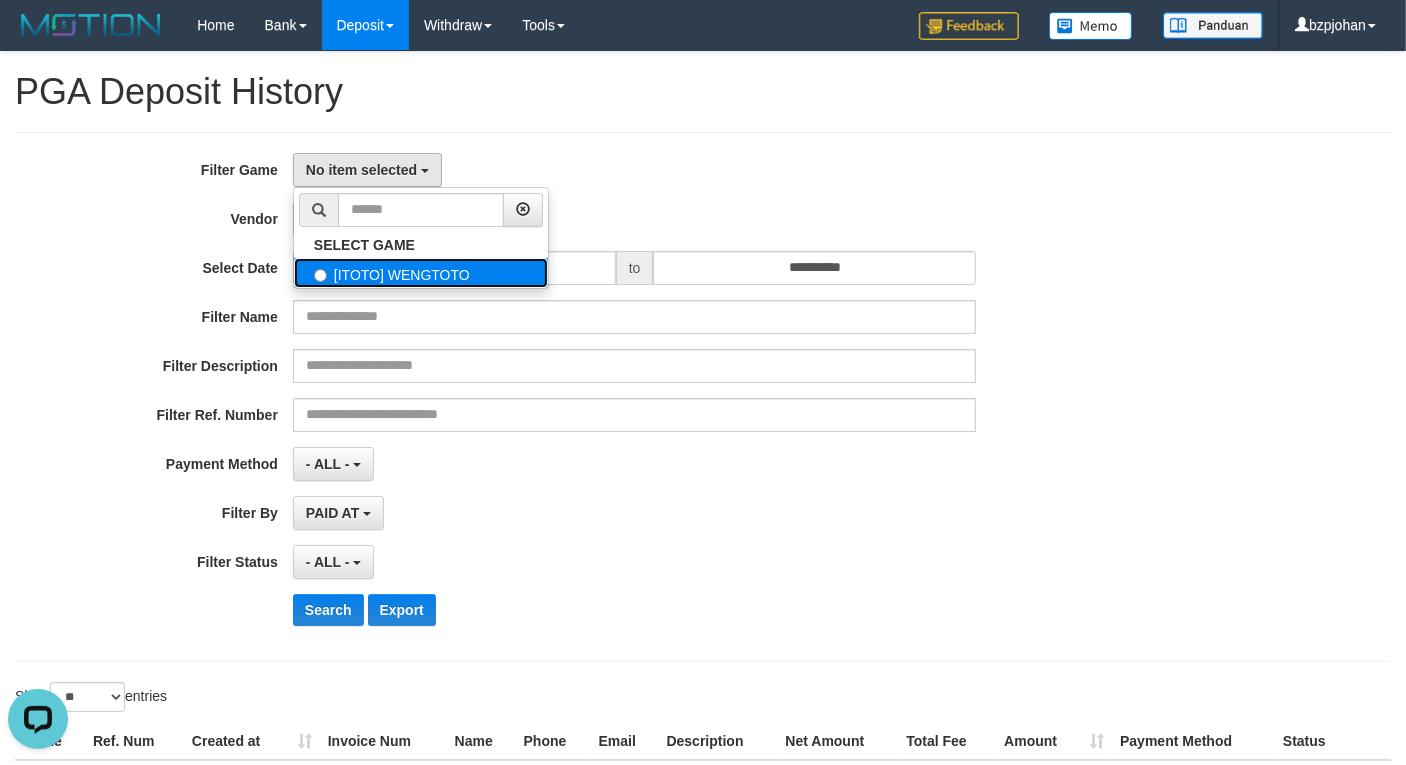 click on "[ITOTO] WENGTOTO" at bounding box center (421, 273) 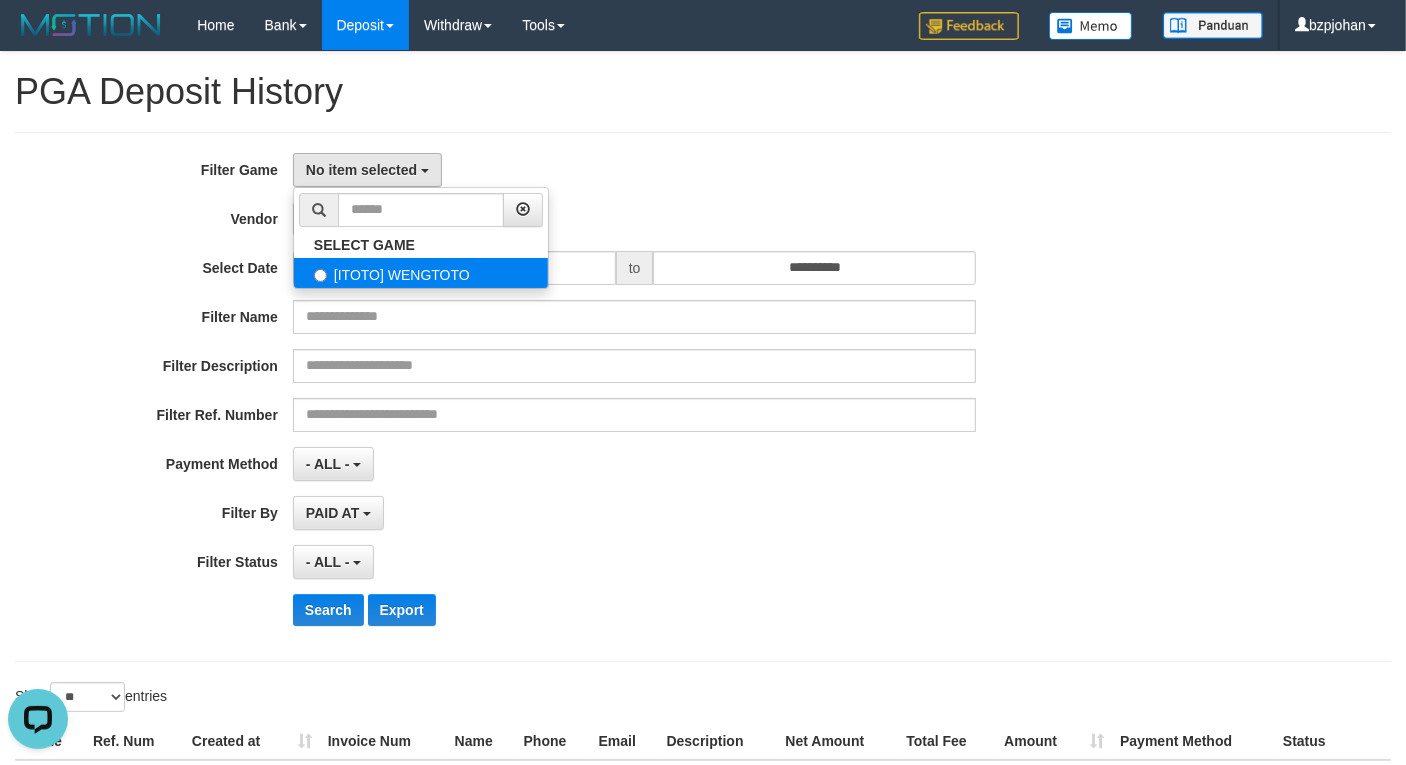 select on "****" 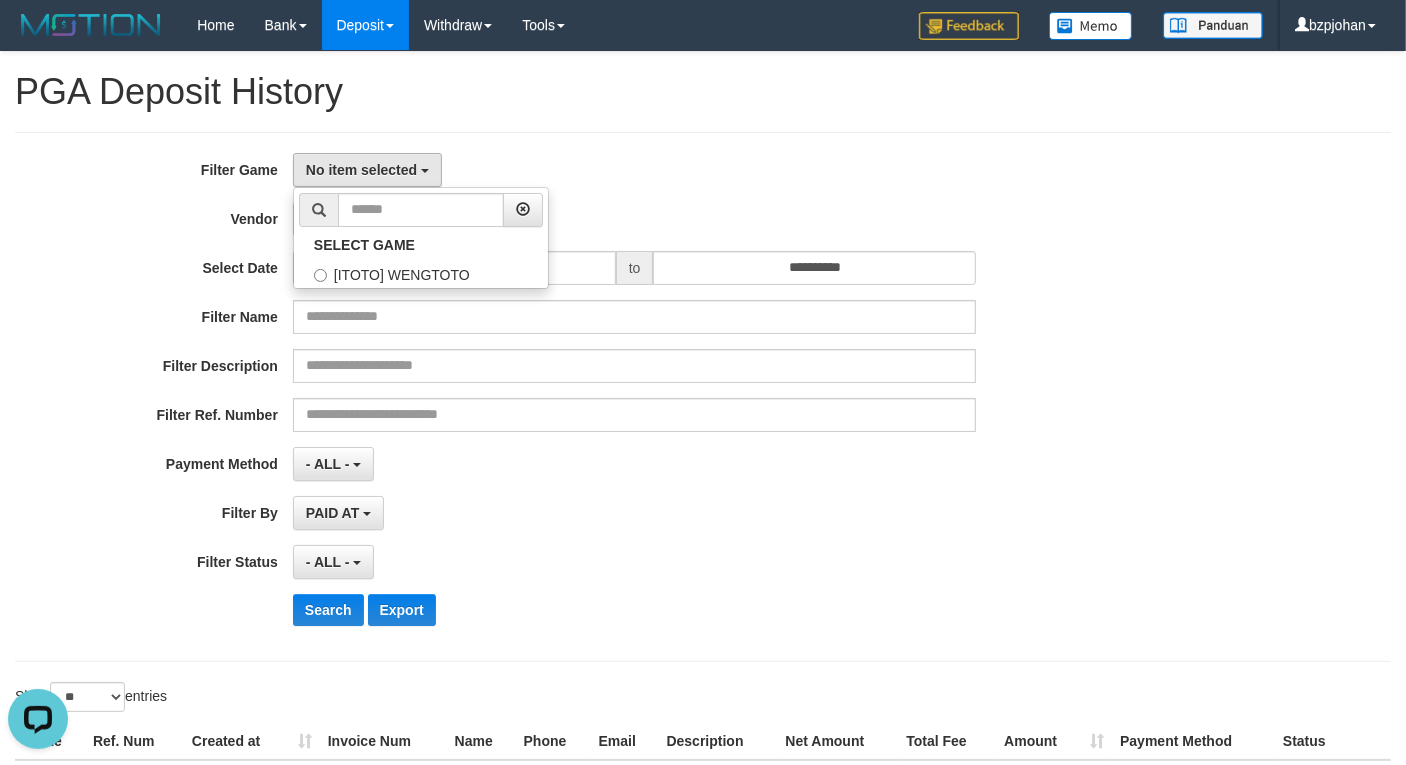 scroll, scrollTop: 17, scrollLeft: 0, axis: vertical 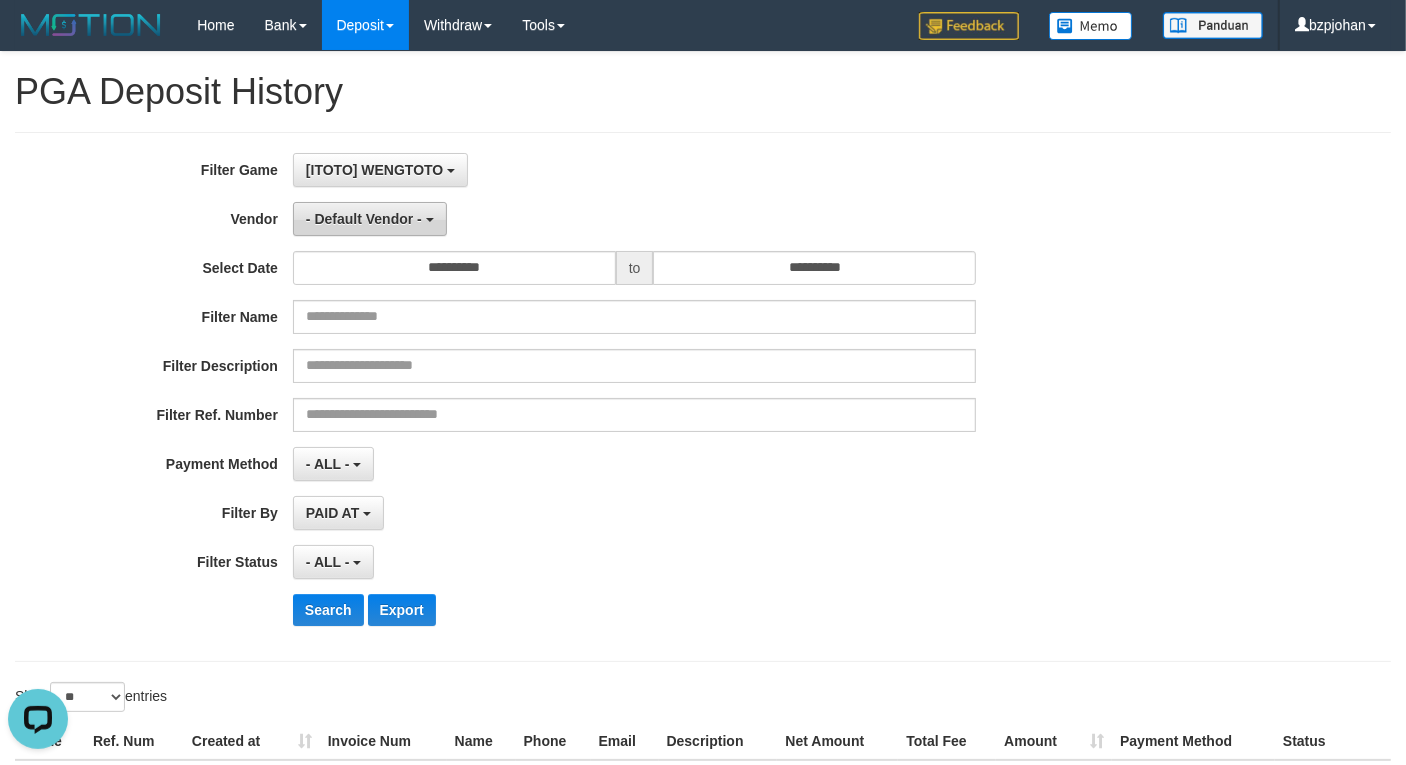 click on "- Default Vendor -" at bounding box center (364, 219) 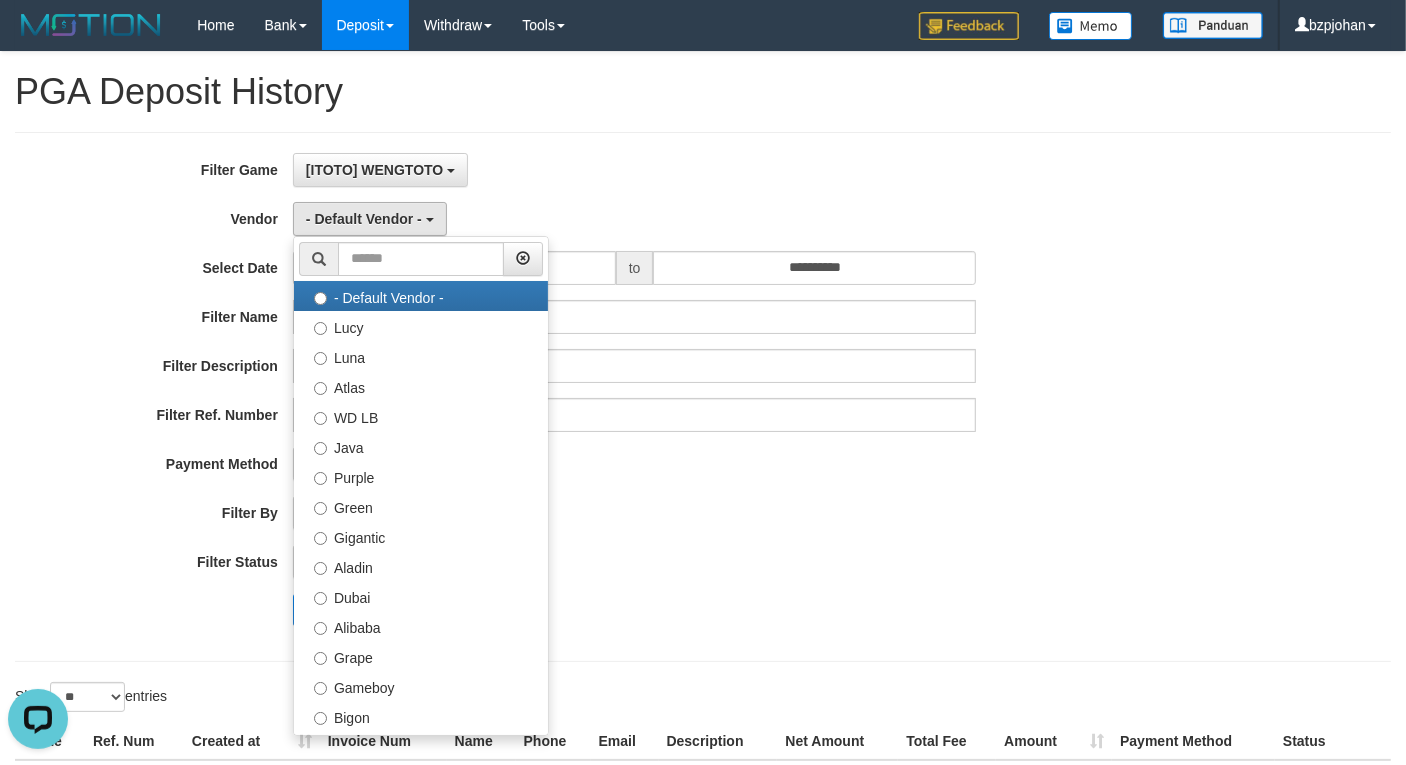click on "- Default Vendor -    - Default Vendor -  Lucy  Luna  Atlas  WD LB  Java  Purple  Green  Gigantic  Aladin  Dubai  Alibaba  Grape  Gameboy  Bigon  Allstar  Xtr  Gama  IBX11  Selat  Borde  Indahjualpulsa  Lemavo  Gogogoy  Itudo  Yuwanatopup  Sidikgame  Voucher100  Awalpulsa  Lambda  Combo  IBX3 NUANSATOPUP  IBX3 Pusatjualpulsa  IBX3 Itemgame  IBX3 SILAKSA  IBX3 Makmurvoucher  IBX3 MAKMURTOPUP  IBX3 Pilihvoucher" at bounding box center [634, 219] 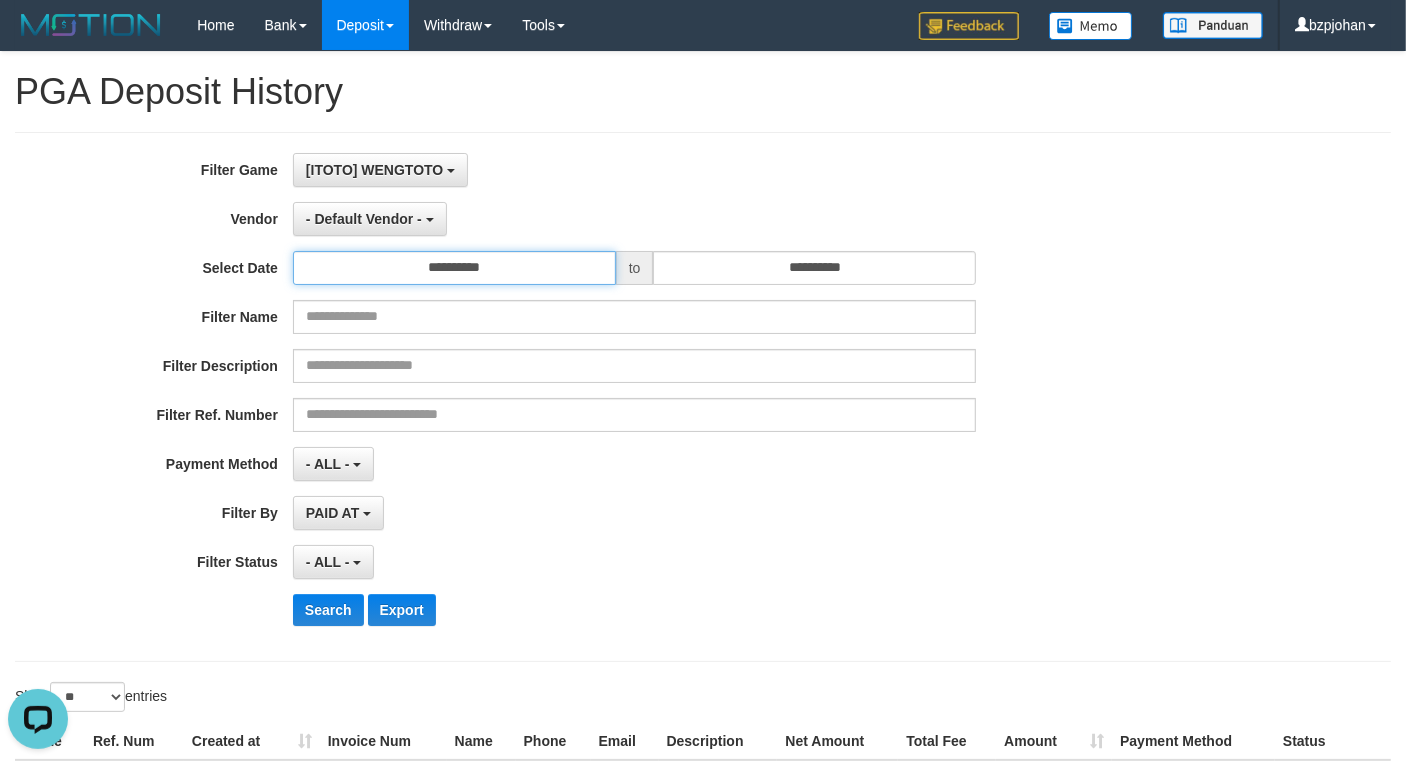 click on "**********" at bounding box center (454, 268) 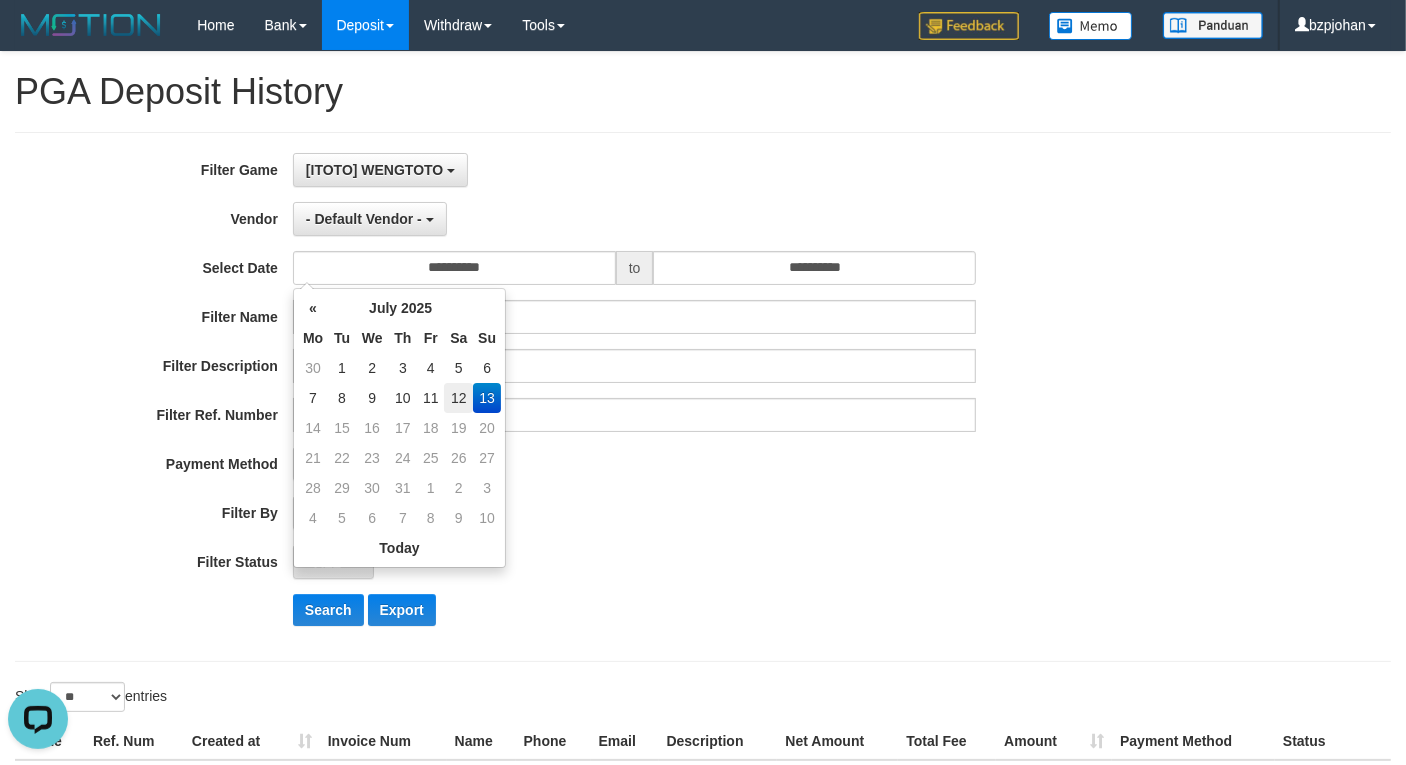 click on "12" at bounding box center (458, 398) 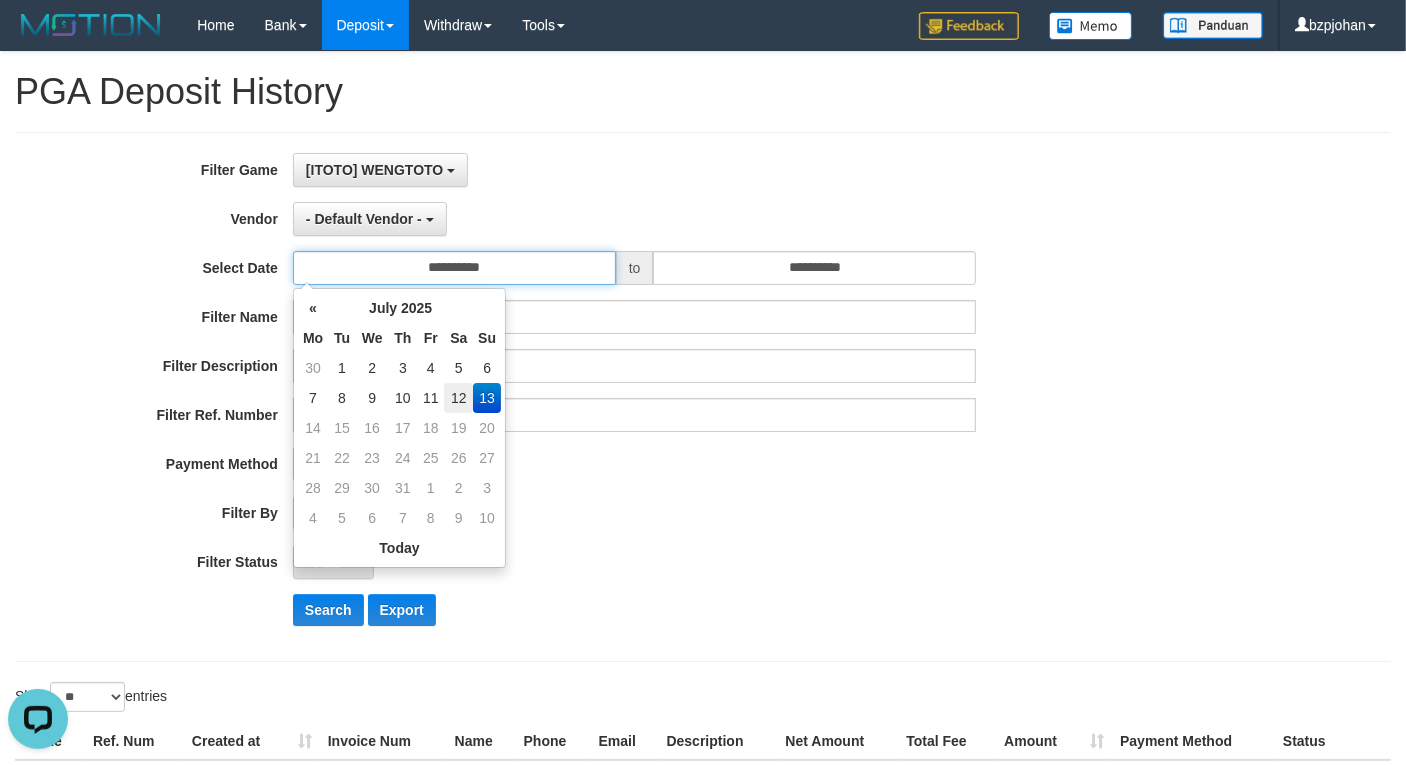 type on "**********" 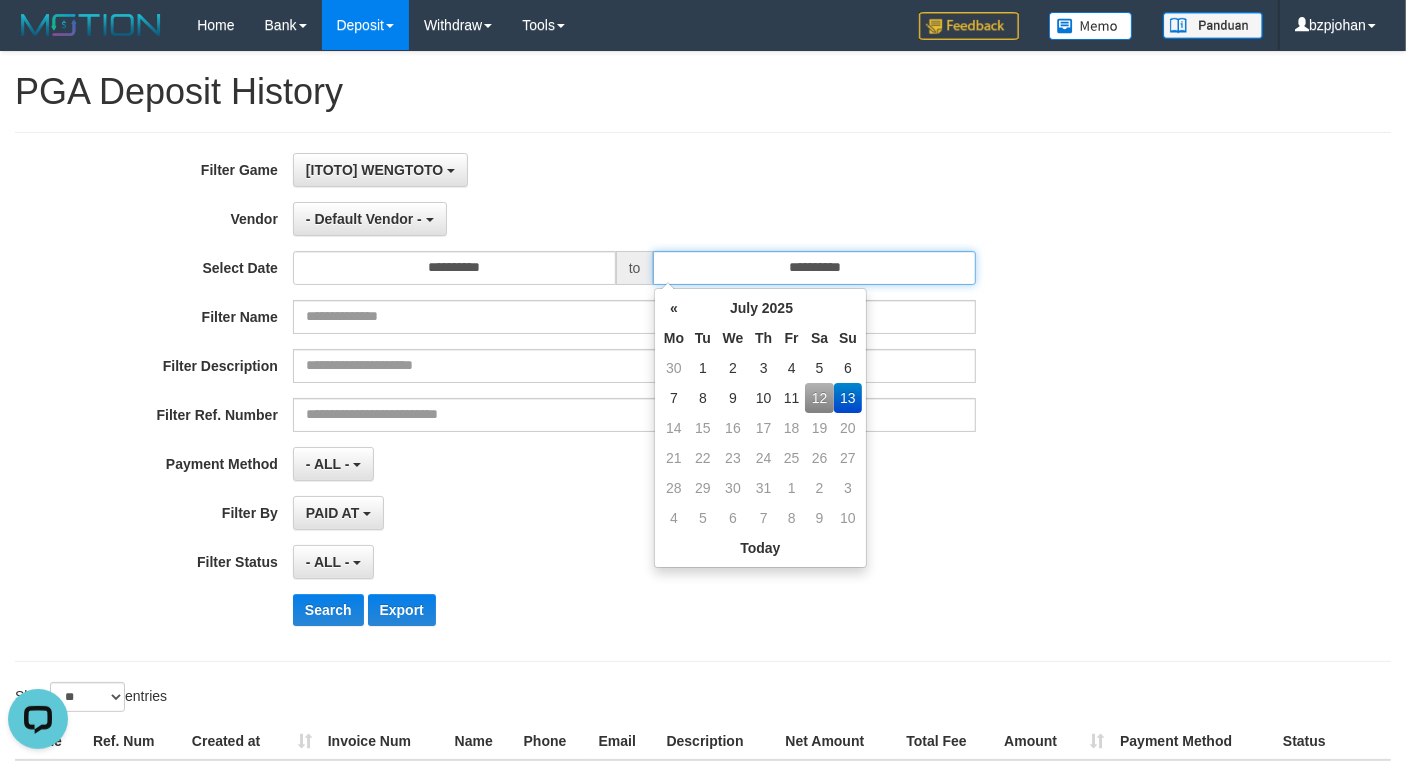 click on "**********" at bounding box center (814, 268) 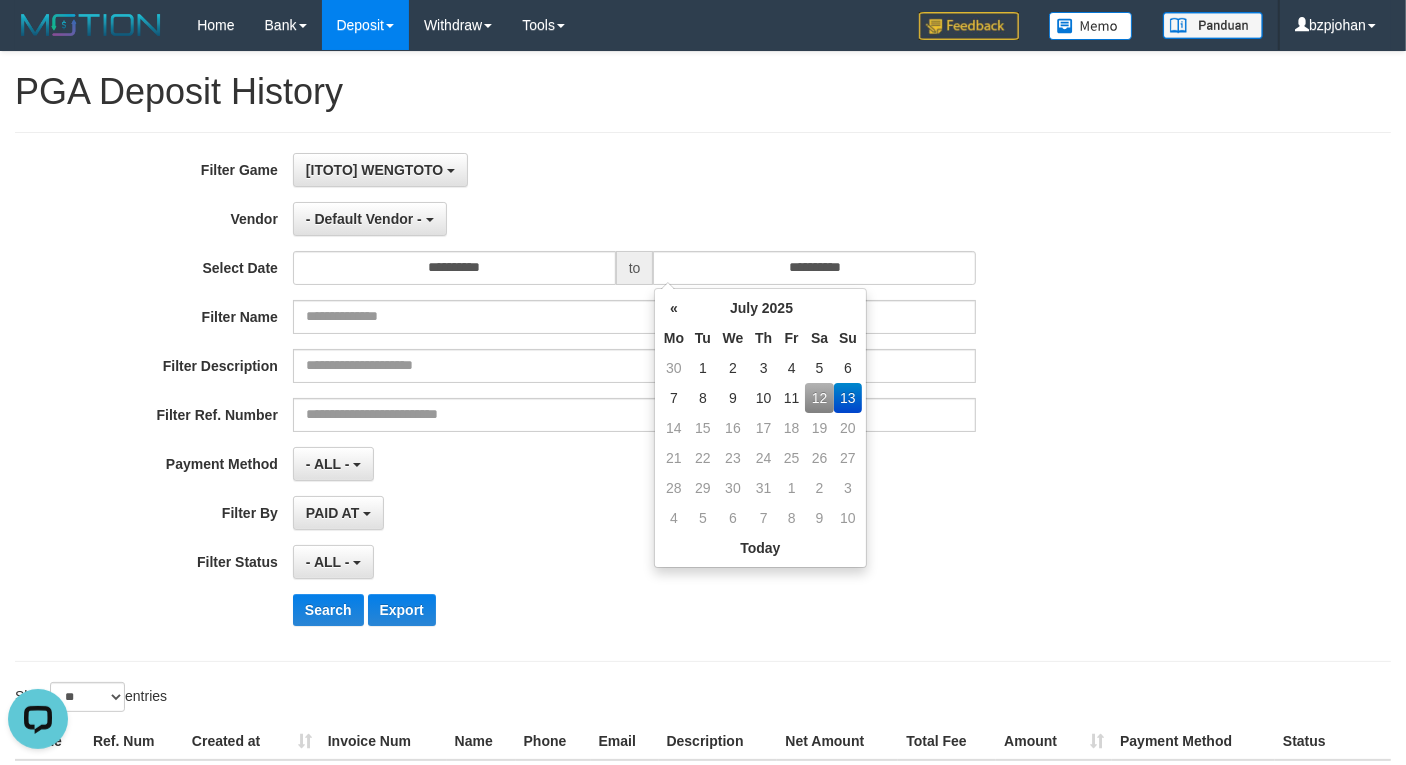 click on "12" at bounding box center (819, 398) 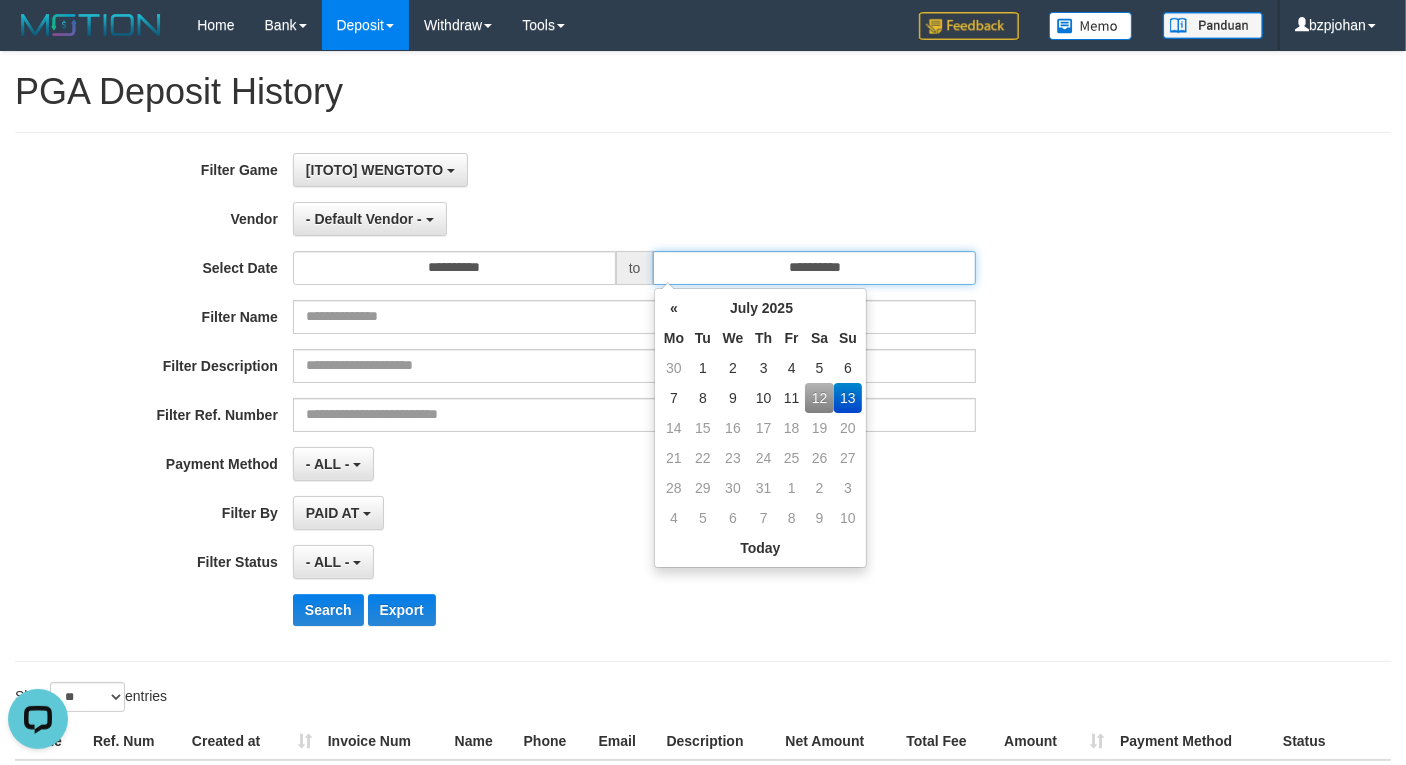 type on "**********" 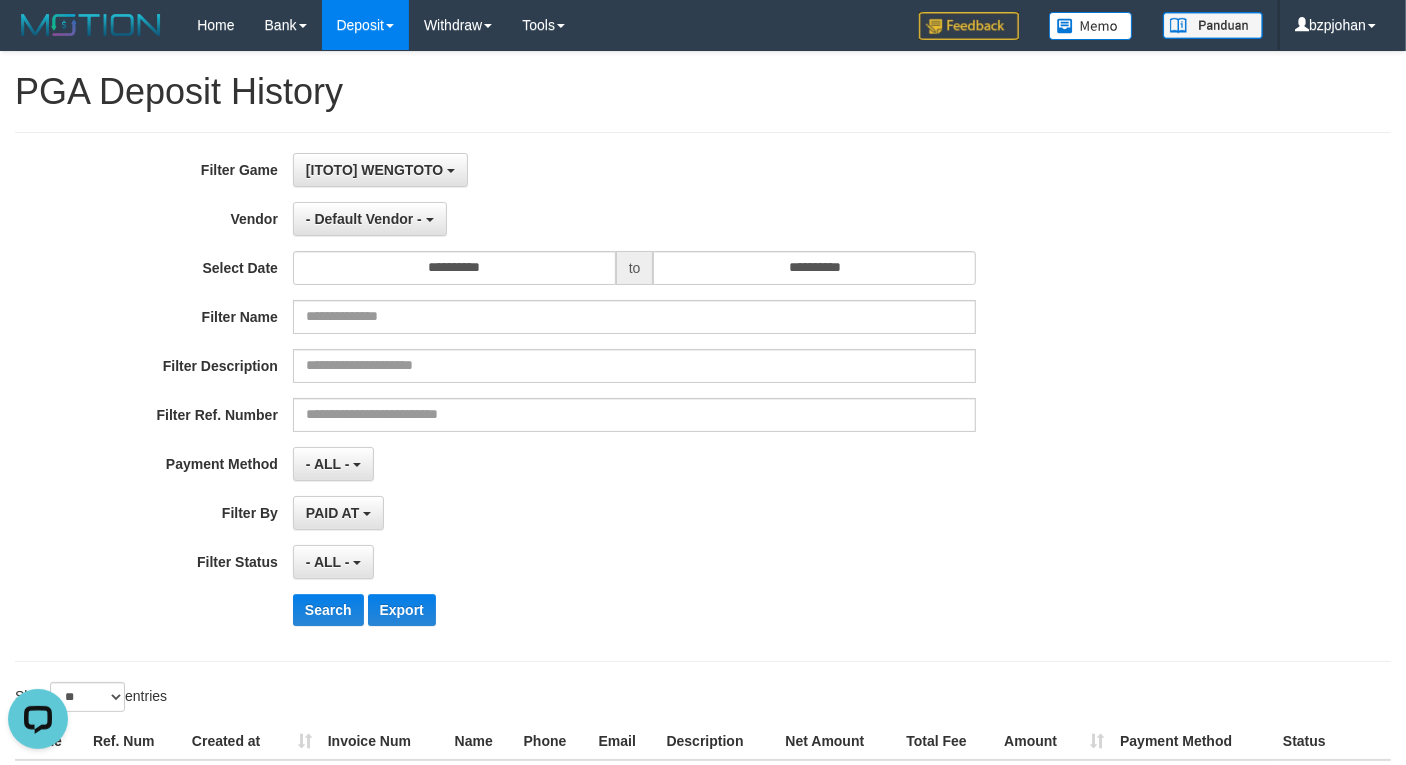 click on "- Default Vendor -    - Default Vendor -  Lucy  Luna  Atlas  WD LB  Java  Purple  Green  Gigantic  Aladin  Dubai  Alibaba  Grape  Gameboy  Bigon  Allstar  Xtr  Gama  IBX11  Selat  Borde  Indahjualpulsa  Lemavo  Gogogoy  Itudo  Yuwanatopup  Sidikgame  Voucher100  Awalpulsa  Lambda  Combo  IBX3 NUANSATOPUP  IBX3 Pusatjualpulsa  IBX3 Itemgame  IBX3 SILAKSA  IBX3 Makmurvoucher  IBX3 MAKMURTOPUP  IBX3 Pilihvoucher" at bounding box center [634, 219] 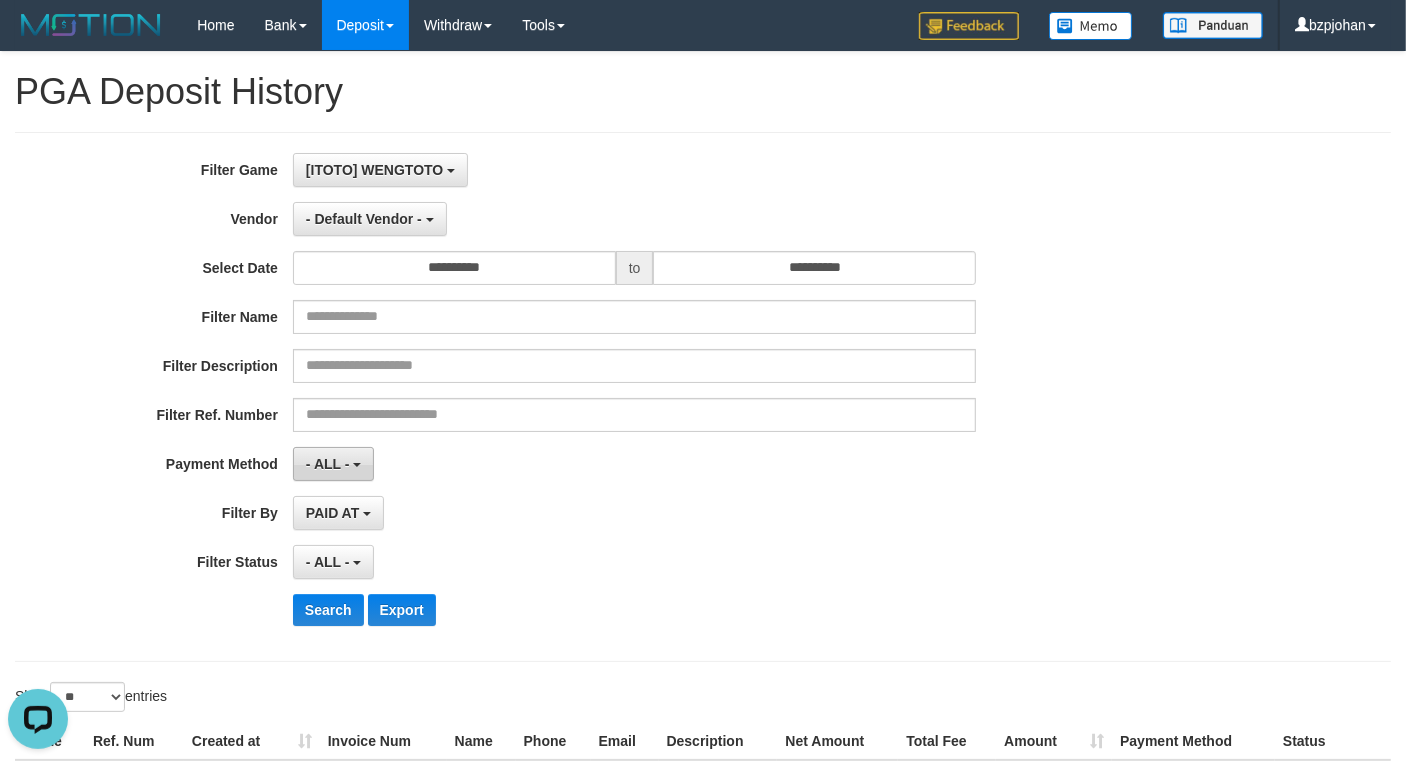 click on "- ALL -" at bounding box center (328, 464) 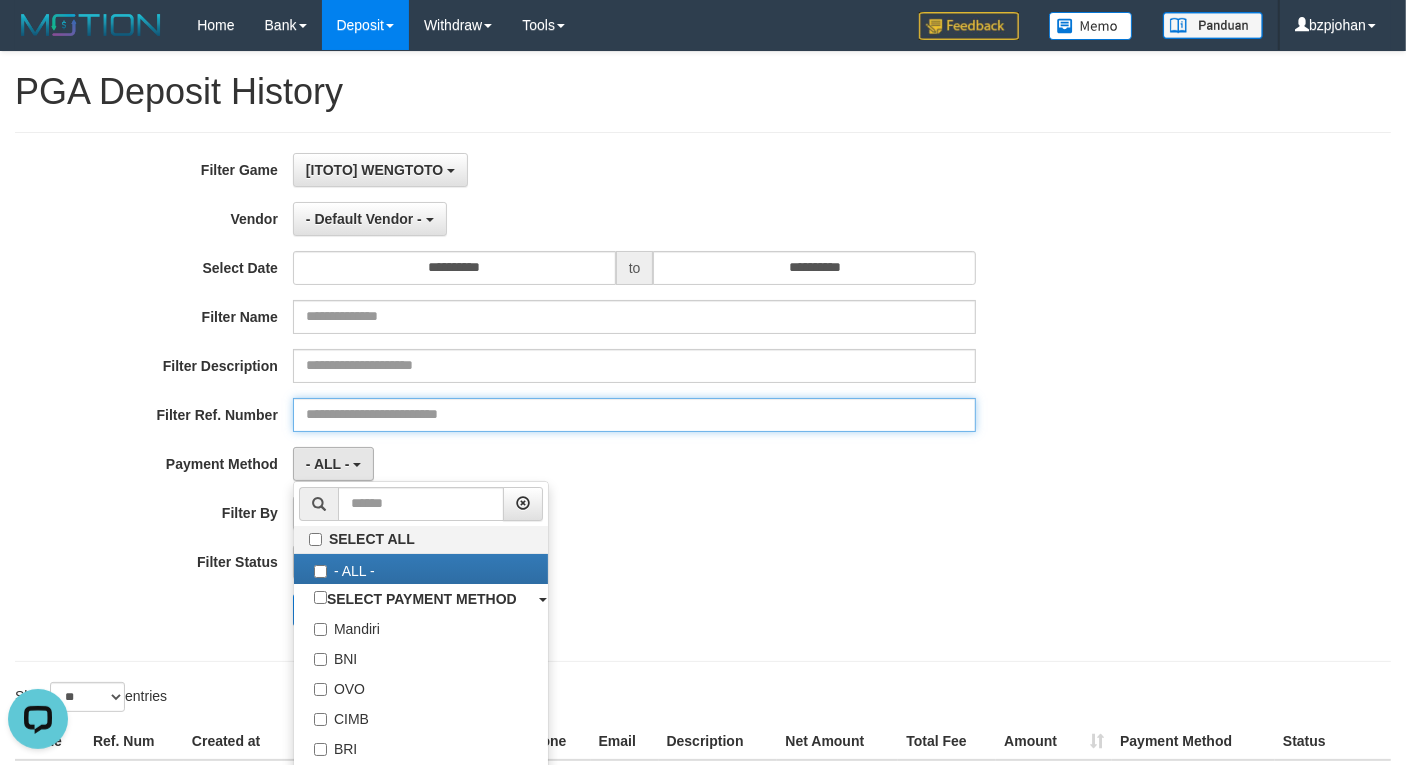 drag, startPoint x: 542, startPoint y: 417, endPoint x: 535, endPoint y: 431, distance: 15.652476 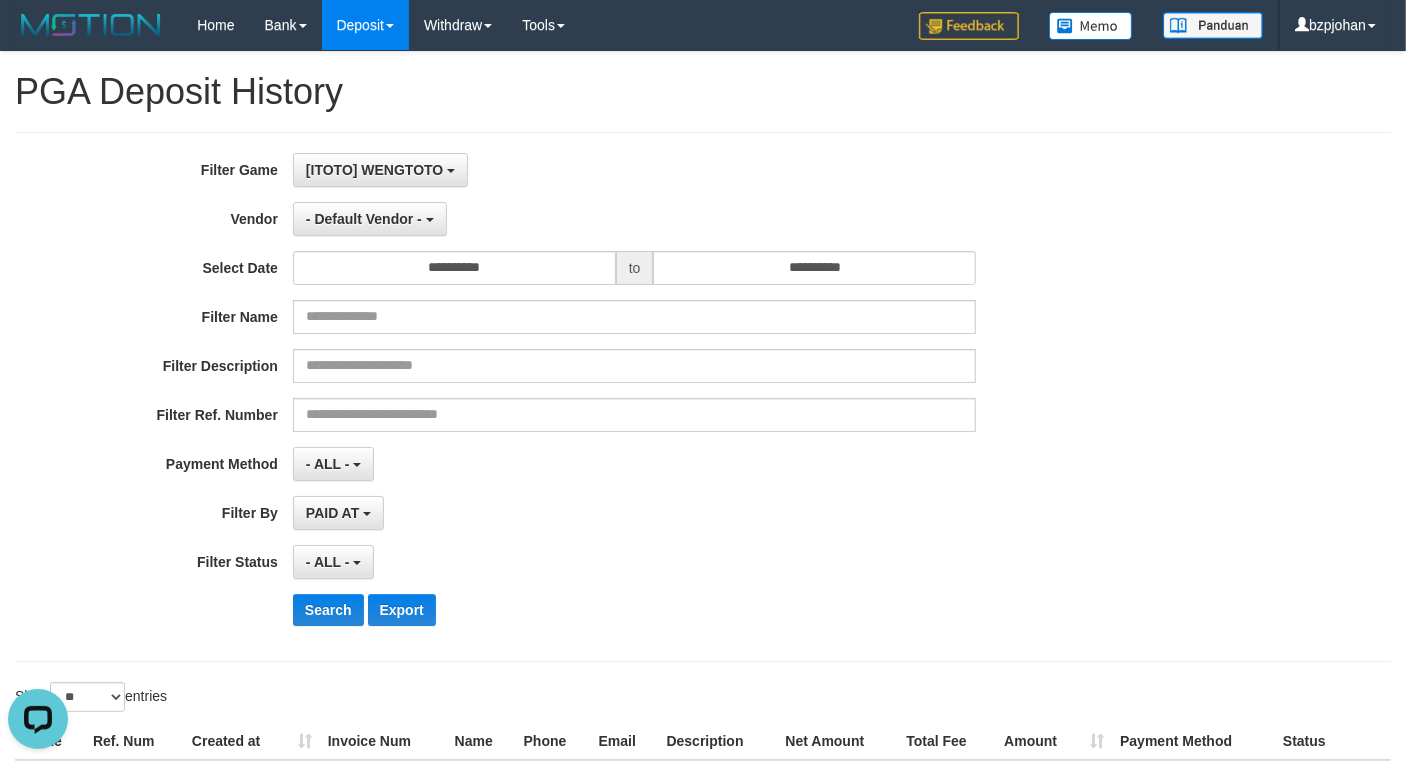 click on "PAID AT
PAID AT
CREATED AT" at bounding box center [634, 513] 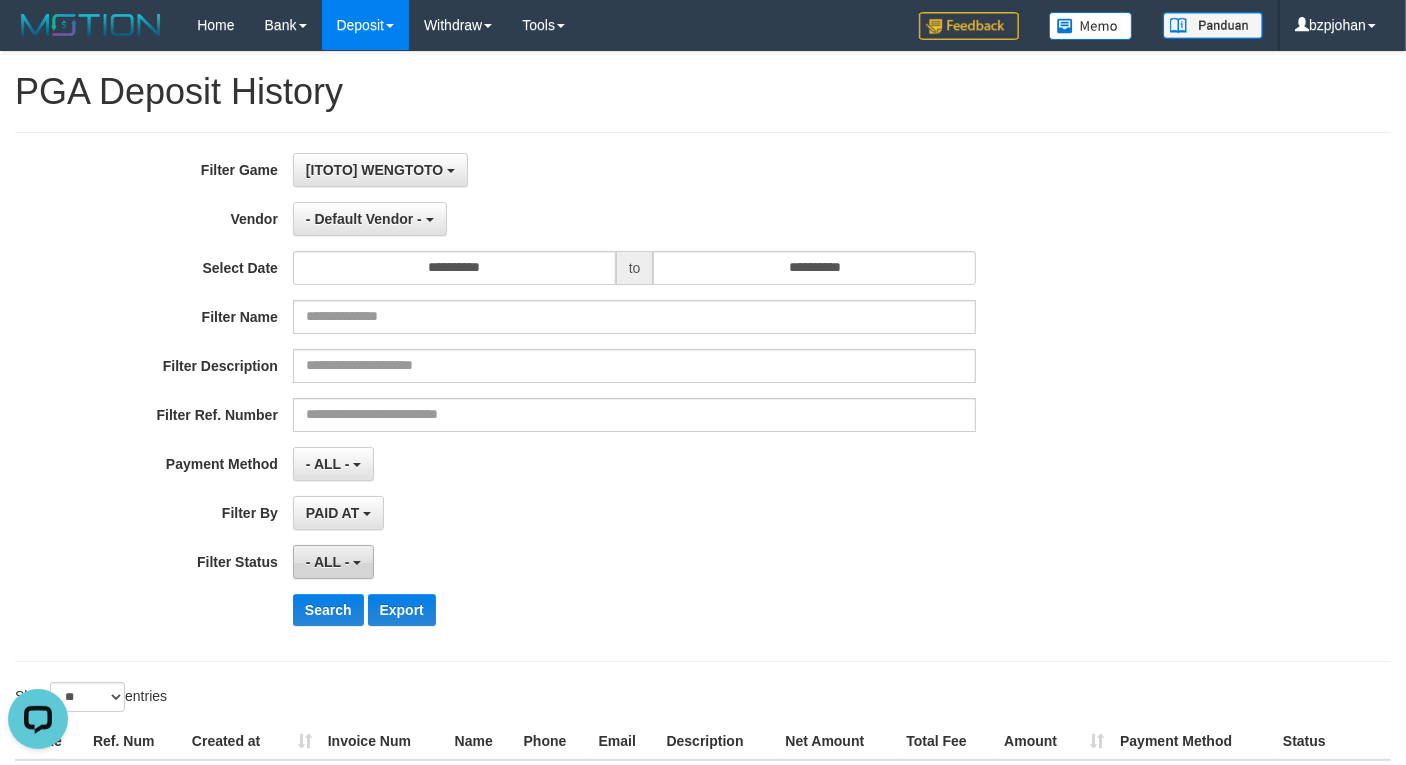 click on "- ALL -" at bounding box center (333, 562) 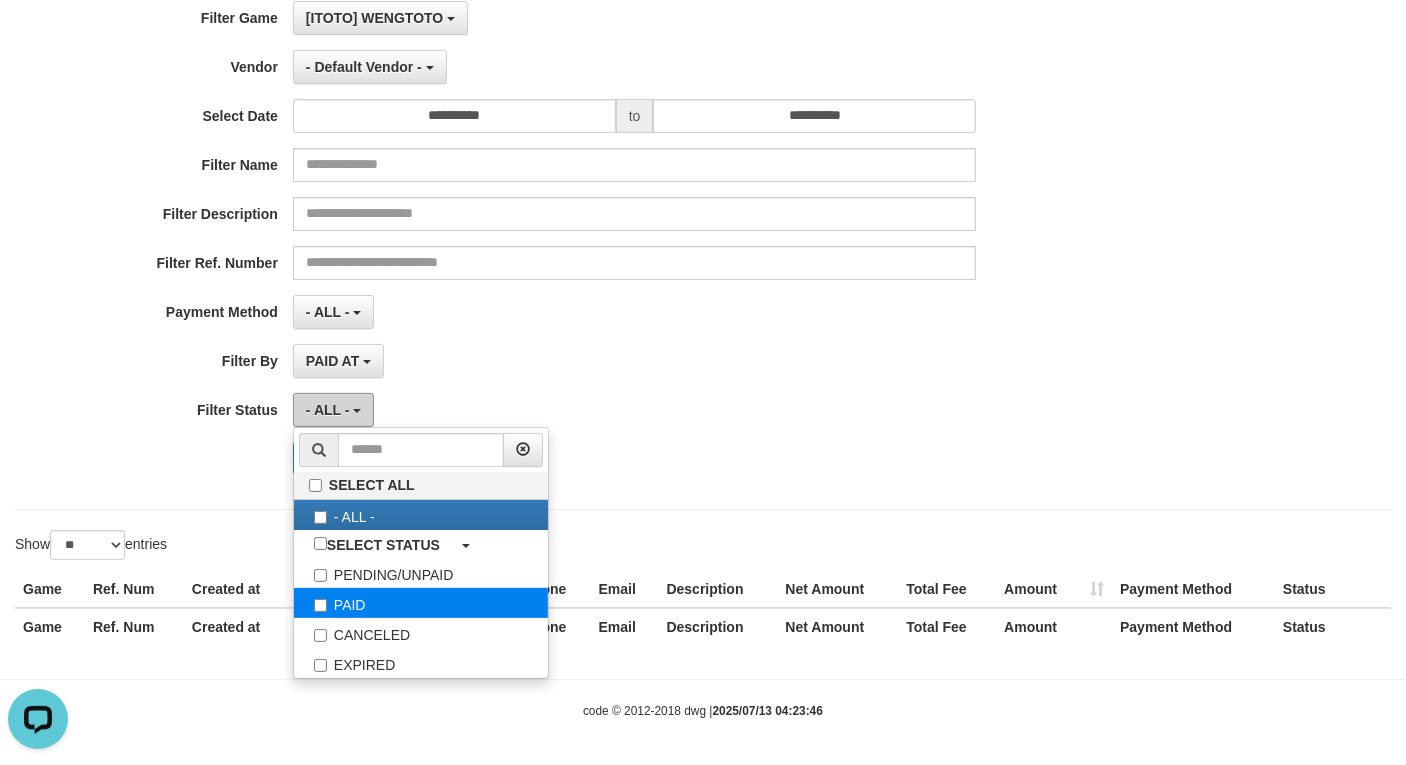 scroll, scrollTop: 160, scrollLeft: 0, axis: vertical 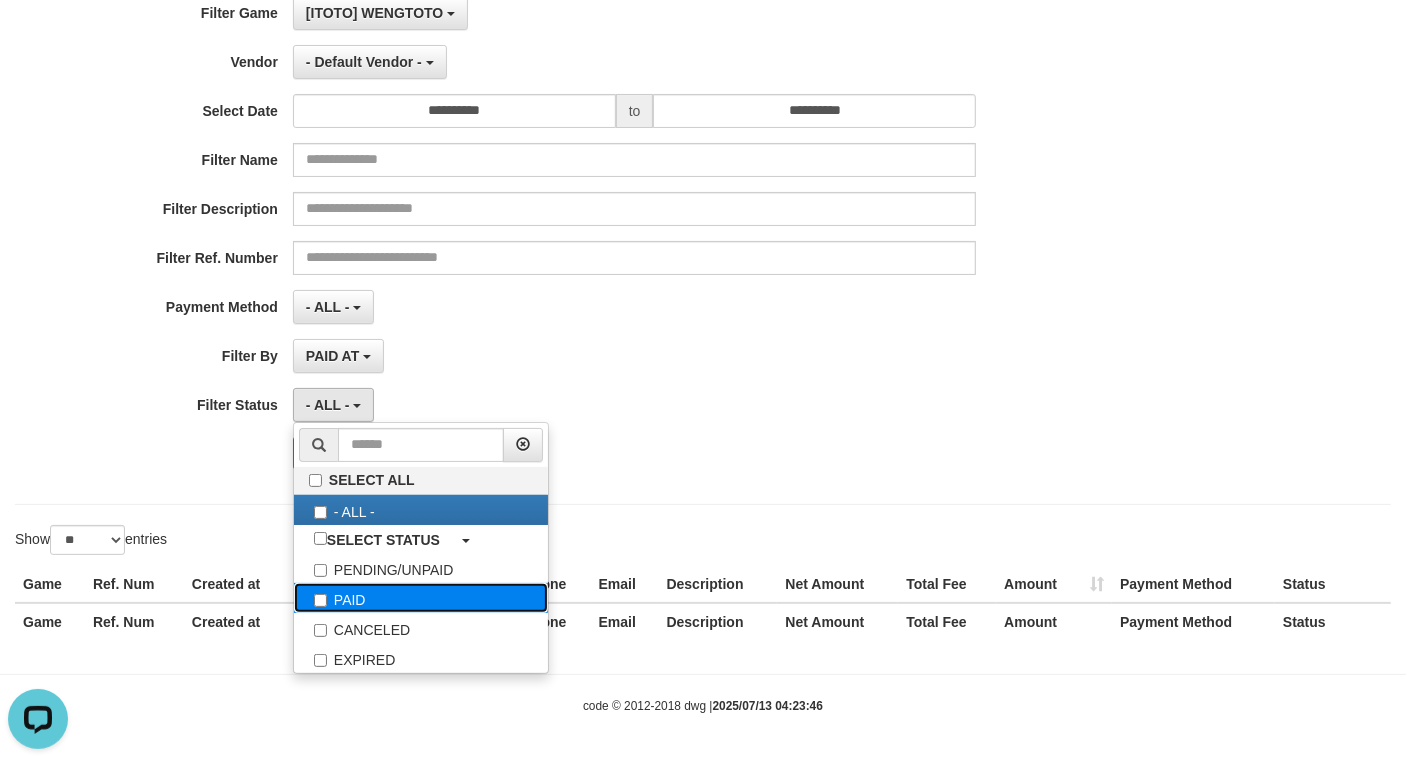 click on "PAID" at bounding box center (421, 598) 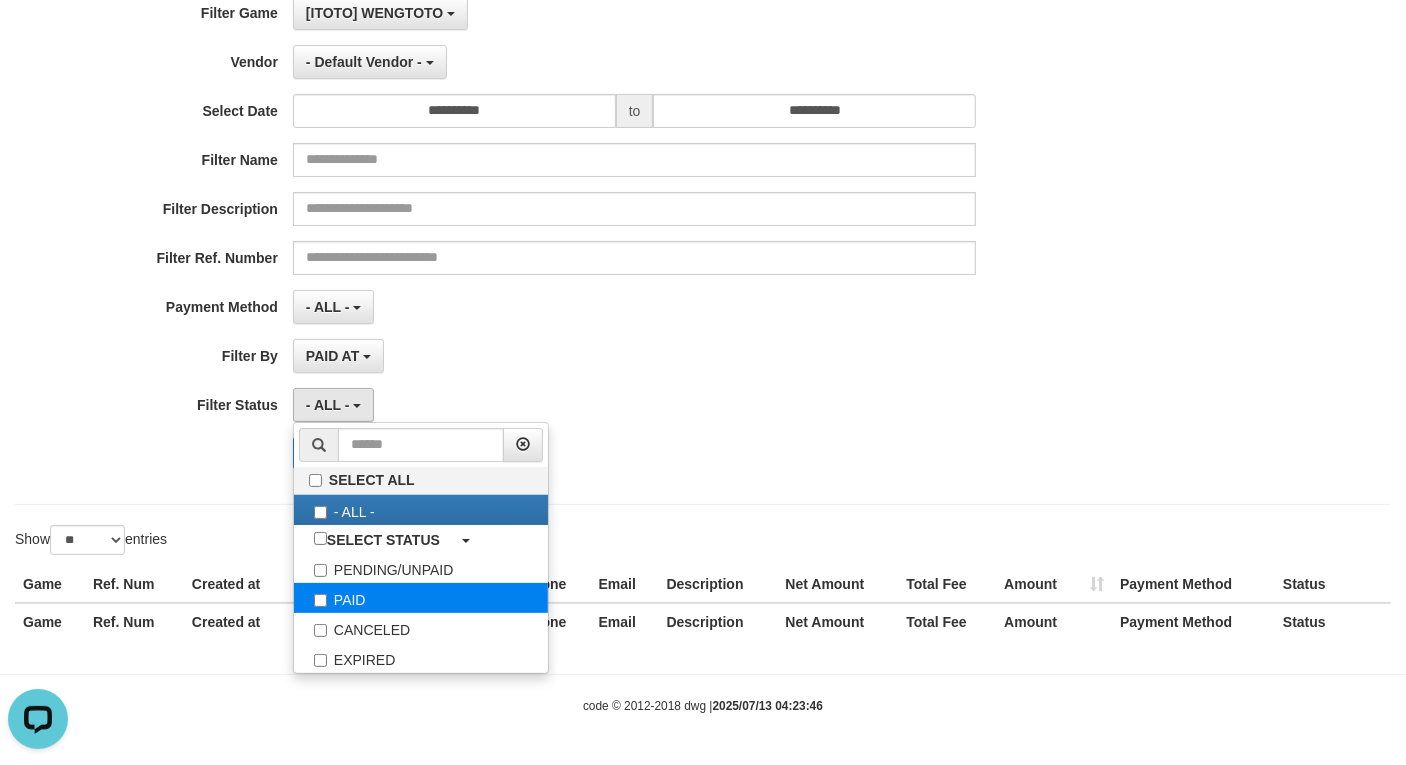 select on "*" 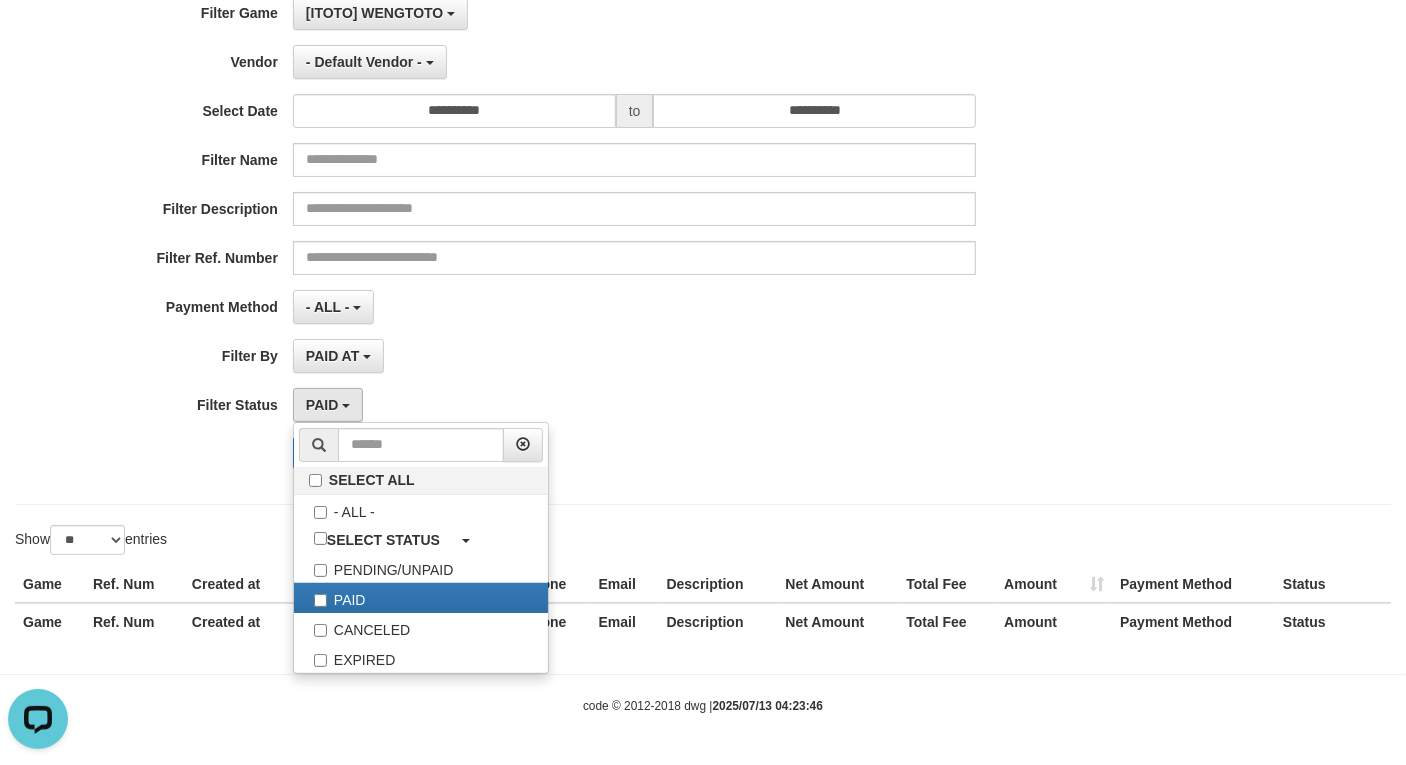 click on "**********" at bounding box center (586, 240) 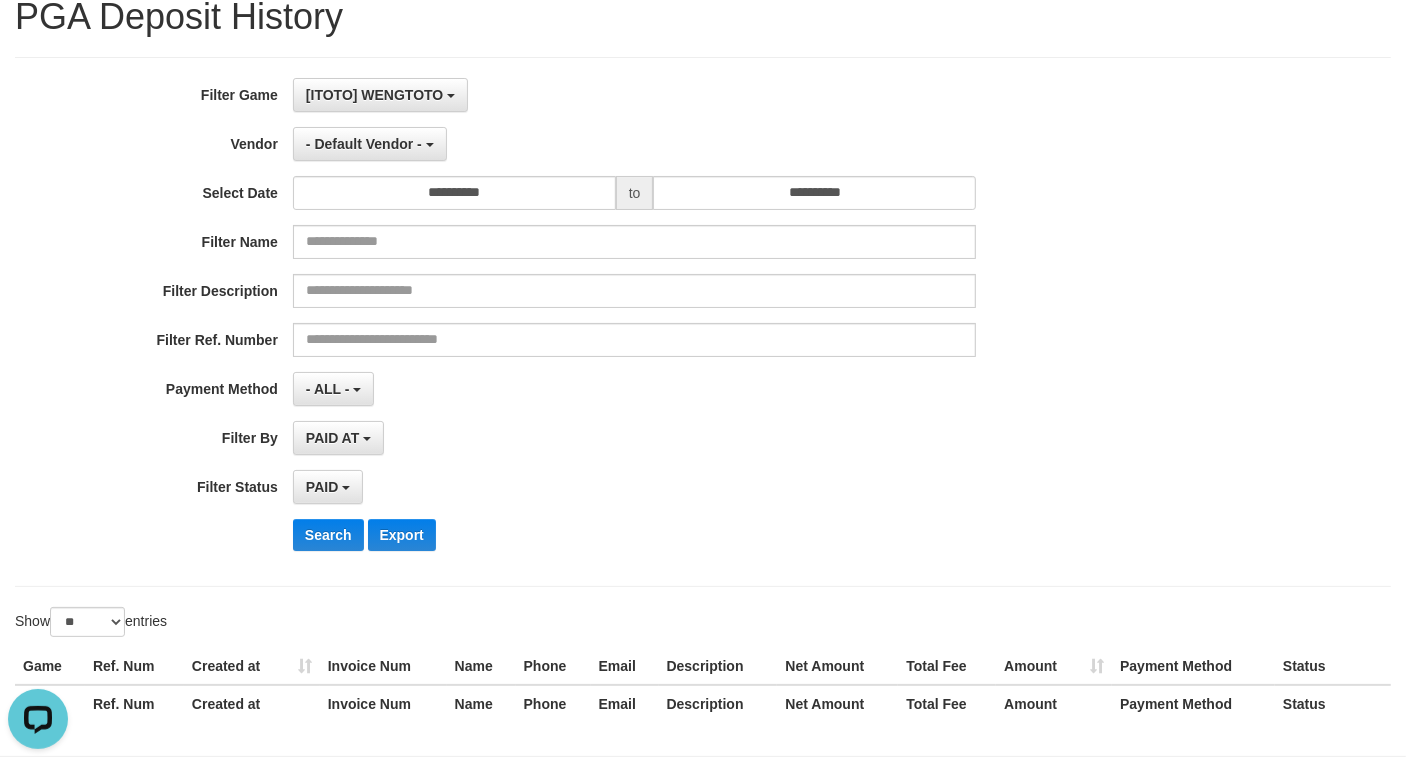 scroll, scrollTop: 35, scrollLeft: 0, axis: vertical 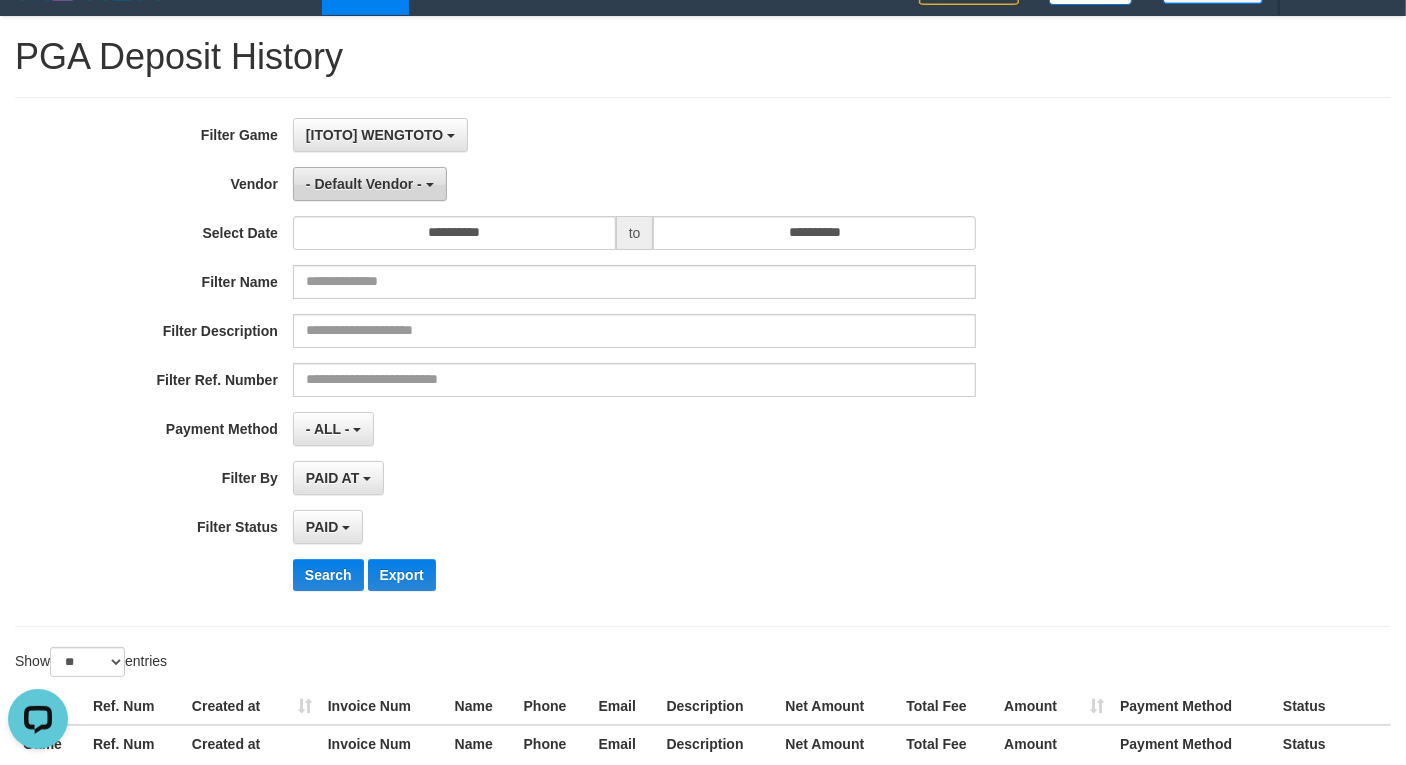 click on "- Default Vendor -" at bounding box center (364, 184) 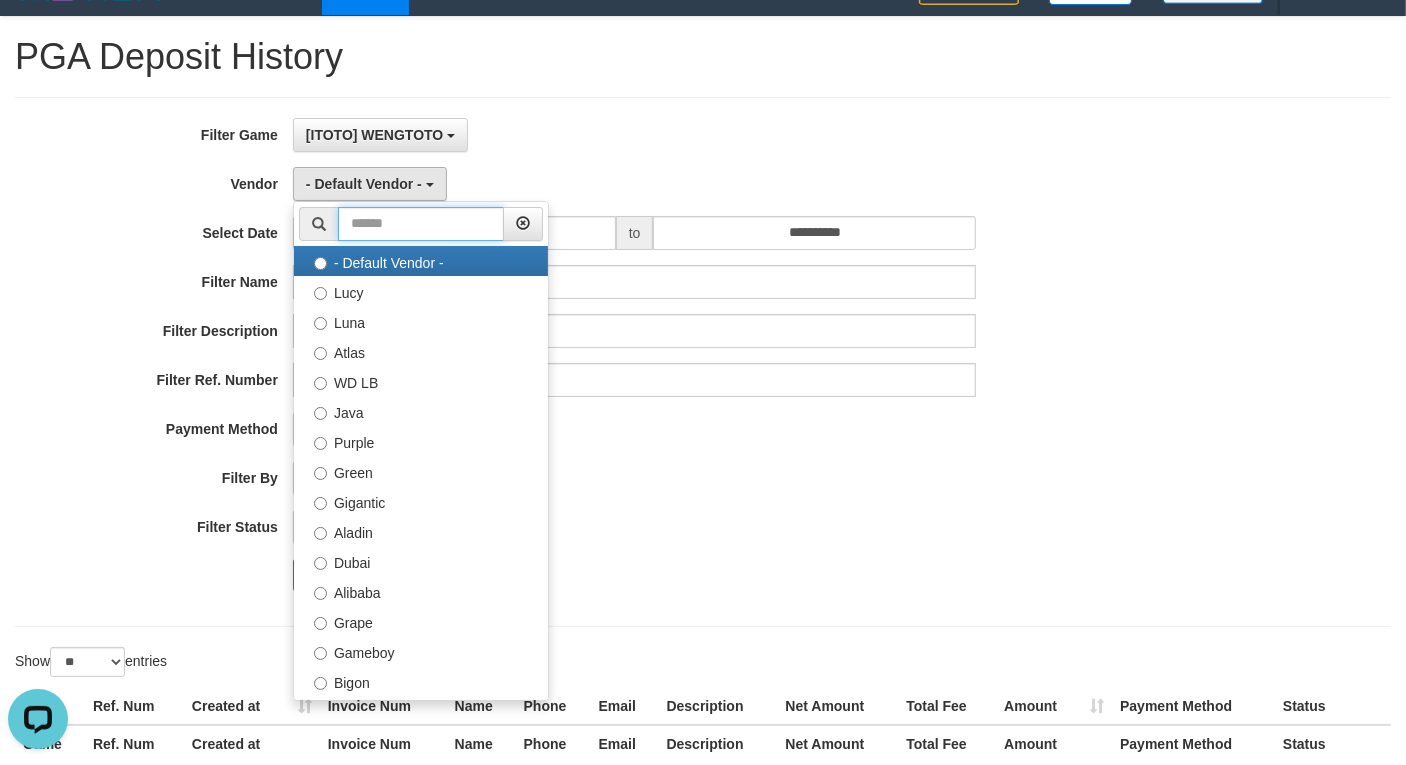 click at bounding box center (421, 224) 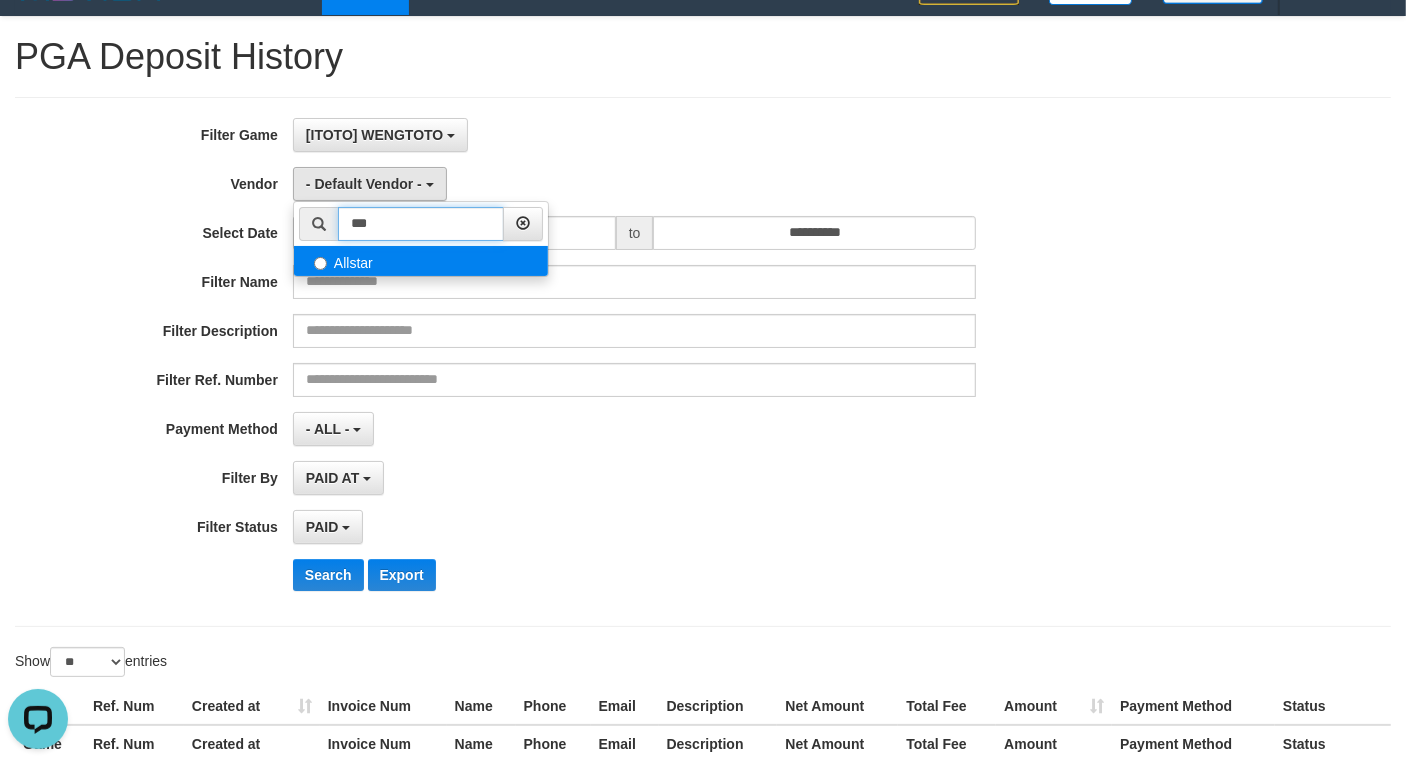 type on "***" 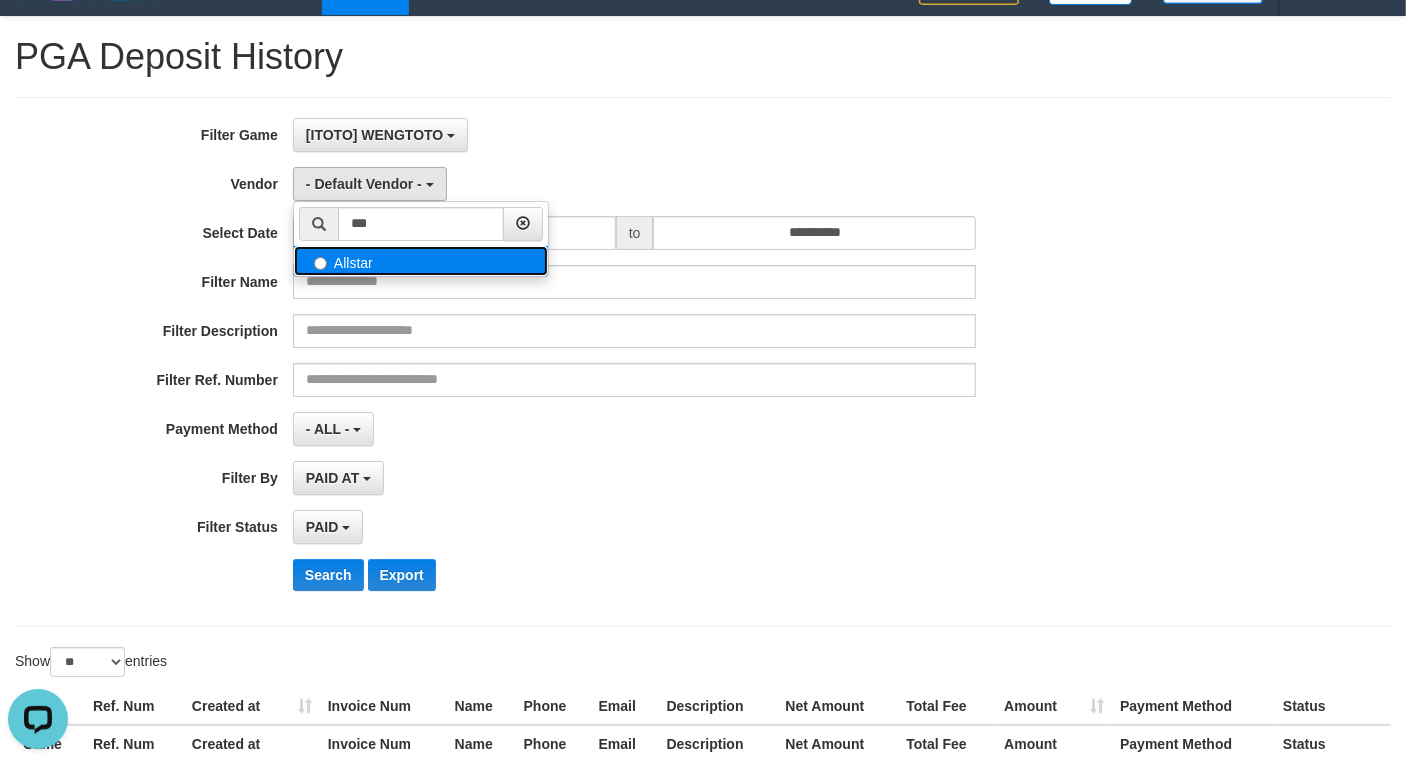 click on "Allstar" at bounding box center (421, 261) 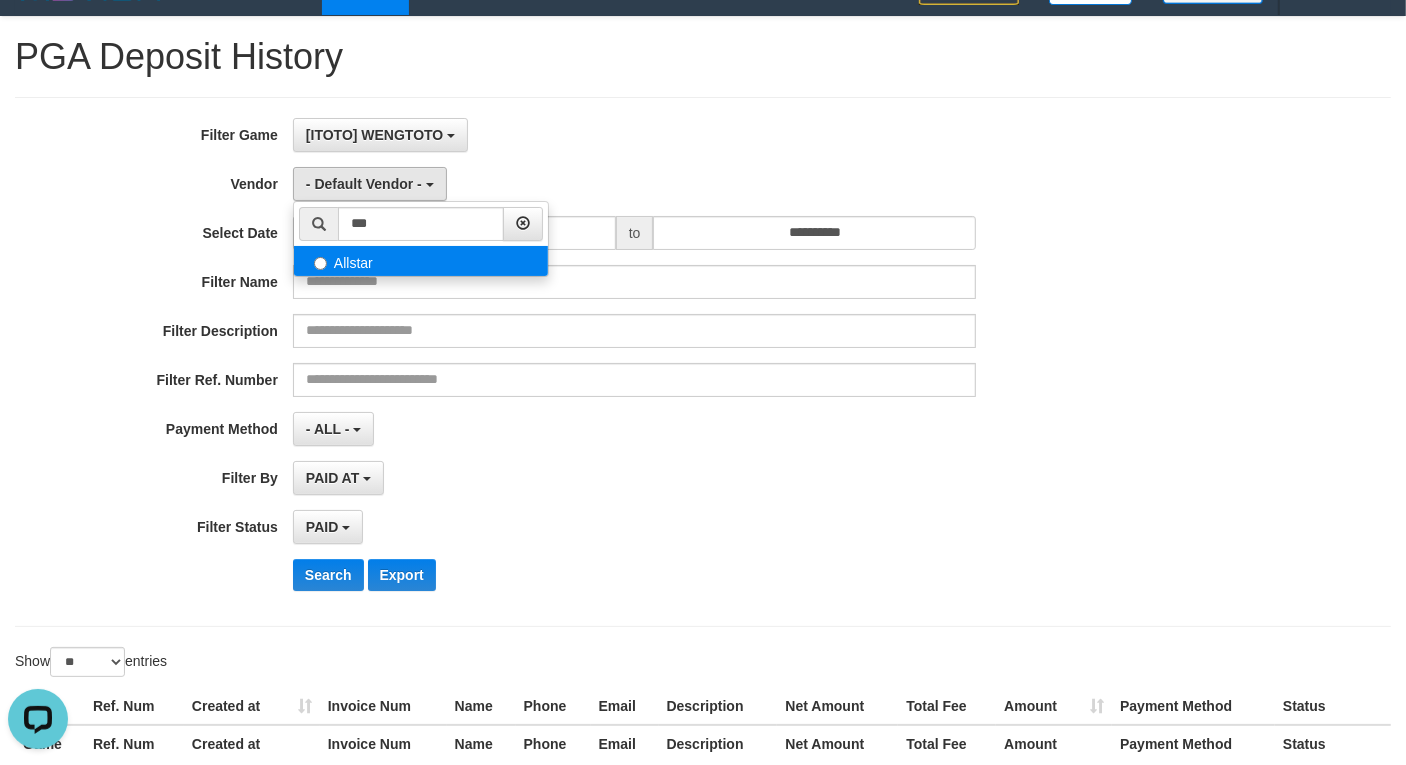select on "**********" 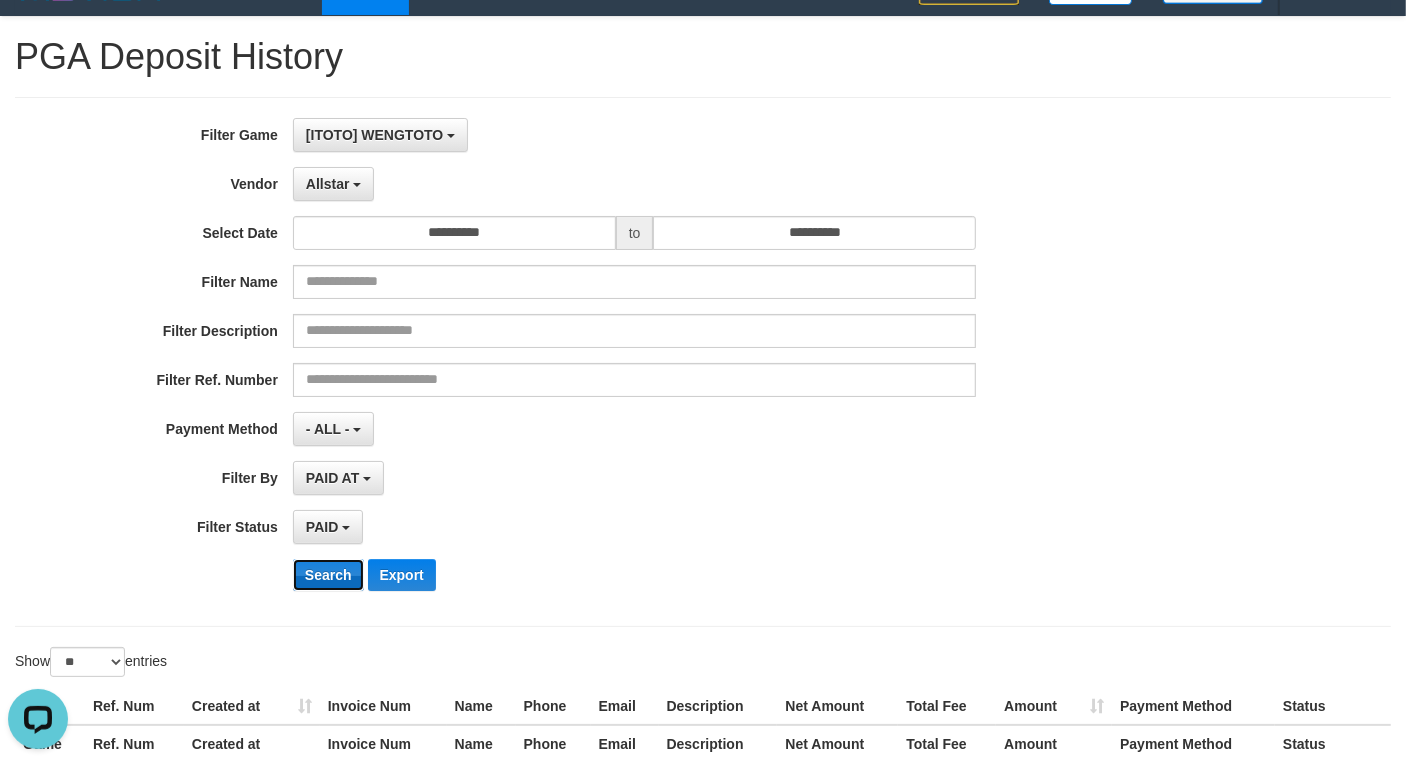 click on "Search" at bounding box center [328, 575] 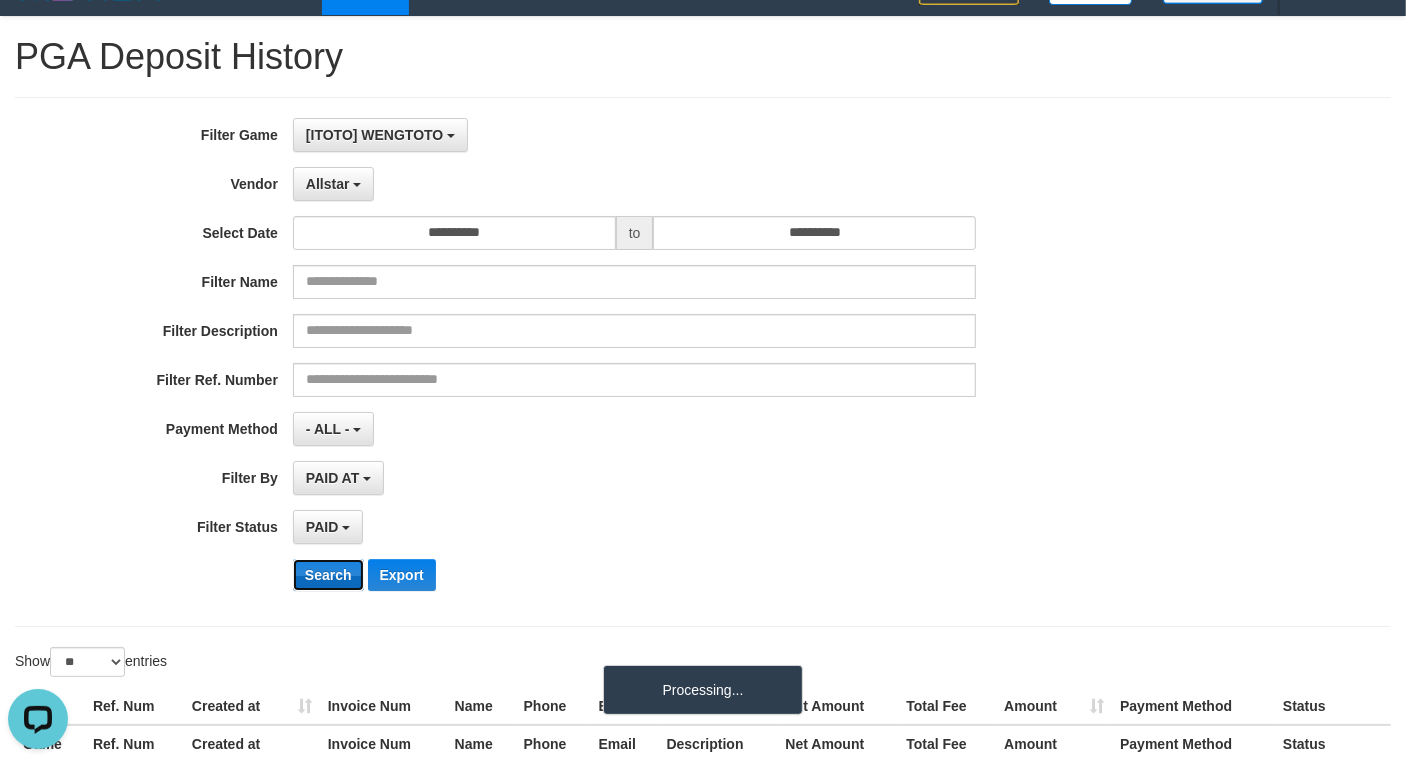 type 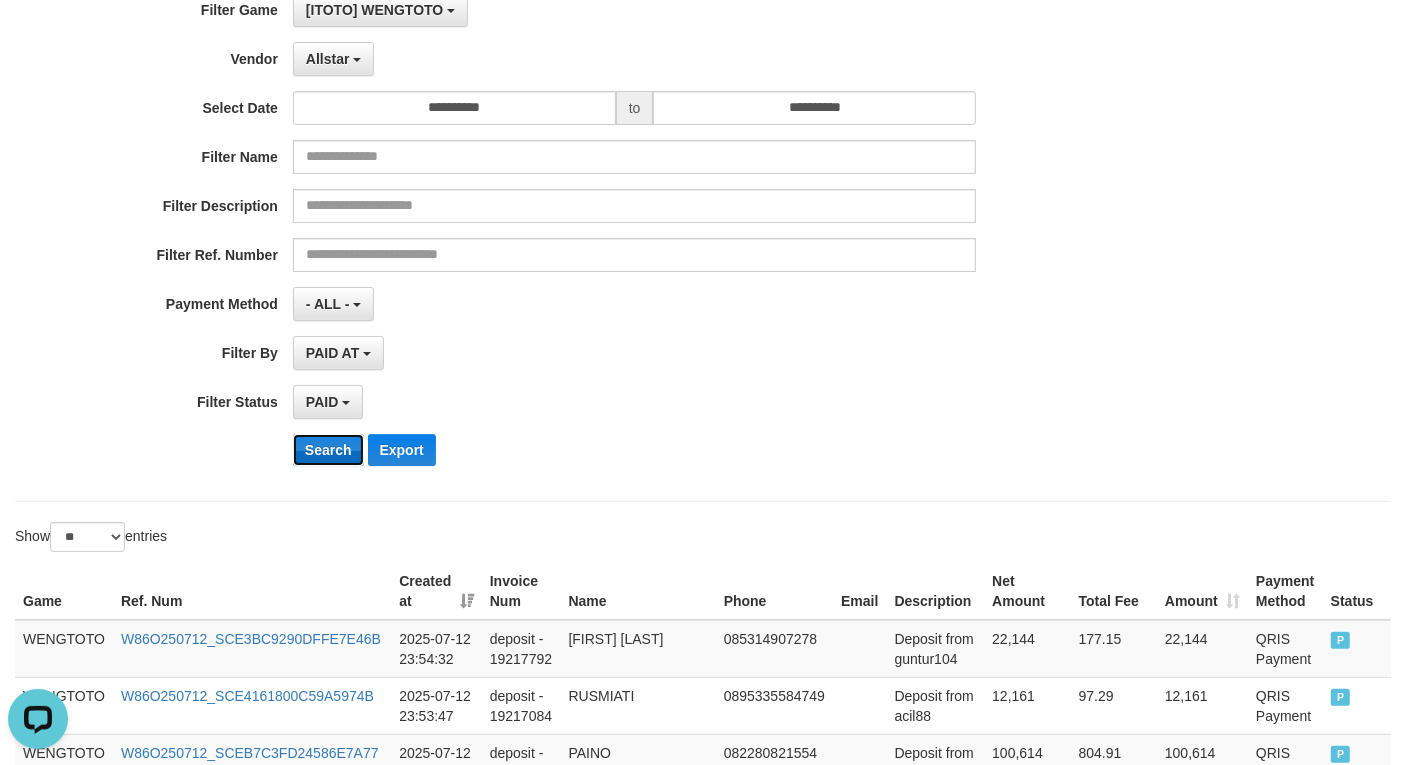scroll, scrollTop: 1666, scrollLeft: 0, axis: vertical 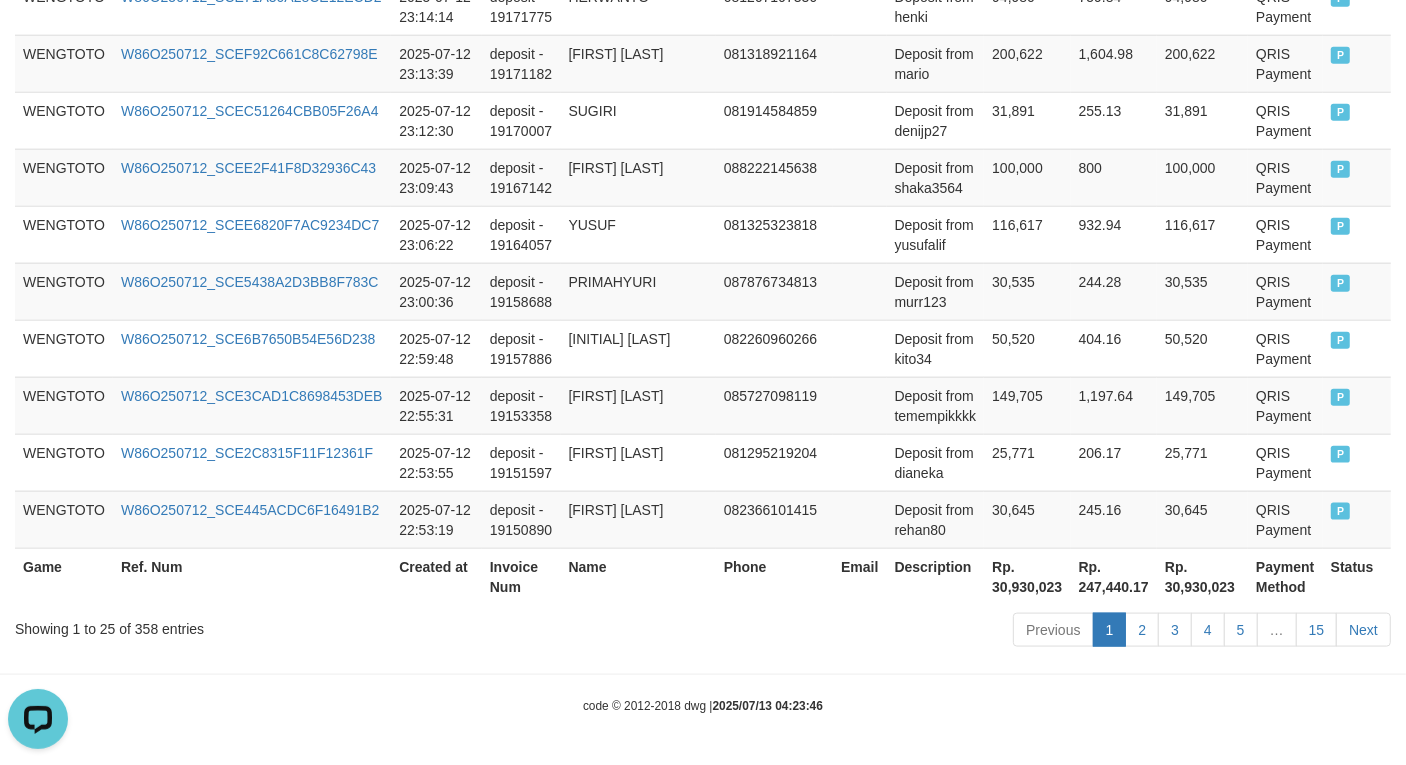 click on "Rp. 30,930,023" at bounding box center [1027, 576] 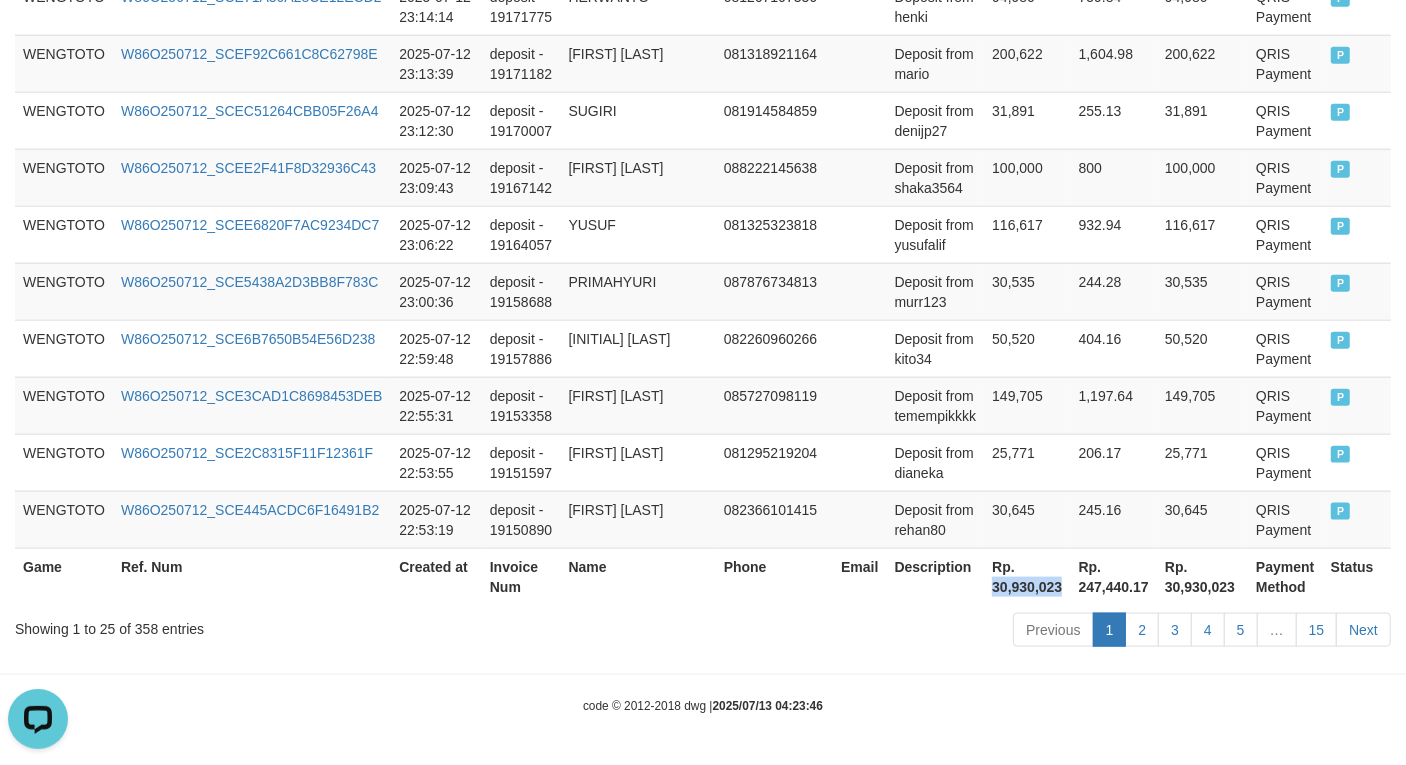click on "Rp. 30,930,023" at bounding box center (1027, 576) 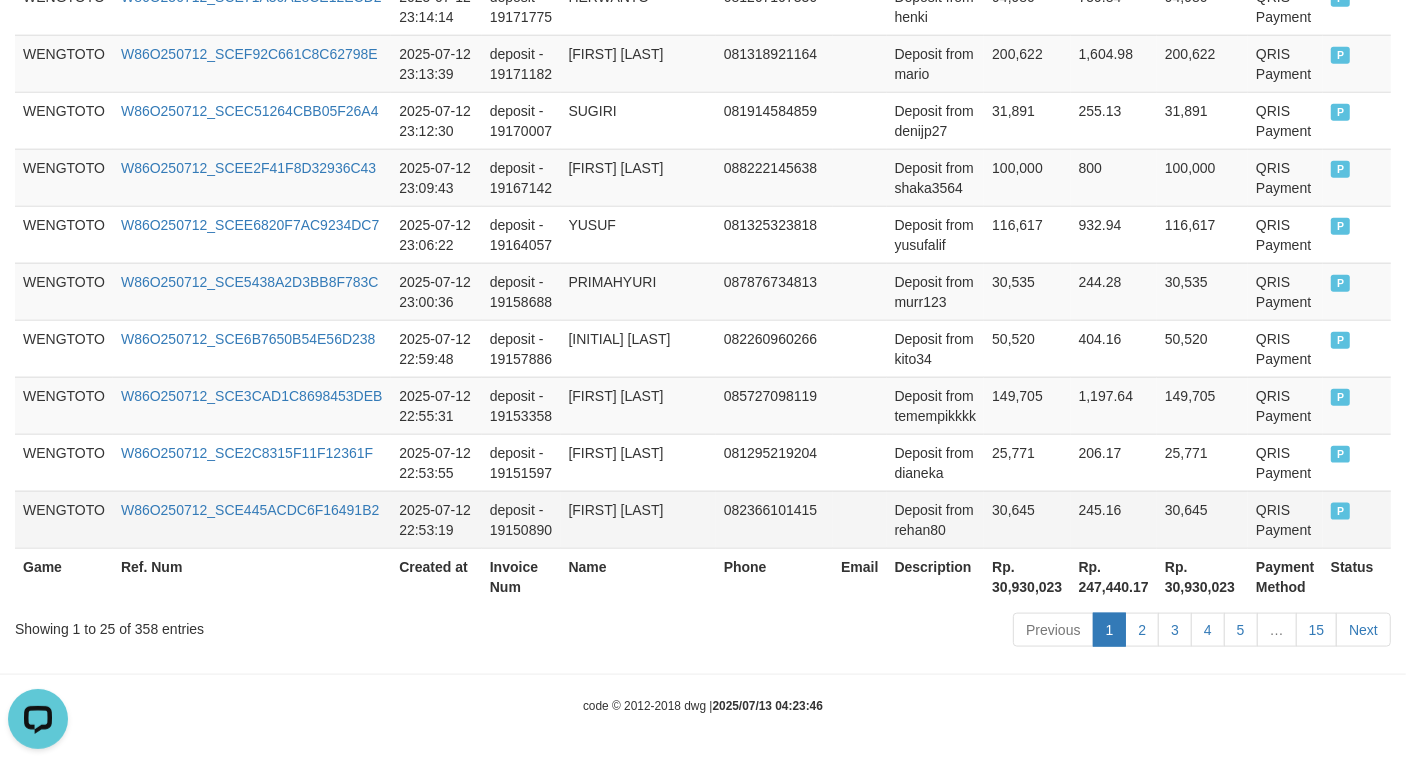 click on "[FIRST] [LAST]" at bounding box center [638, 519] 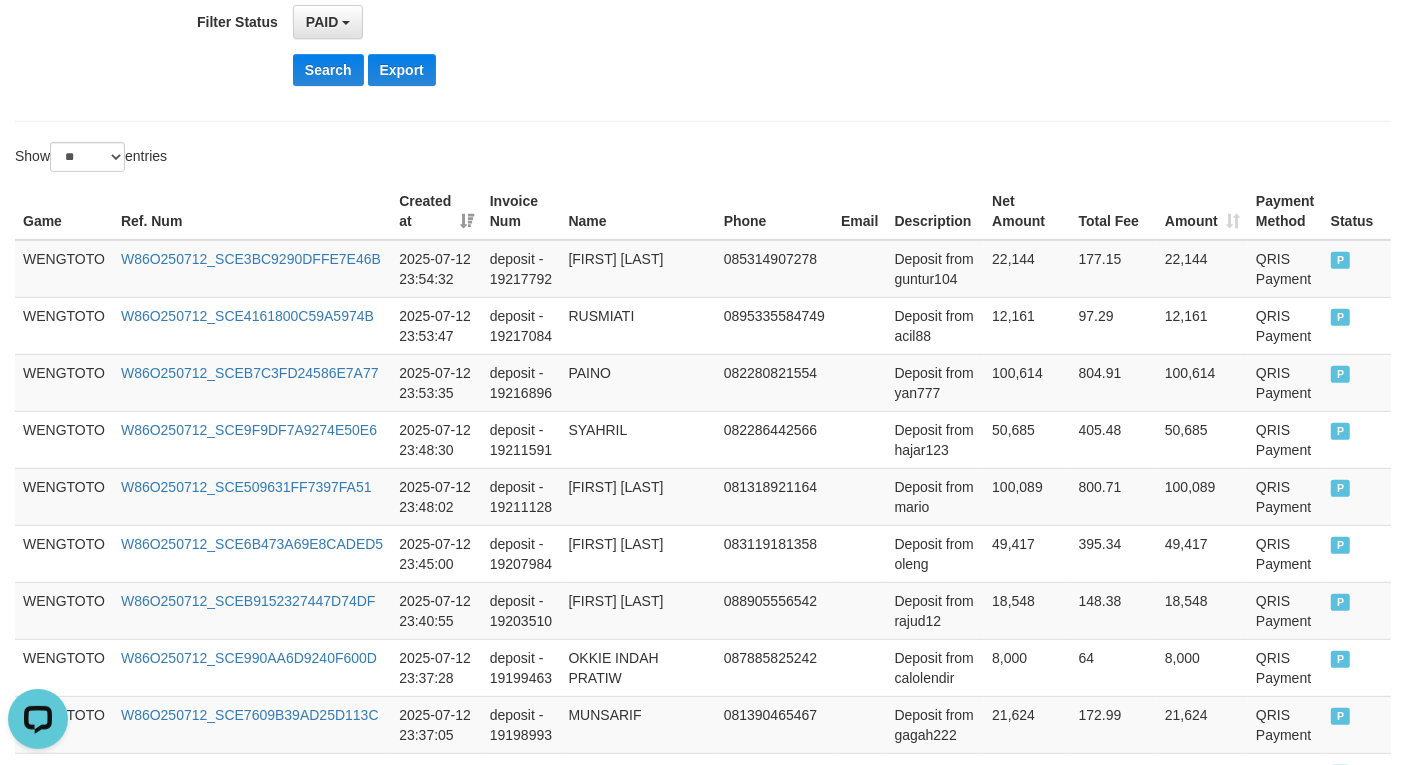 scroll, scrollTop: 0, scrollLeft: 0, axis: both 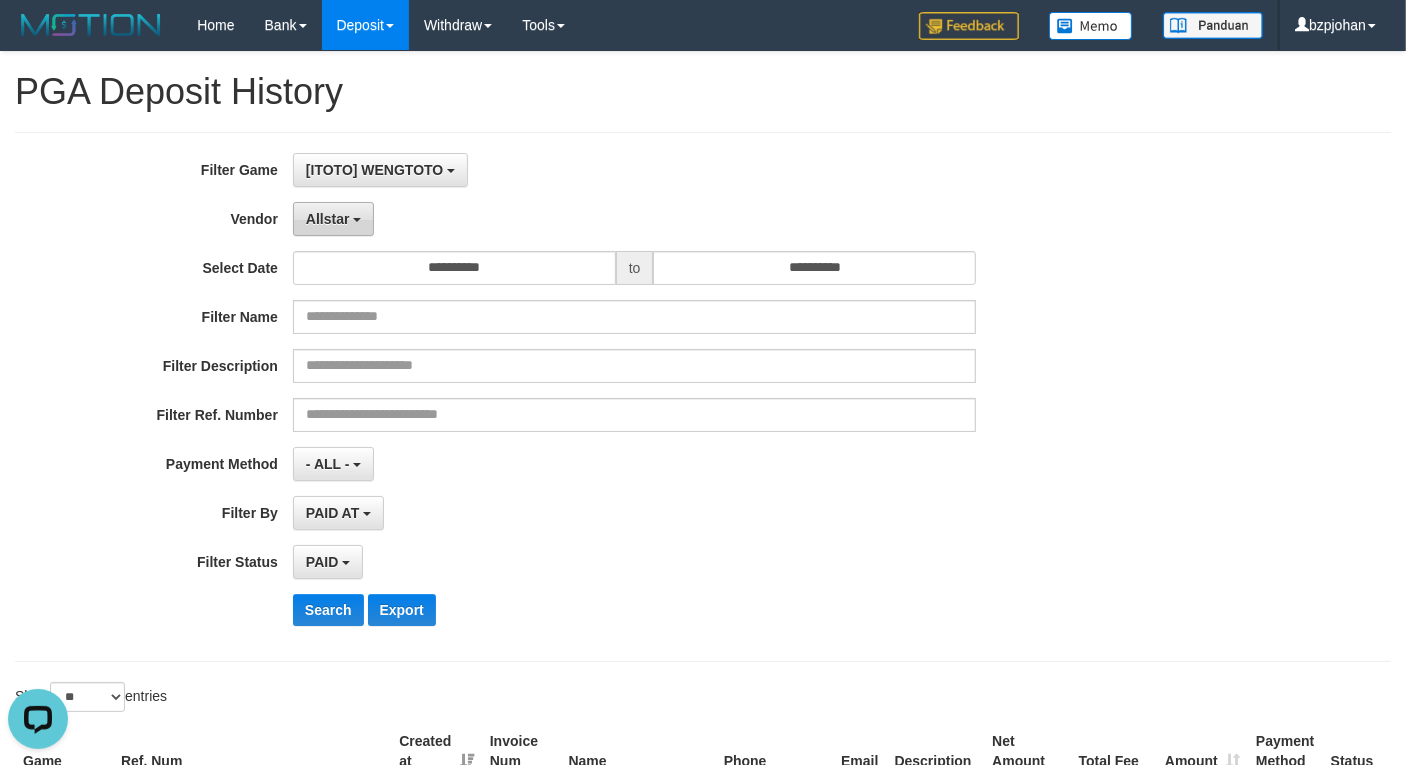 click on "Allstar" at bounding box center [333, 219] 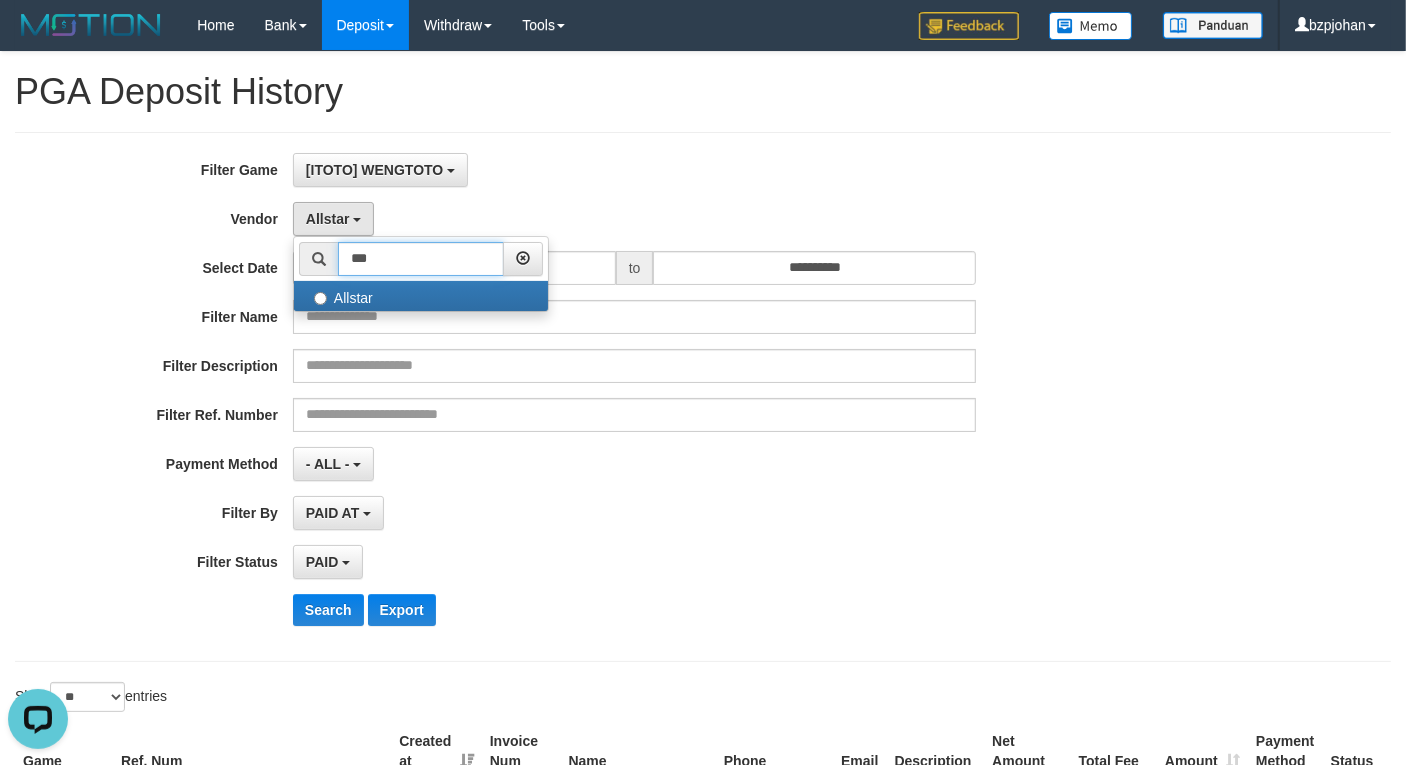 click on "***" at bounding box center [421, 259] 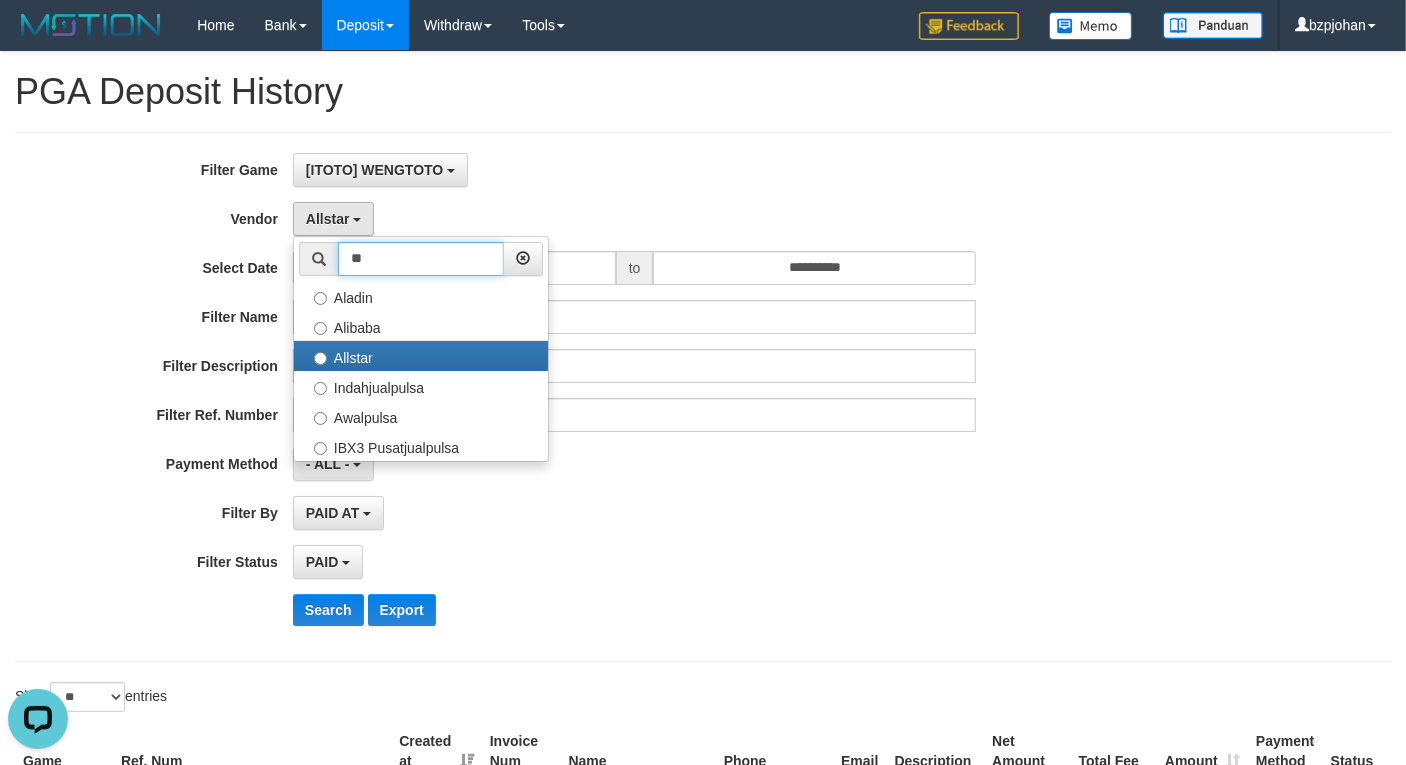 type on "*" 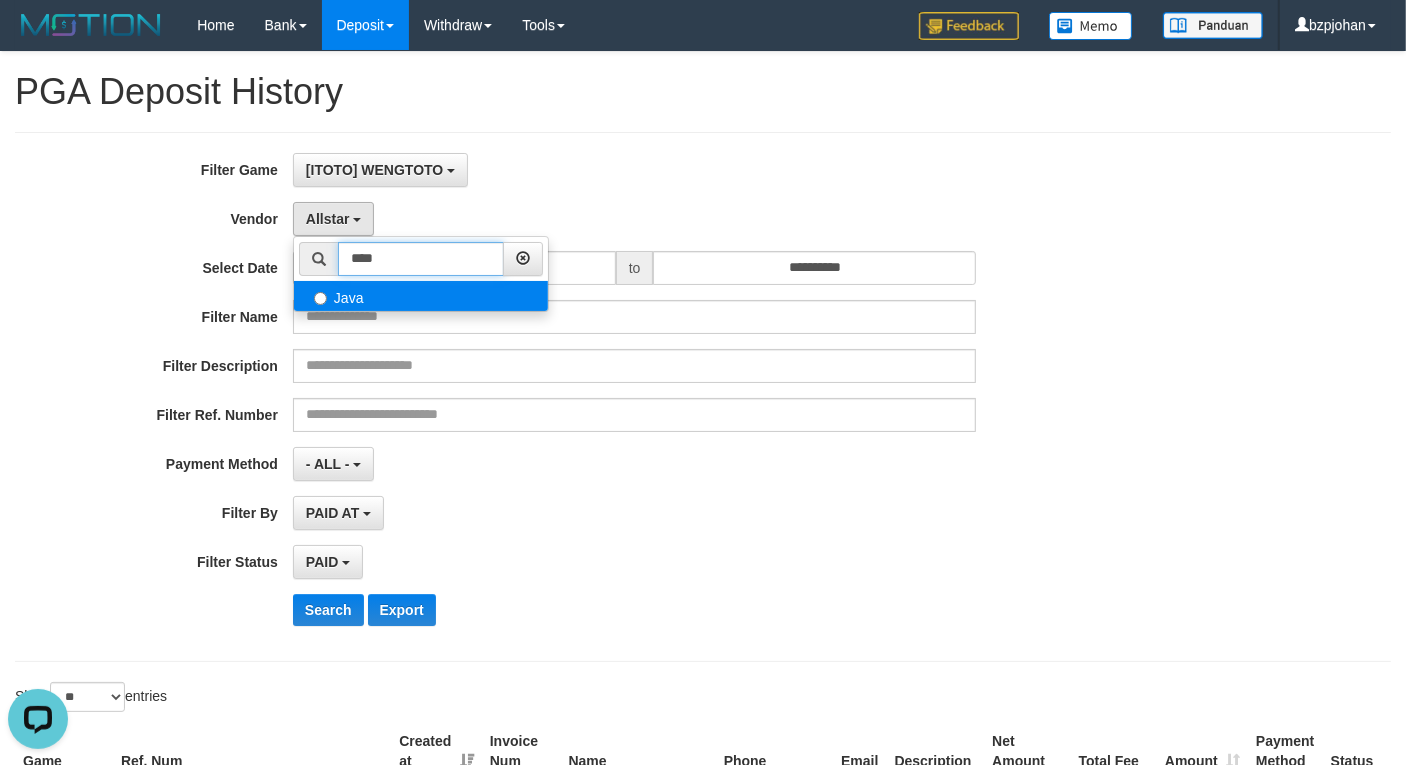 type on "****" 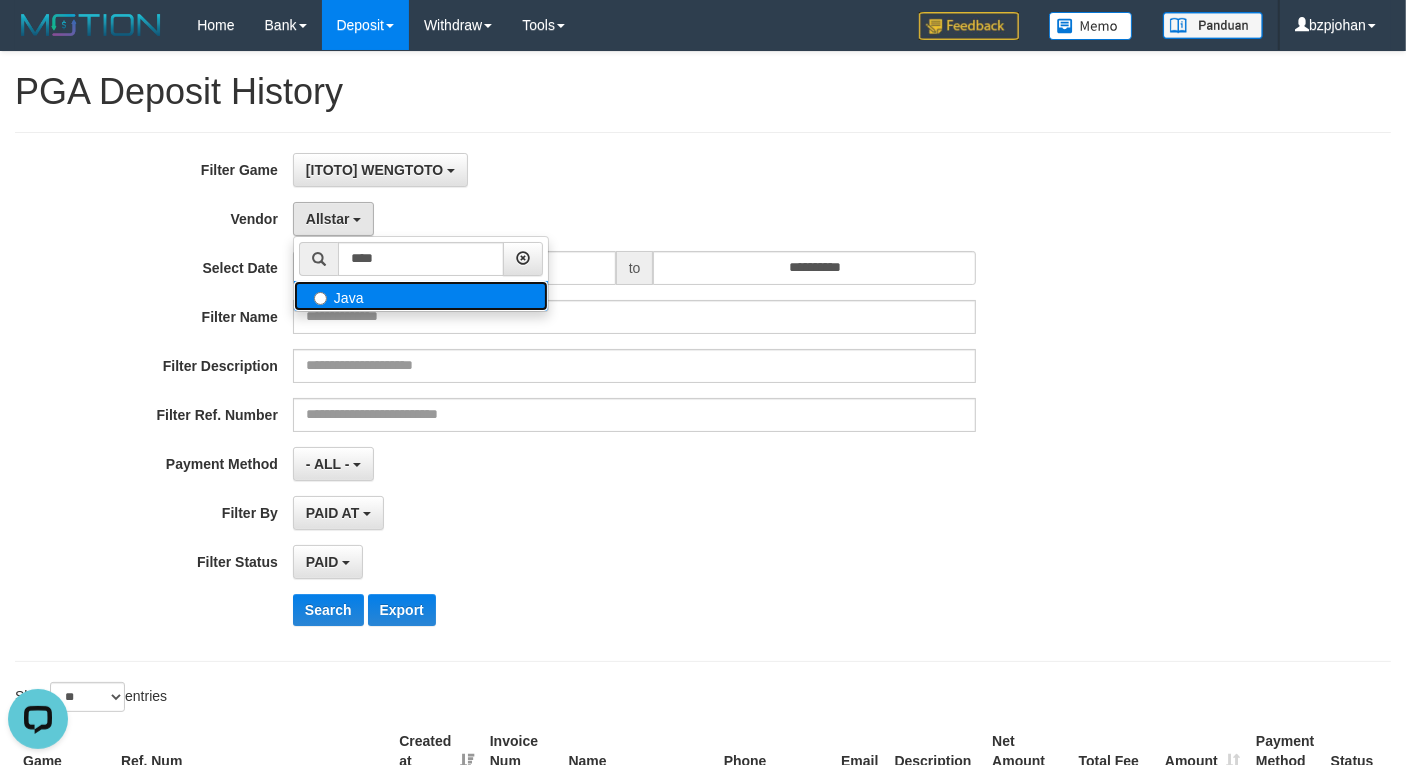 click on "Java" at bounding box center [421, 296] 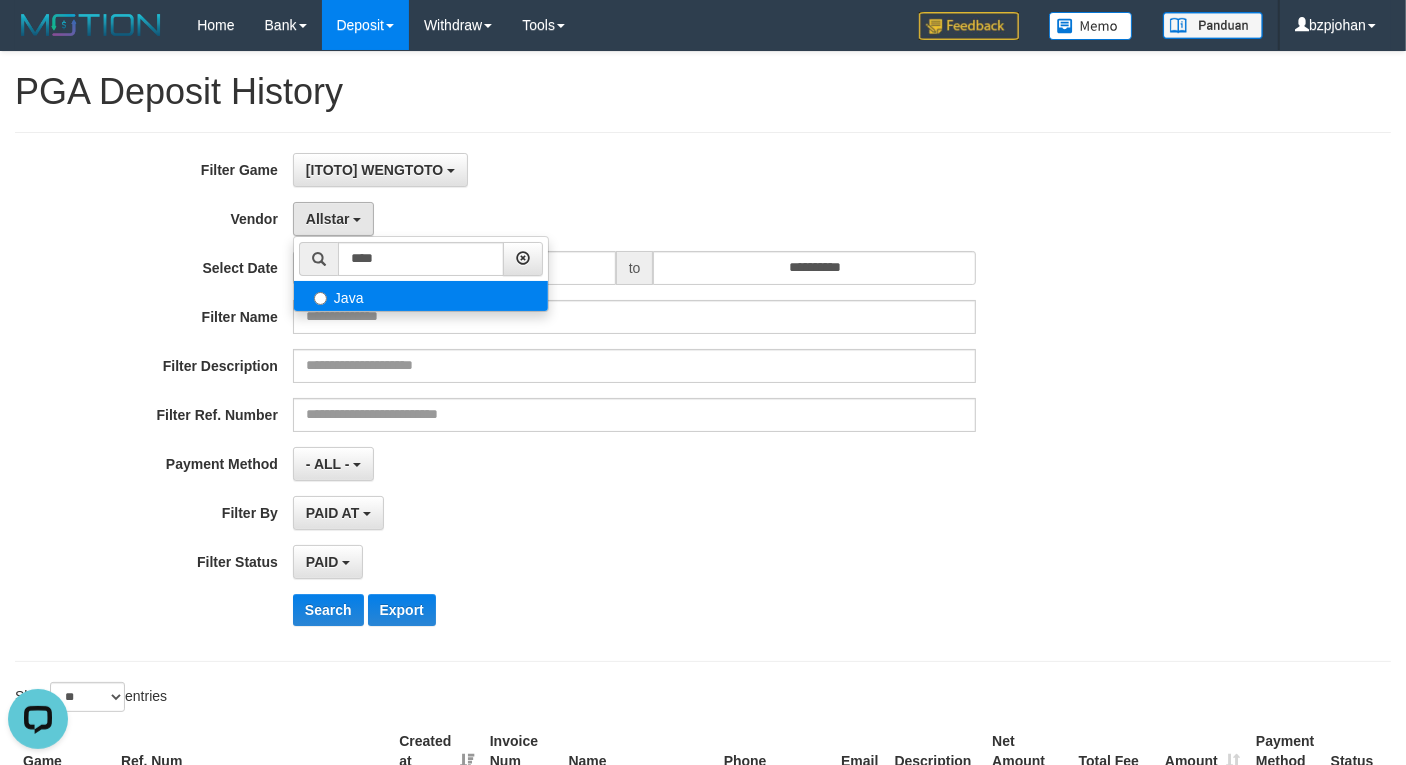 select on "**********" 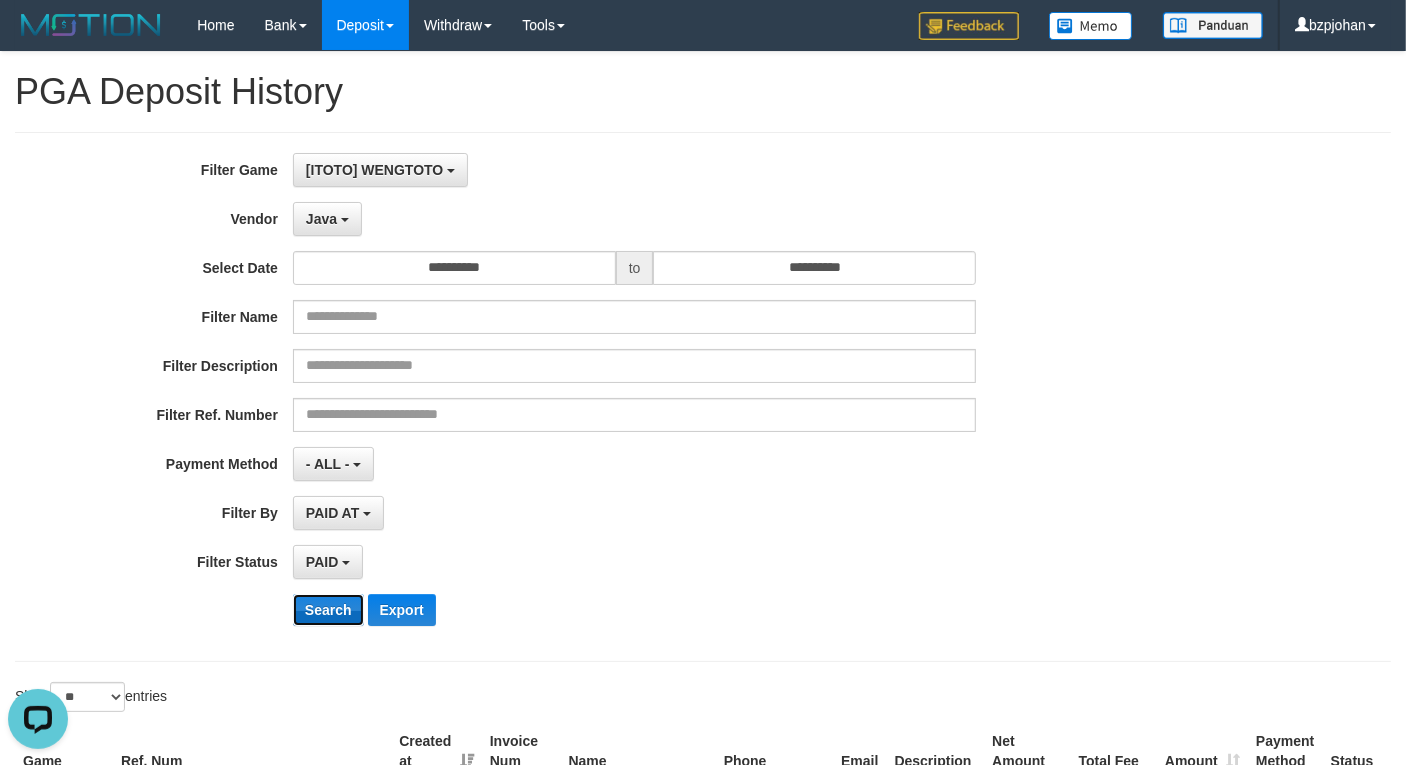 click on "Search" at bounding box center [328, 610] 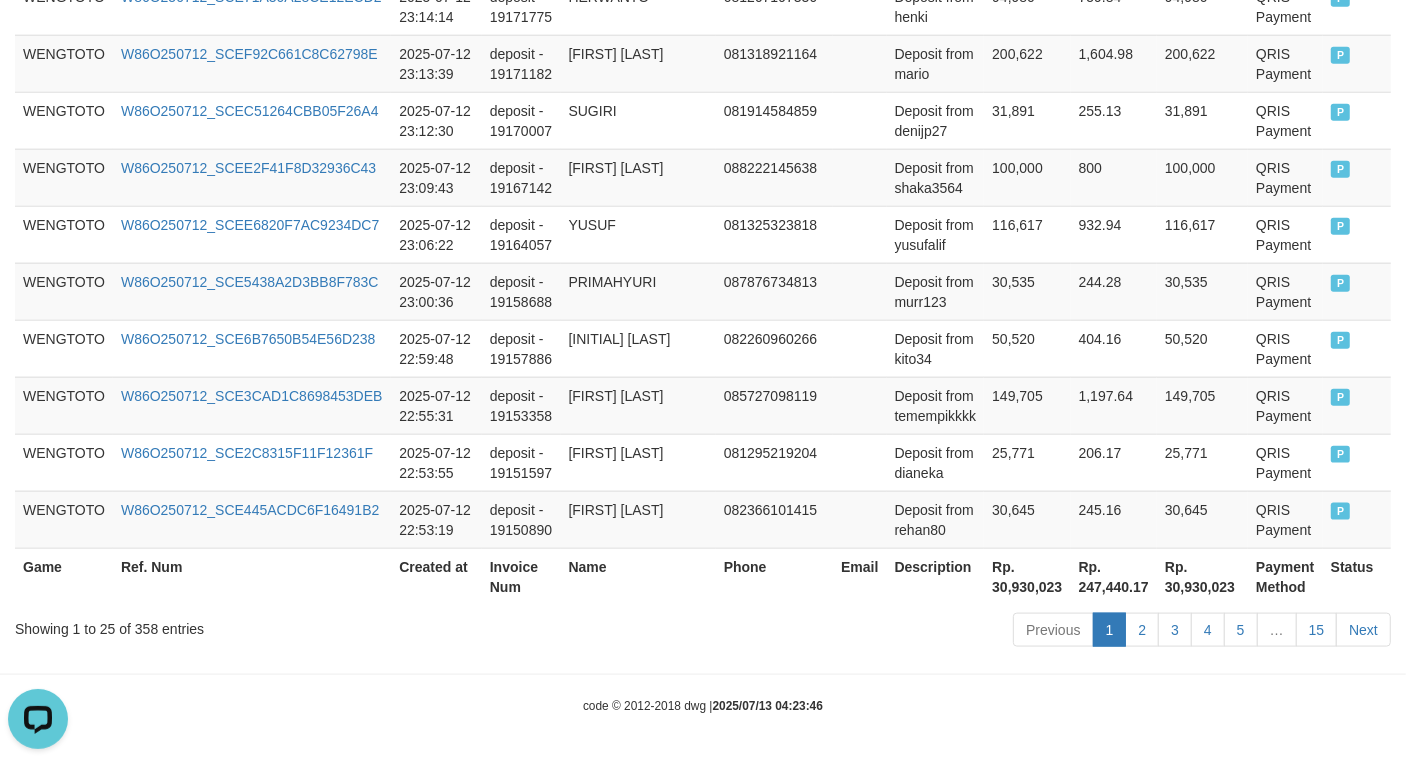 scroll, scrollTop: 1946, scrollLeft: 0, axis: vertical 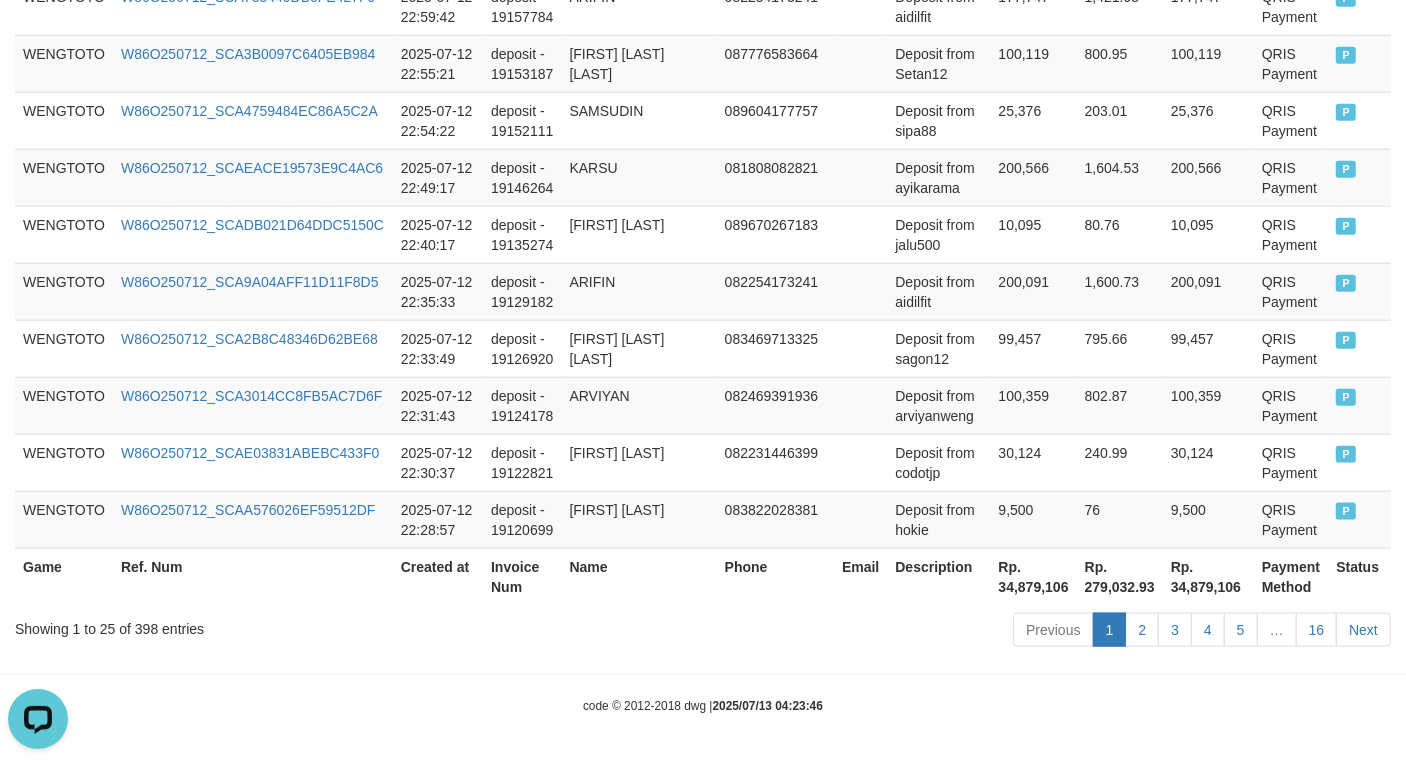 click on "Rp. 34,879,106" at bounding box center (1034, 576) 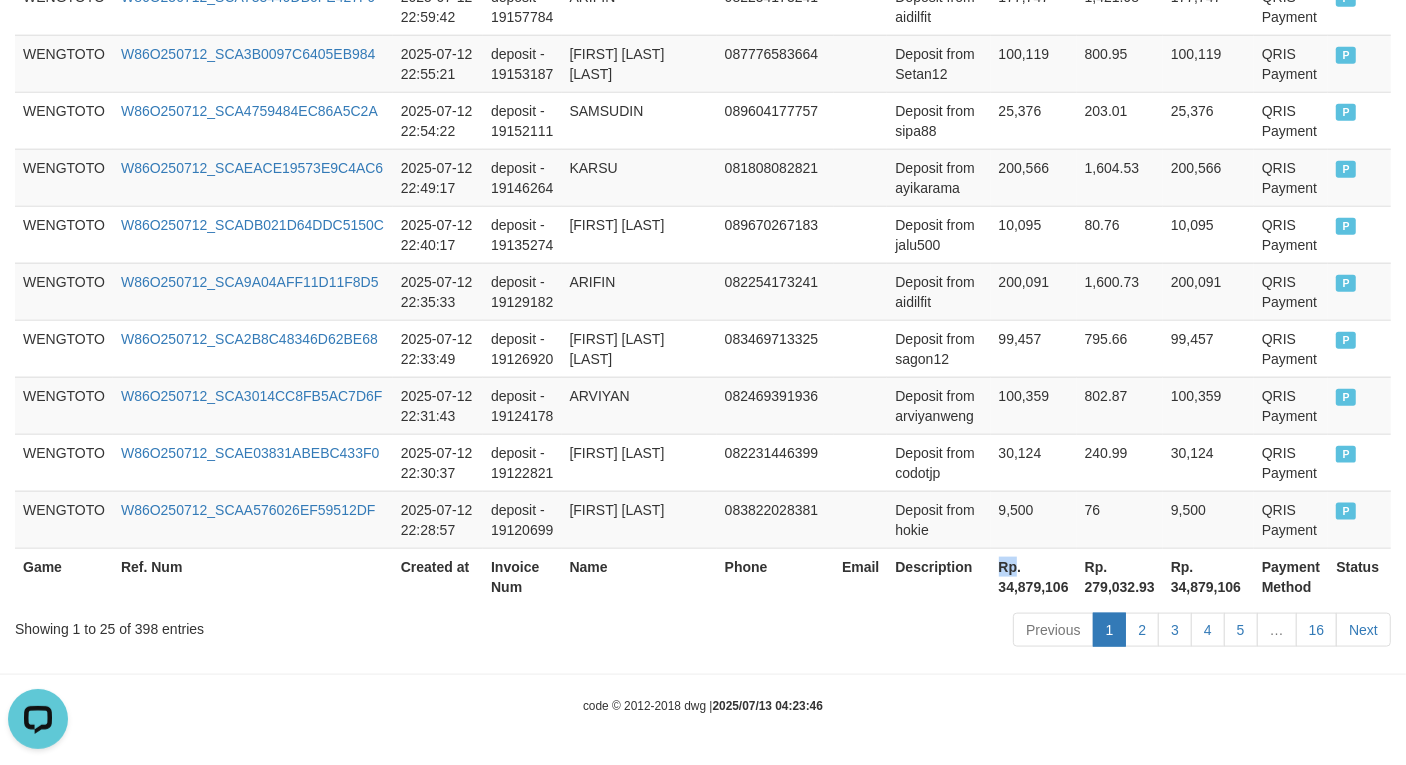 click on "Rp. 34,879,106" at bounding box center [1034, 576] 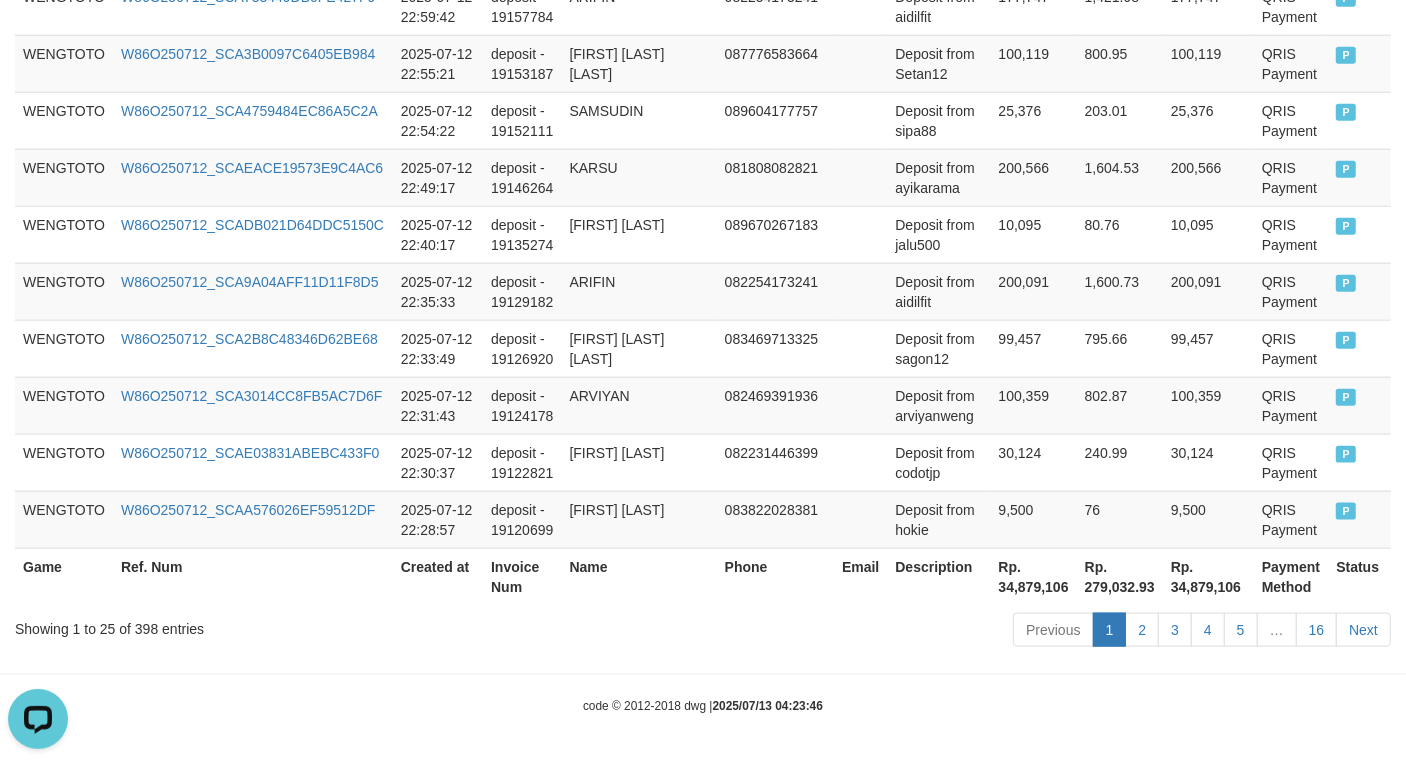 click on "Rp. 34,879,106" at bounding box center [1034, 576] 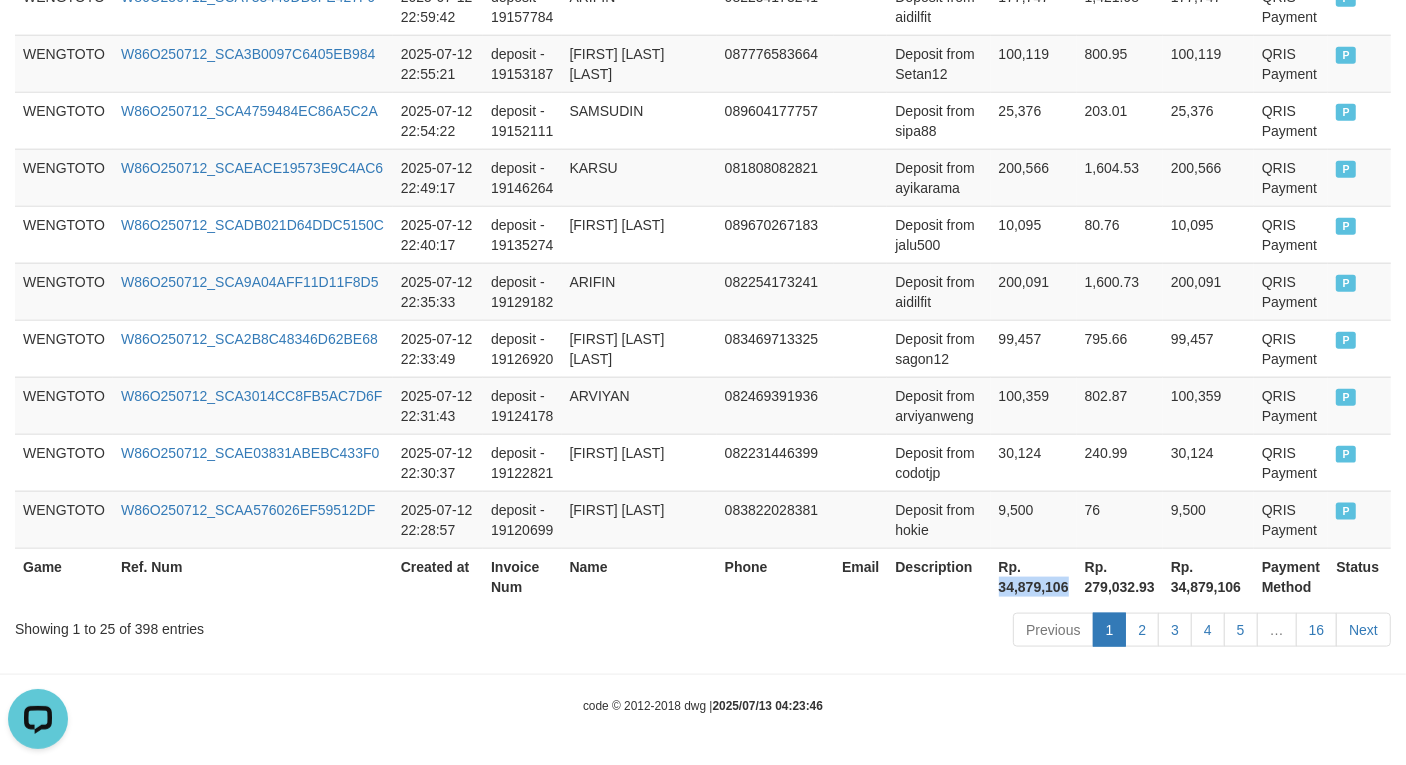 drag, startPoint x: 1002, startPoint y: 585, endPoint x: 1047, endPoint y: 588, distance: 45.099888 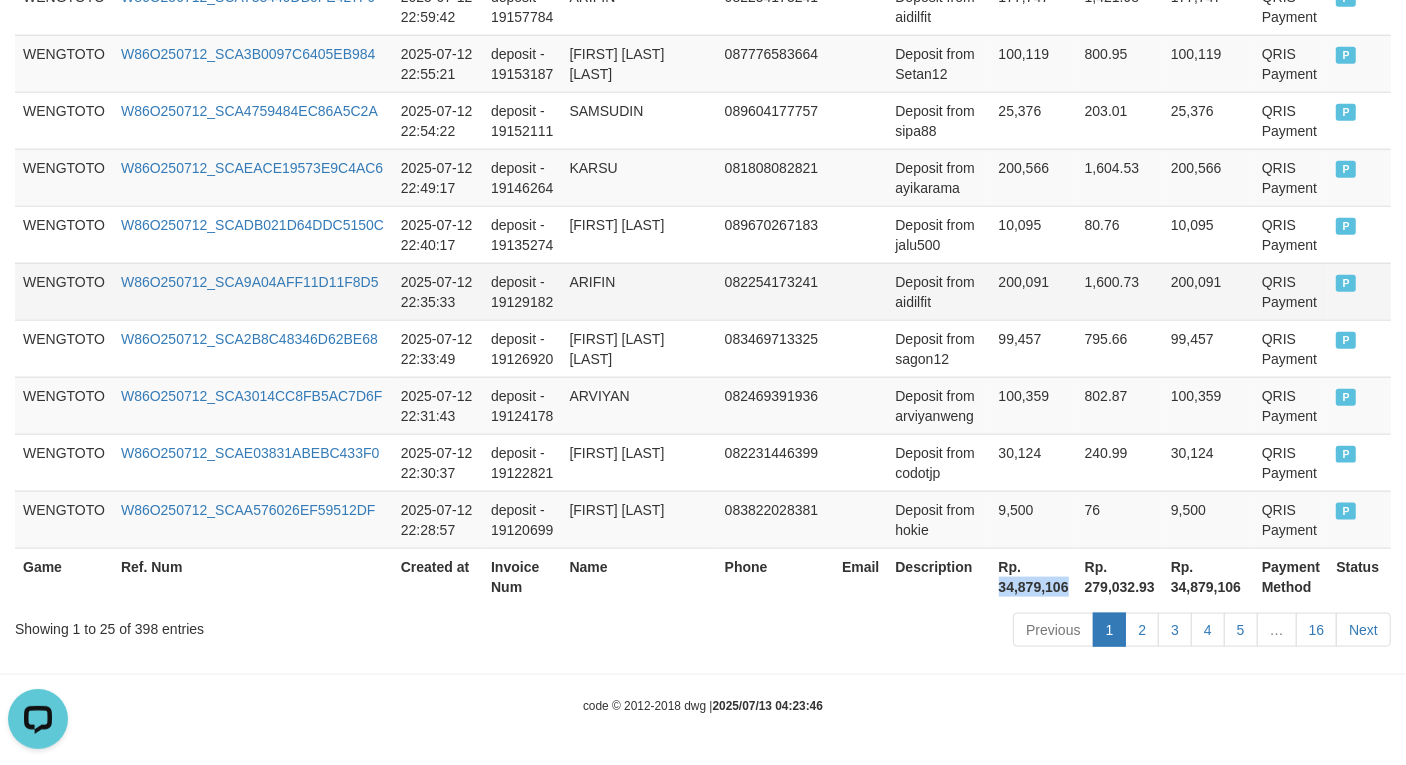 copy on "34,879,106" 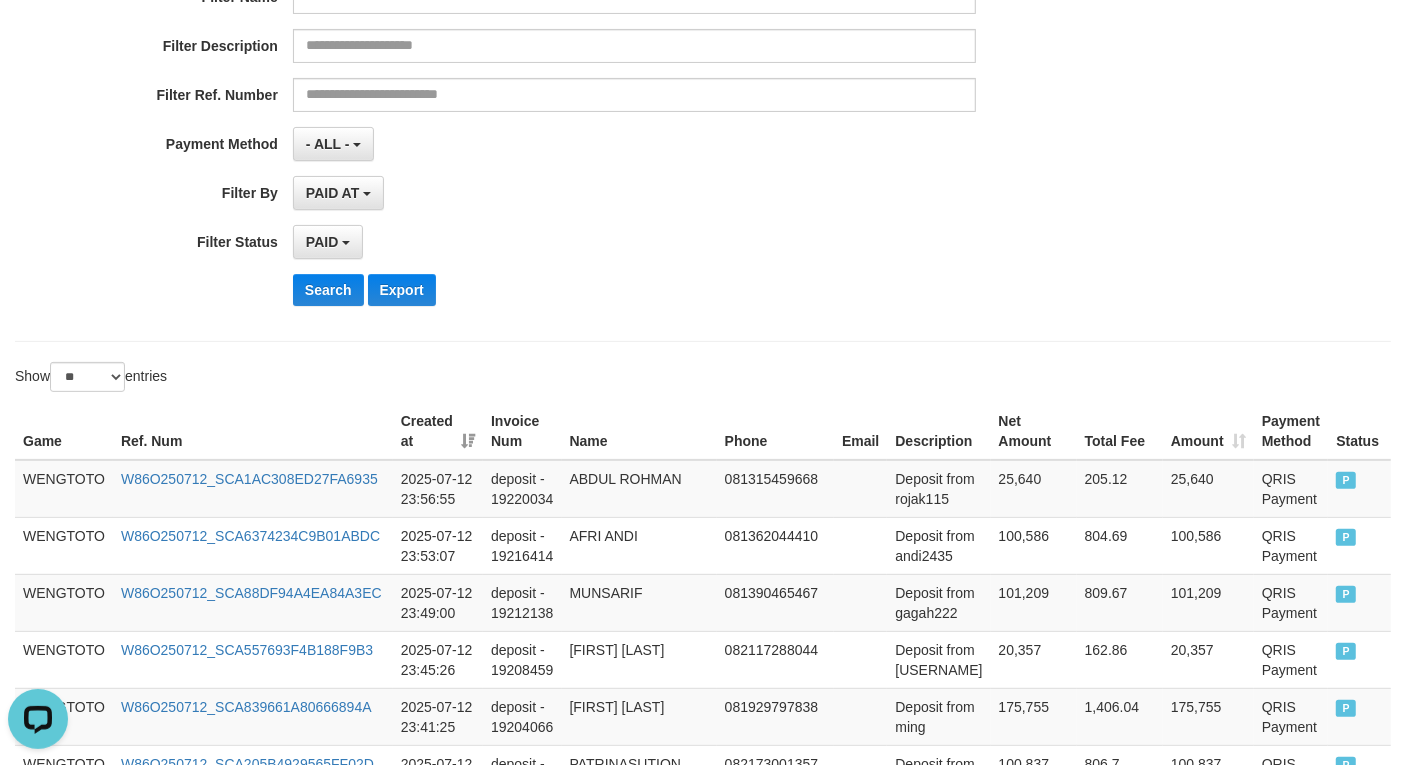 scroll, scrollTop: 0, scrollLeft: 0, axis: both 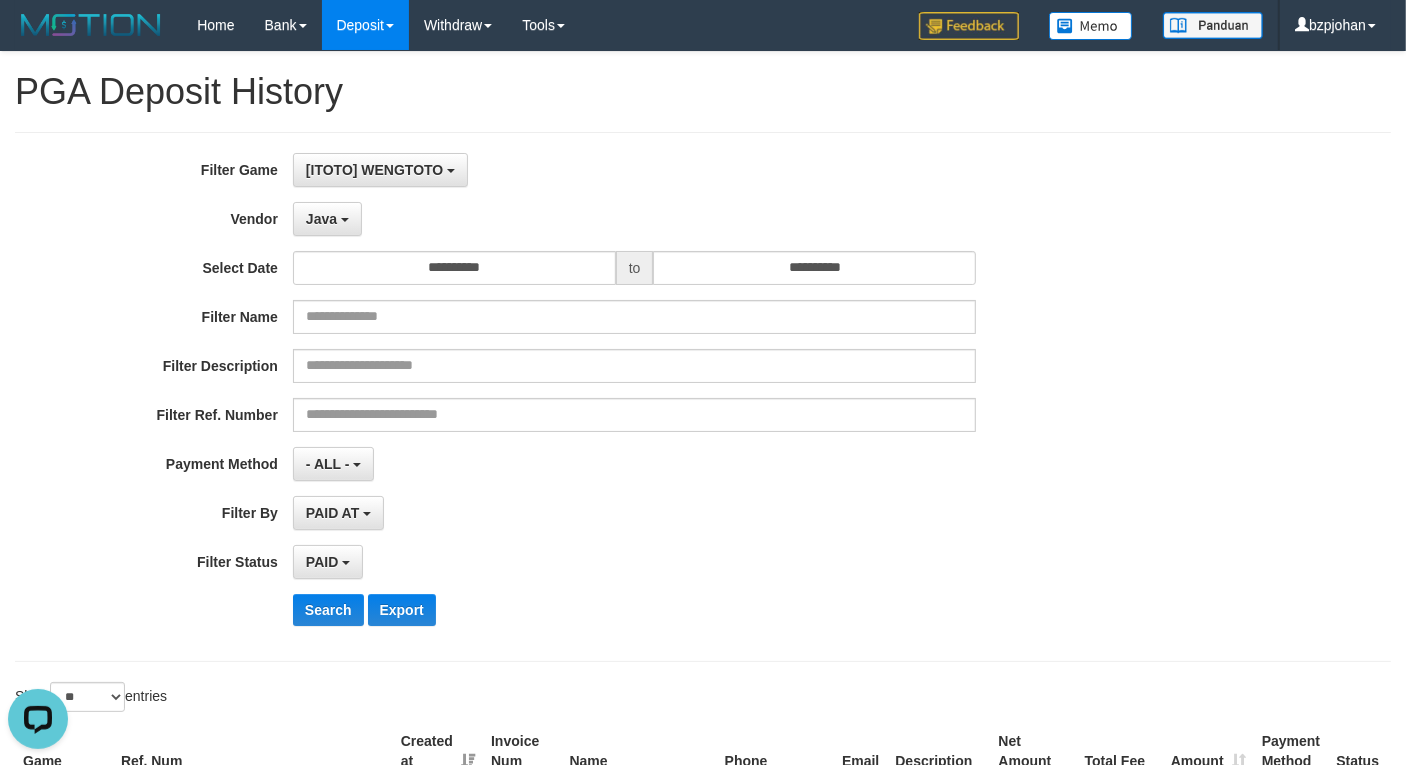 click on "**********" at bounding box center (586, 397) 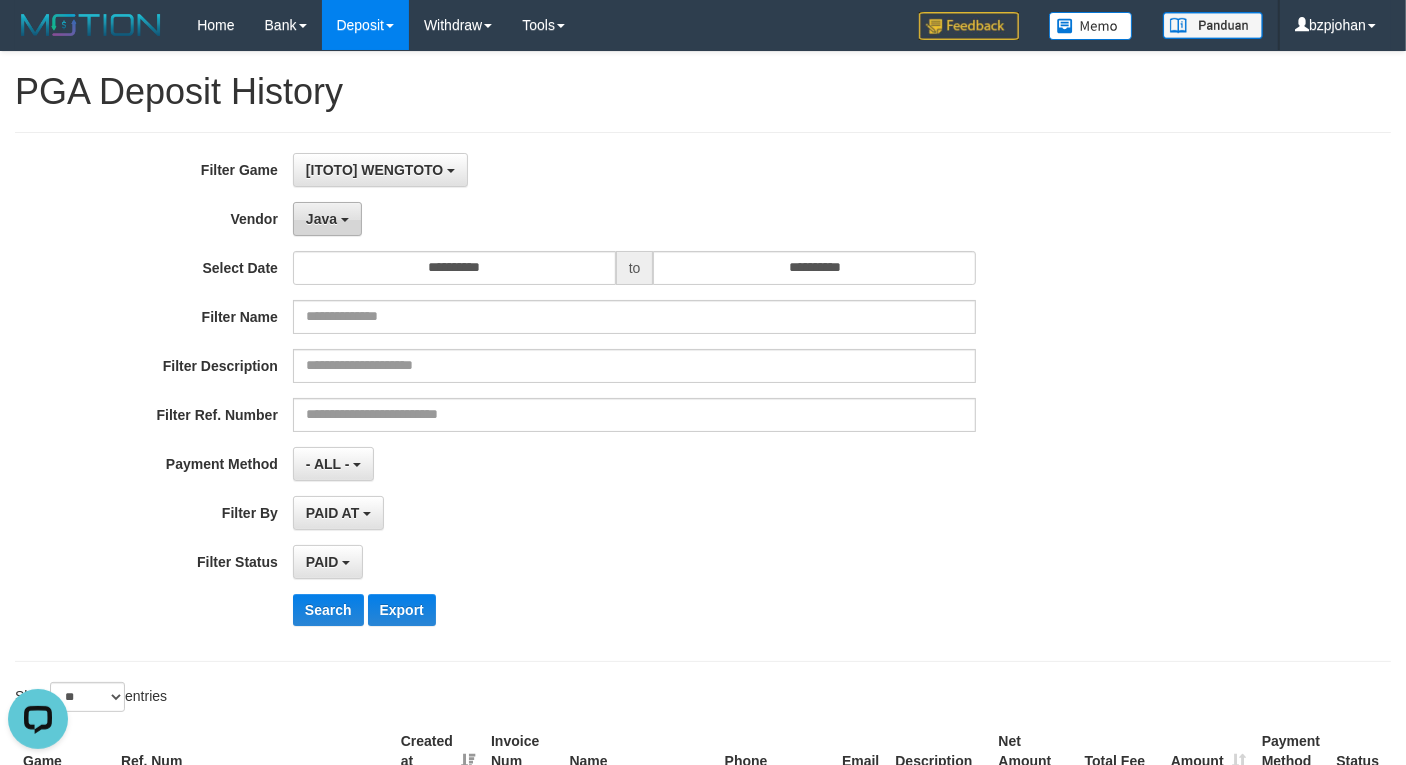 click on "Java" at bounding box center (321, 219) 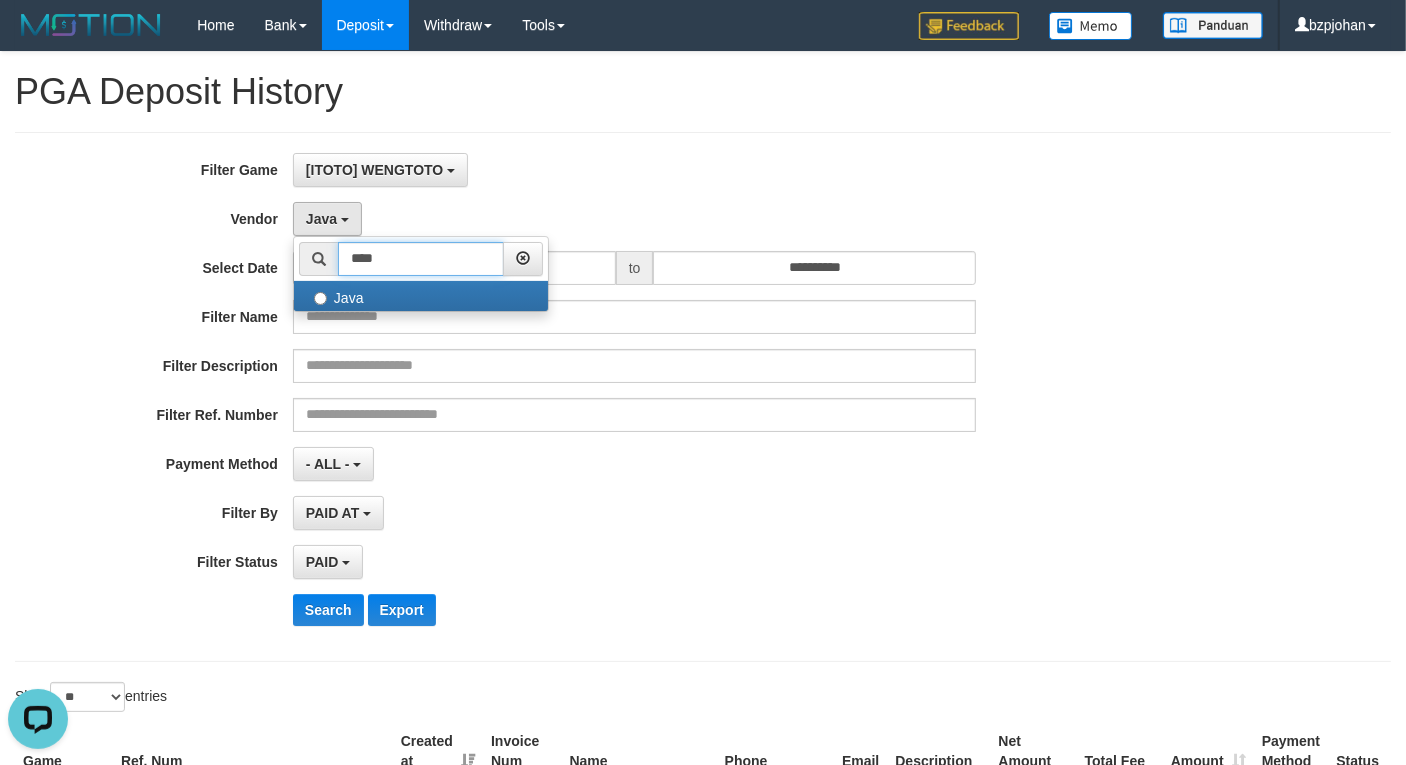 click on "****" at bounding box center (421, 259) 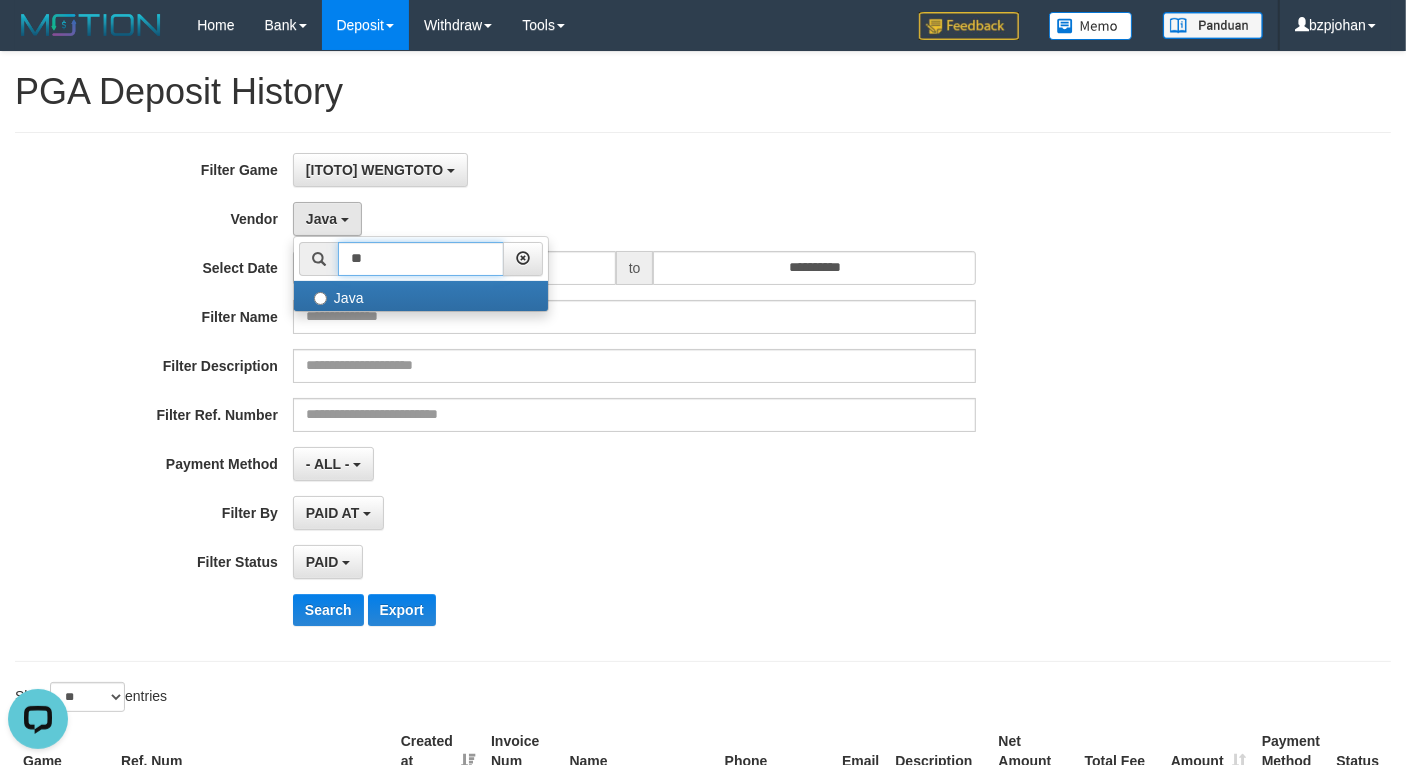 type on "*" 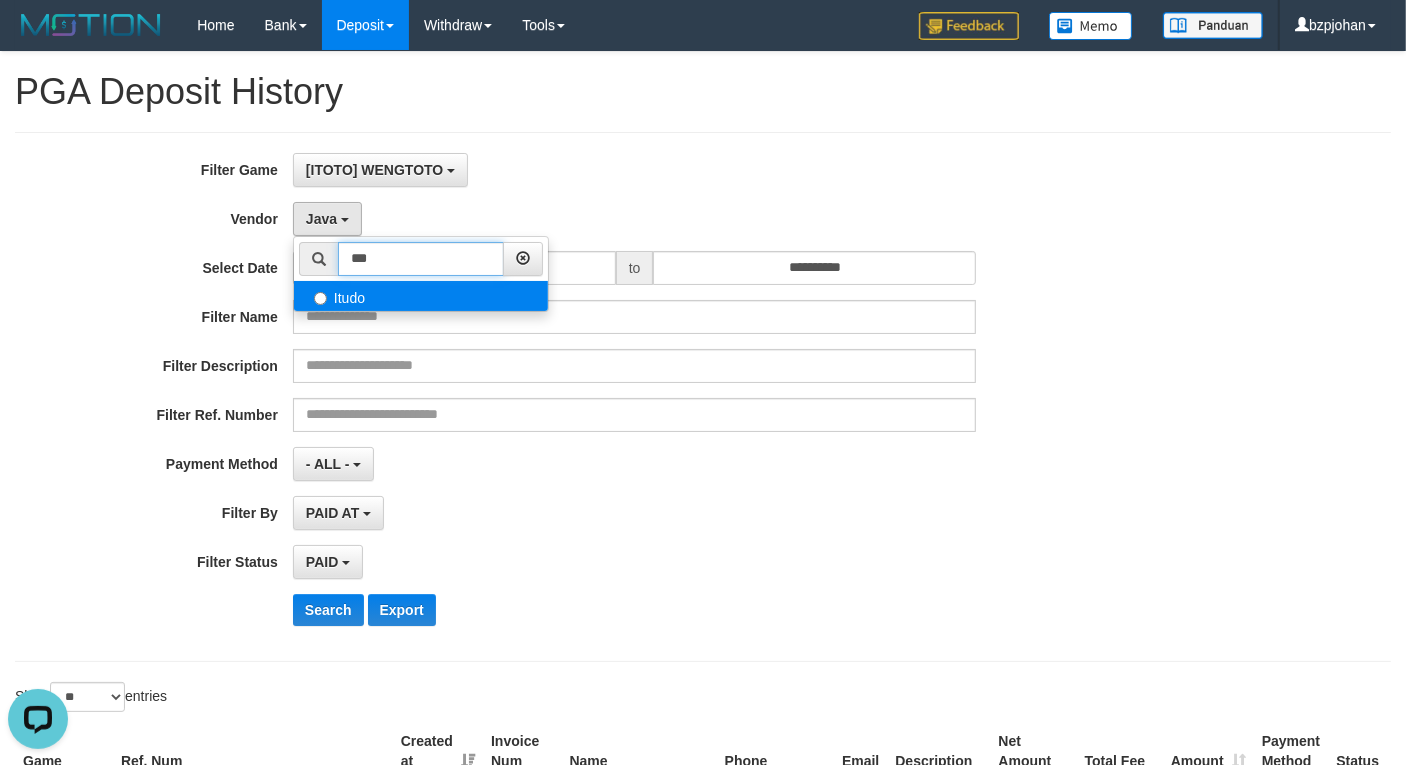 type on "***" 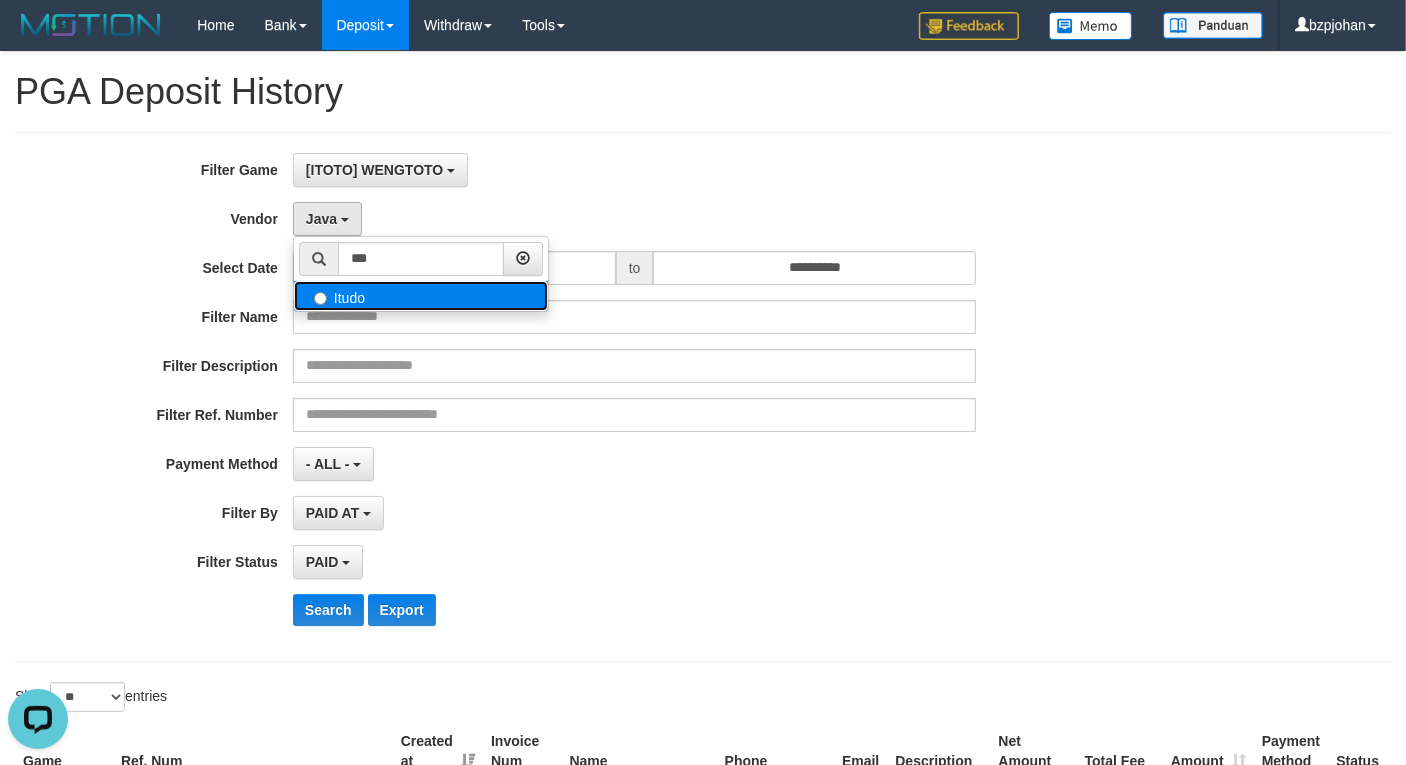 click on "Itudo" at bounding box center (421, 296) 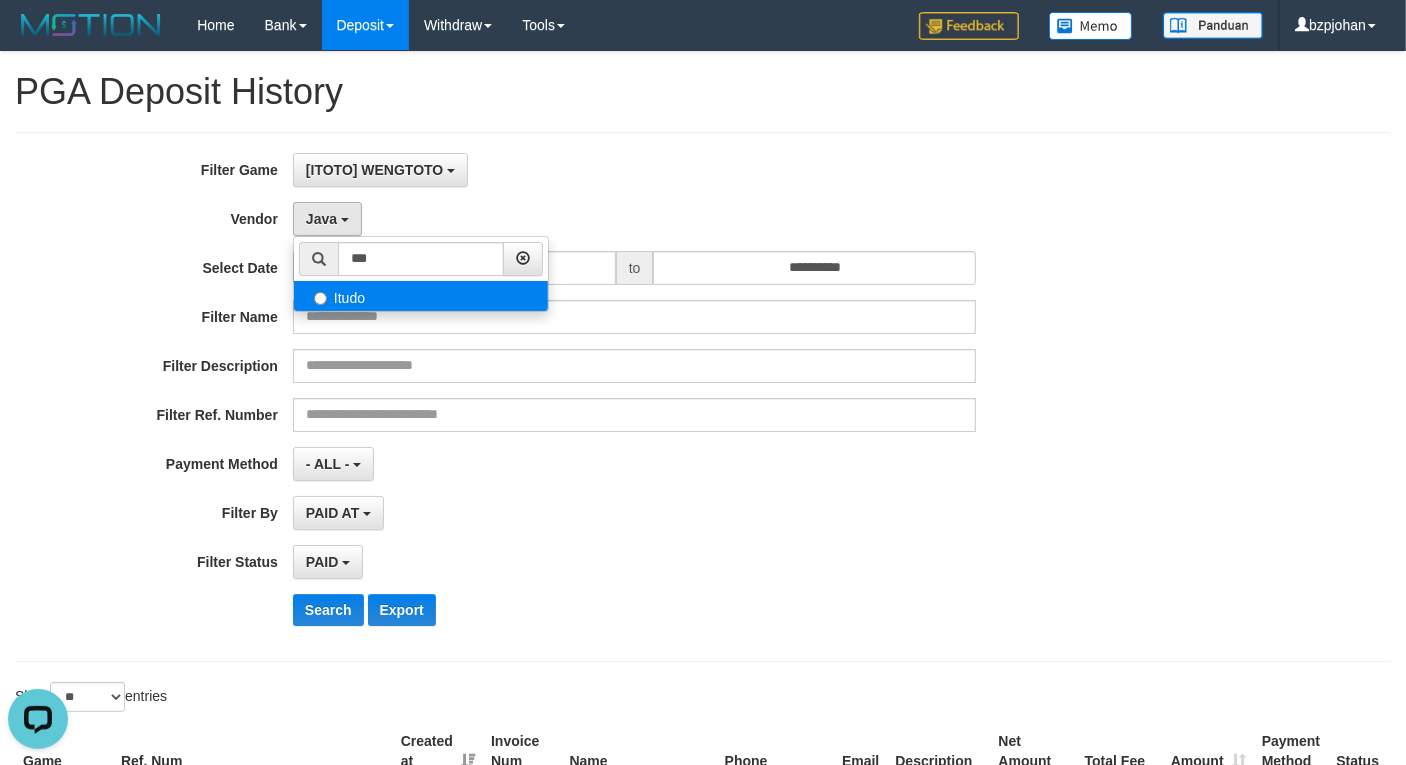 select on "**********" 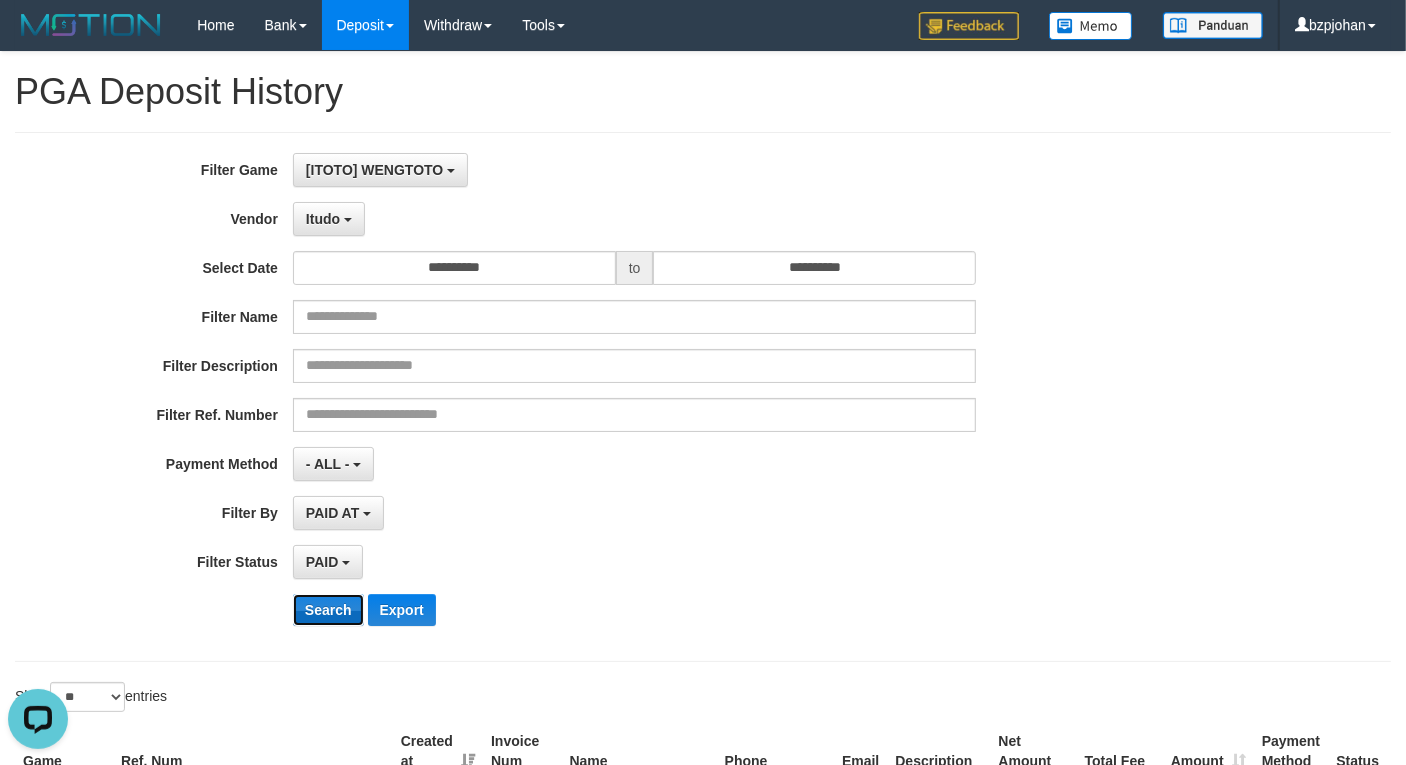 click on "Search" at bounding box center (328, 610) 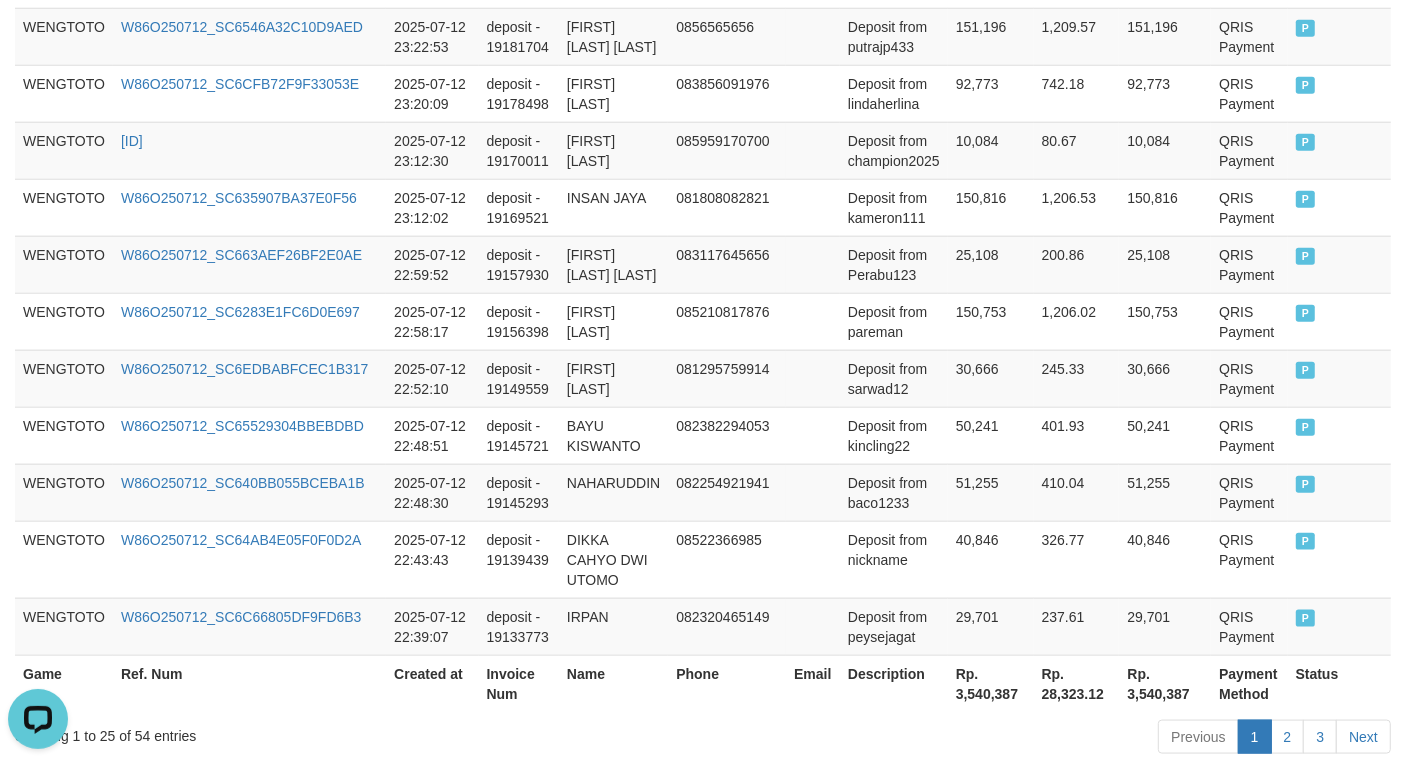 scroll, scrollTop: 1726, scrollLeft: 0, axis: vertical 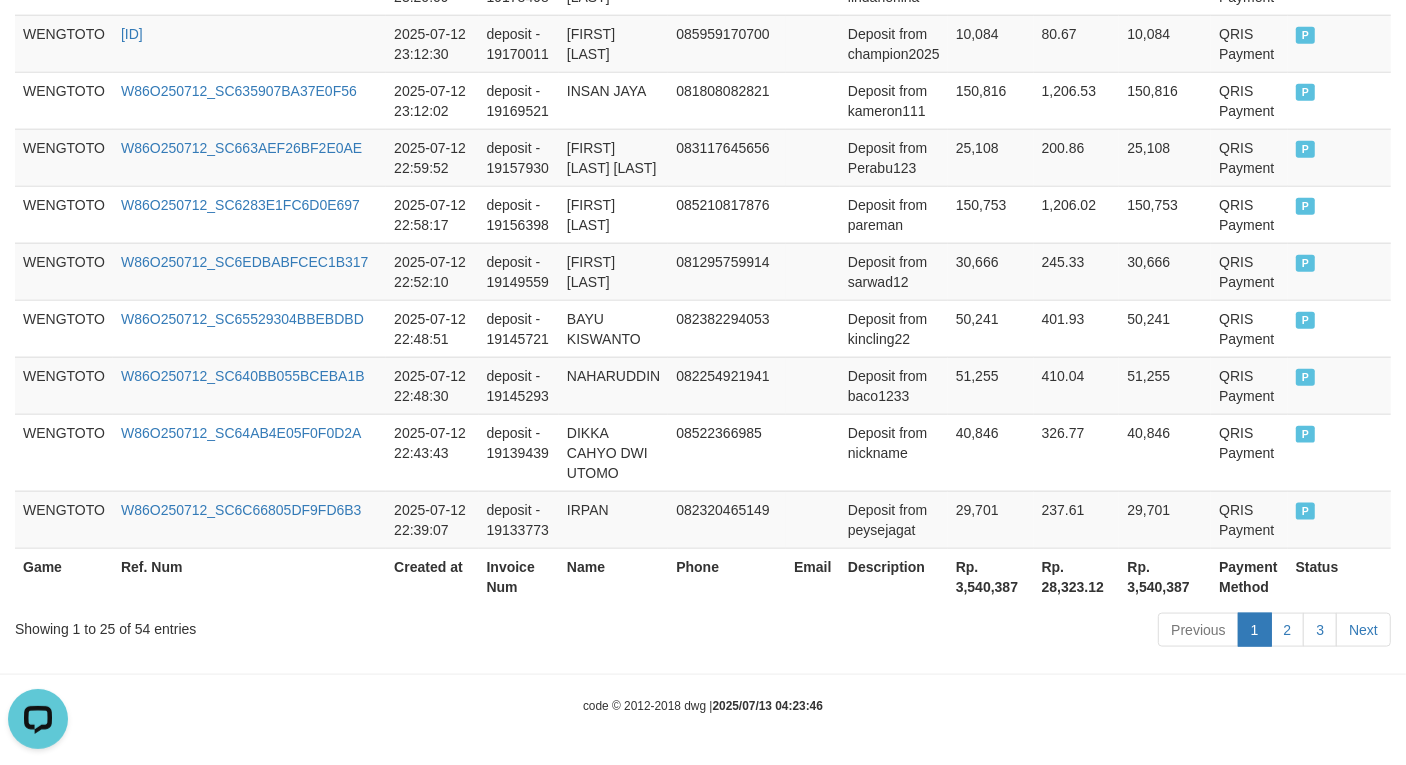 click on "Rp. 3,540,387" at bounding box center (991, 576) 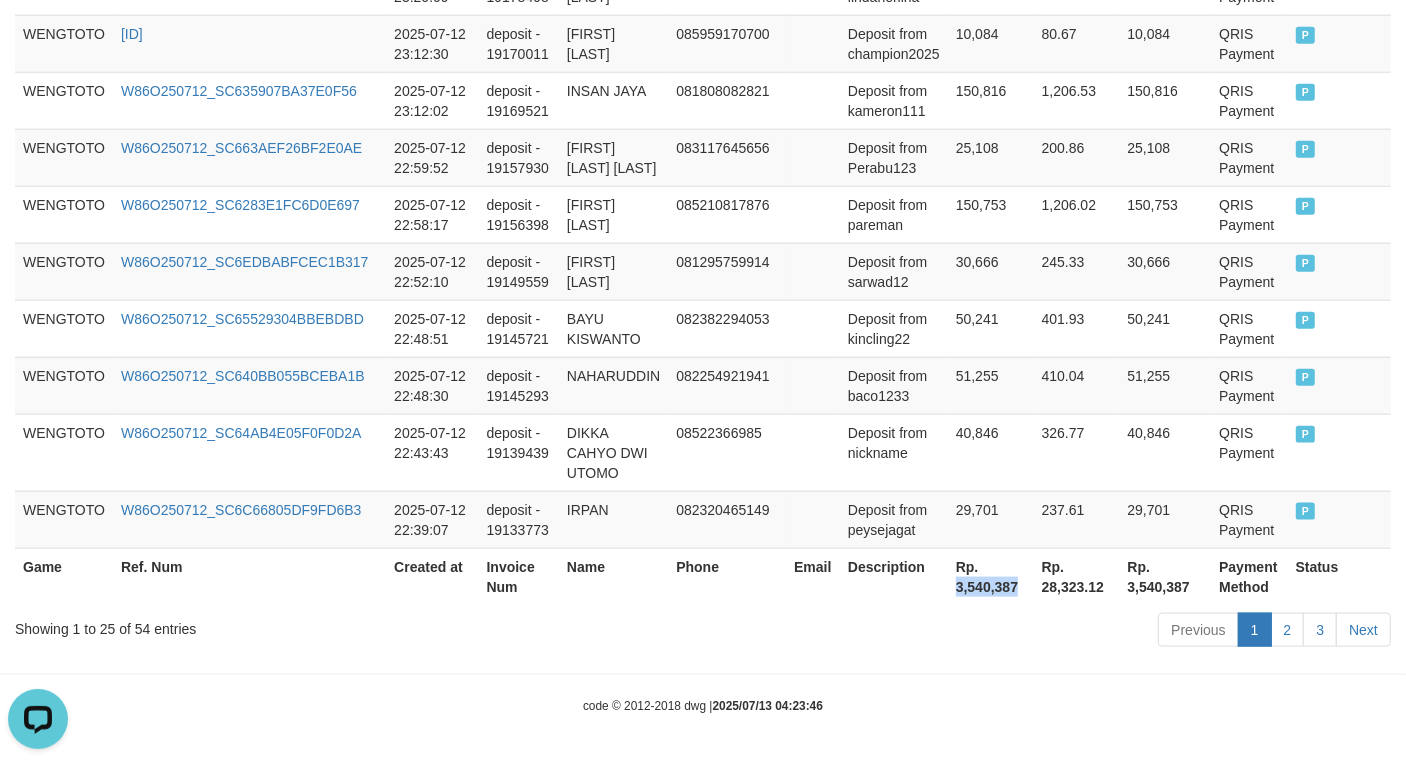 click on "Rp. 3,540,387" at bounding box center (991, 576) 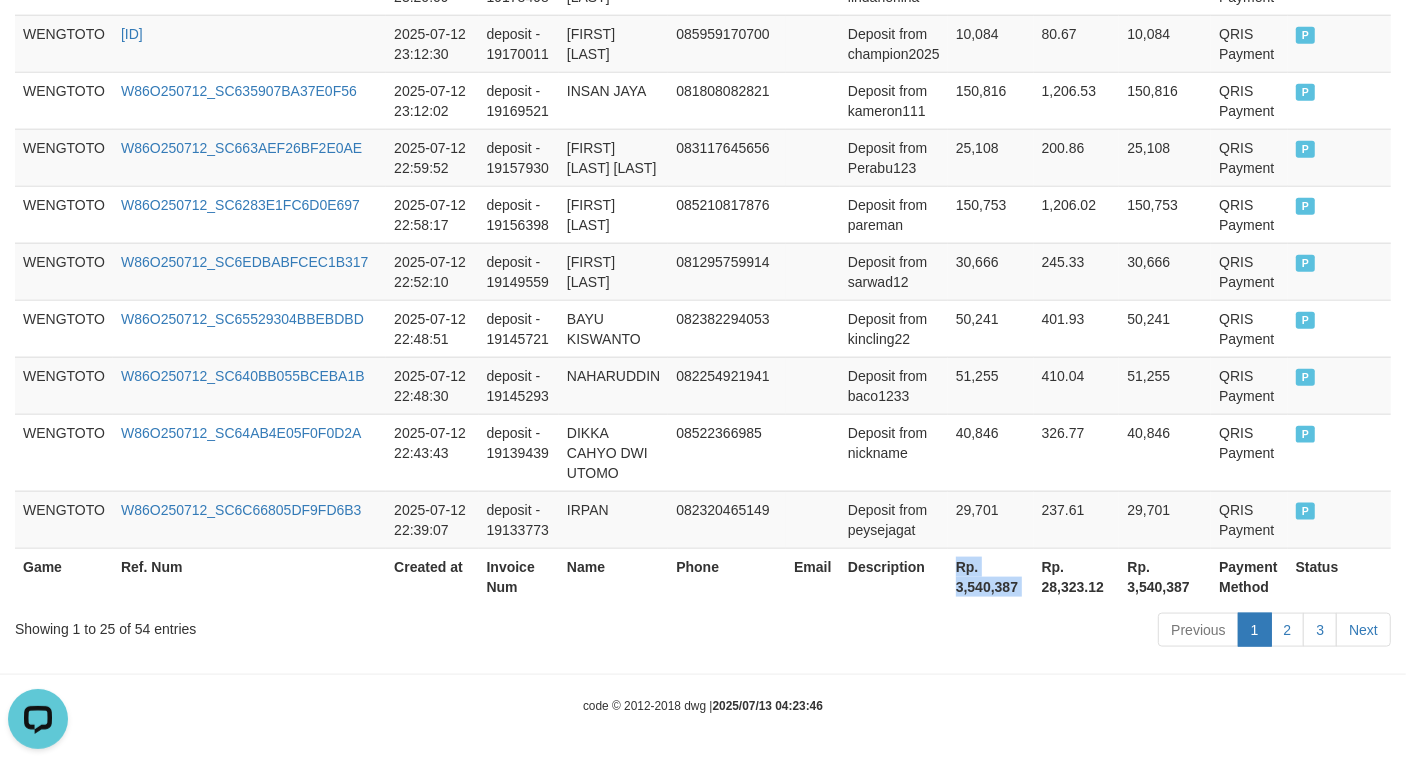 click on "Rp. 3,540,387" at bounding box center [991, 576] 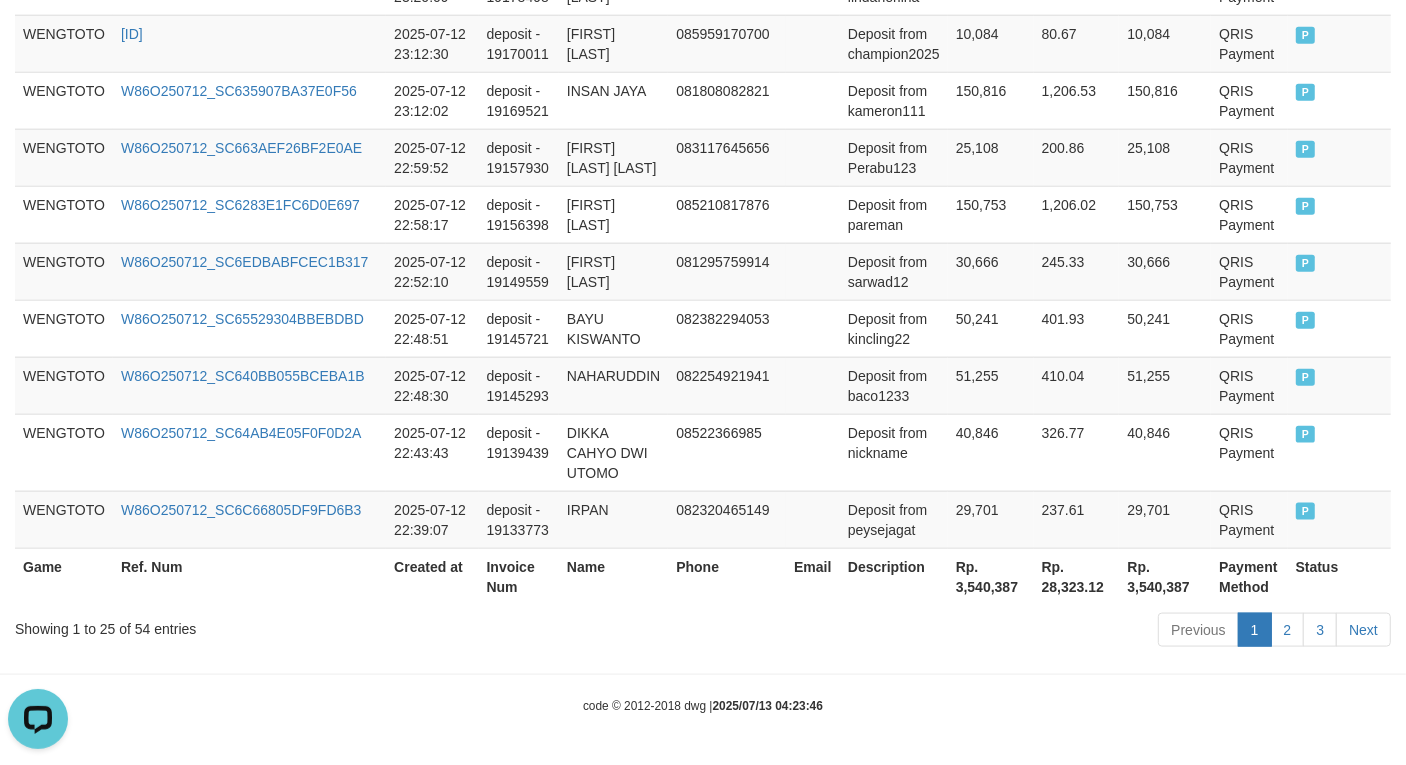 click on "Rp. 3,540,387" at bounding box center [991, 576] 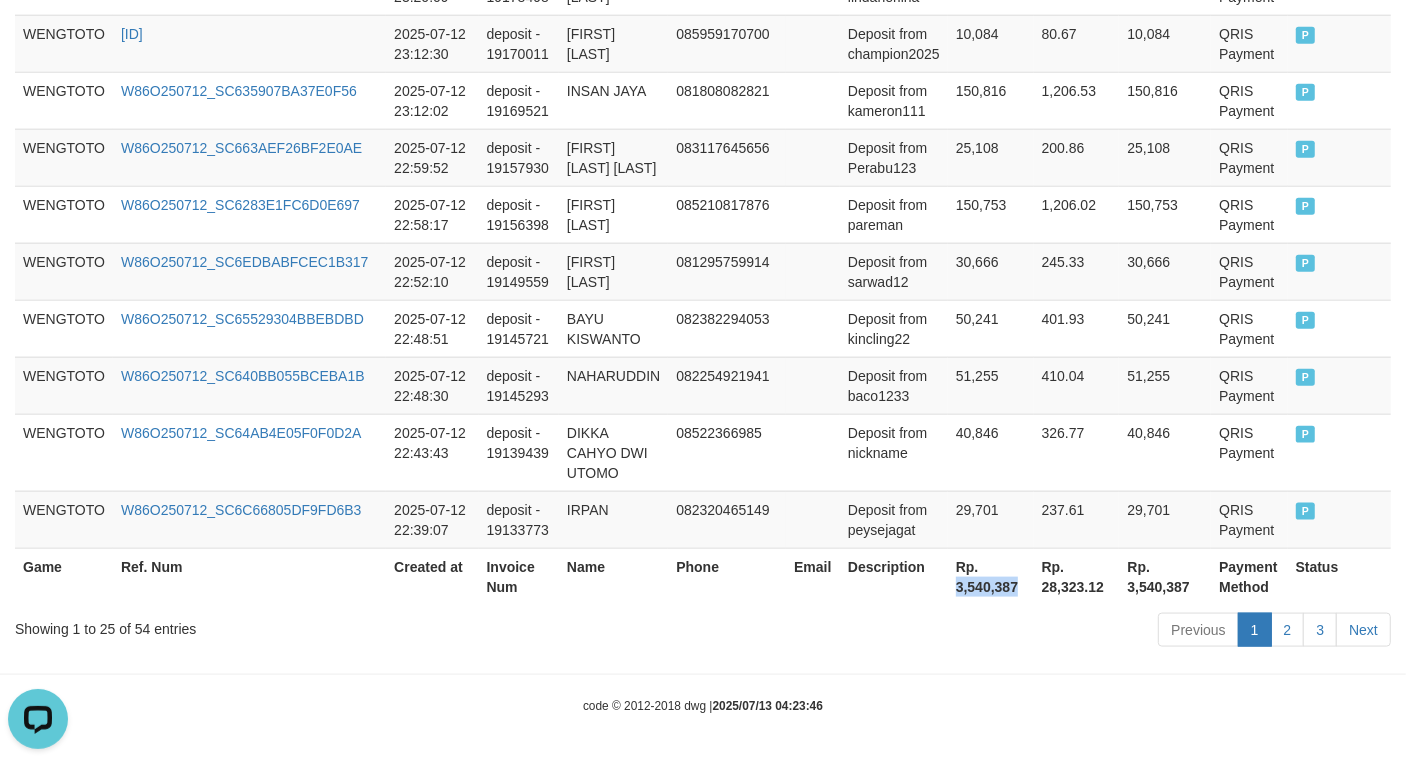 click on "Rp. 3,540,387" at bounding box center [991, 576] 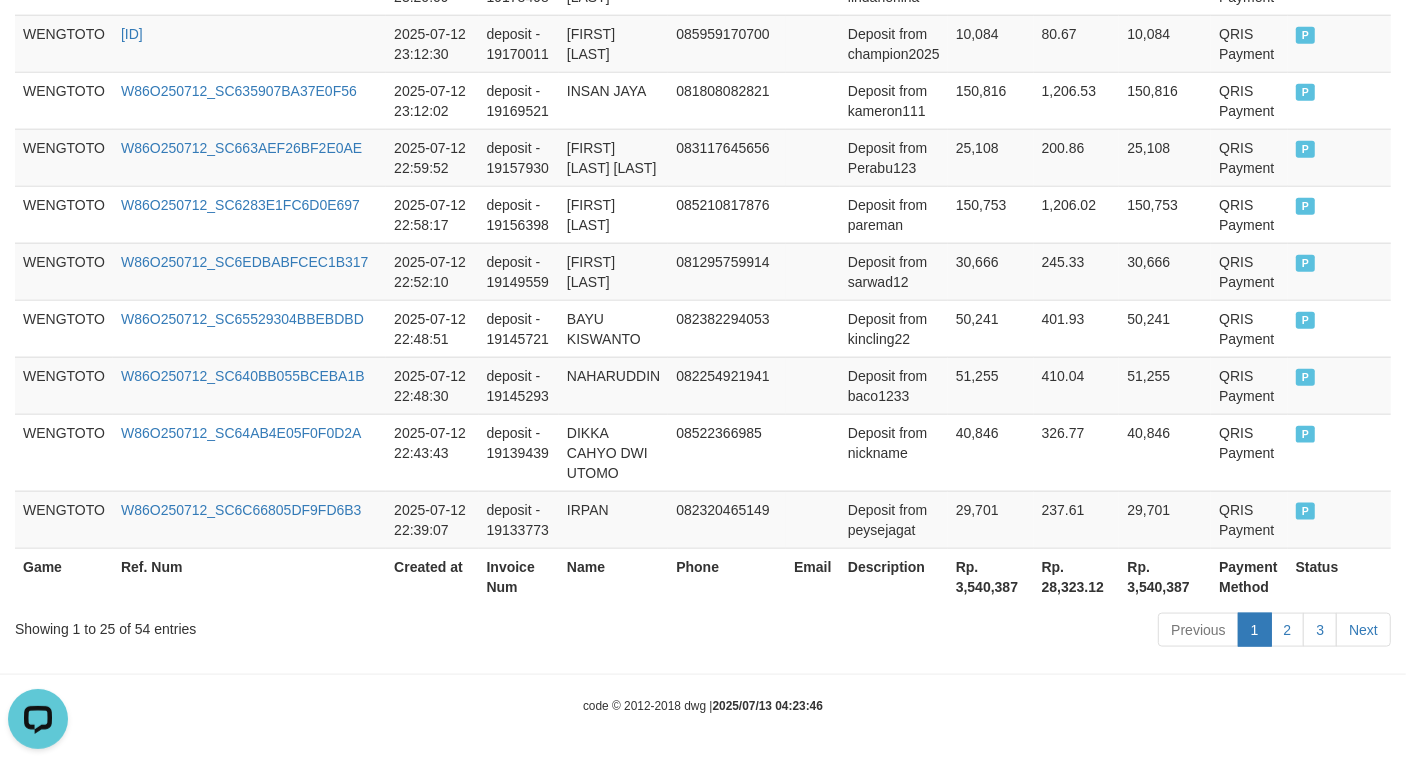 click on "Description" at bounding box center [894, 576] 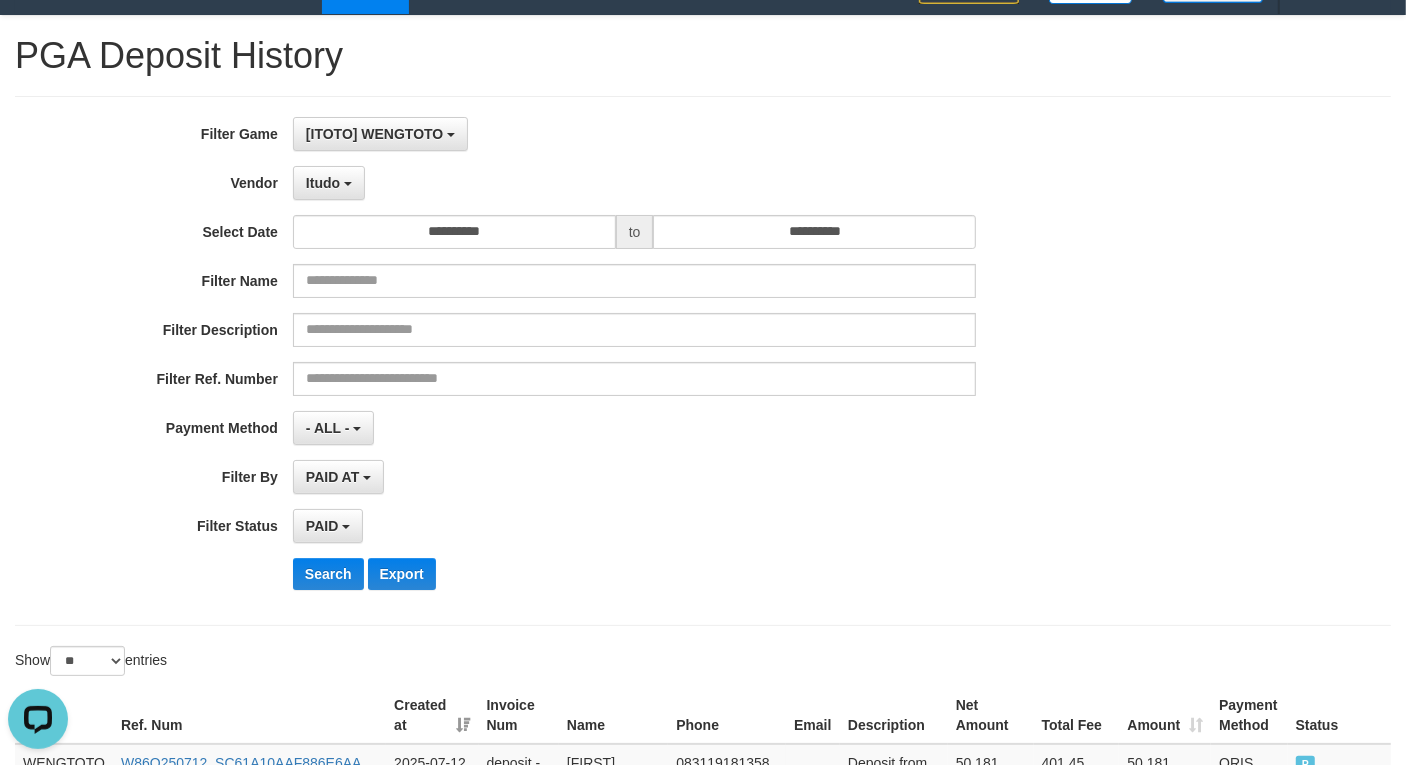 scroll, scrollTop: 0, scrollLeft: 0, axis: both 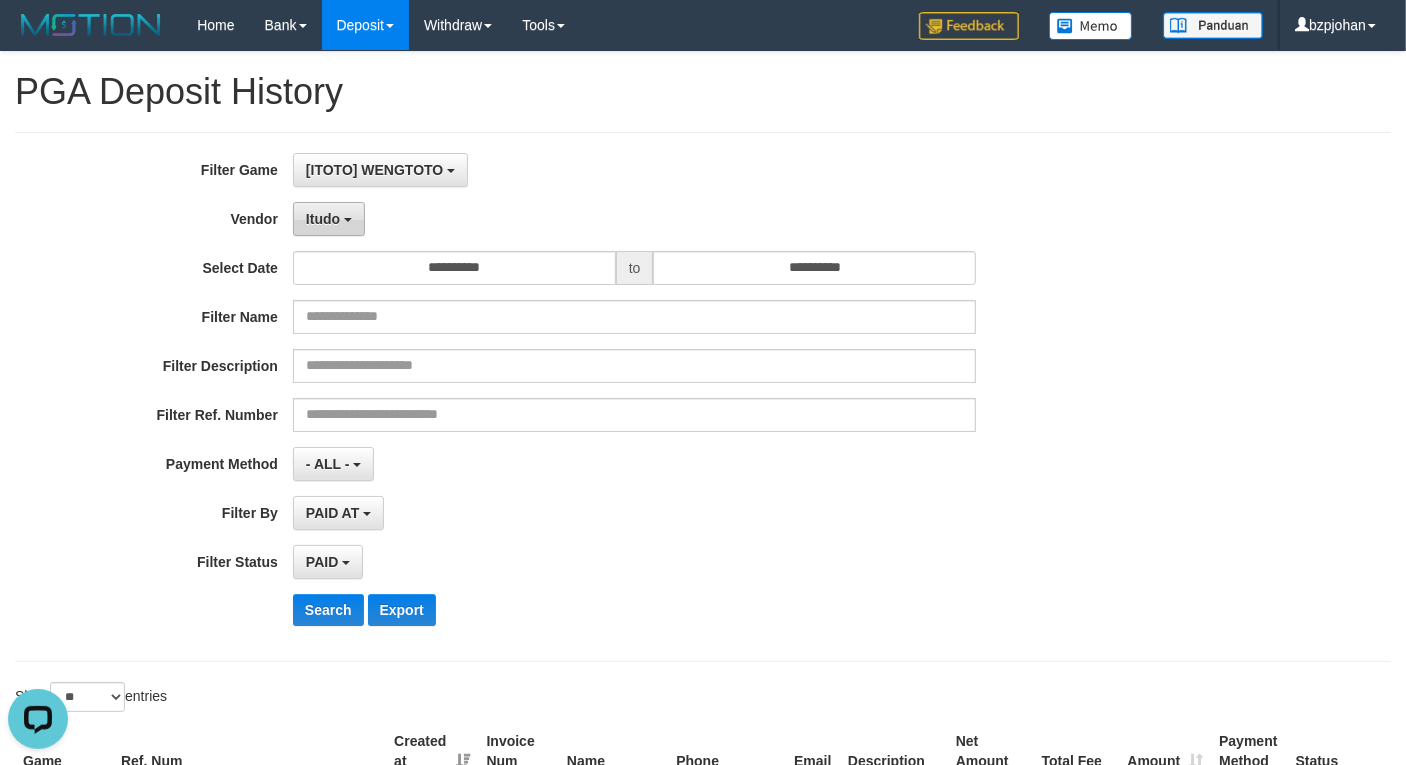click on "Itudo" at bounding box center [323, 219] 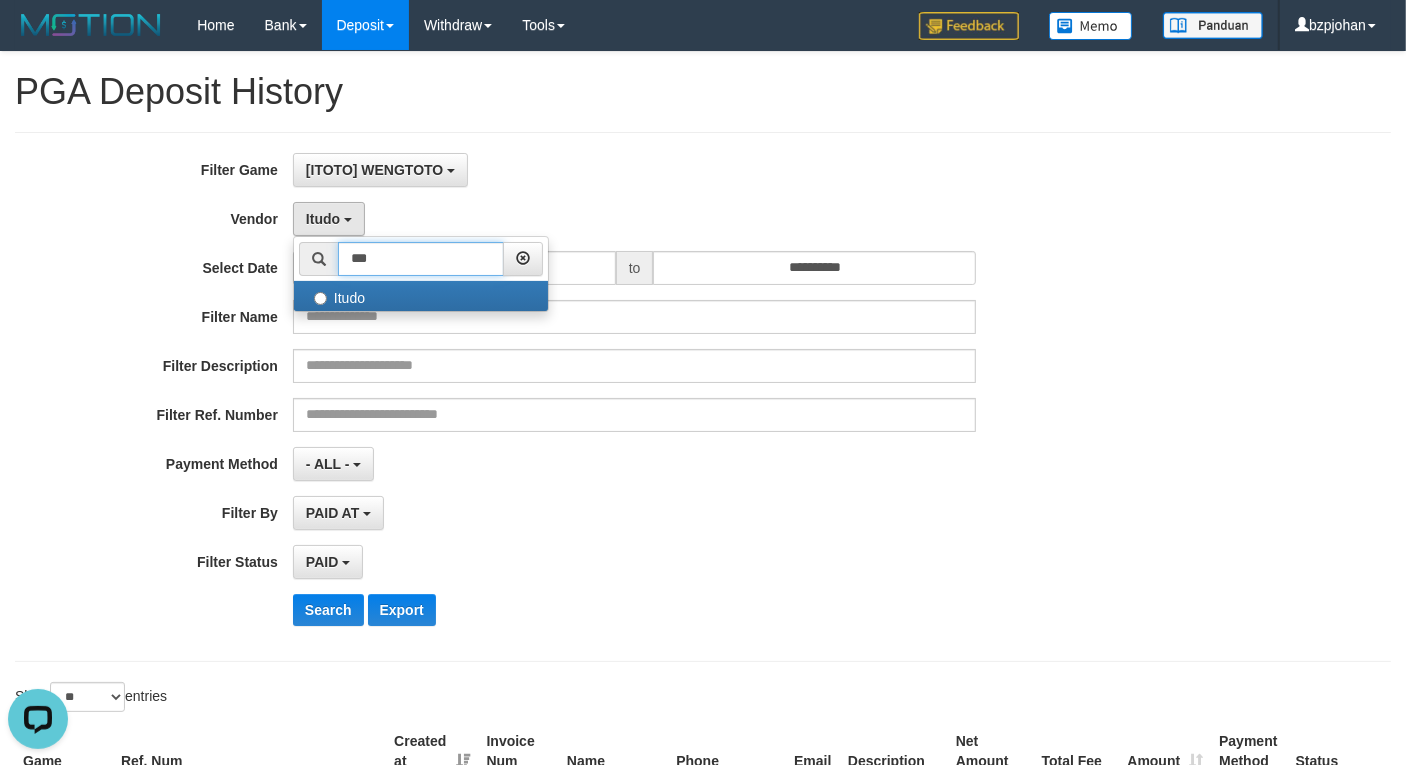 click on "***" at bounding box center (421, 259) 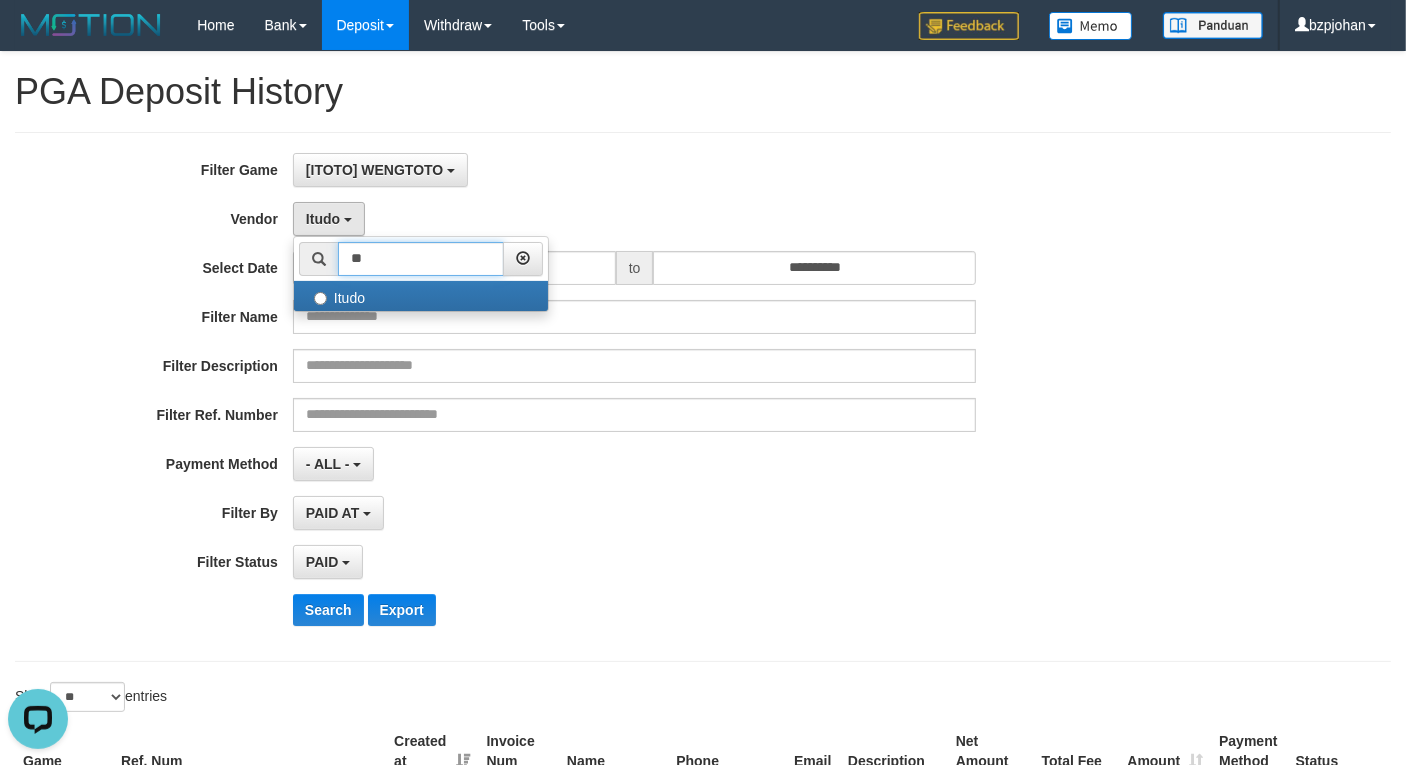 type on "*" 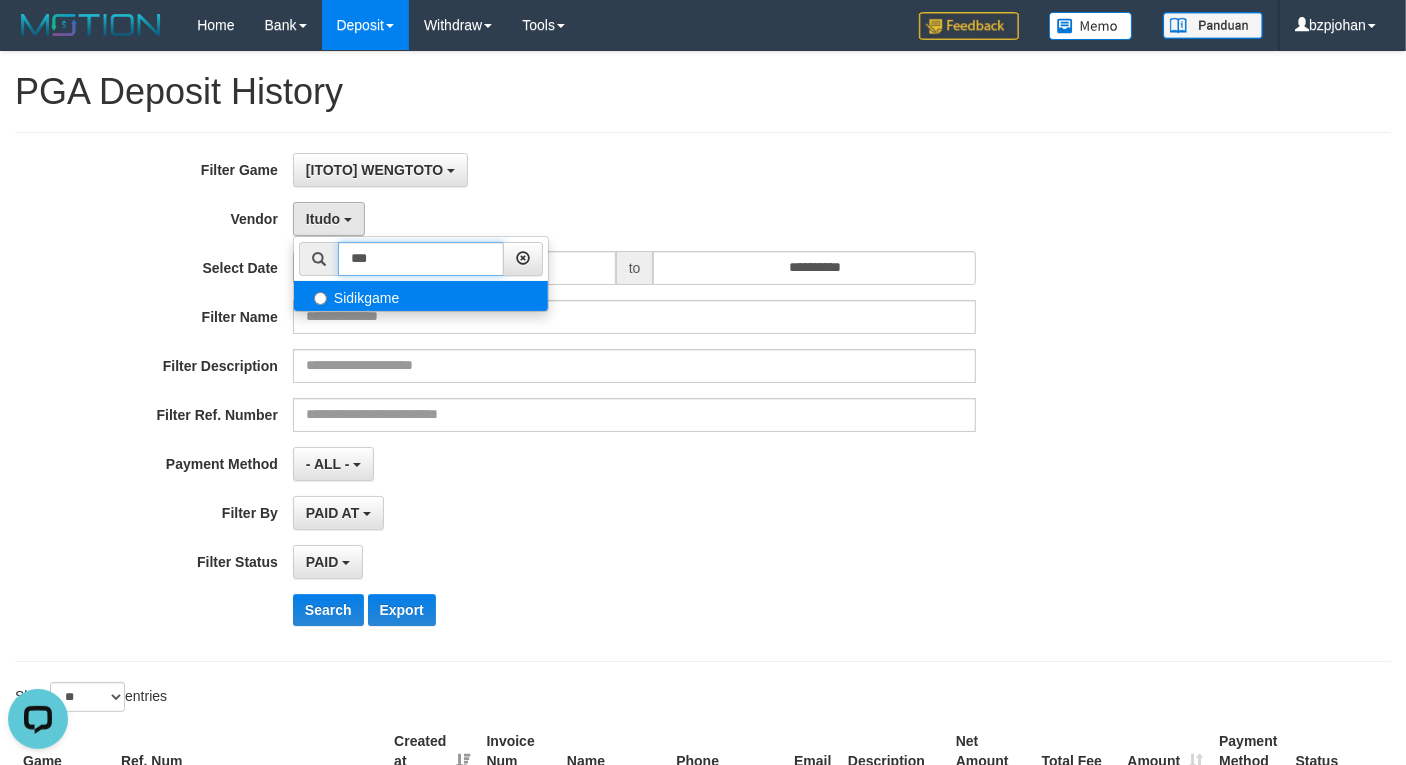 type on "***" 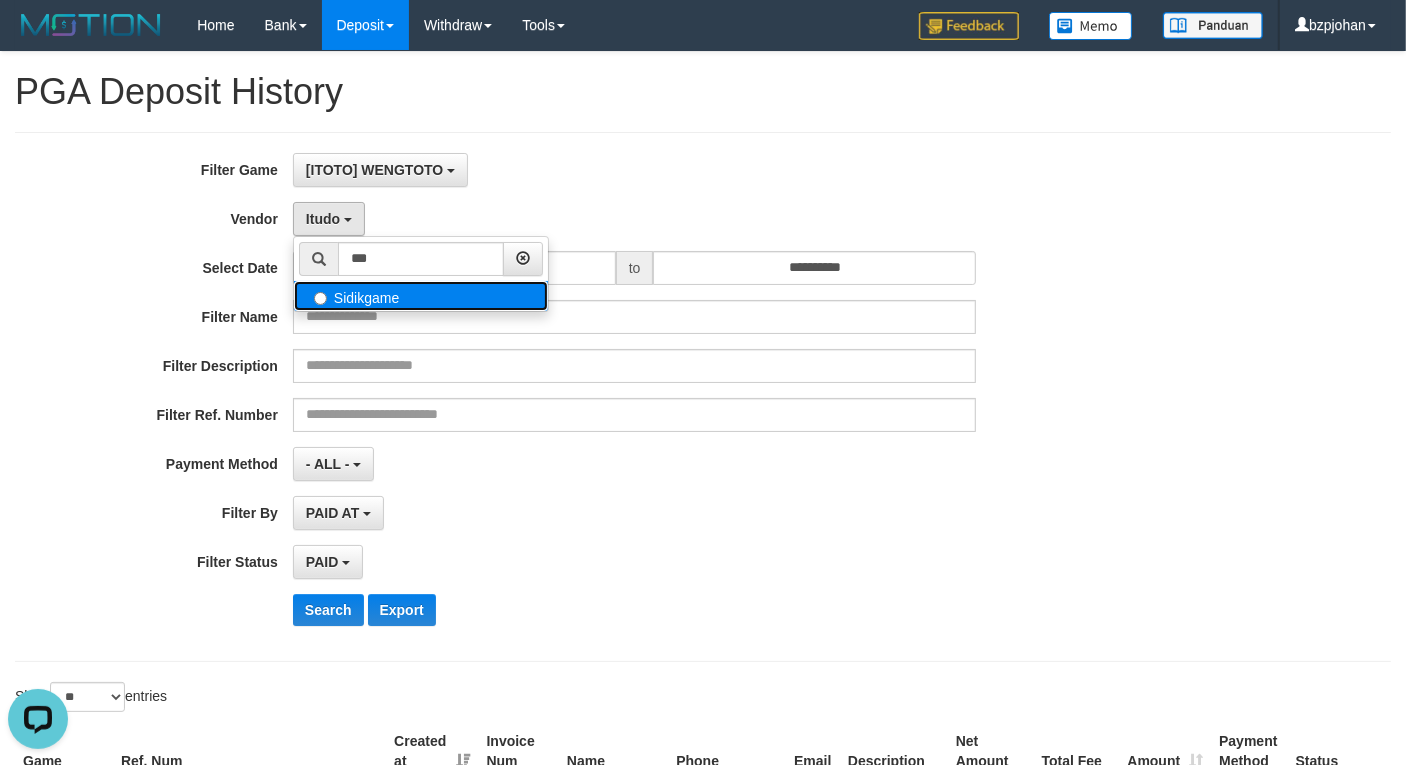 click on "Sidikgame" at bounding box center (421, 296) 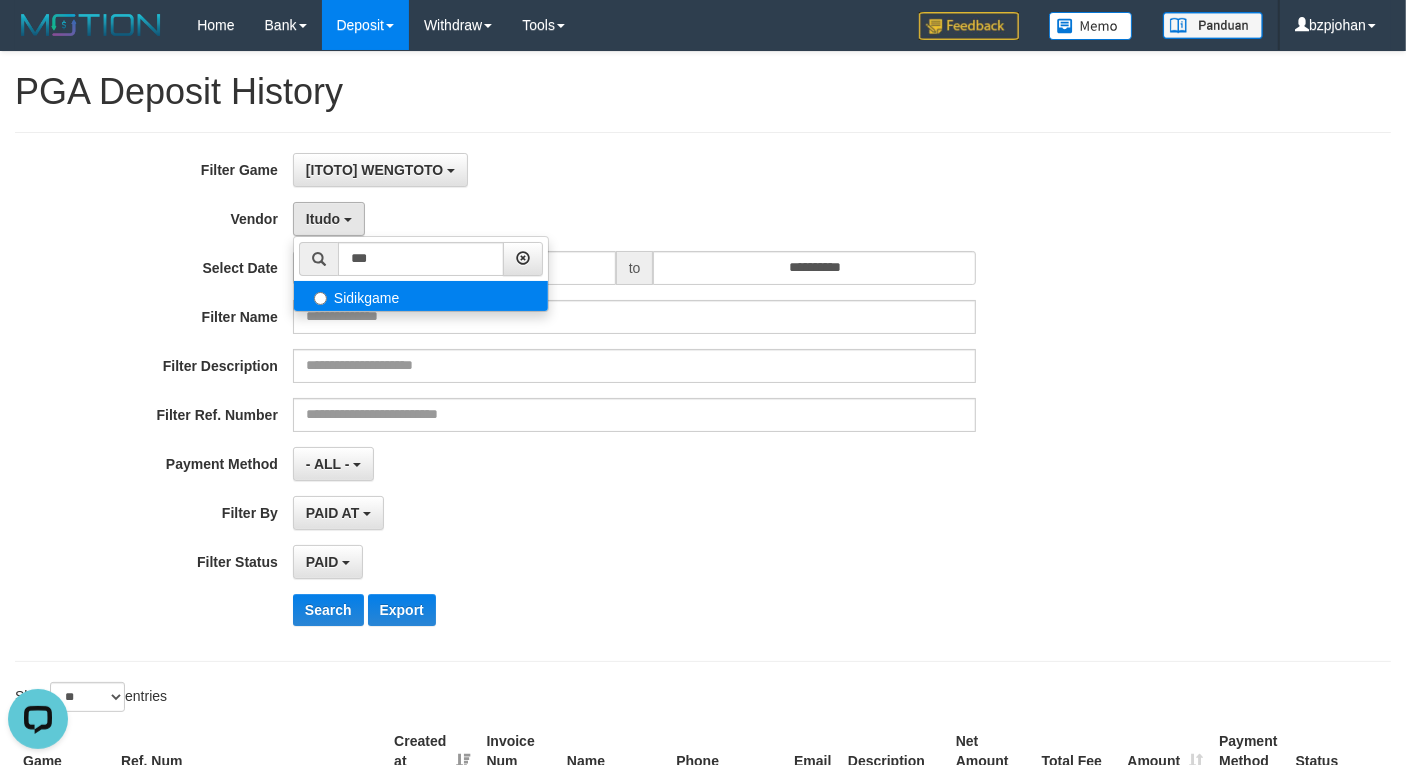 select on "**********" 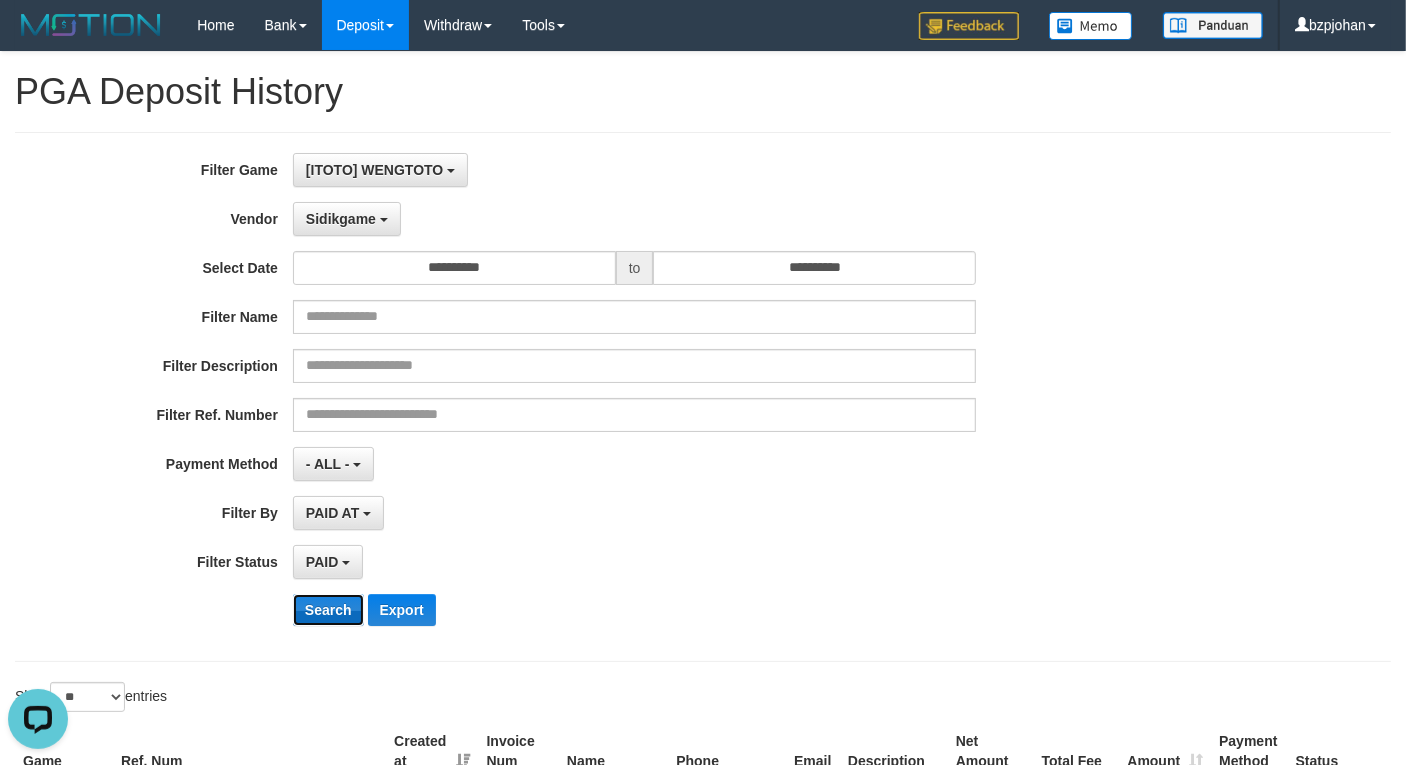 click on "Search" at bounding box center (328, 610) 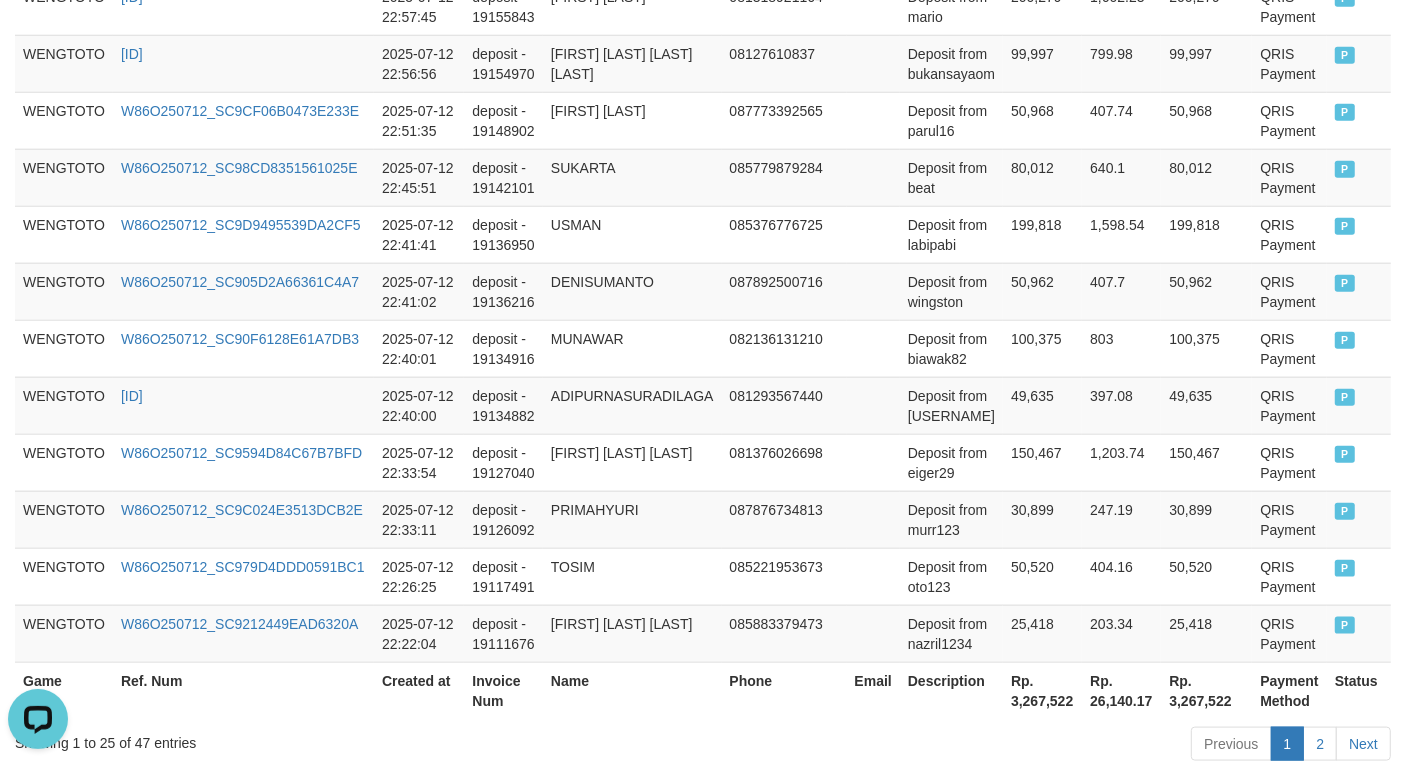 scroll, scrollTop: 1666, scrollLeft: 0, axis: vertical 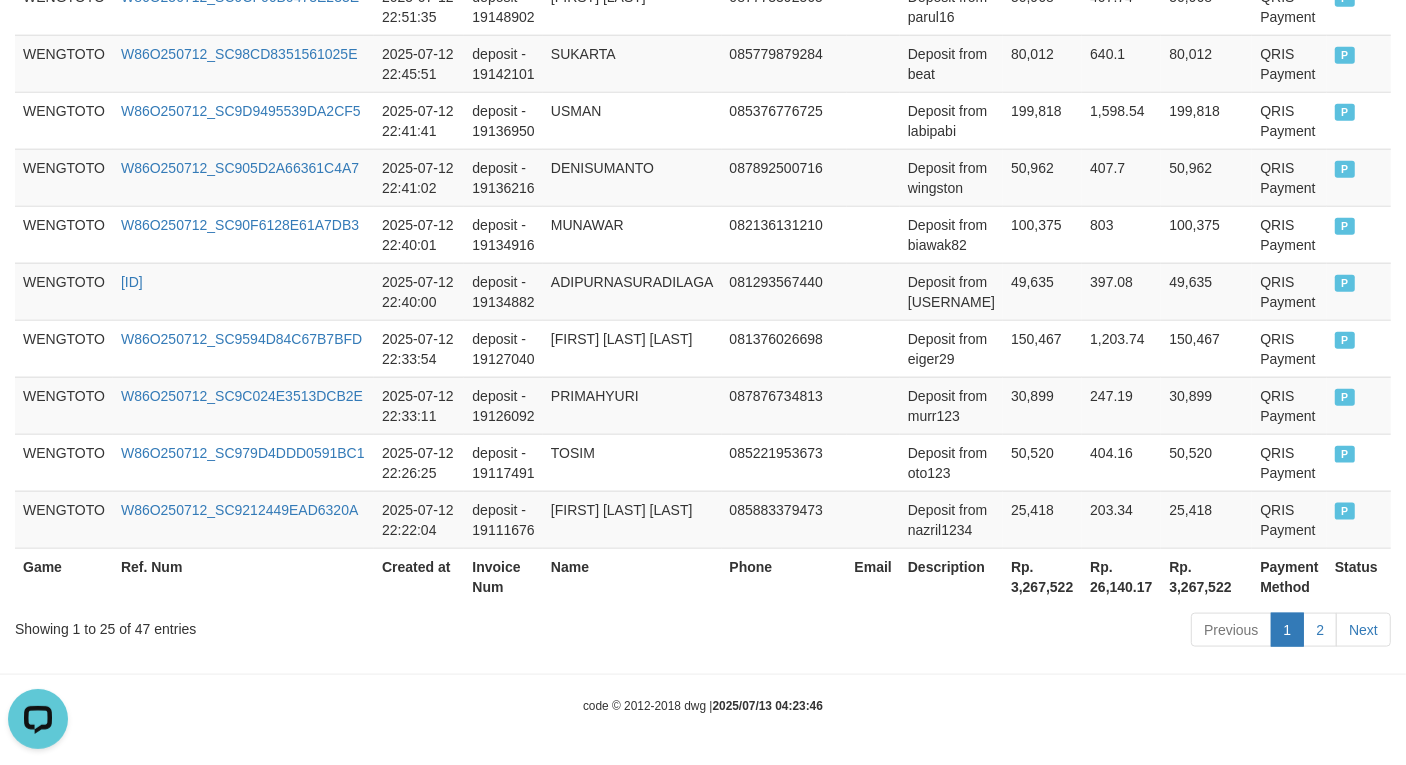 click on "Rp. 3,267,522" at bounding box center (1042, 576) 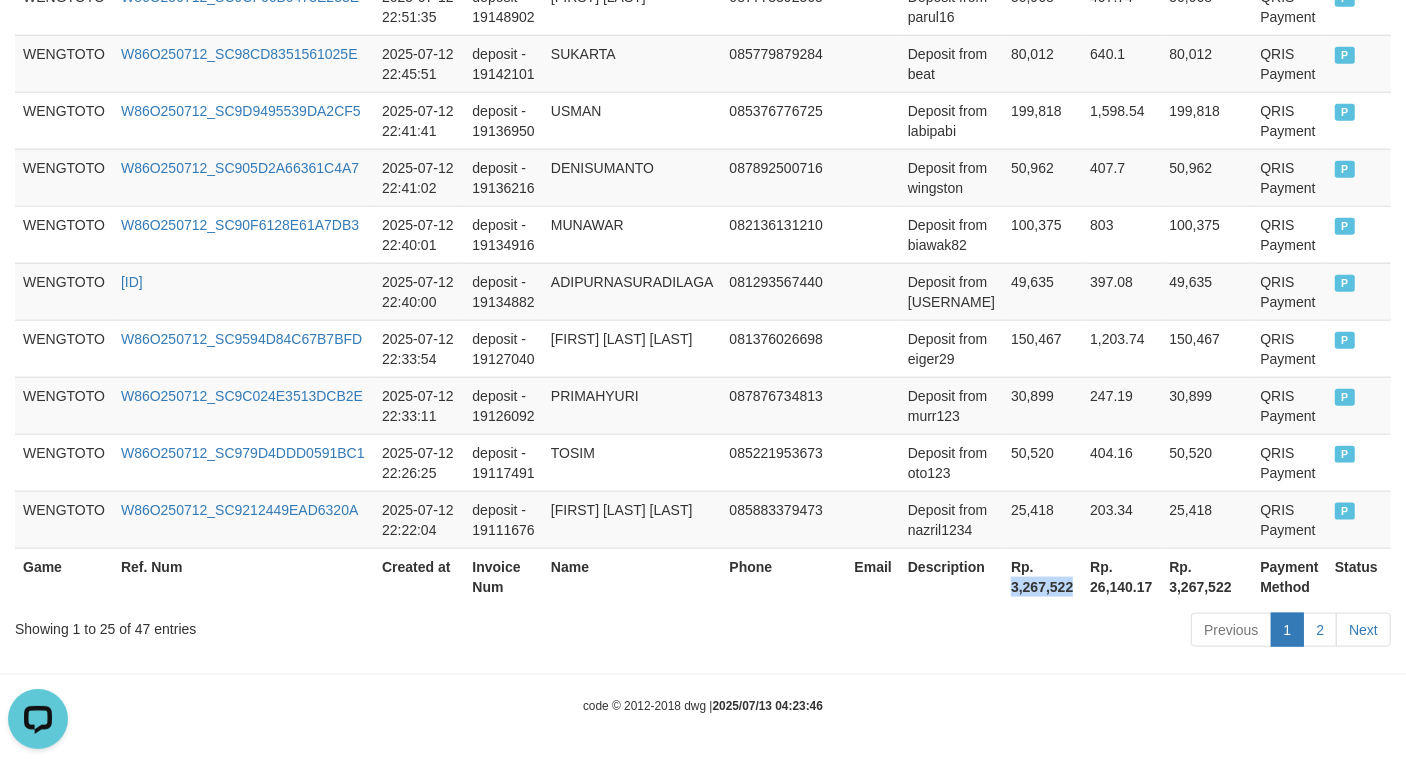 drag, startPoint x: 1011, startPoint y: 588, endPoint x: 1057, endPoint y: 596, distance: 46.69047 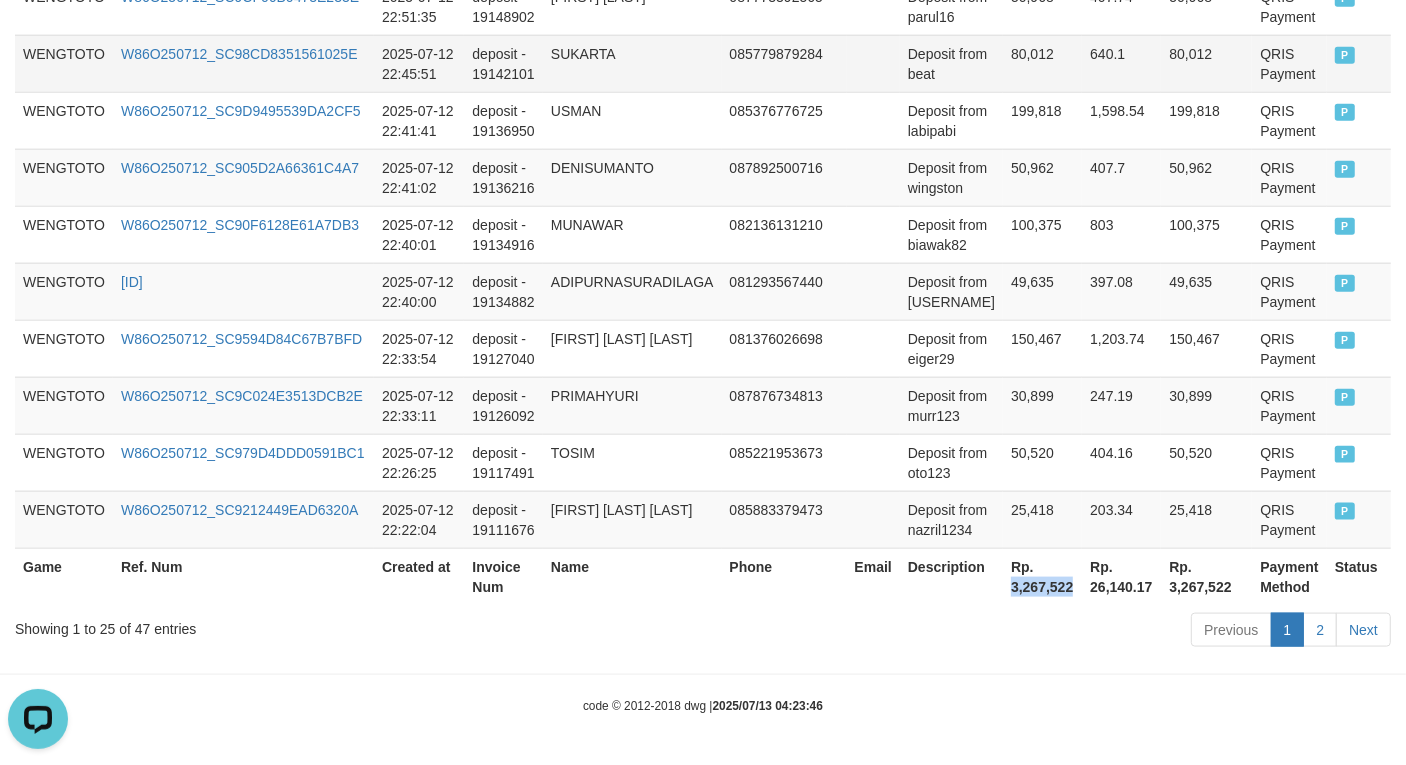 copy on "3,267,522" 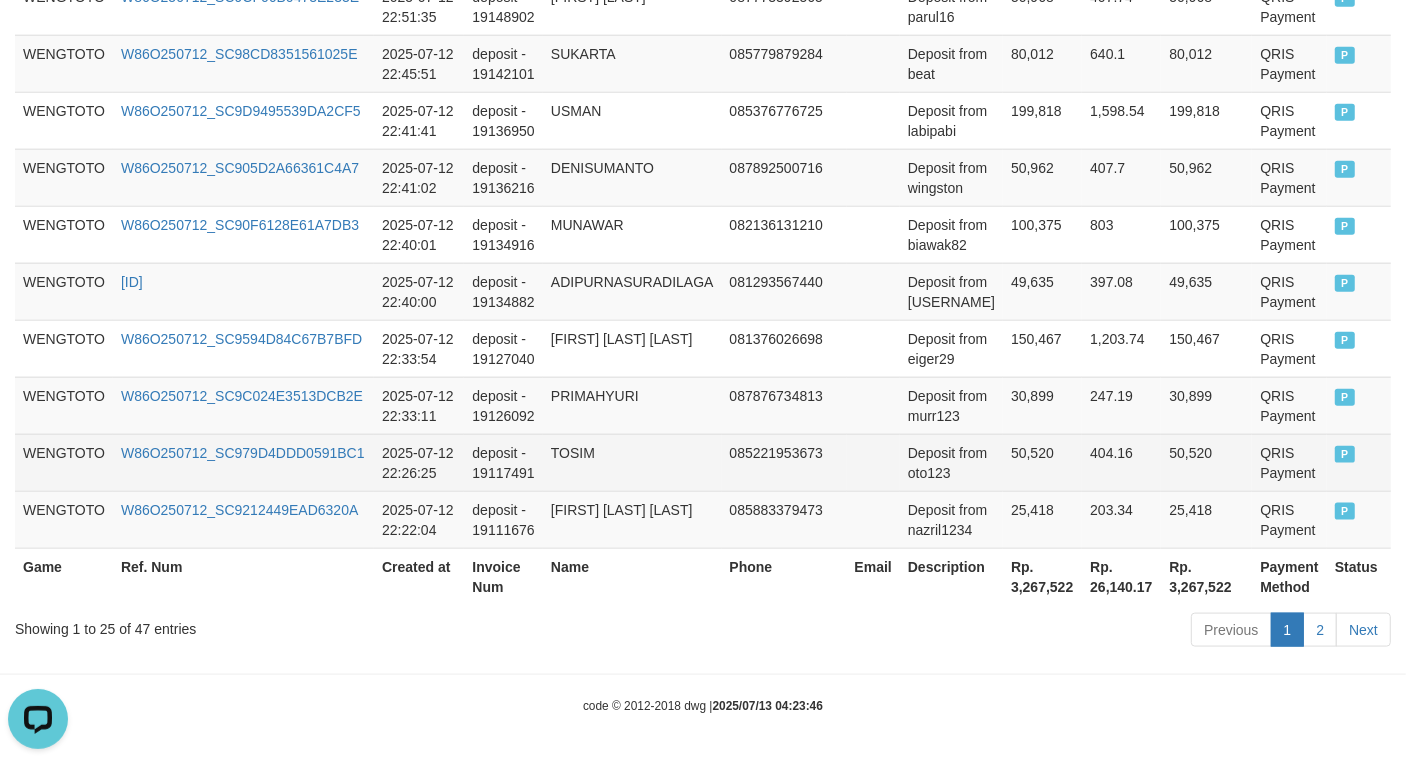 click on "085221953673" at bounding box center (784, 462) 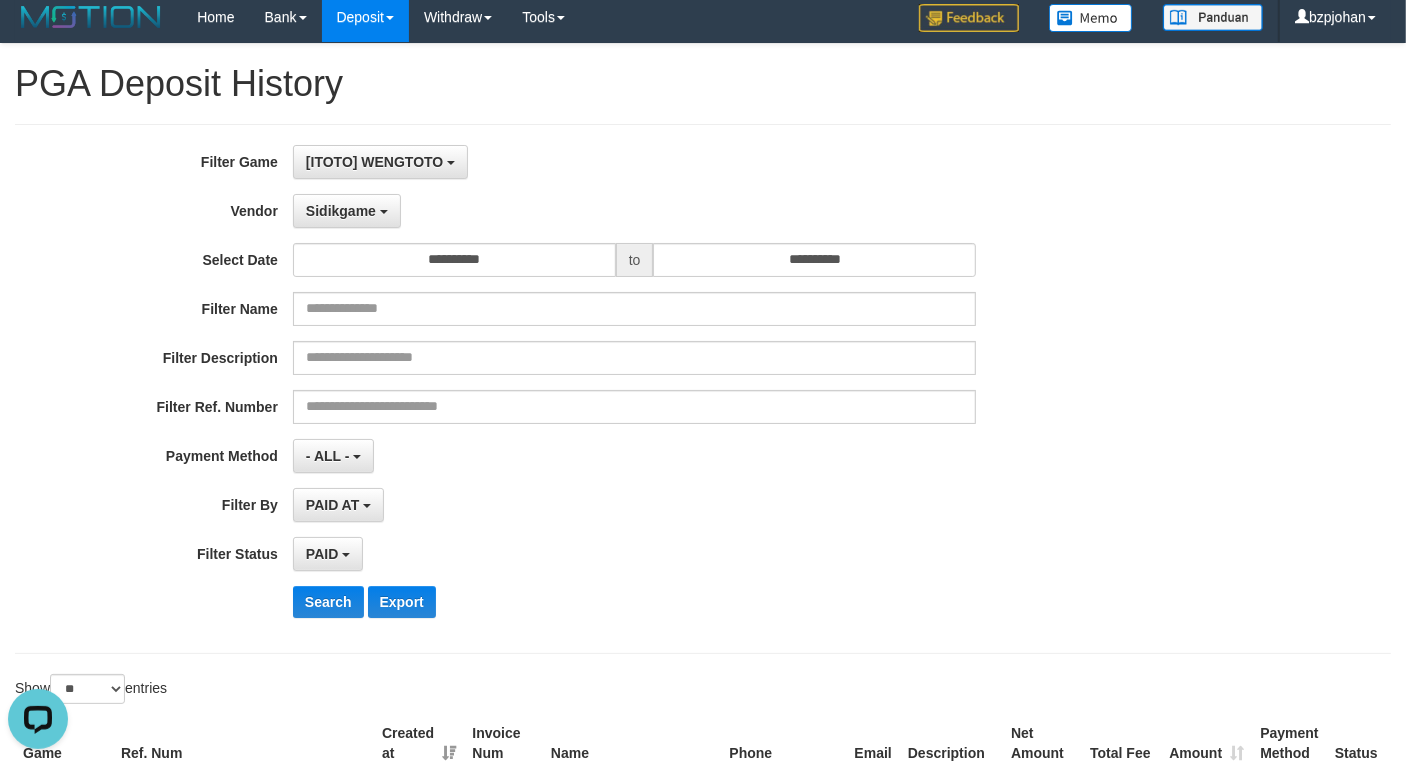scroll, scrollTop: 0, scrollLeft: 0, axis: both 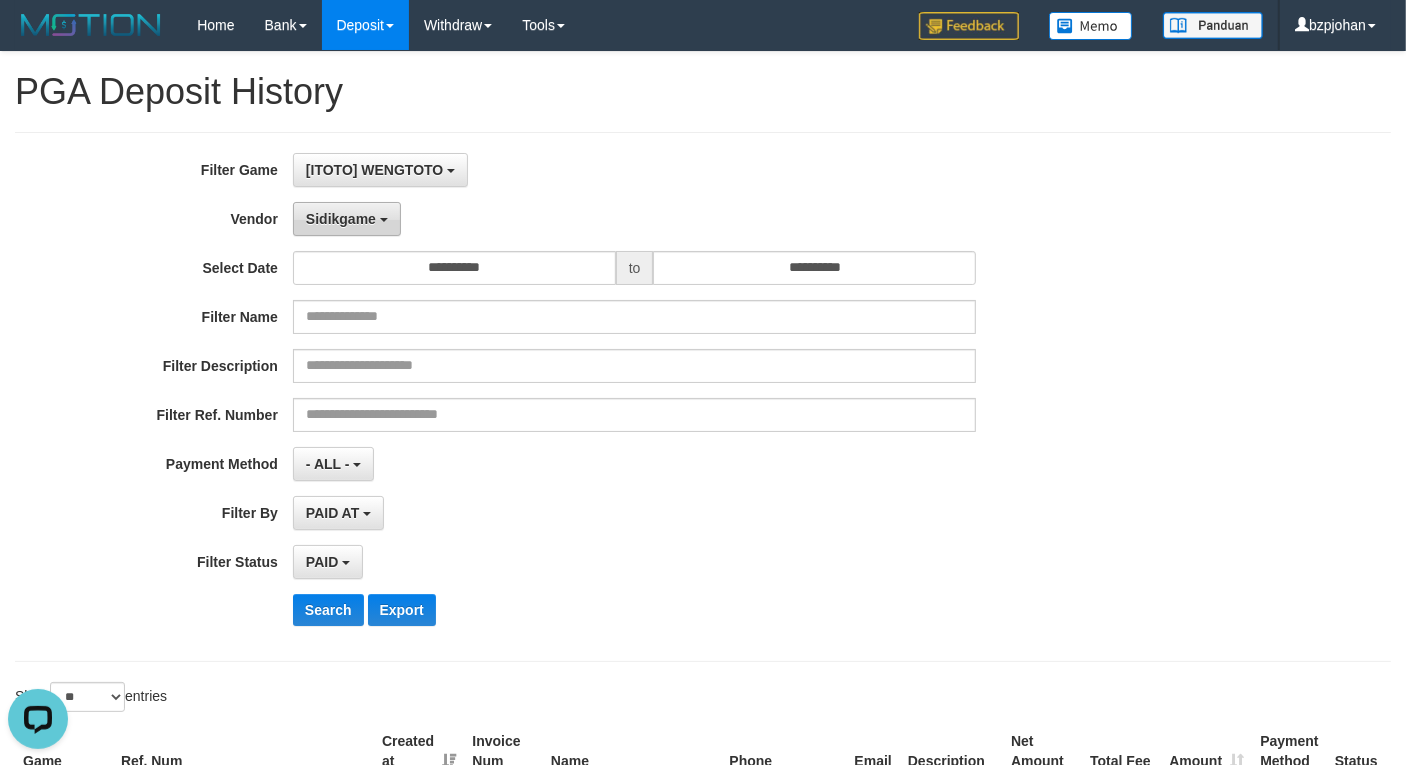 click on "Sidikgame" at bounding box center [347, 219] 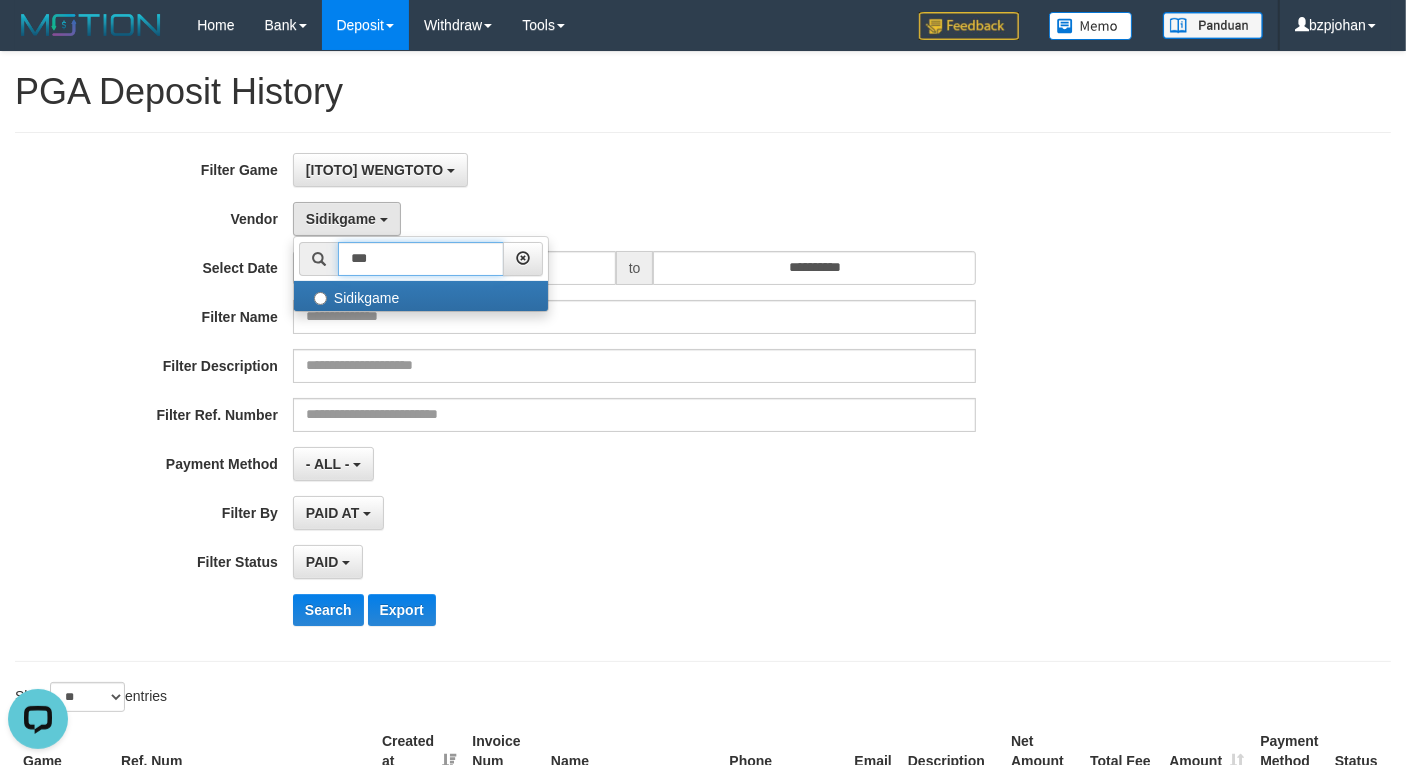 click on "***" at bounding box center [421, 259] 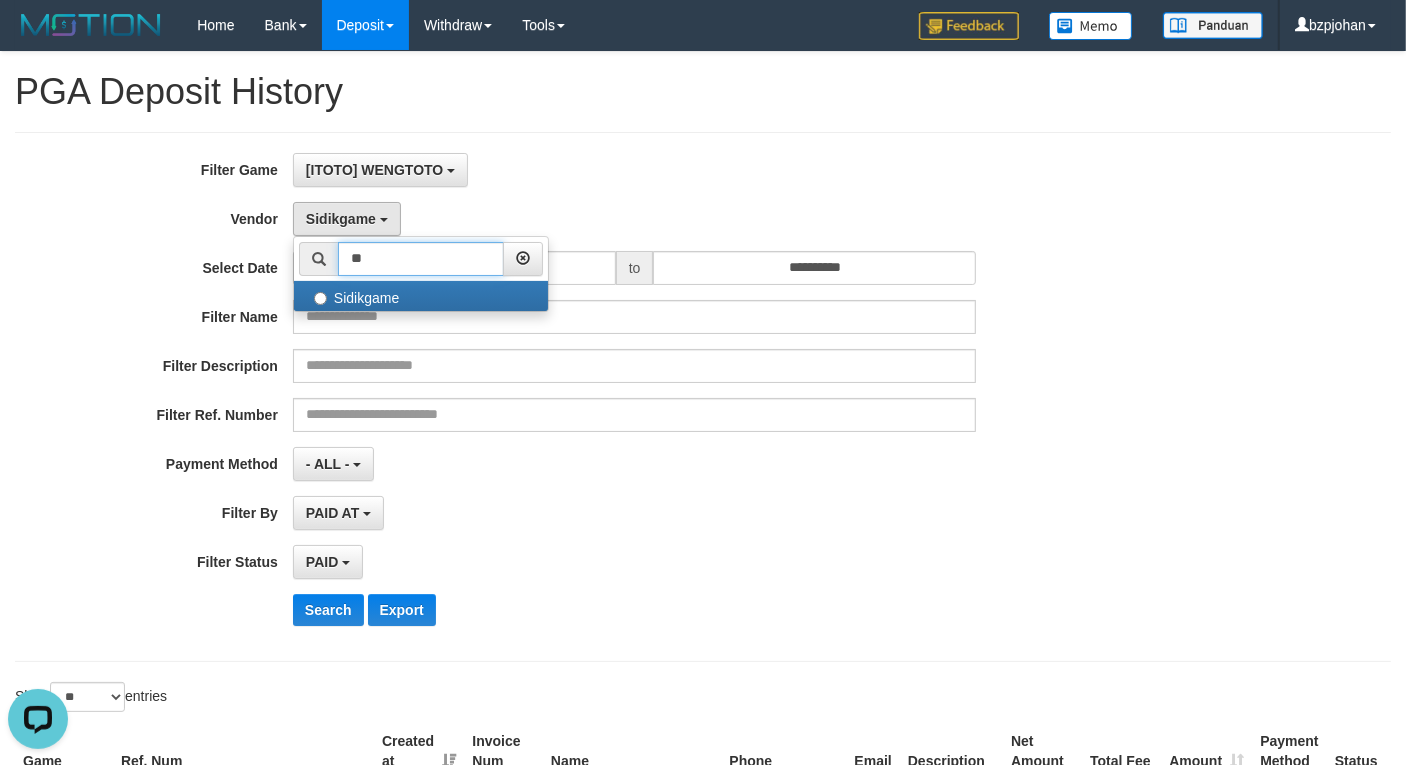 type on "*" 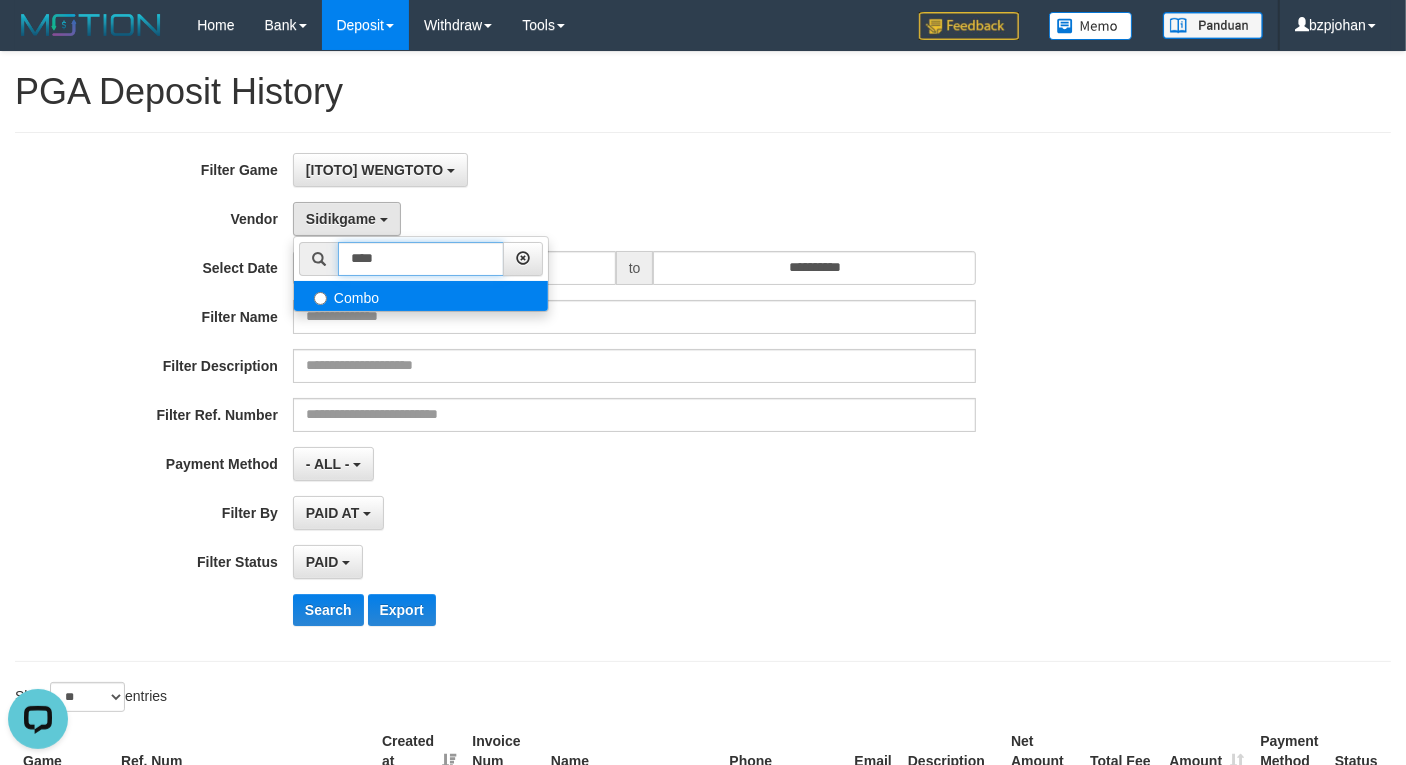 type on "****" 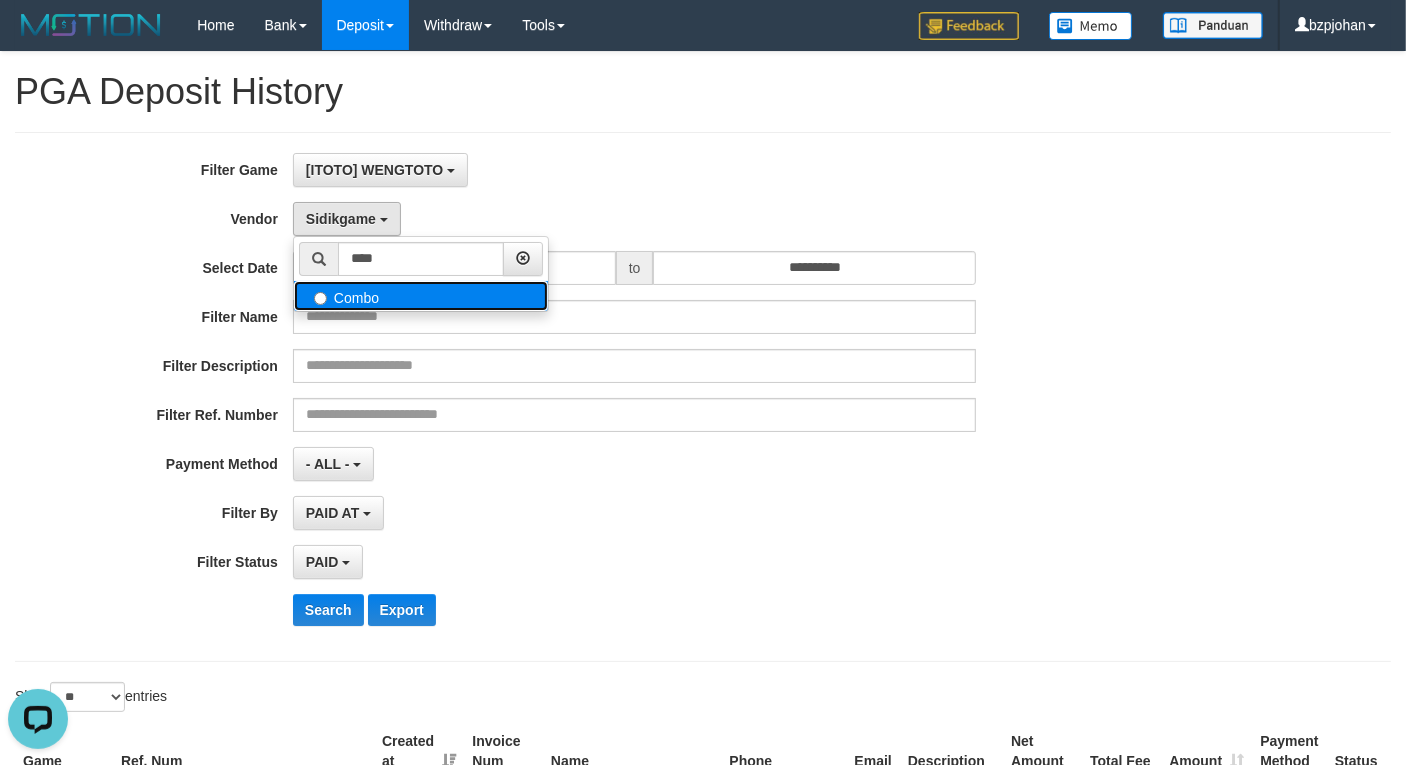 click on "Combo" at bounding box center (421, 296) 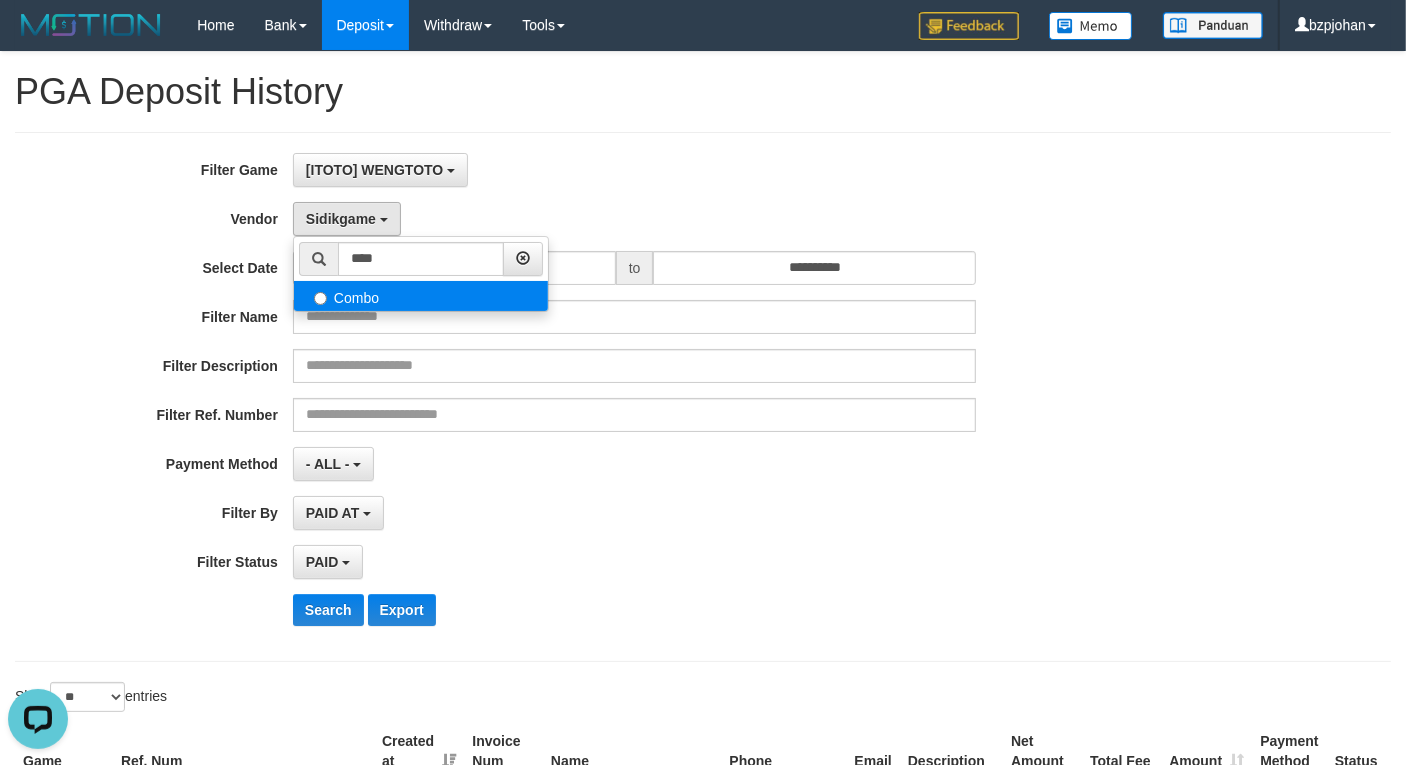 select on "**********" 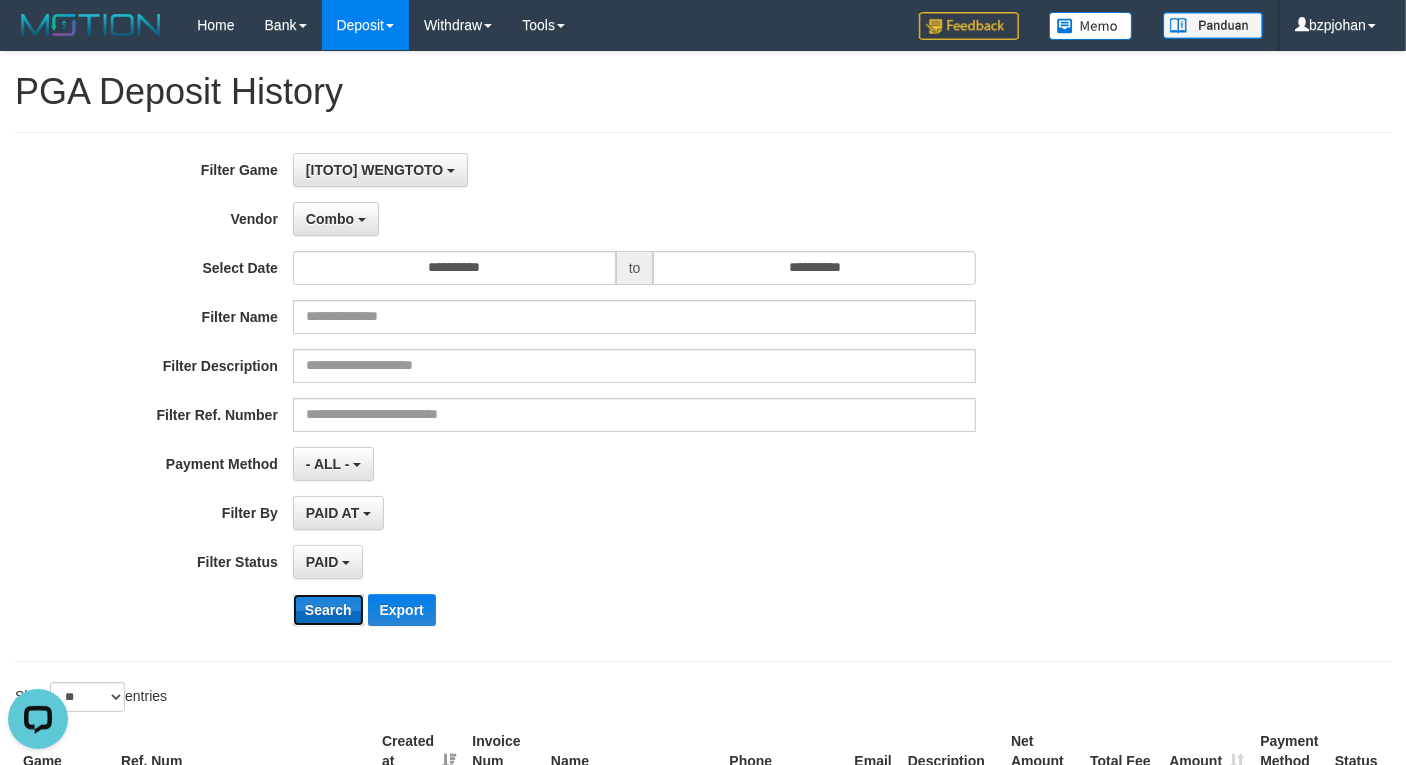 click on "Search" at bounding box center [328, 610] 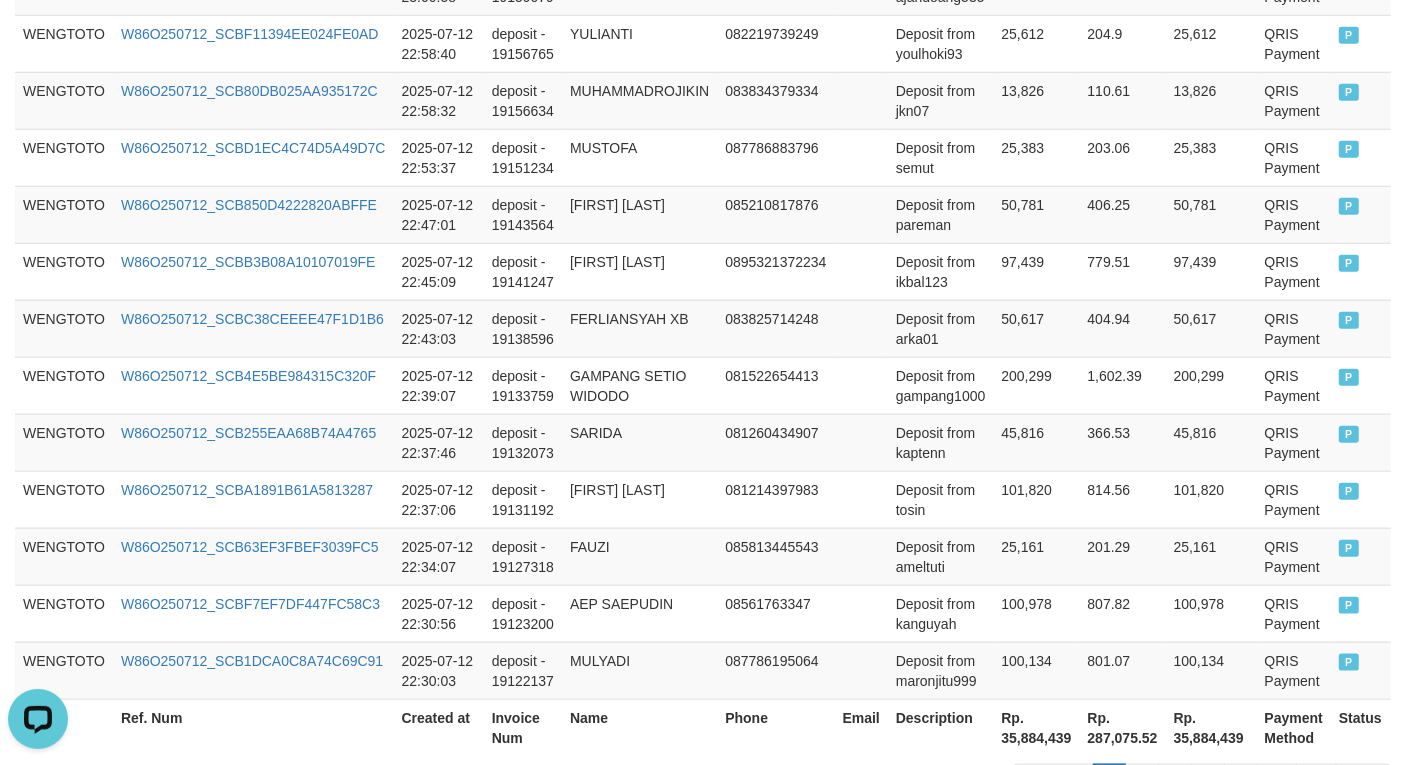 scroll, scrollTop: 1666, scrollLeft: 0, axis: vertical 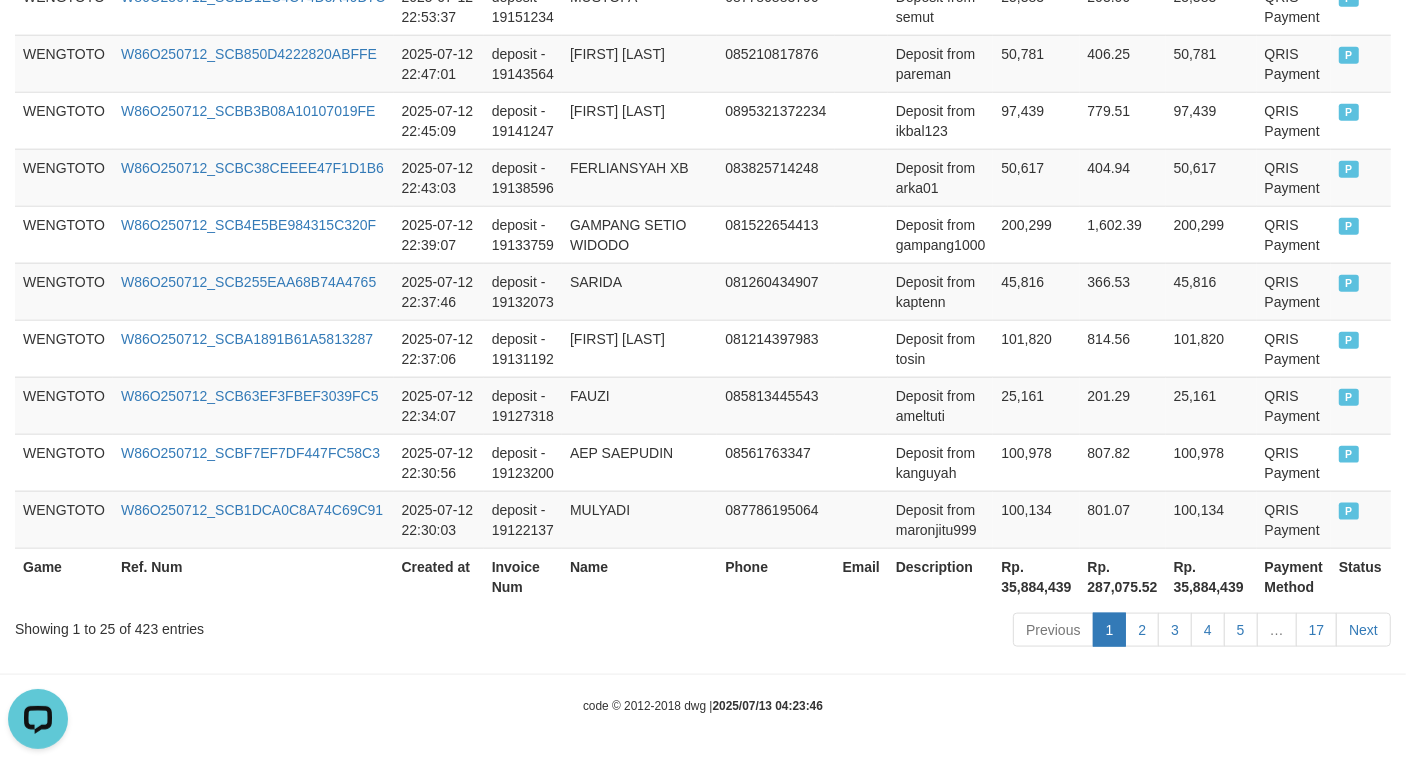 click on "Rp. 35,884,439" at bounding box center [1036, 576] 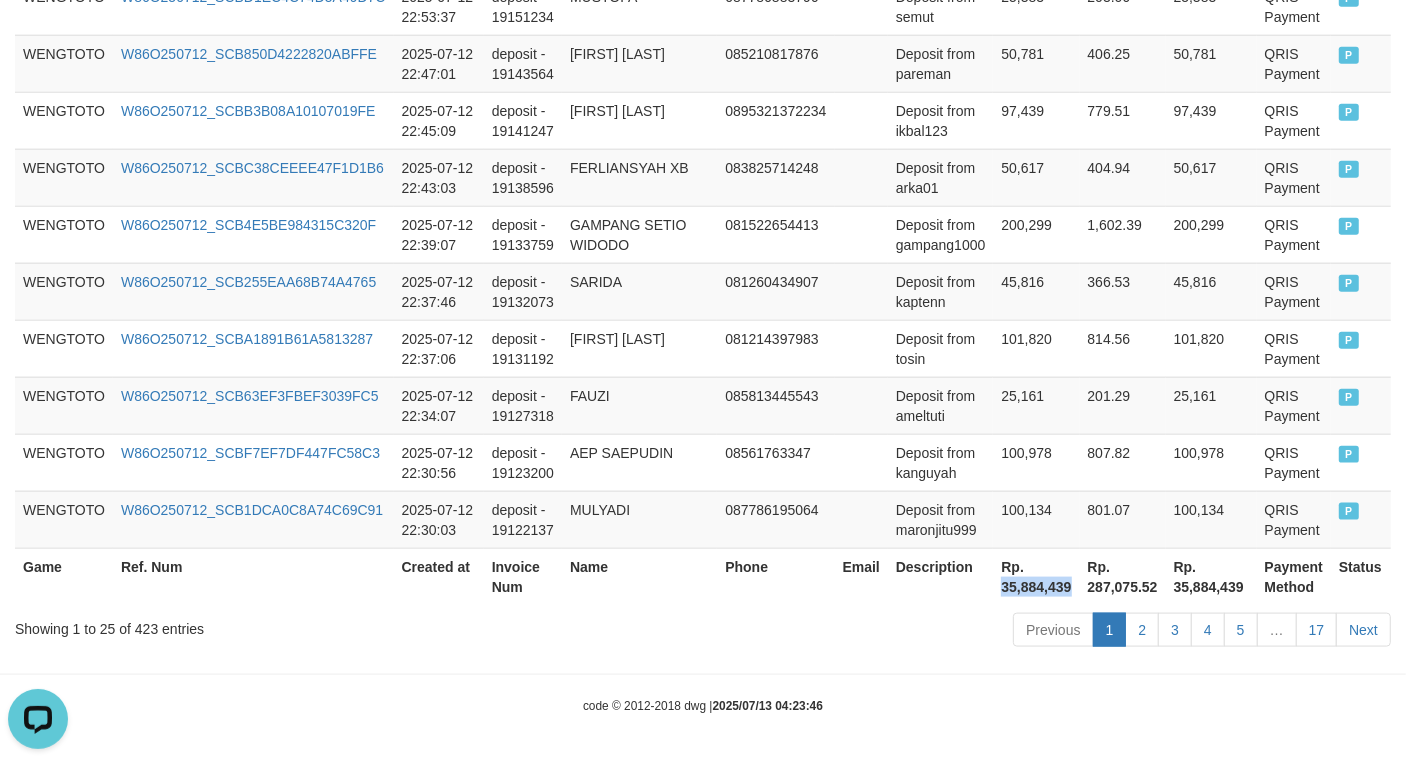 click on "Rp. 35,884,439" at bounding box center [1036, 576] 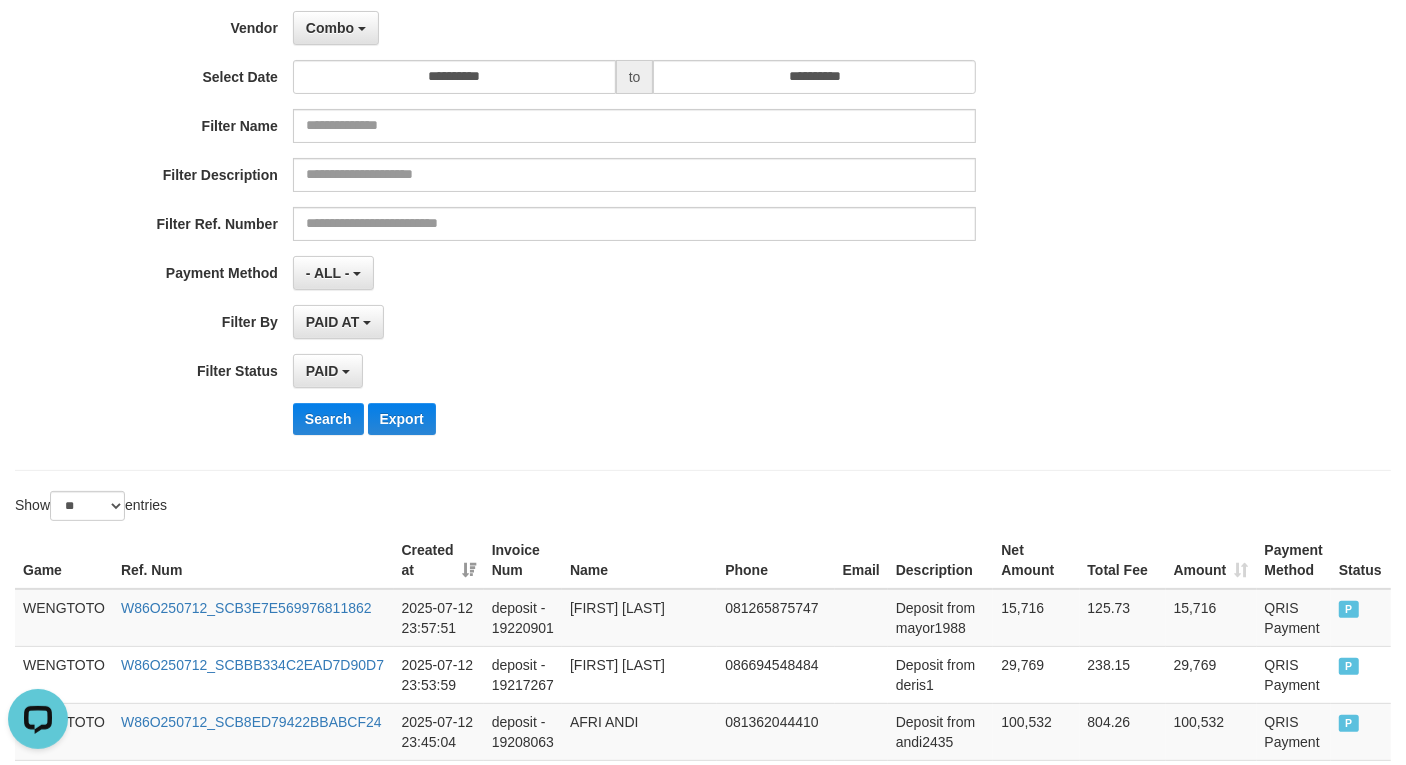 scroll, scrollTop: 0, scrollLeft: 0, axis: both 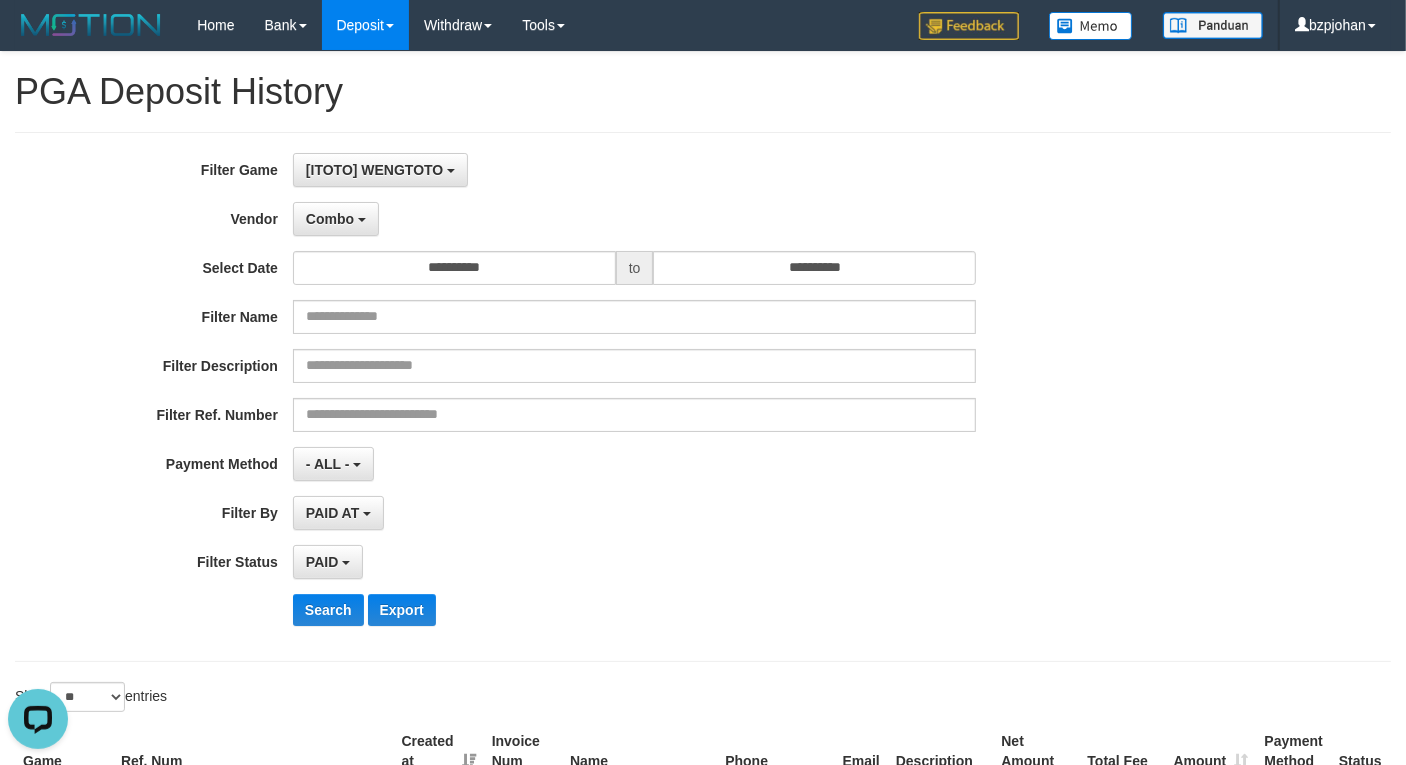 drag, startPoint x: 576, startPoint y: 485, endPoint x: 472, endPoint y: 431, distance: 117.18362 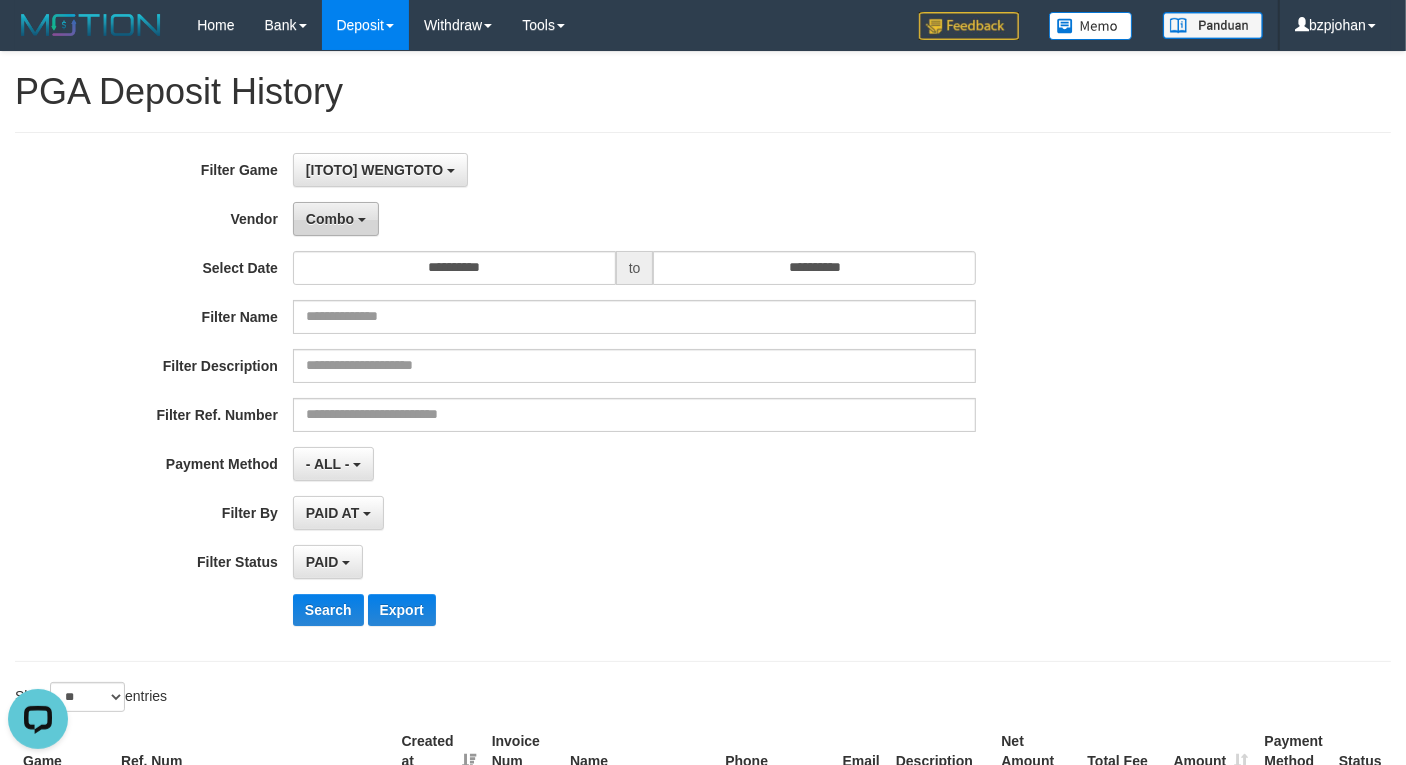 click on "Combo" at bounding box center (330, 219) 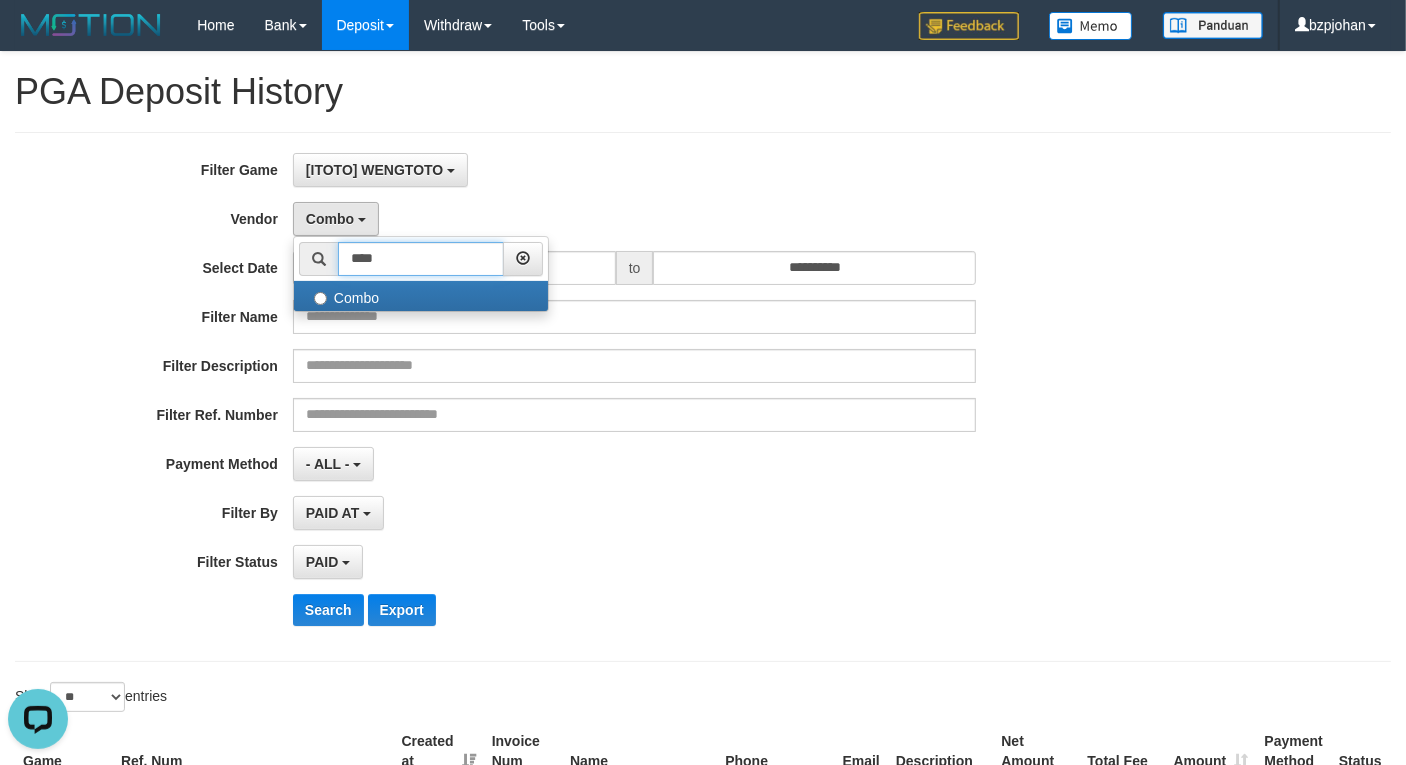 click on "****" at bounding box center [421, 259] 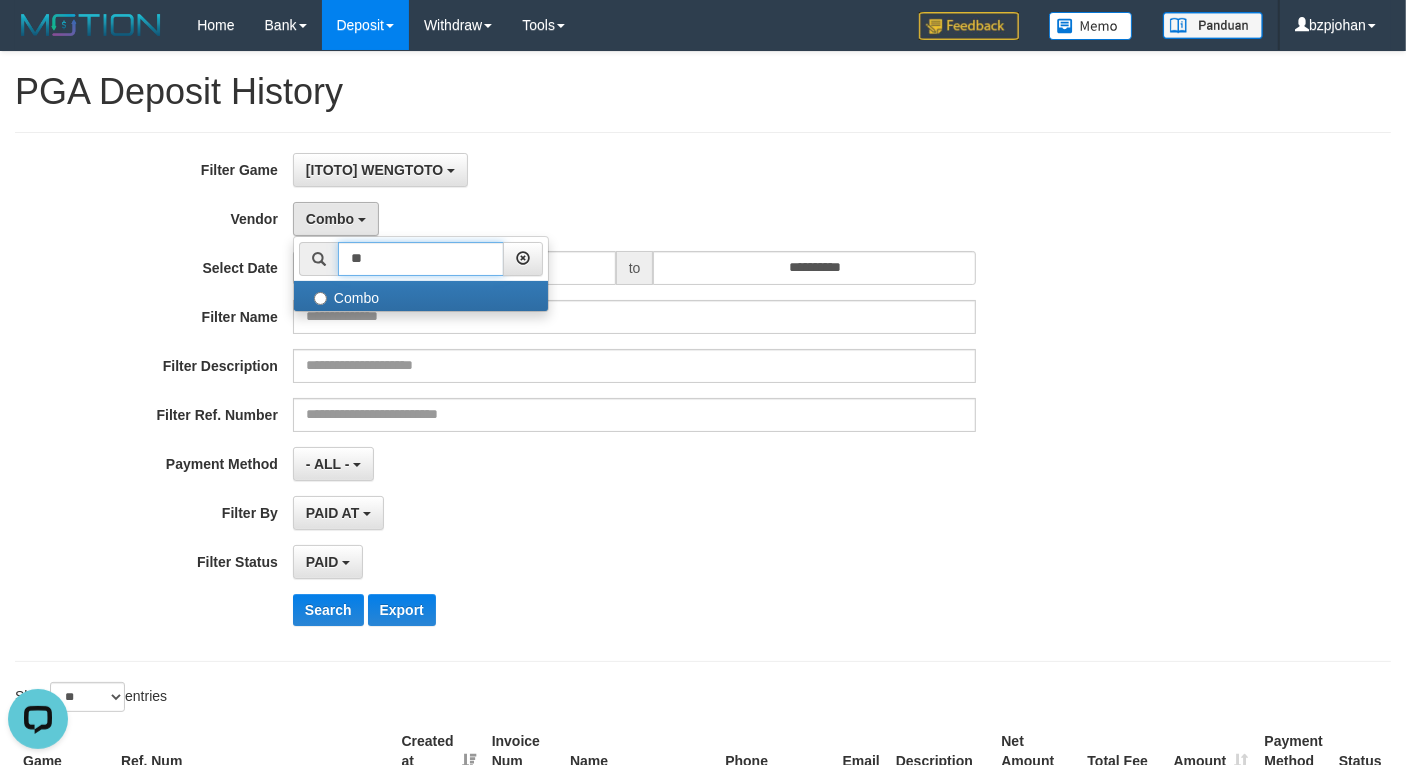 type on "*" 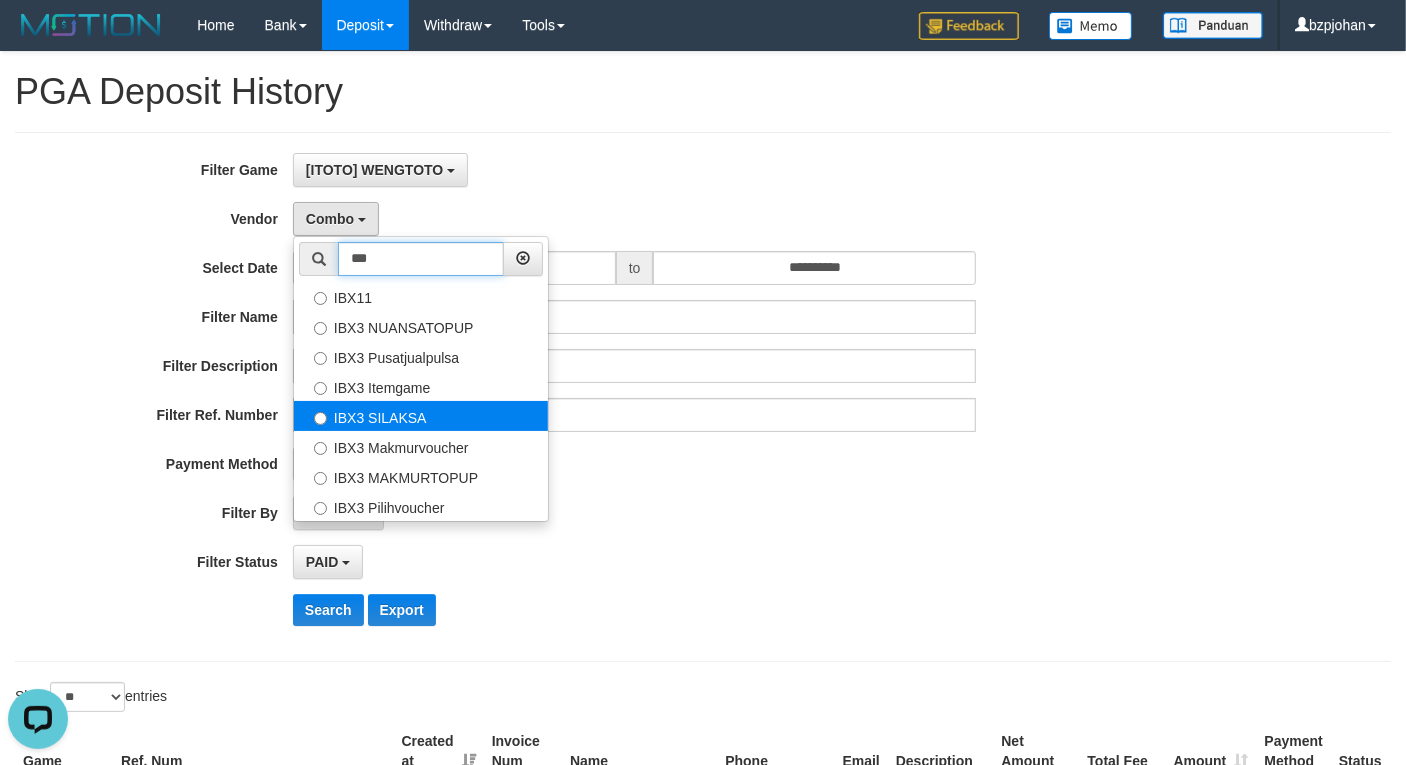 type on "***" 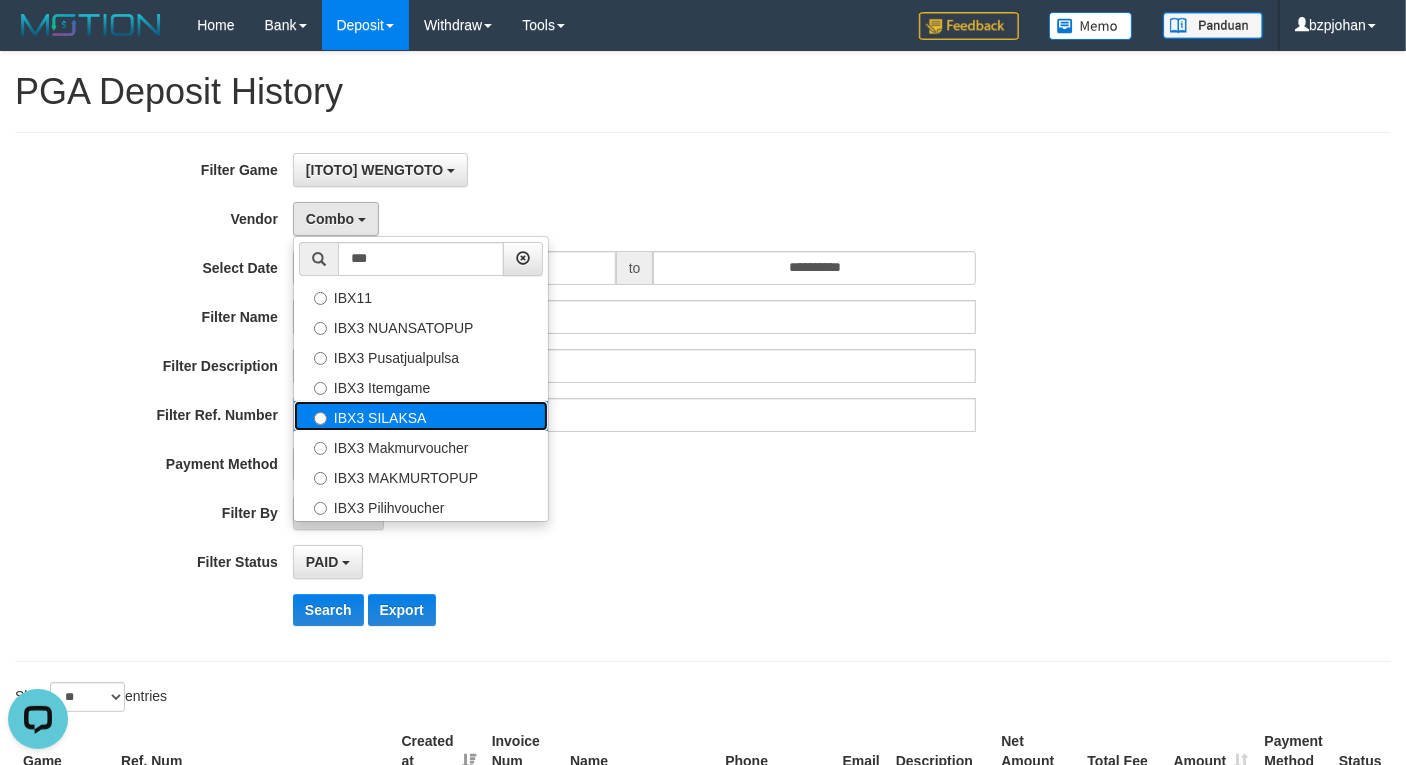 click on "IBX3 SILAKSA" at bounding box center (421, 416) 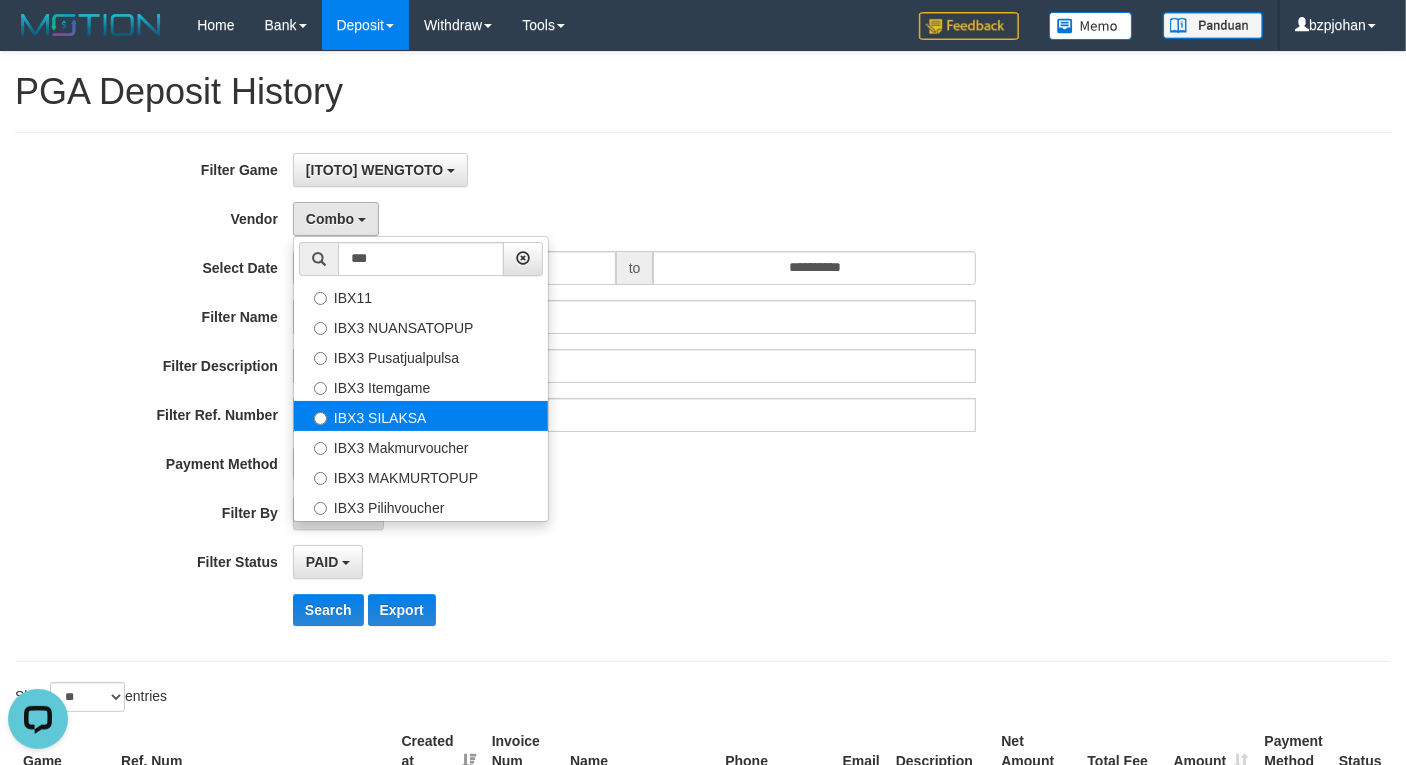 select on "**********" 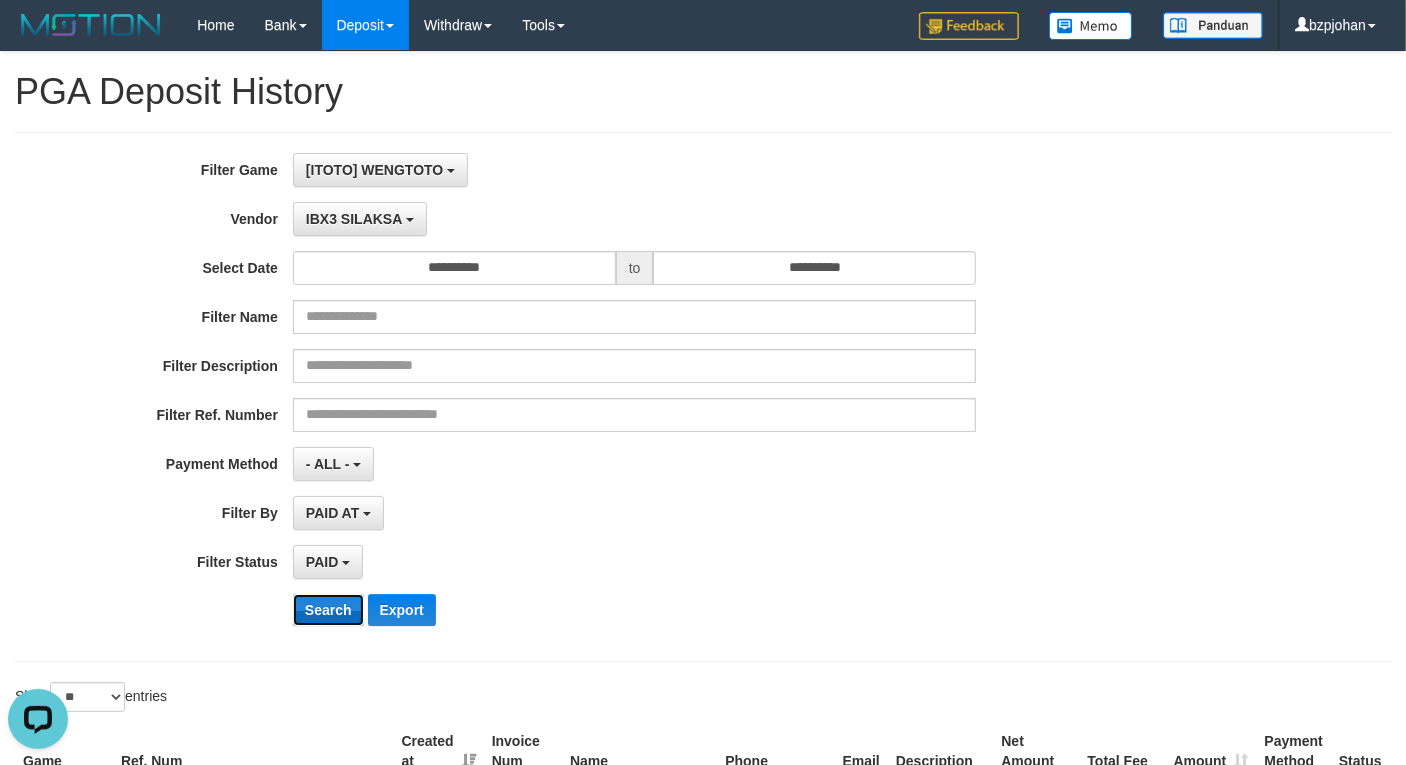 click on "Search" at bounding box center (328, 610) 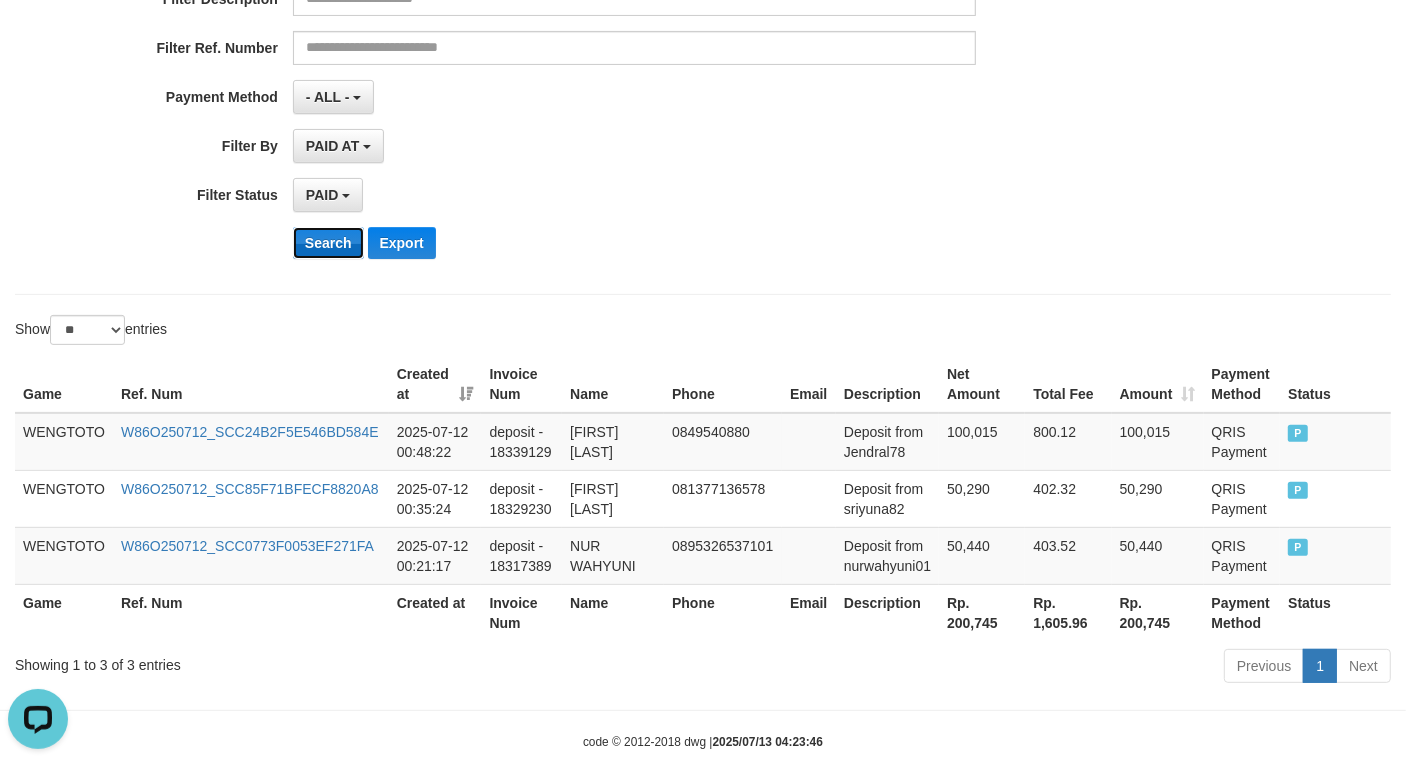 scroll, scrollTop: 406, scrollLeft: 0, axis: vertical 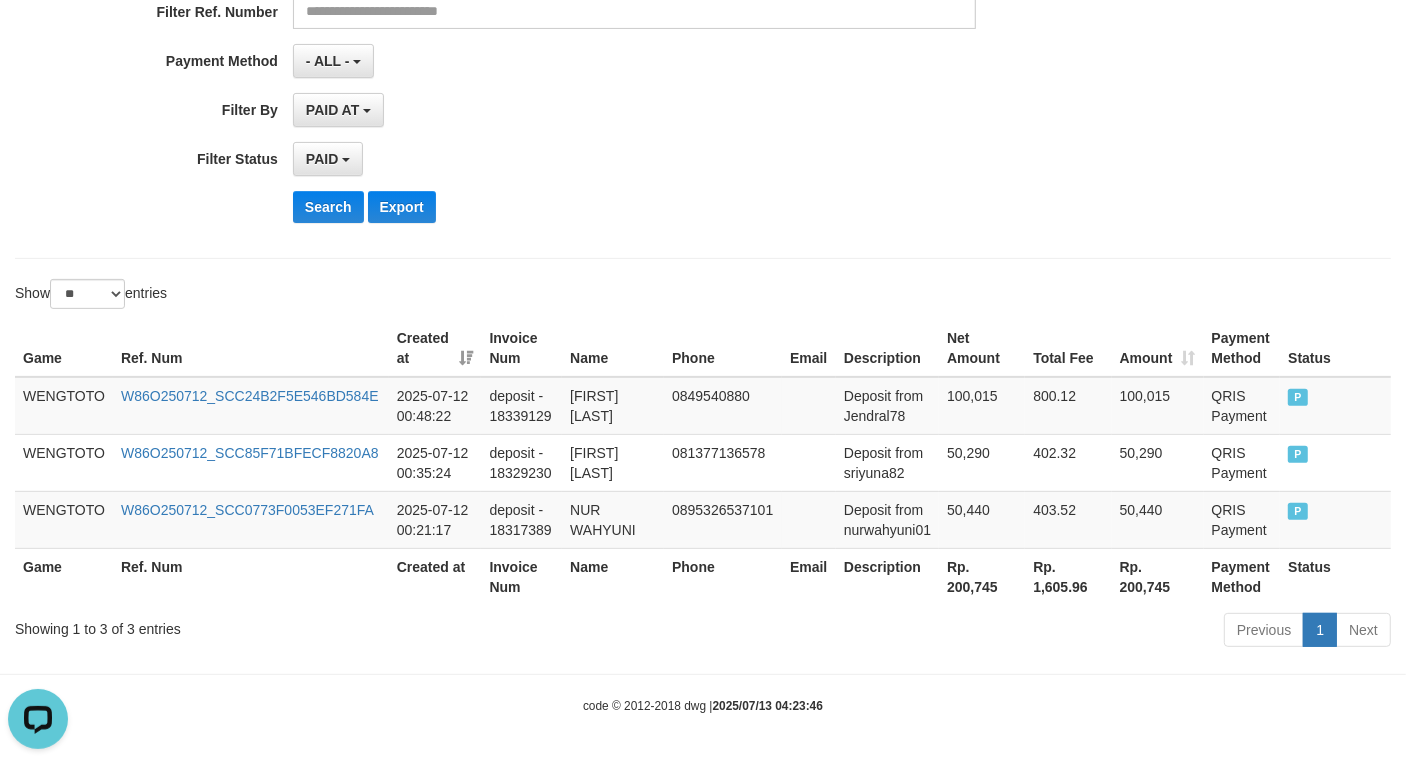 click on "Rp. 200,745" at bounding box center (982, 576) 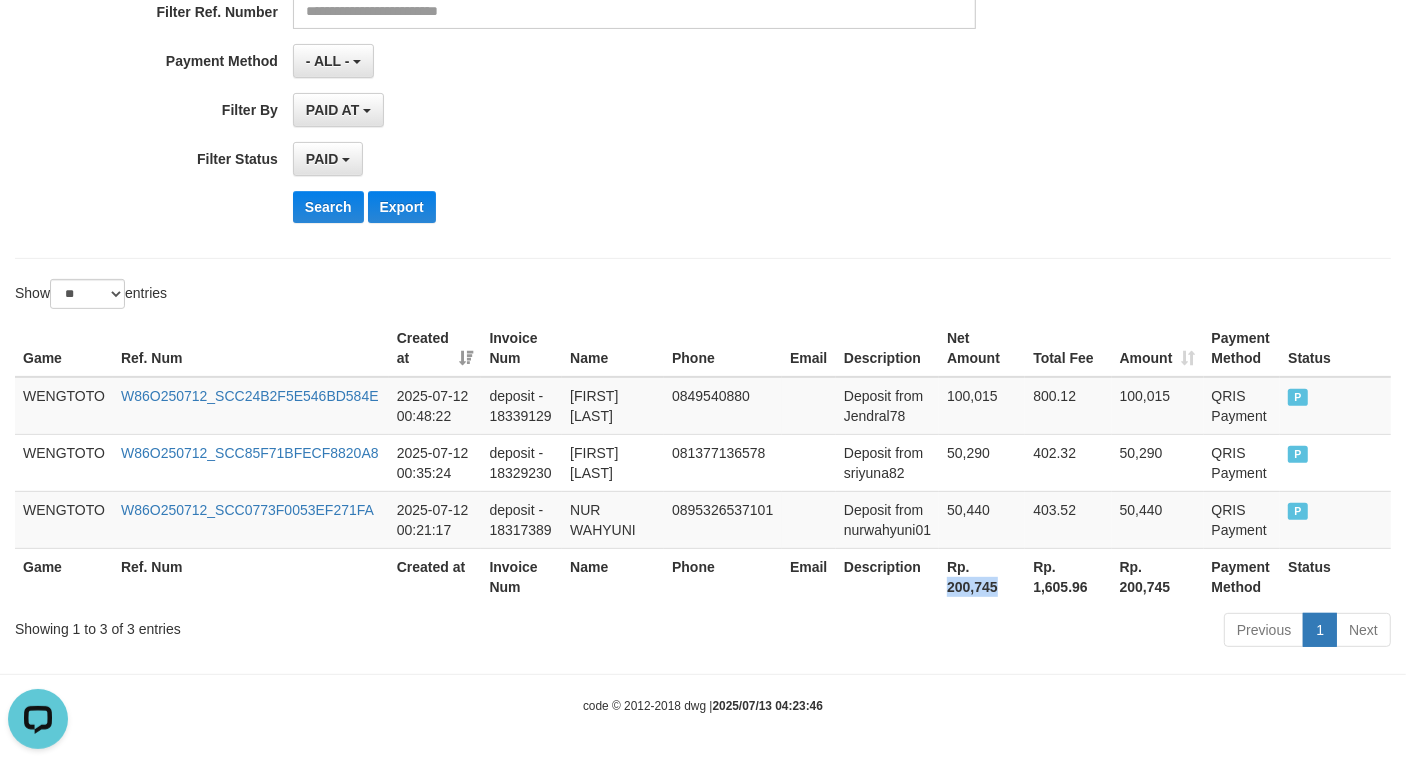 click on "Rp. 200,745" at bounding box center (982, 576) 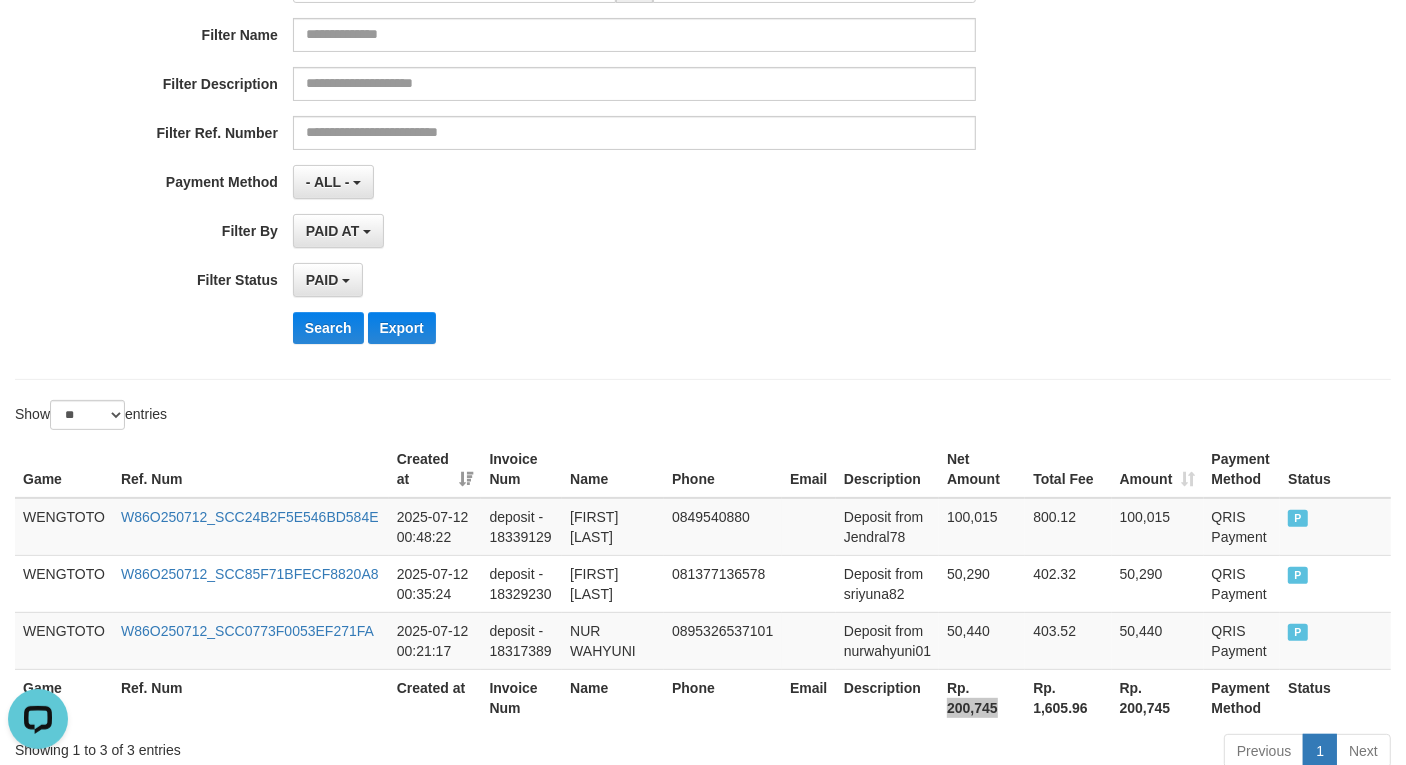scroll, scrollTop: 31, scrollLeft: 0, axis: vertical 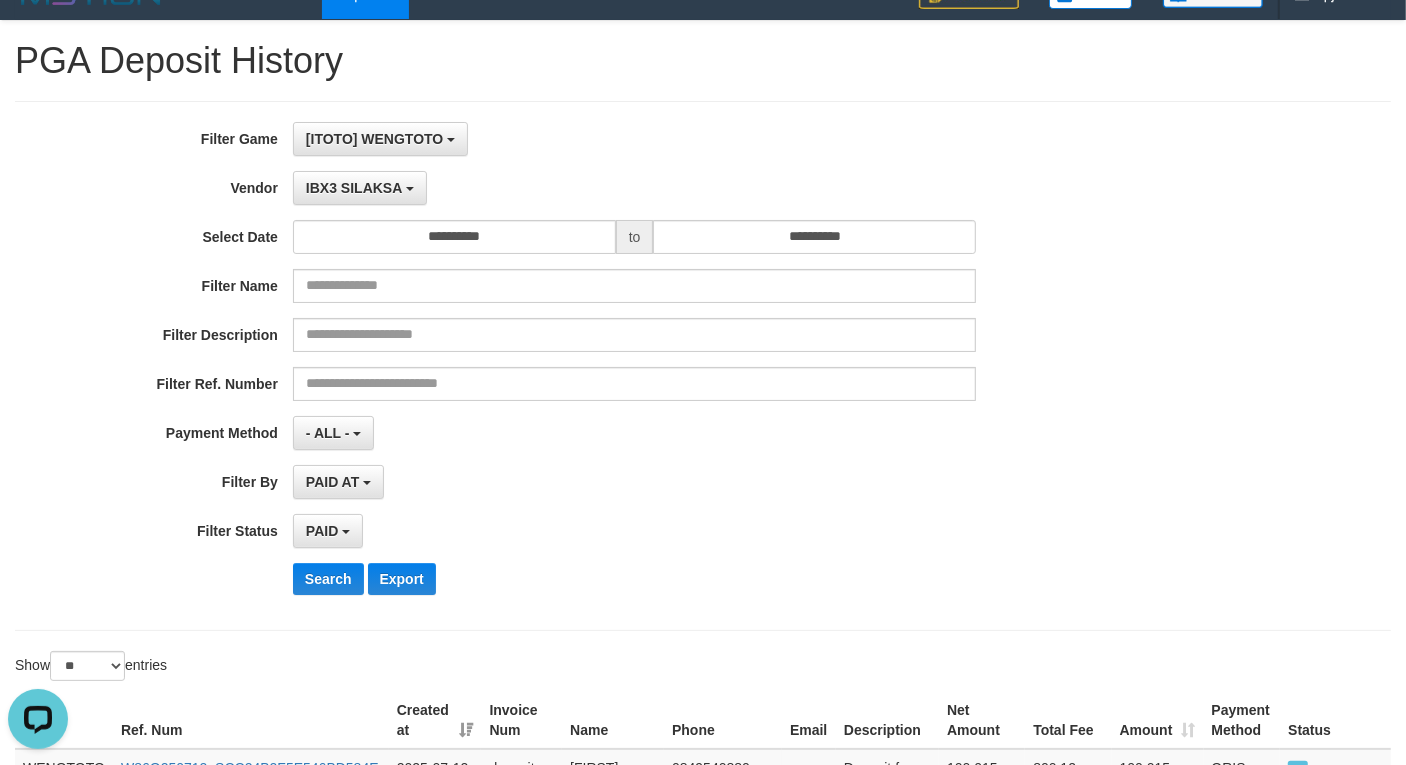 click on "Filter Description" at bounding box center (586, 335) 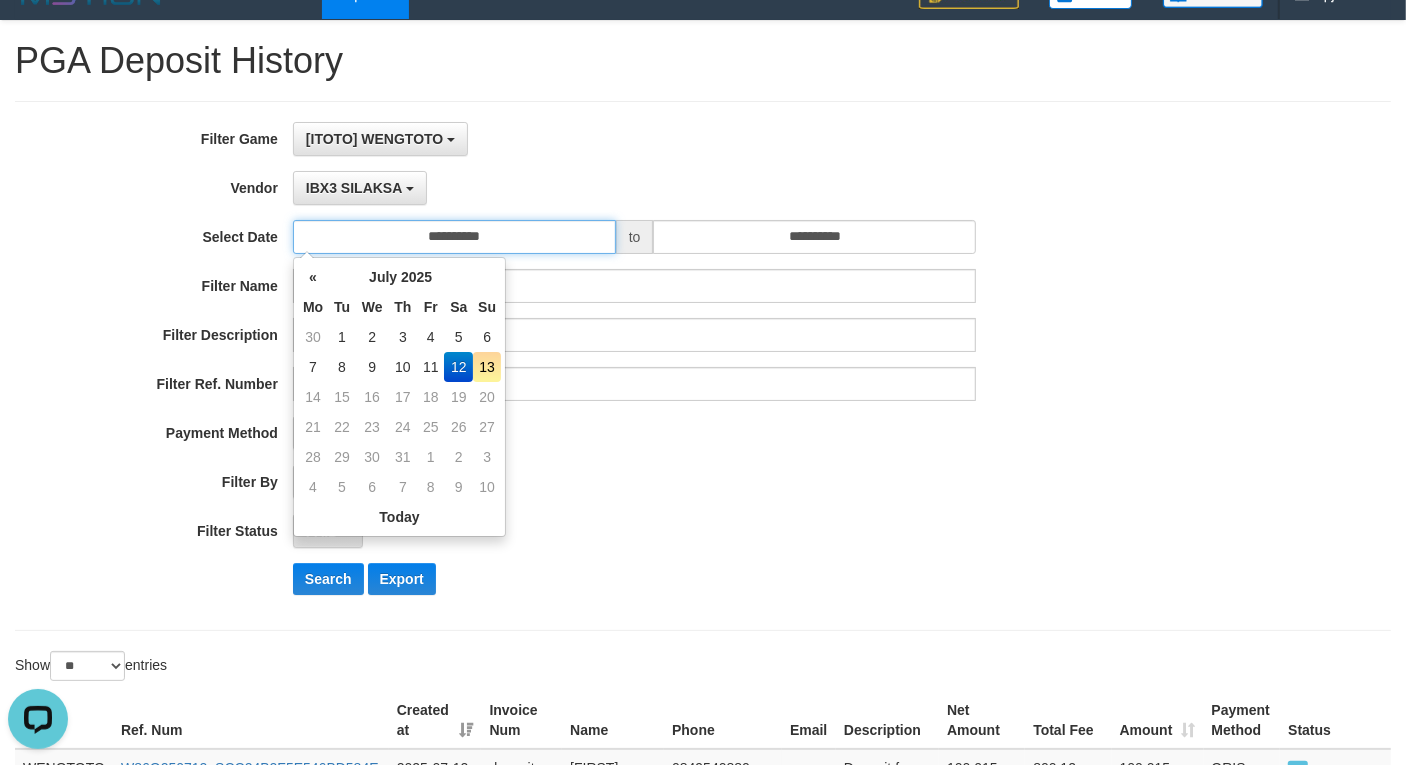click on "**********" at bounding box center [454, 237] 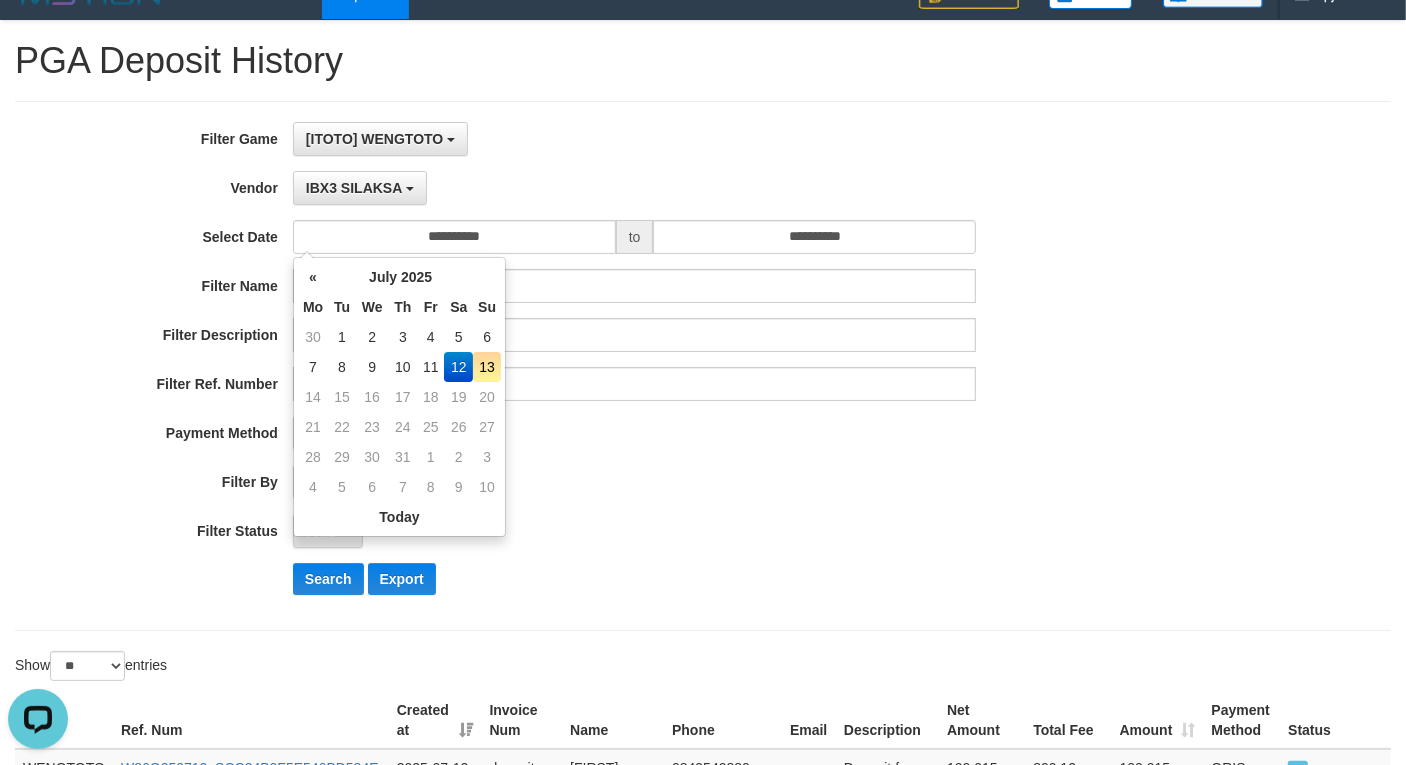 click on "IBX3 SILAKSA   ***  - Default Vendor -  Lucy  Luna  Atlas  WD LB  Java  Purple  Green  Gigantic  Aladin  Dubai  Alibaba  Grape  Gameboy  Bigon  Allstar  Xtr  Gama  IBX11  Selat  Borde  Indahjualpulsa  Lemavo  Gogogoy  Itudo  Yuwanatopup  Sidikgame  Voucher100  Awalpulsa  Lambda  Combo  IBX3 NUANSATOPUP  IBX3 Pusatjualpulsa  IBX3 Itemgame  IBX3 SILAKSA  IBX3 Makmurvoucher  IBX3 MAKMURTOPUP  IBX3 Pilihvoucher" at bounding box center (634, 188) 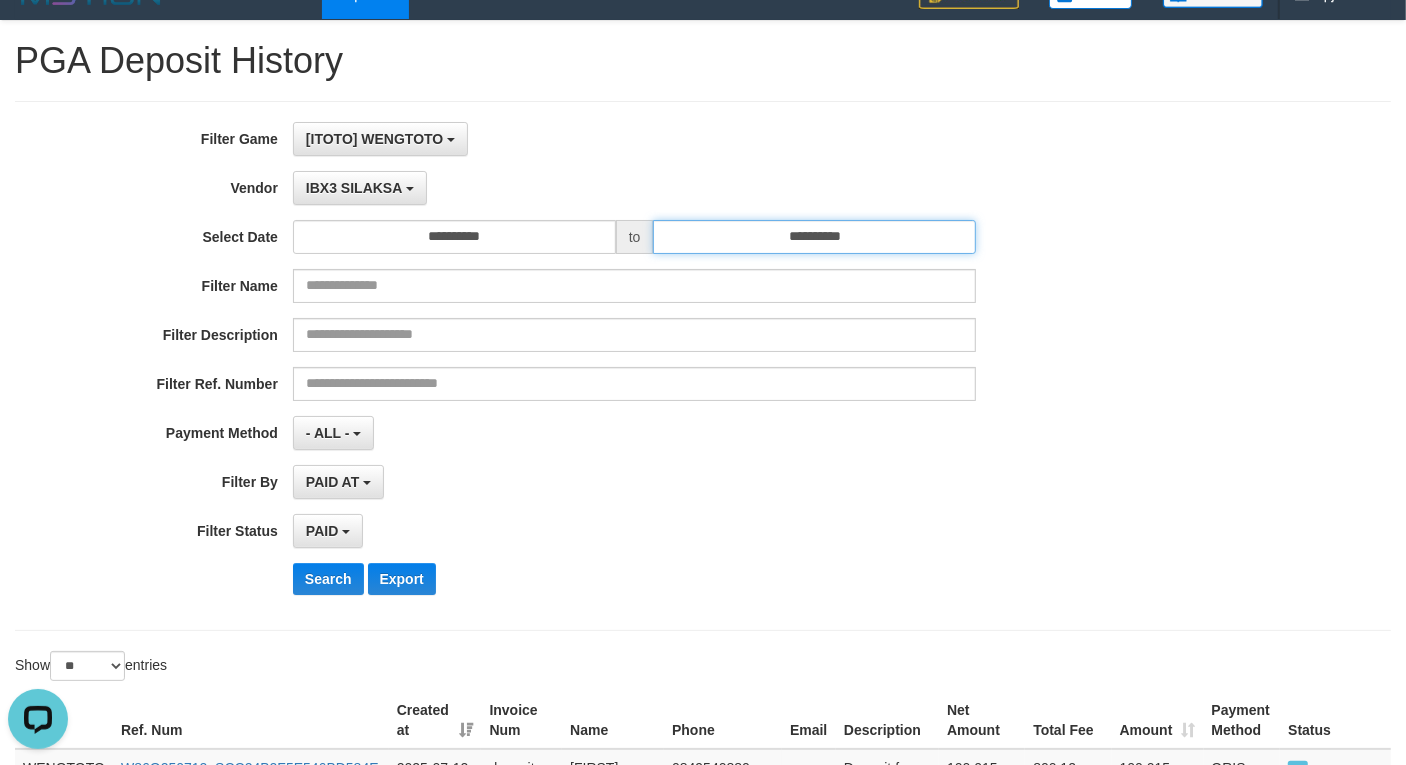 click on "**********" at bounding box center [814, 237] 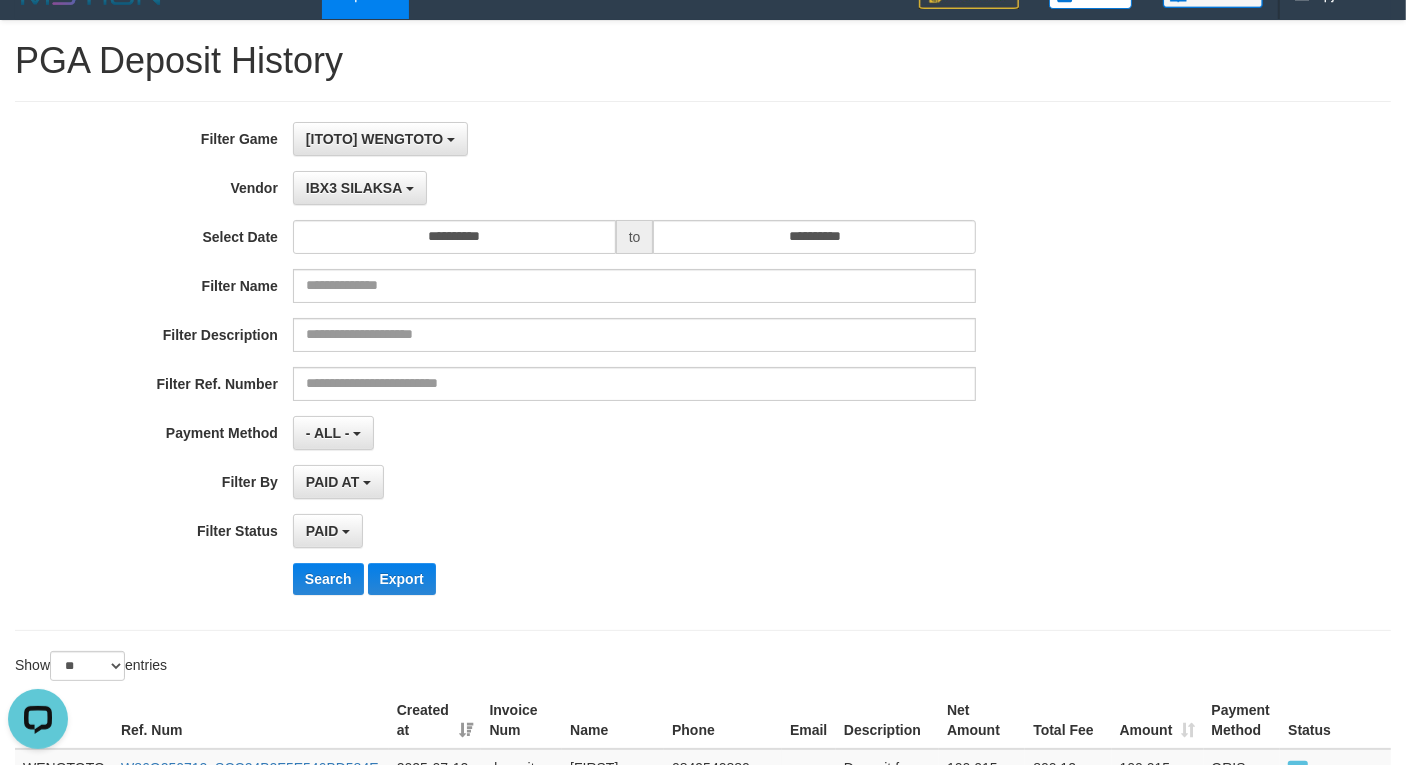 click on "IBX3 SILAKSA   ***  - Default Vendor -  Lucy  Luna  Atlas  WD LB  Java  Purple  Green  Gigantic  Aladin  Dubai  Alibaba  Grape  Gameboy  Bigon  Allstar  Xtr  Gama  IBX11  Selat  Borde  Indahjualpulsa  Lemavo  Gogogoy  Itudo  Yuwanatopup  Sidikgame  Voucher100  Awalpulsa  Lambda  Combo  IBX3 NUANSATOPUP  IBX3 Pusatjualpulsa  IBX3 Itemgame  IBX3 SILAKSA  IBX3 Makmurvoucher  IBX3 MAKMURTOPUP  IBX3 Pilihvoucher" at bounding box center [634, 188] 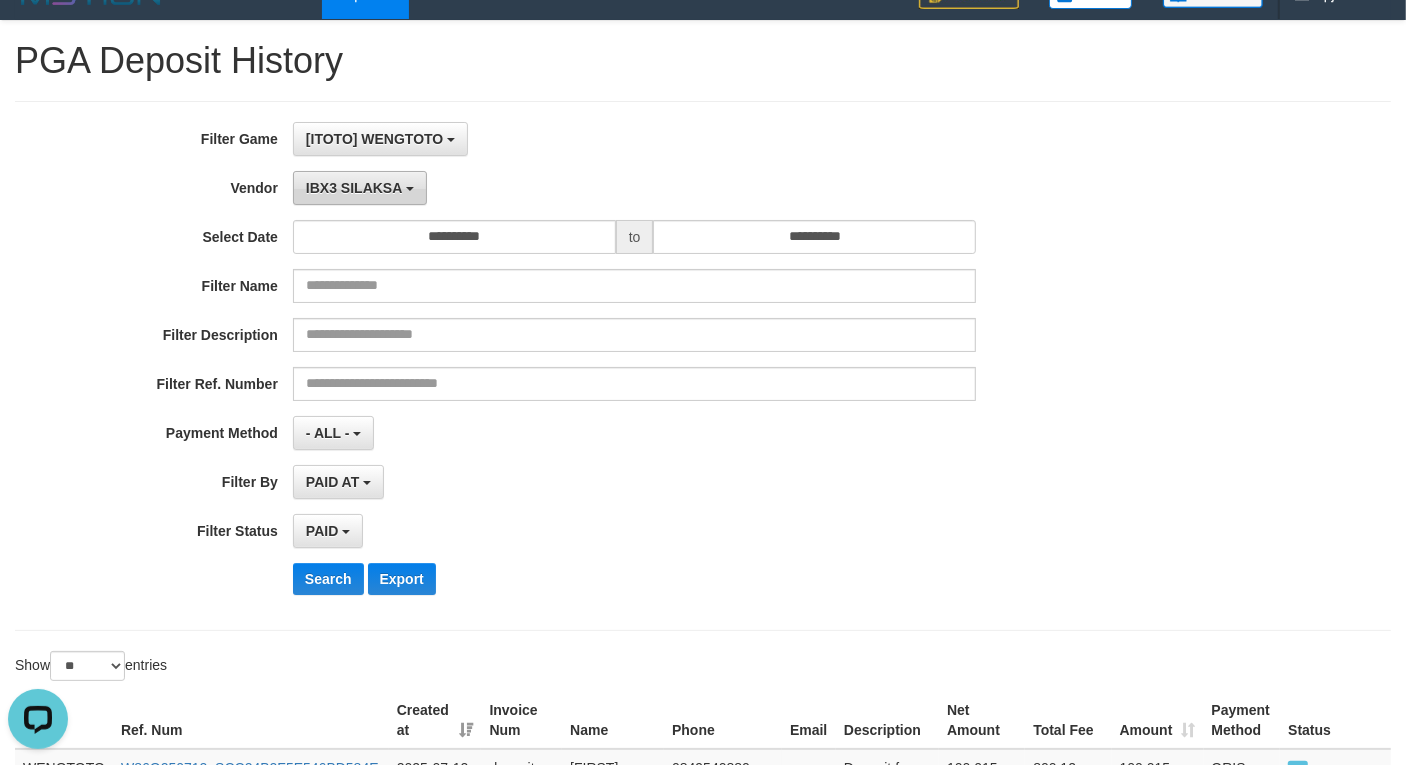 click on "IBX3 SILAKSA" at bounding box center [354, 188] 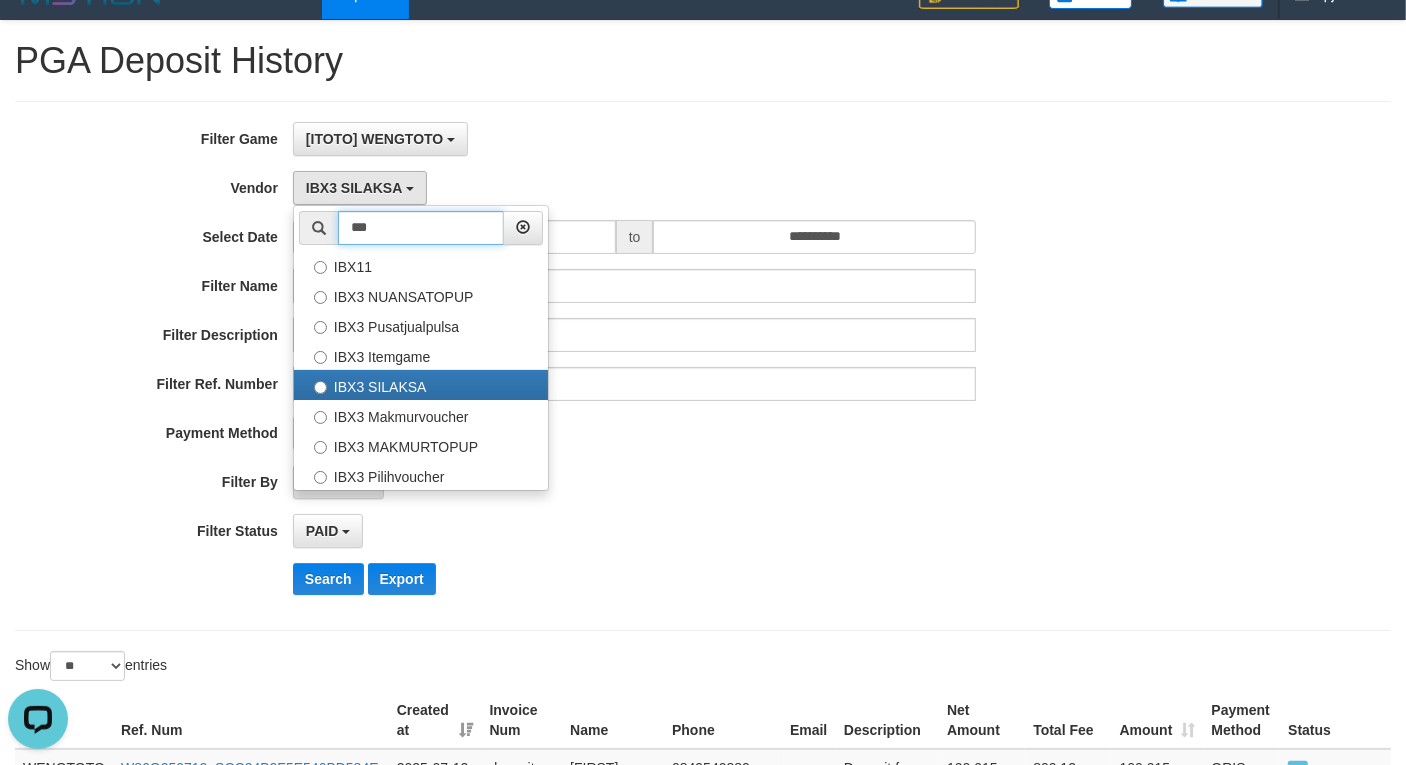 click on "***" at bounding box center (421, 228) 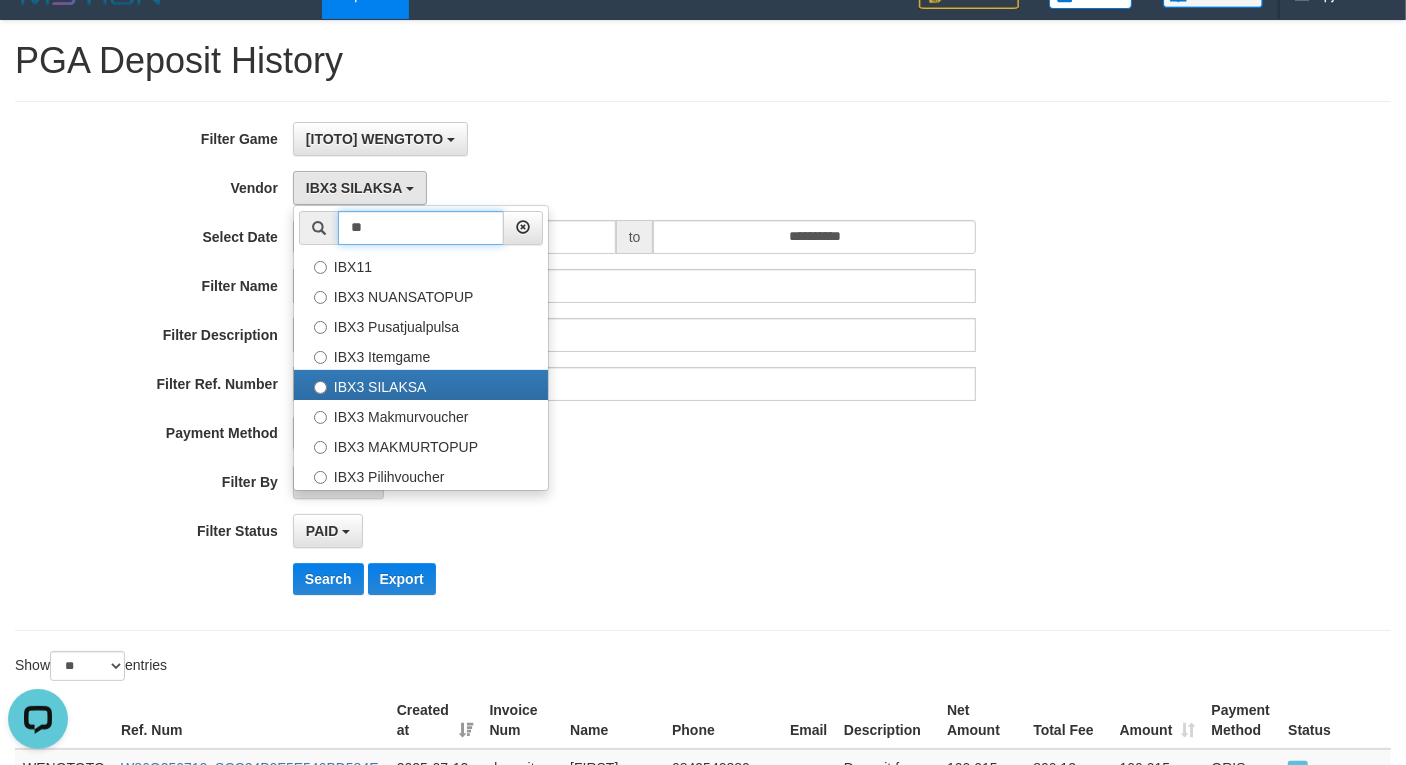 type on "*" 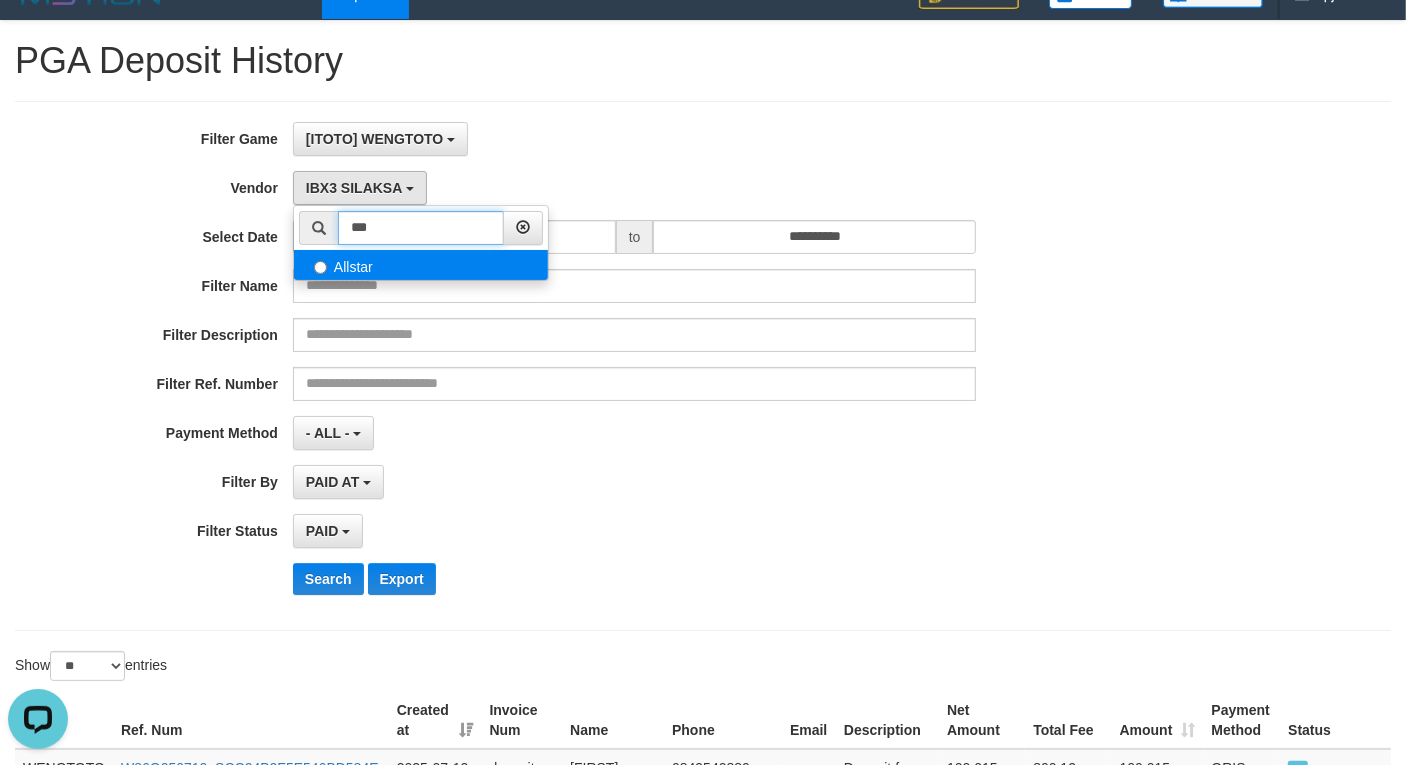 type on "***" 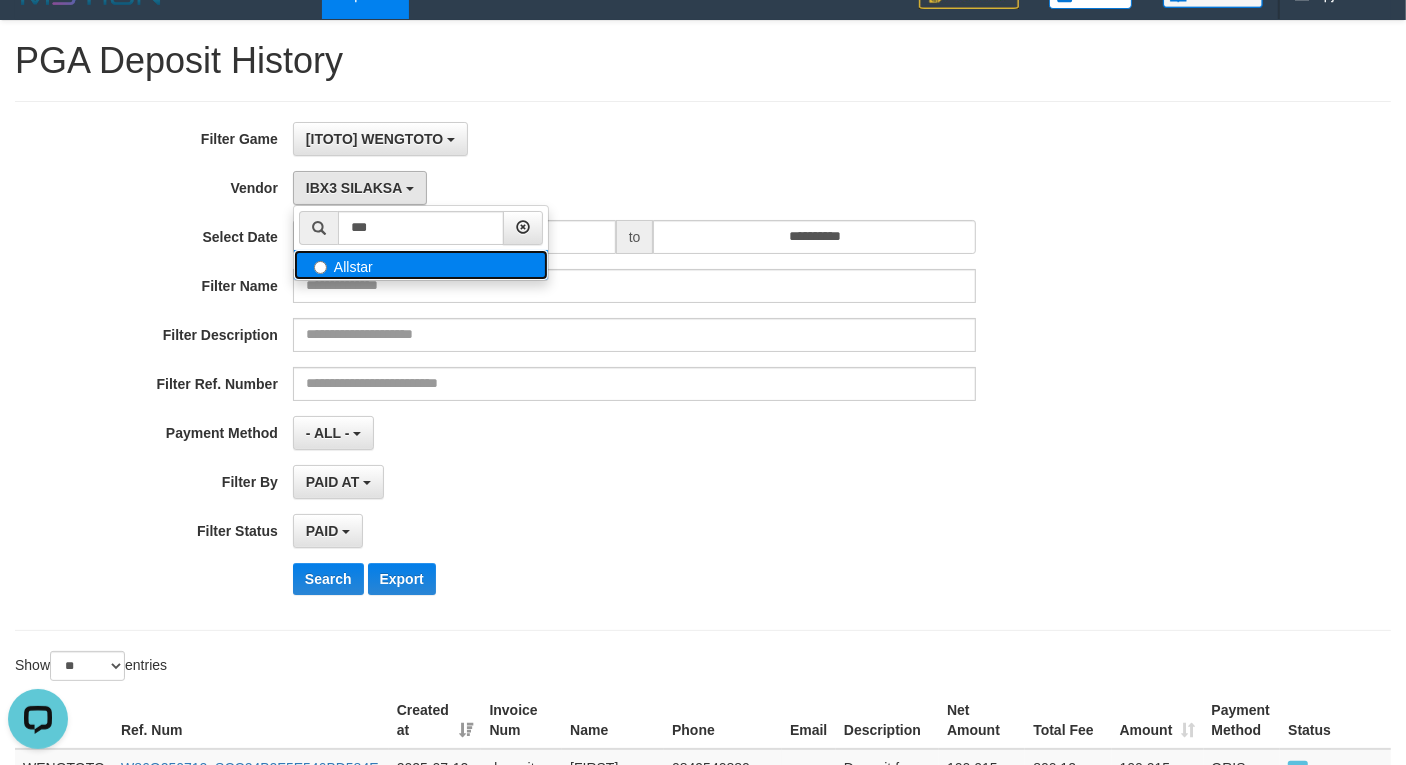 click on "Allstar" at bounding box center (421, 265) 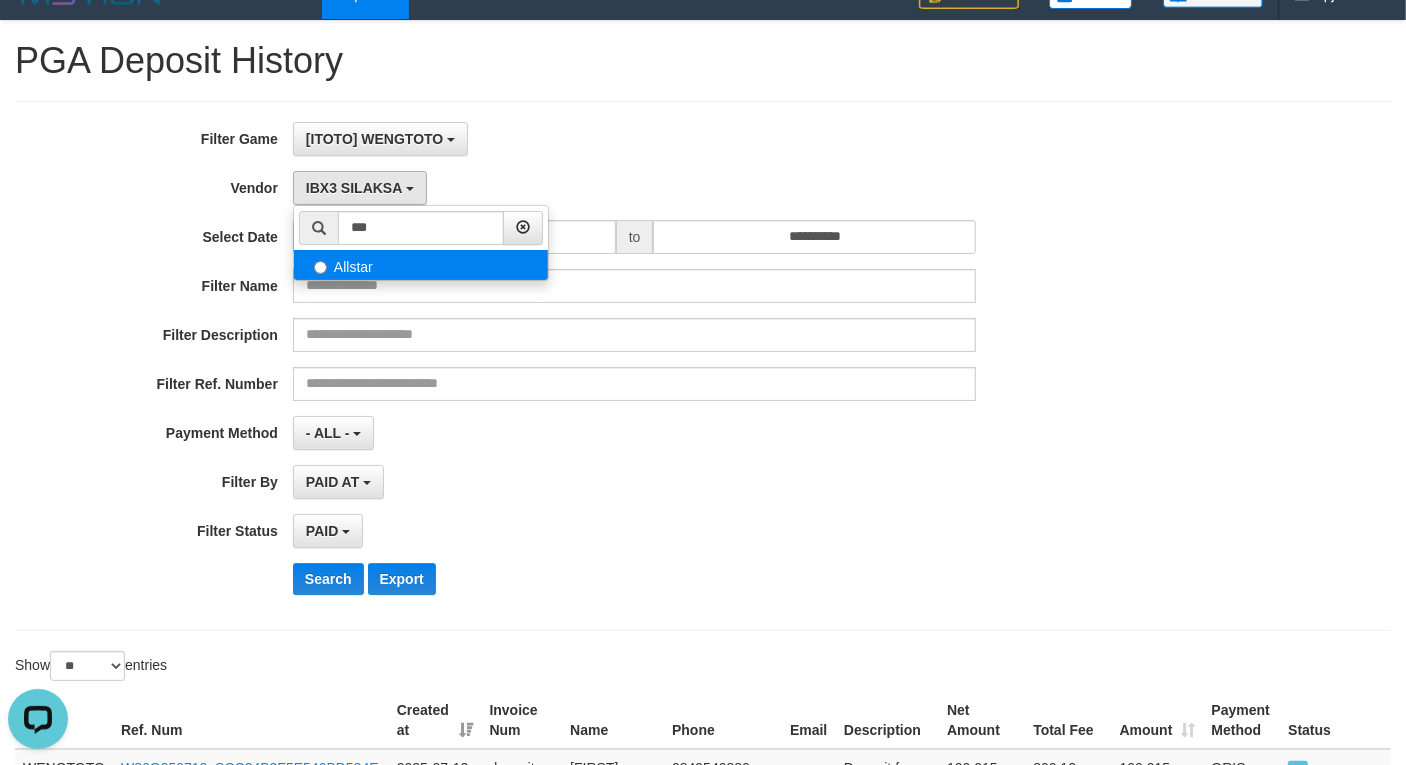 select on "**********" 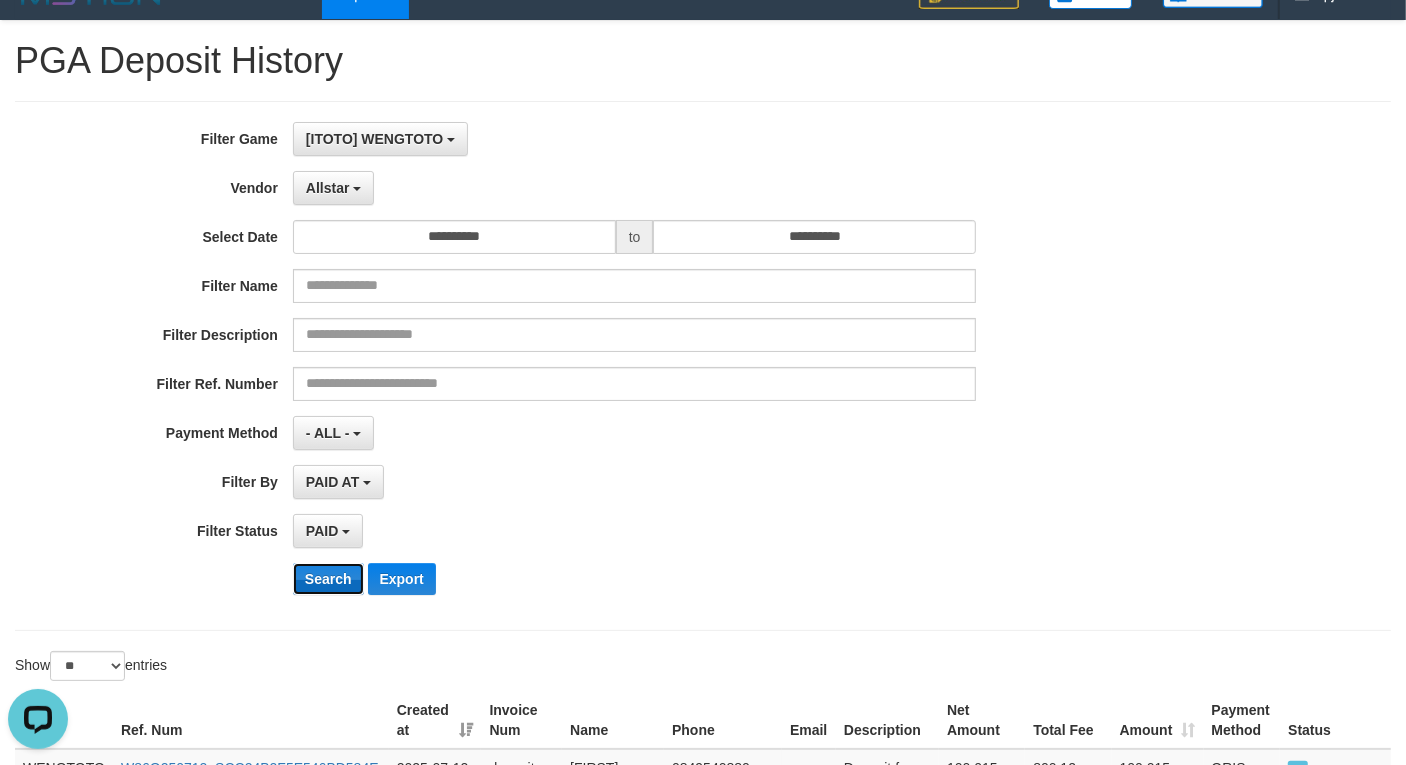 click on "Search" at bounding box center [328, 579] 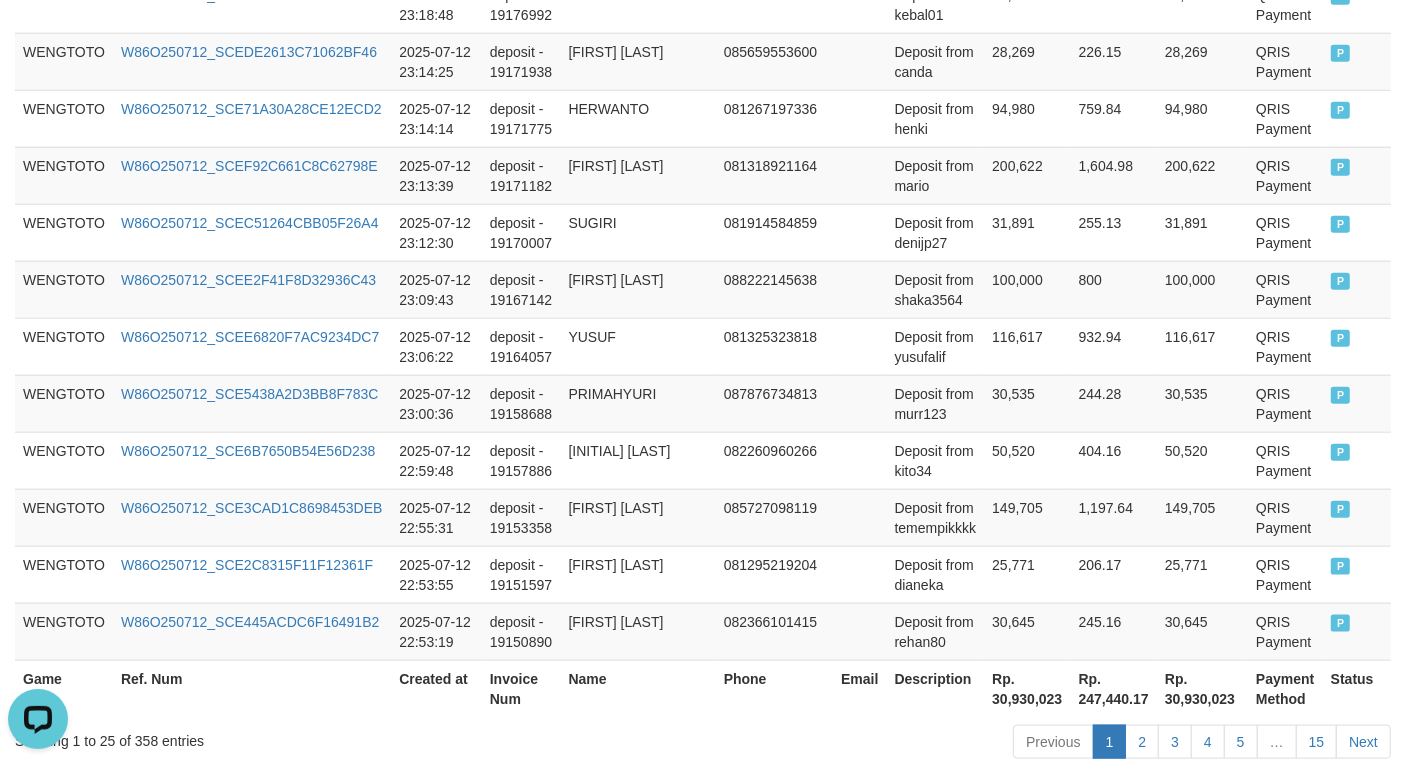 scroll, scrollTop: 1666, scrollLeft: 0, axis: vertical 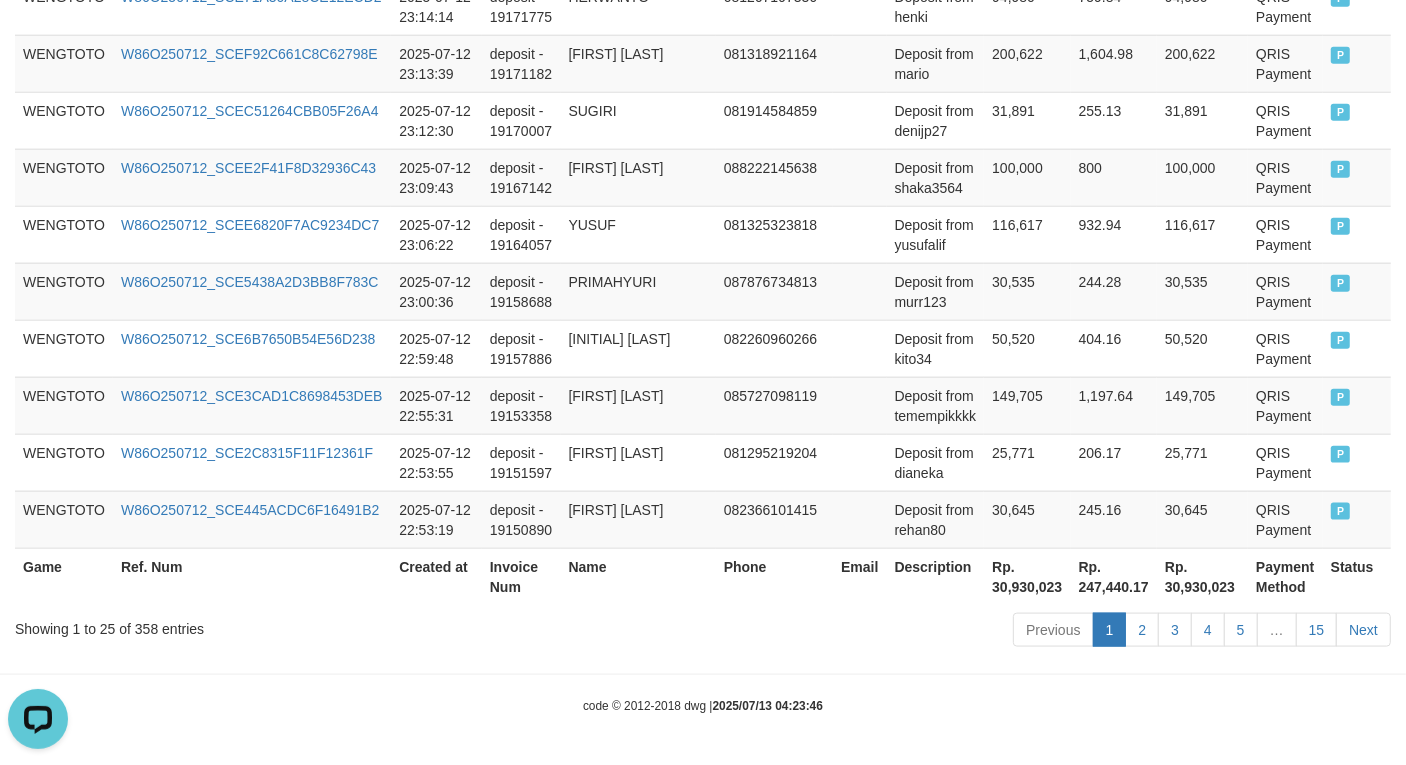 click on "Name" at bounding box center [638, 576] 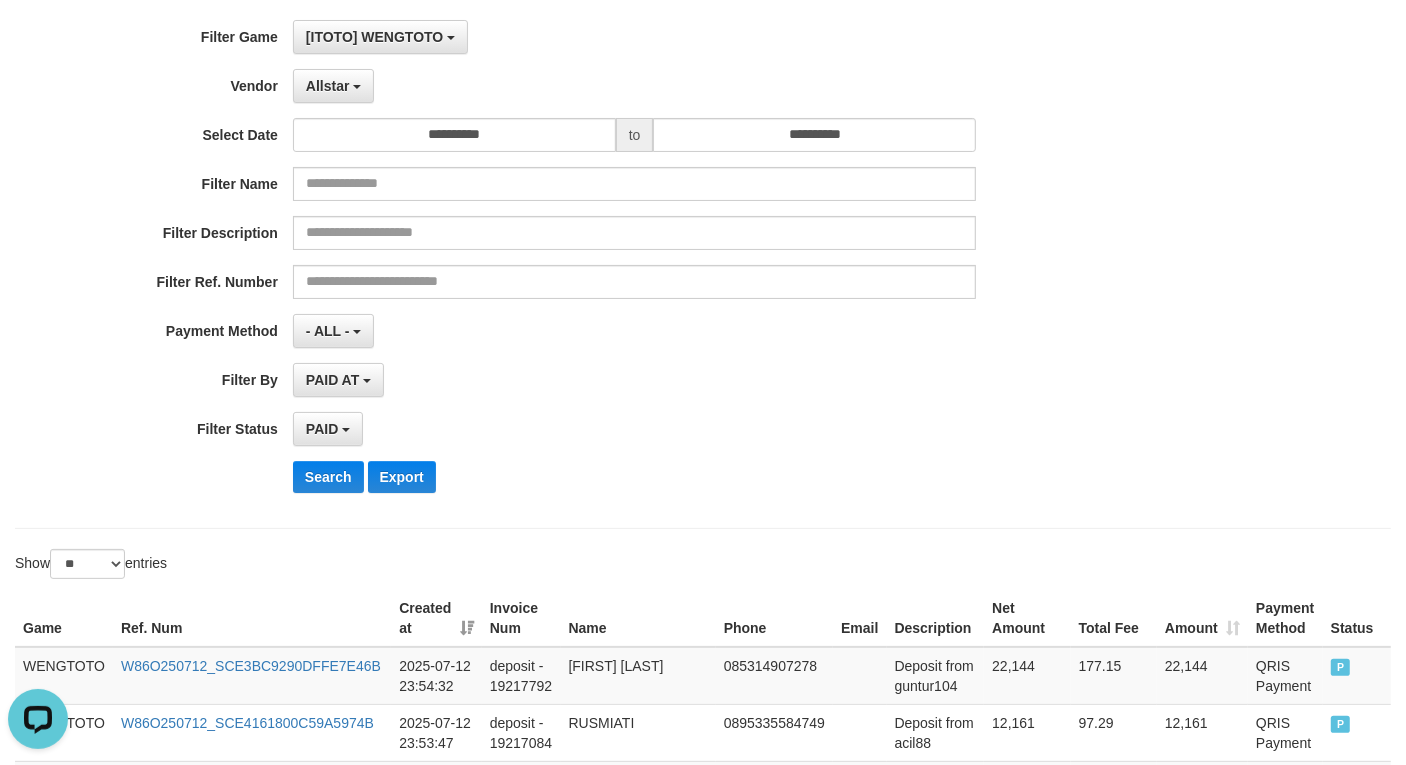 scroll, scrollTop: 0, scrollLeft: 0, axis: both 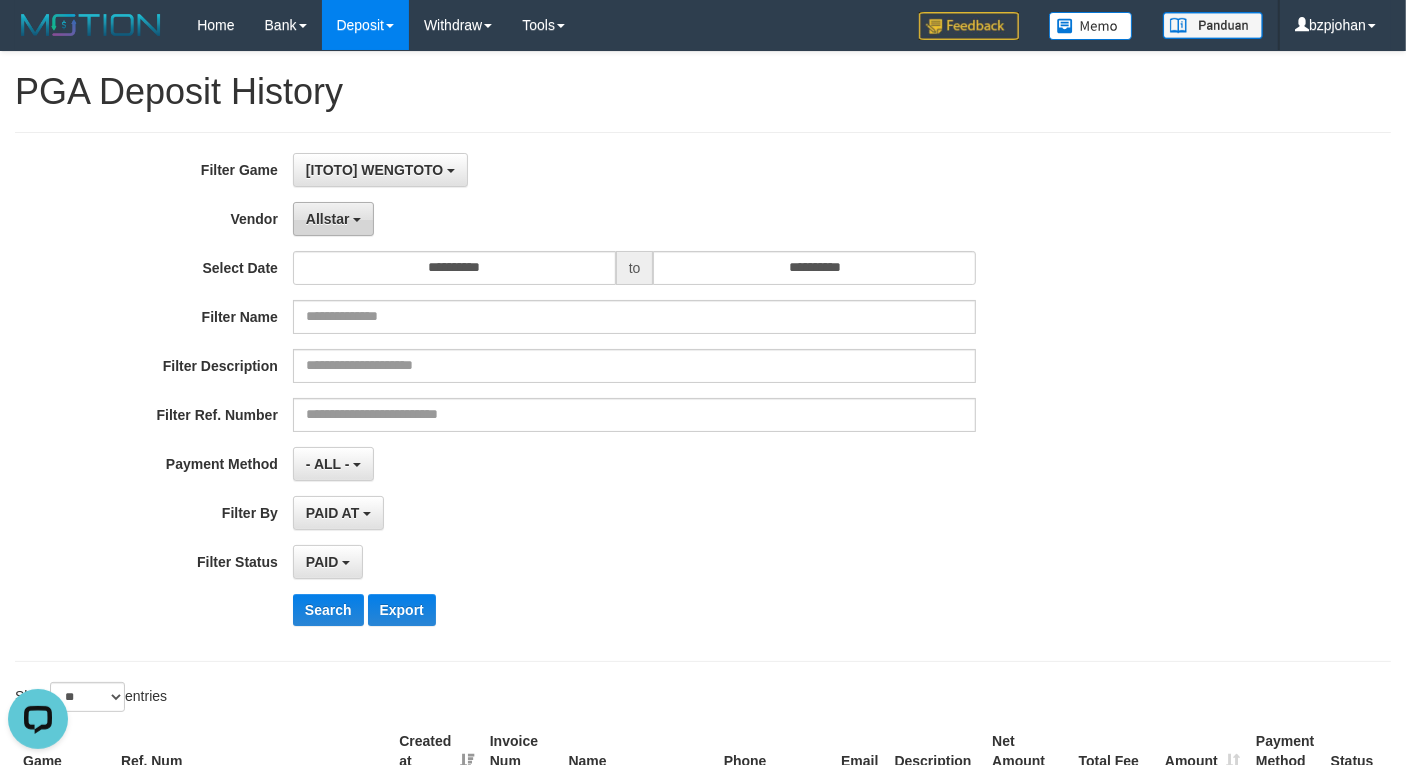 click on "Allstar" at bounding box center (328, 219) 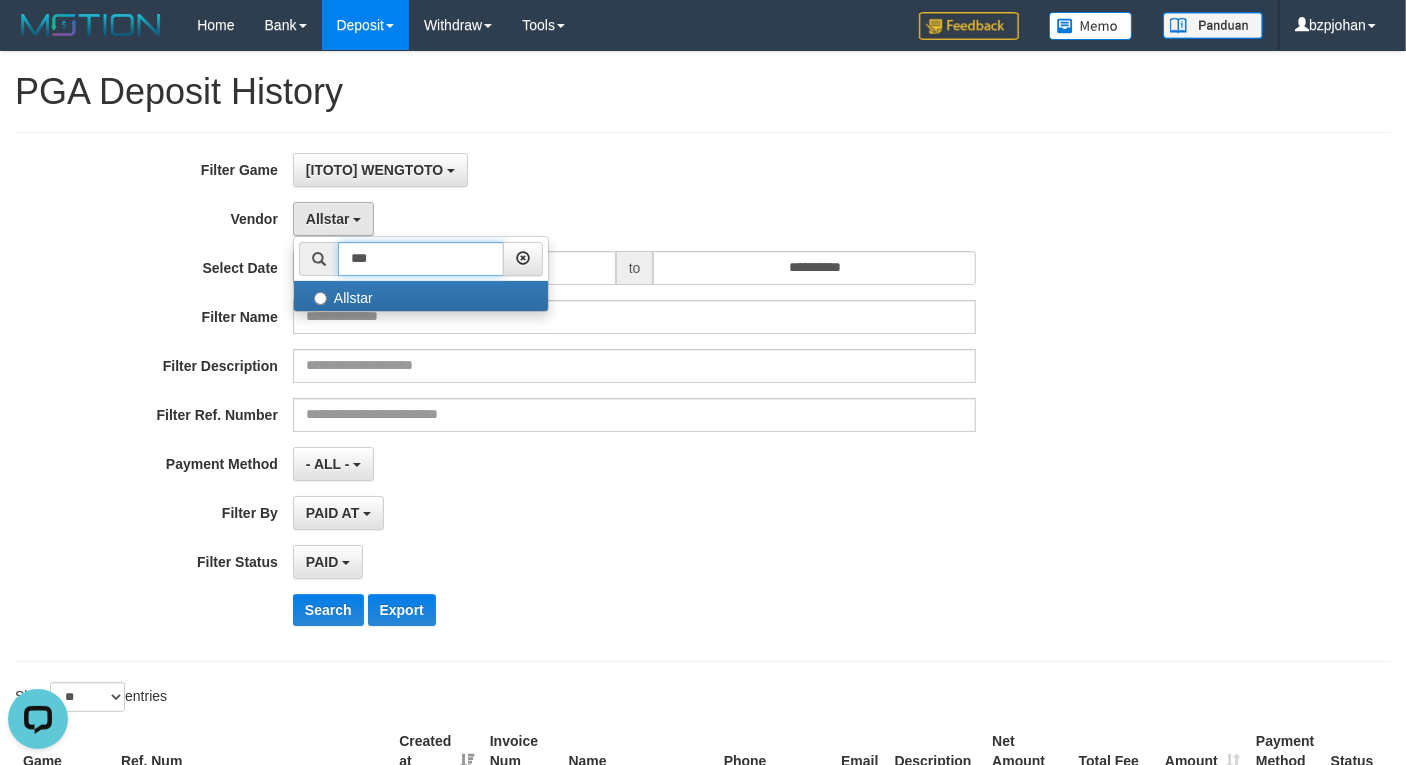click on "***" at bounding box center (421, 259) 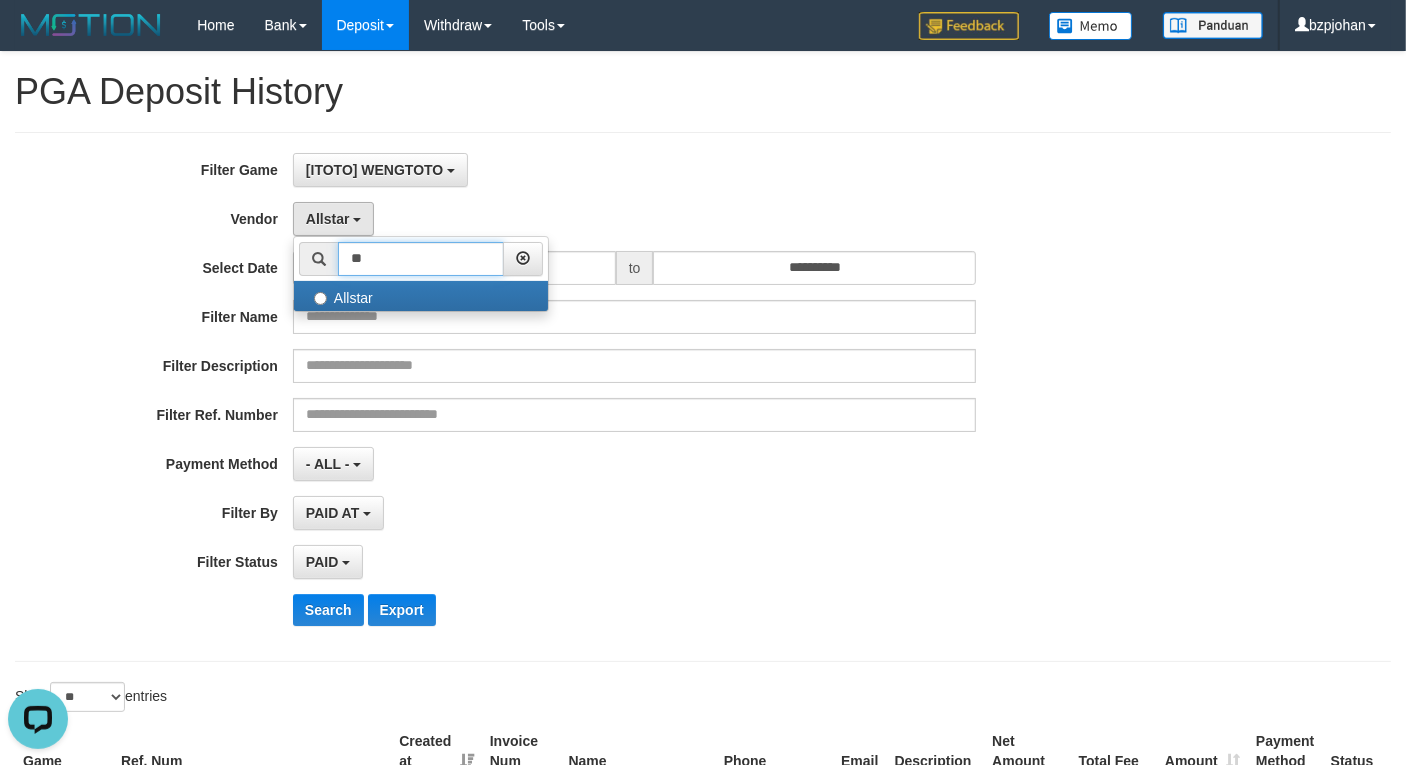 type on "*" 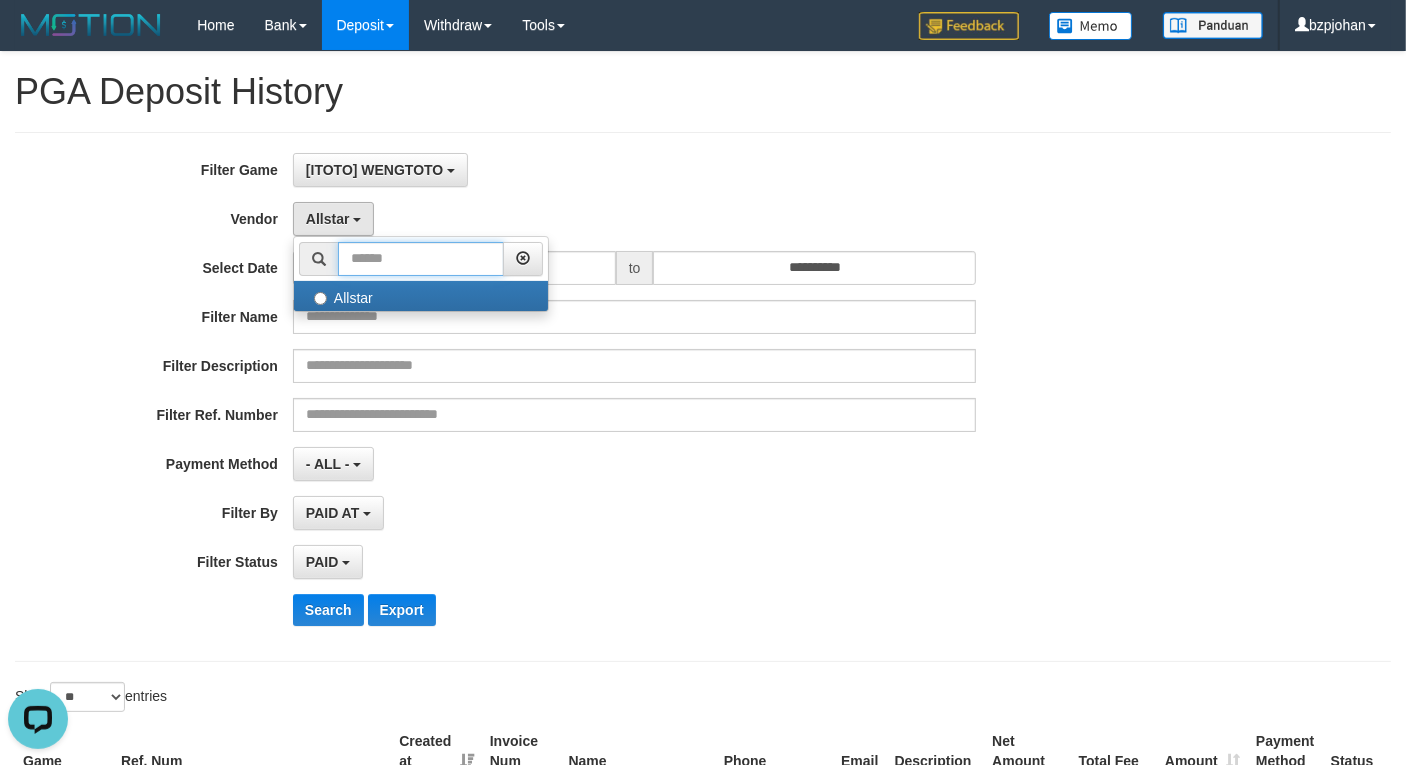 type on "*" 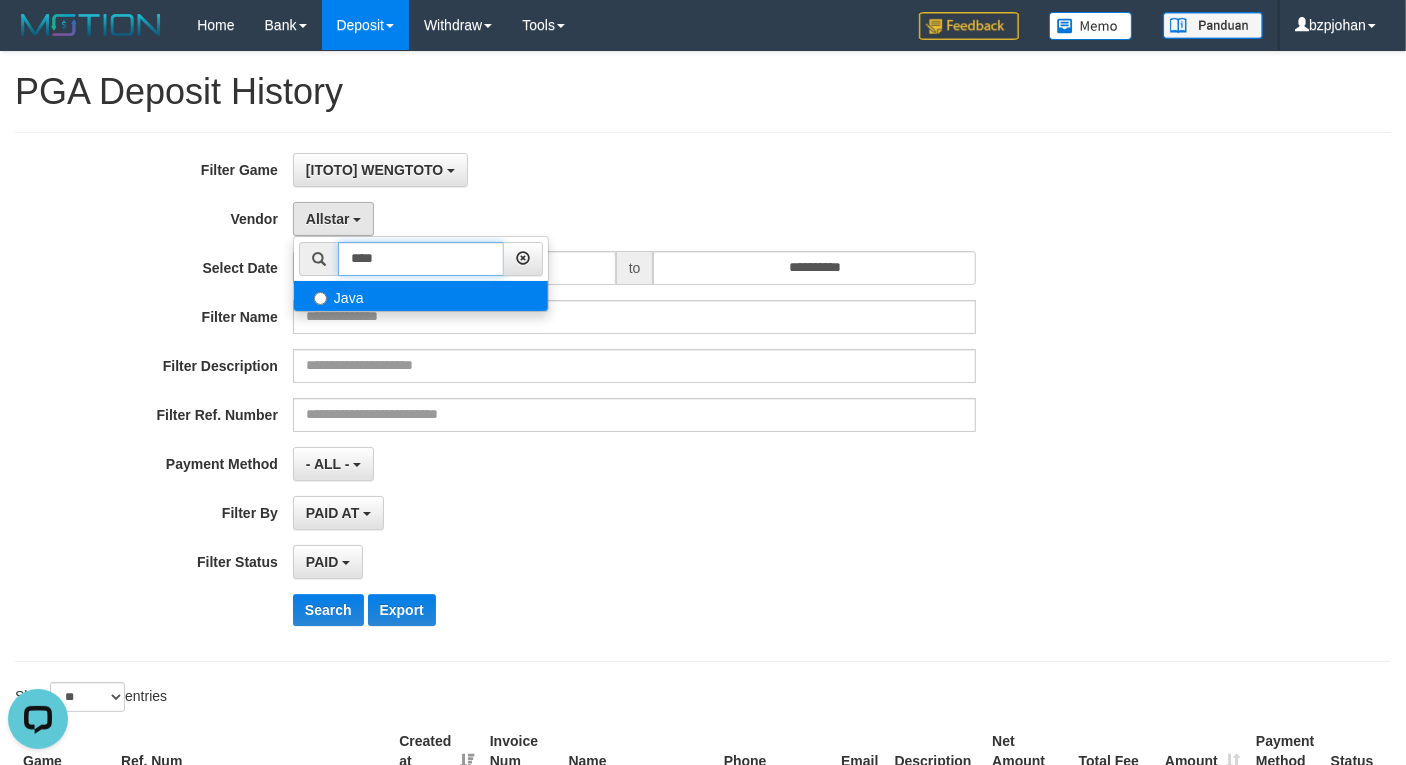 type on "****" 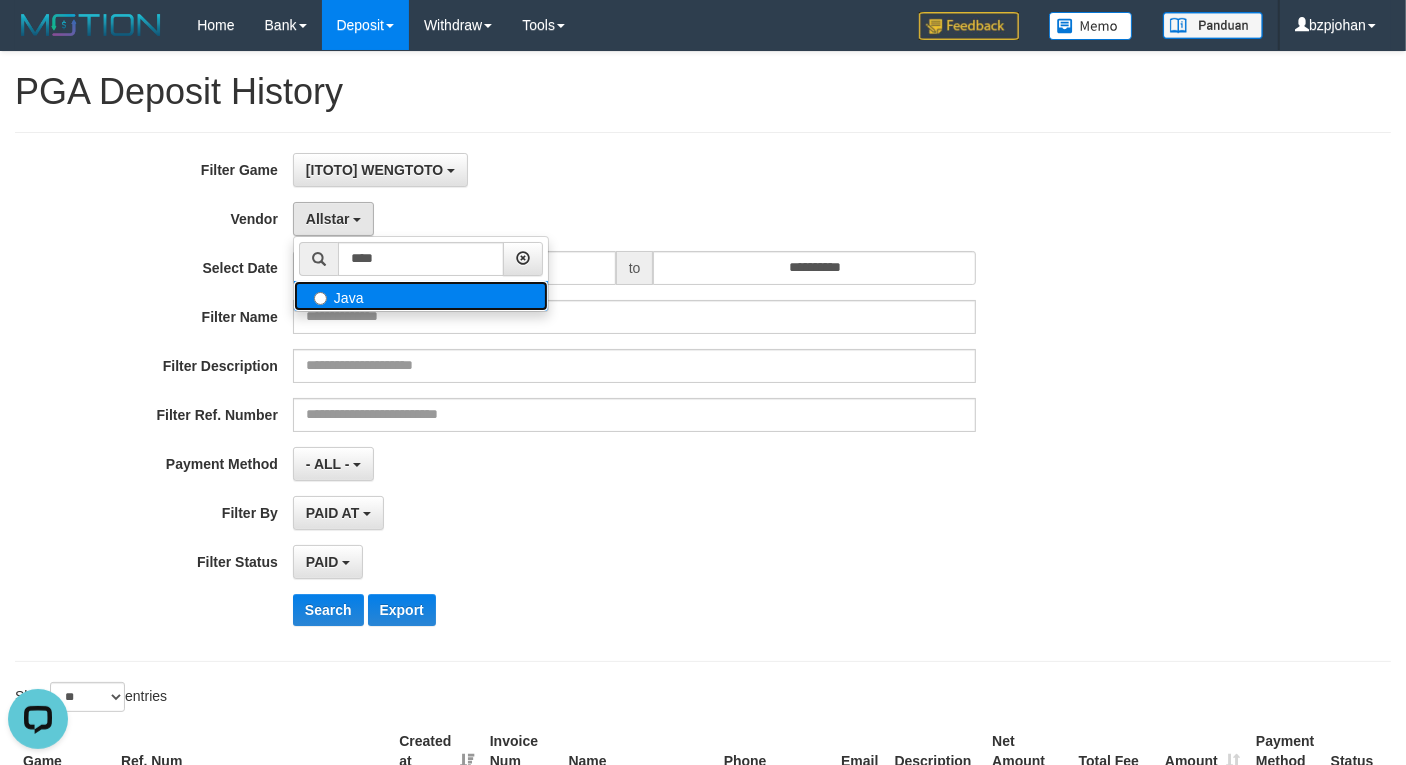 click on "Java" at bounding box center (421, 296) 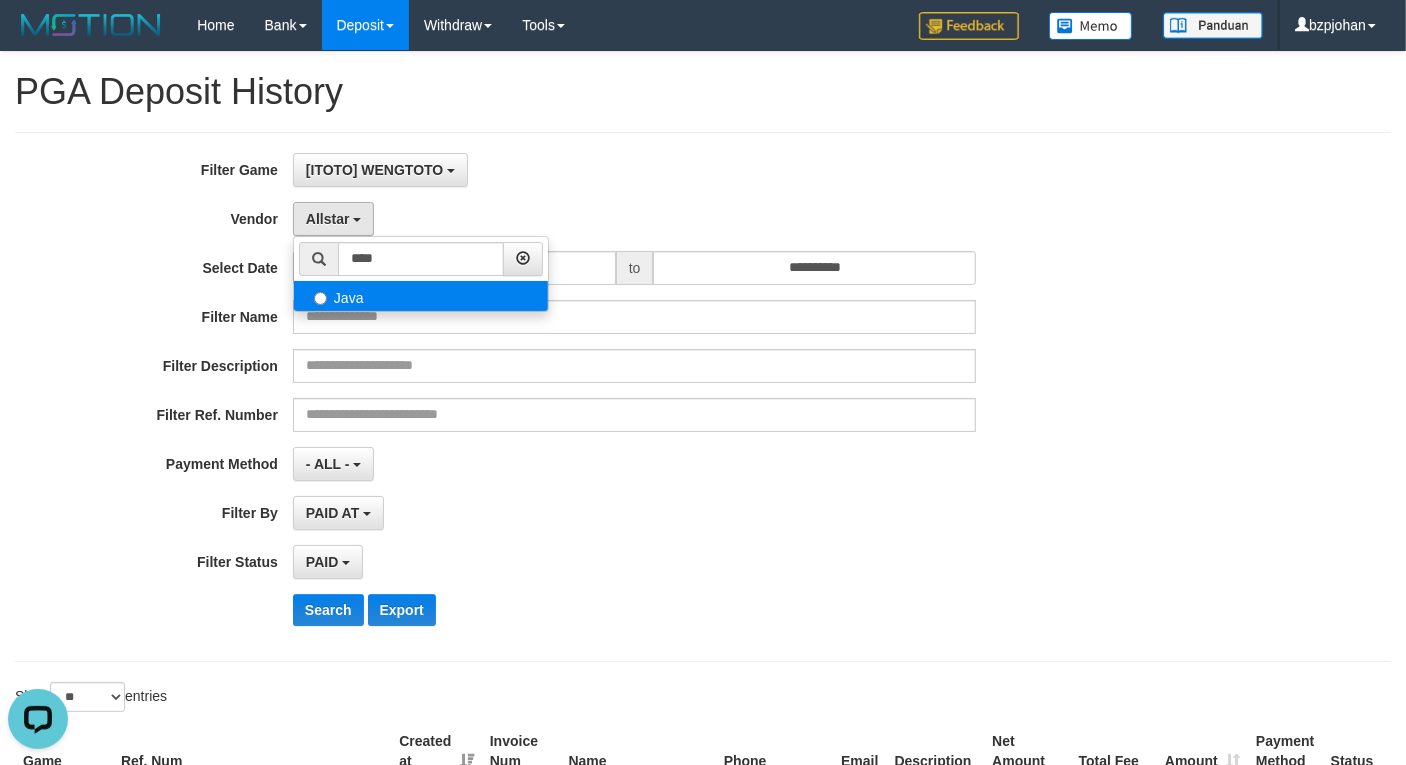 select on "**********" 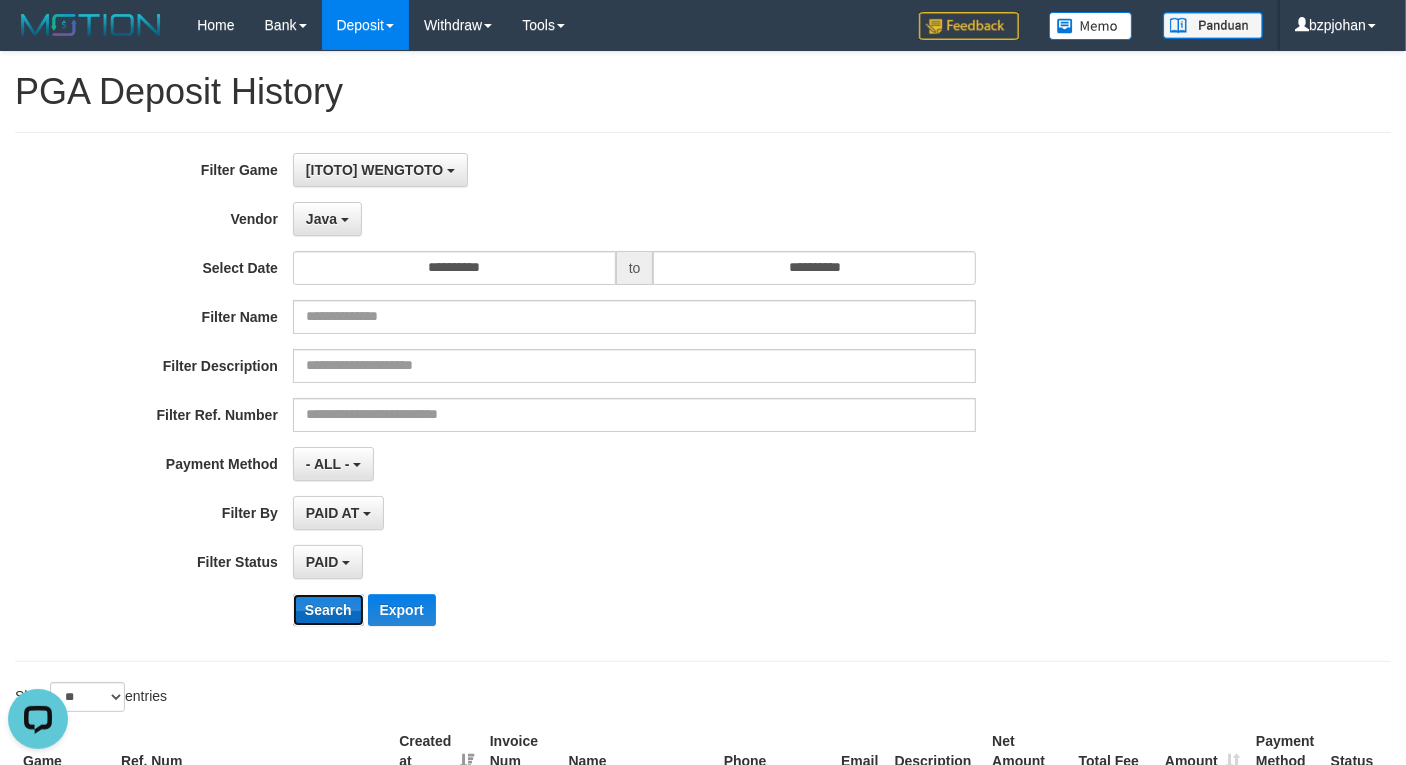 click on "Search" at bounding box center [328, 610] 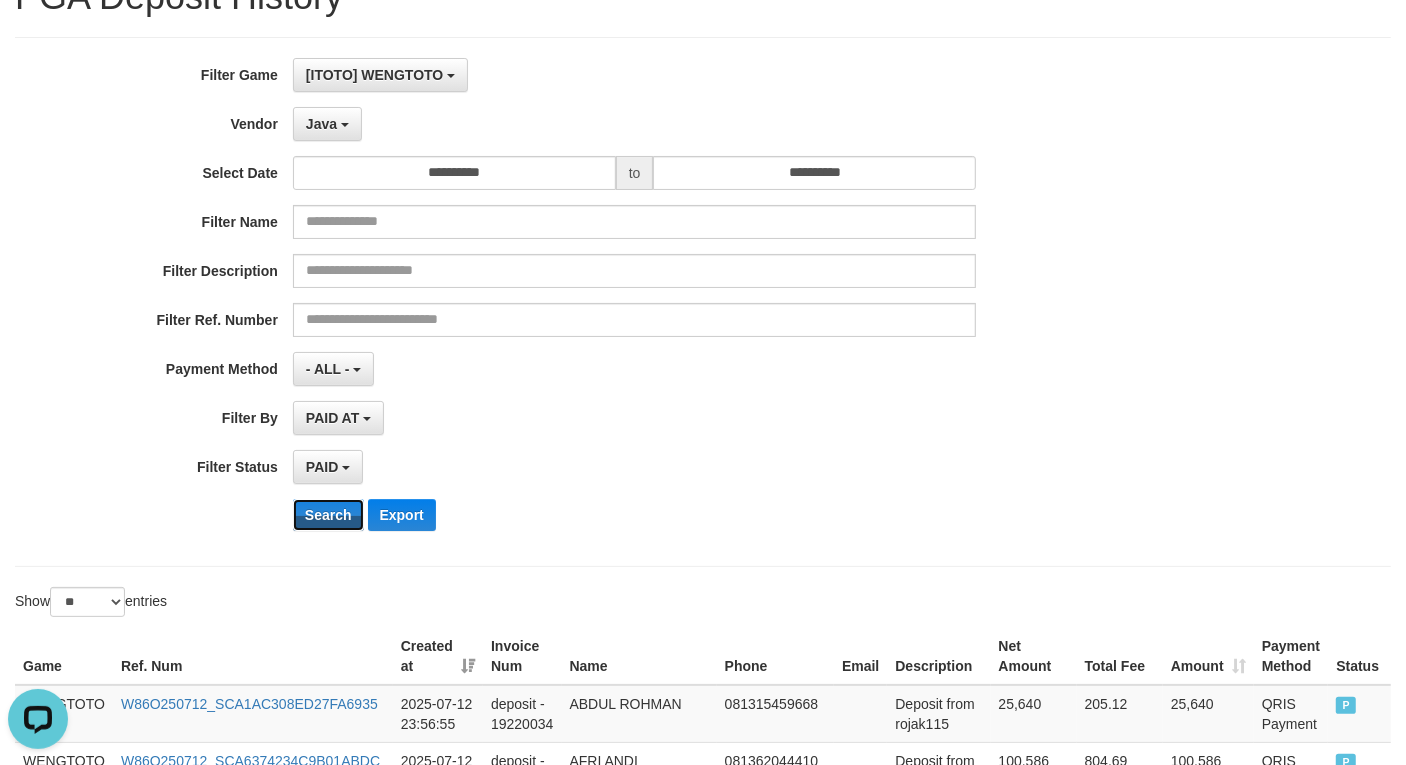 scroll, scrollTop: 0, scrollLeft: 0, axis: both 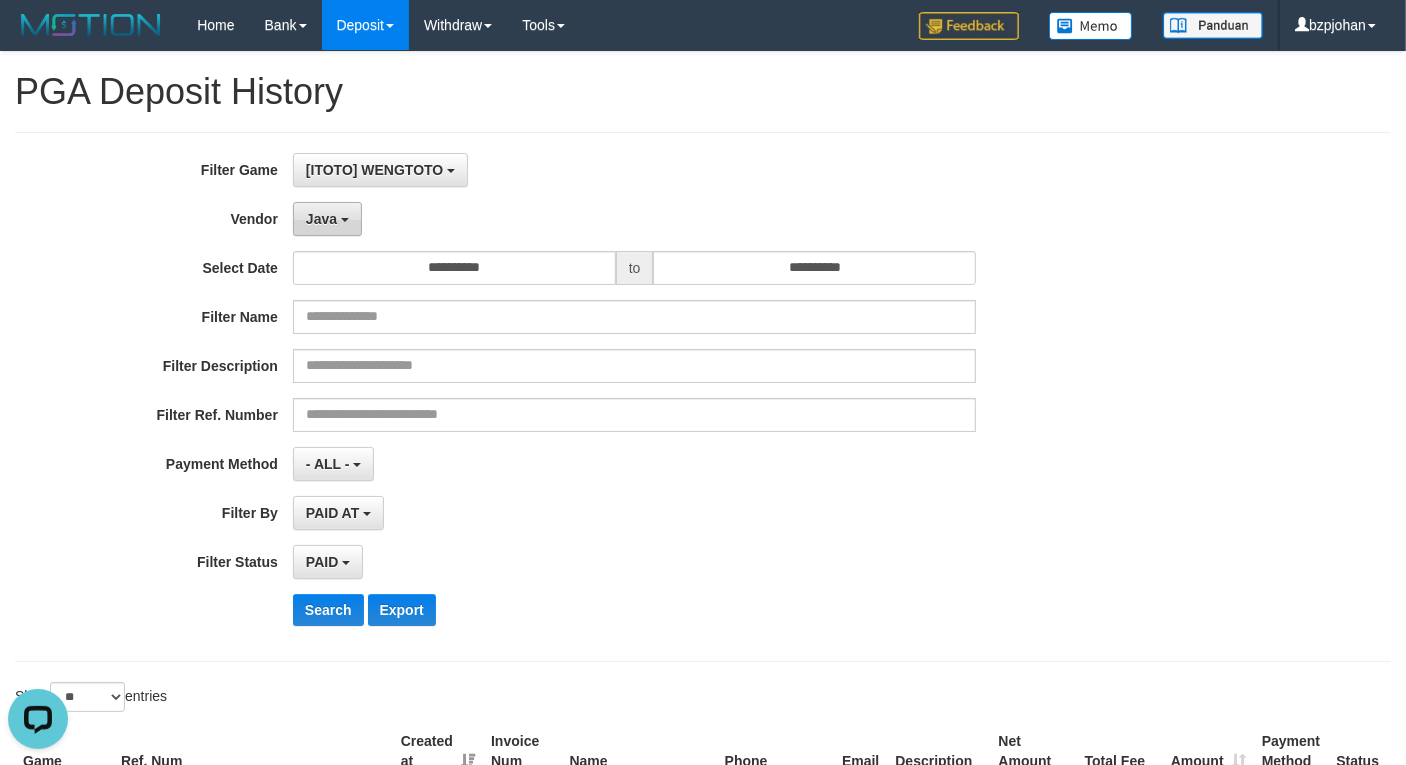 click on "Java" at bounding box center (327, 219) 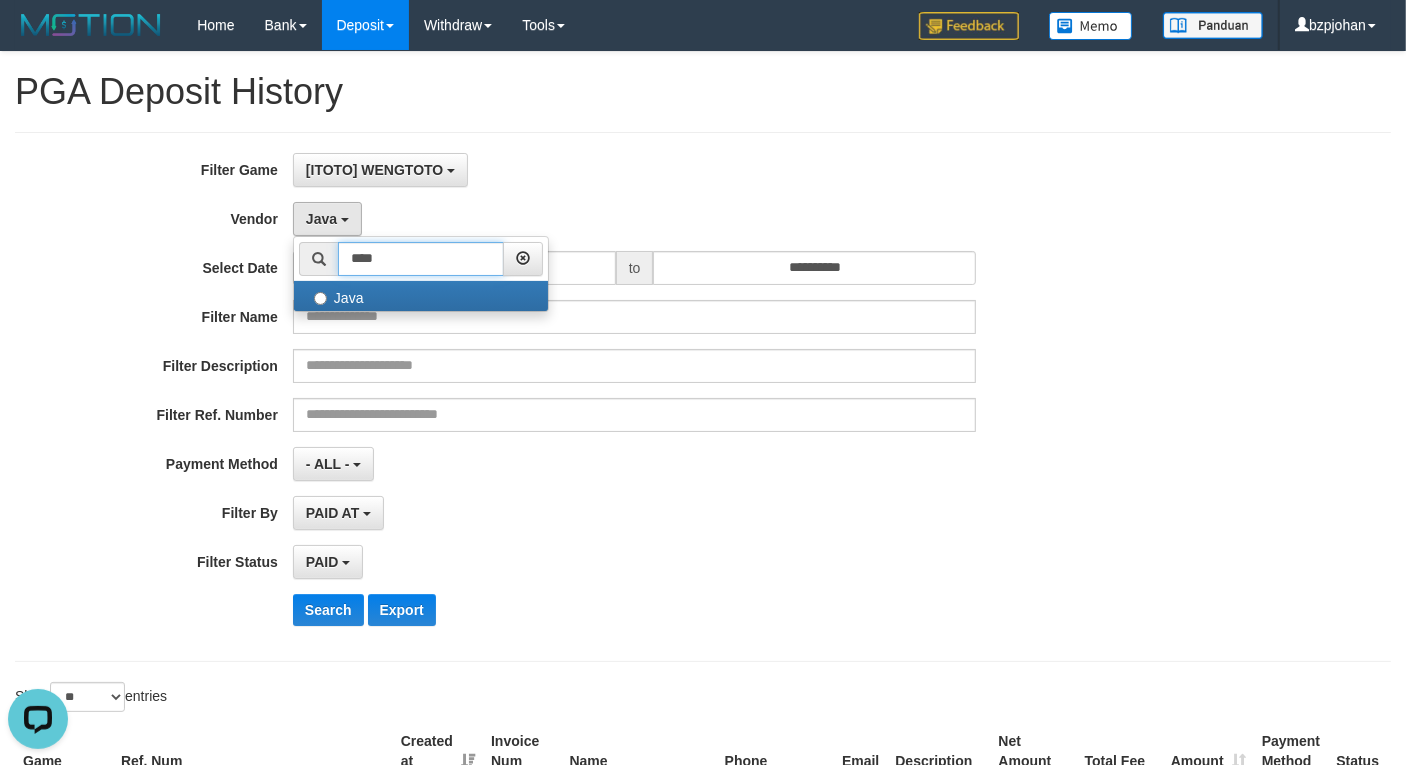 click on "****" at bounding box center (421, 259) 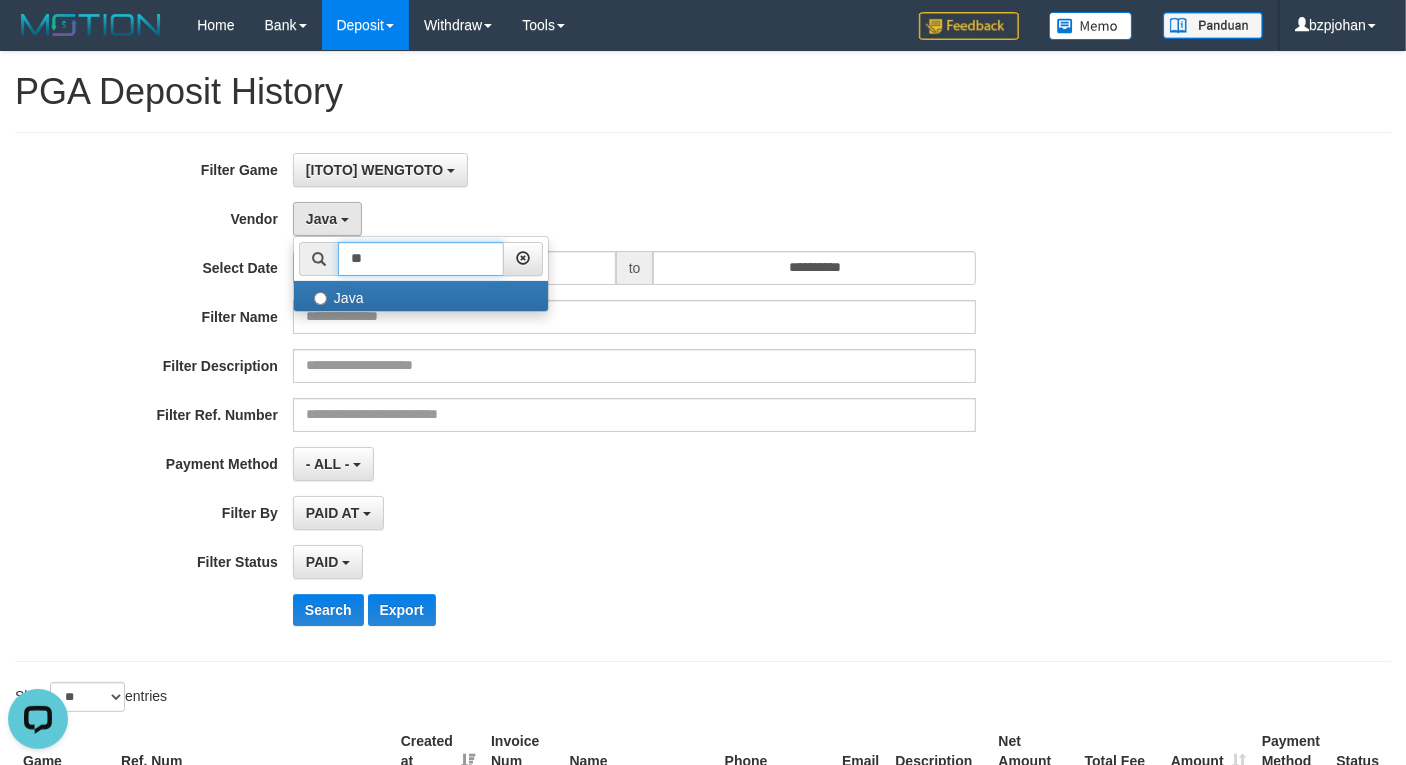 type on "*" 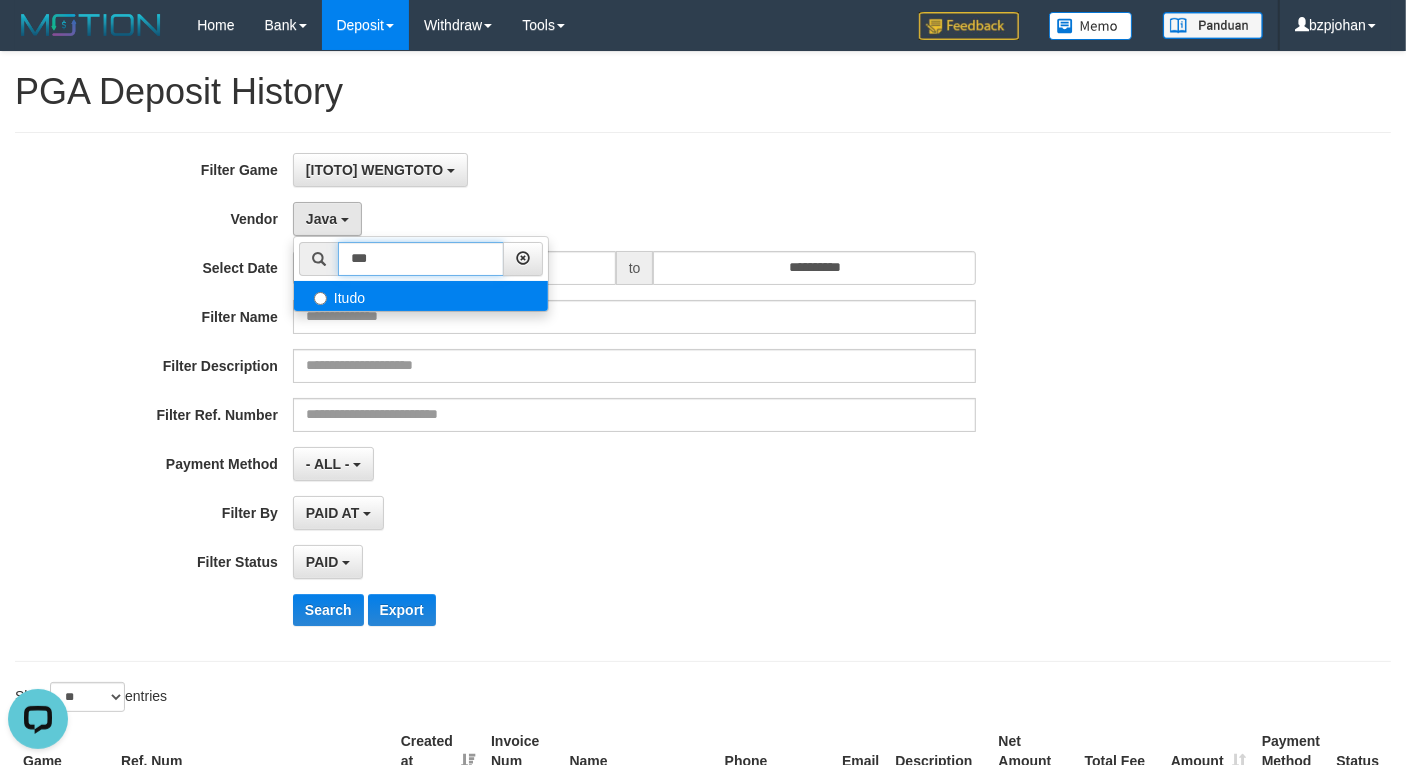 type on "***" 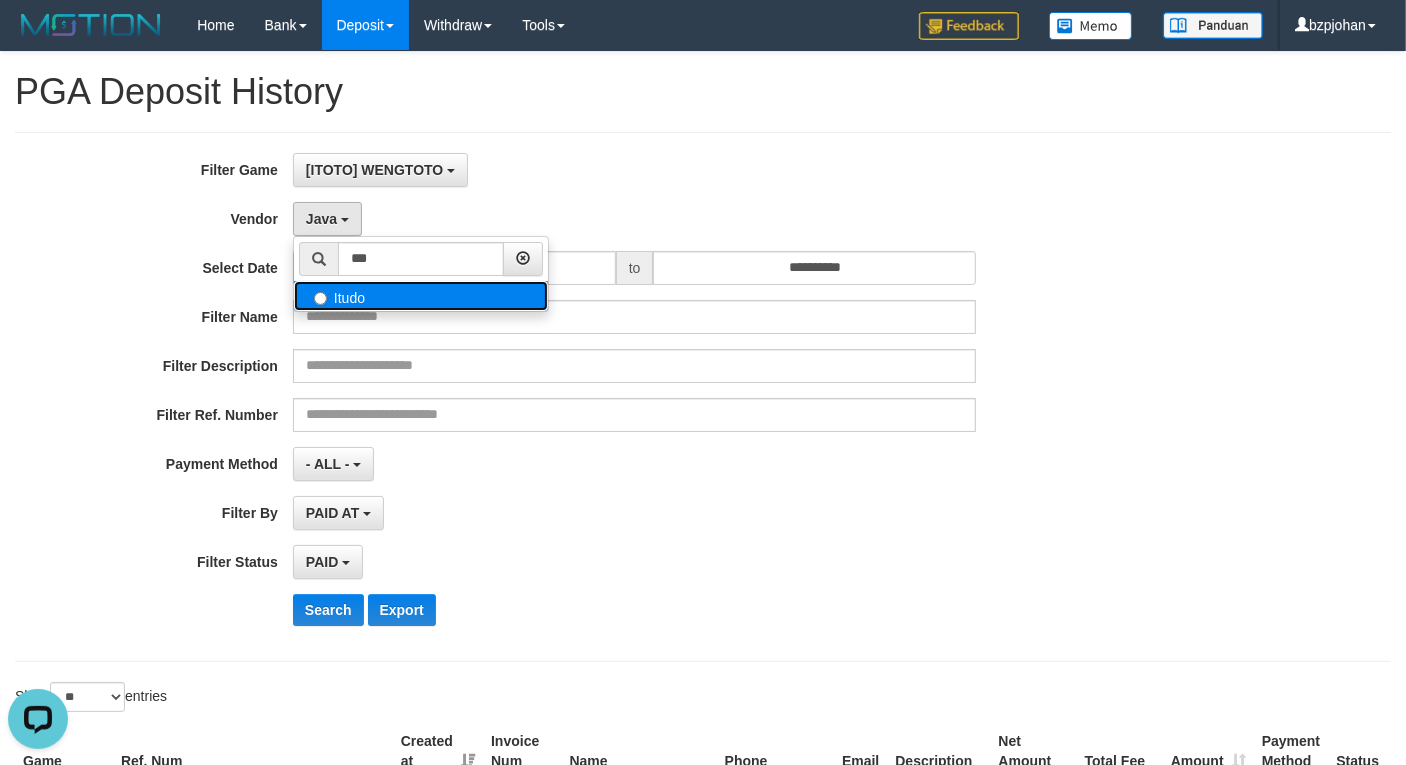 click on "Itudo" at bounding box center [421, 296] 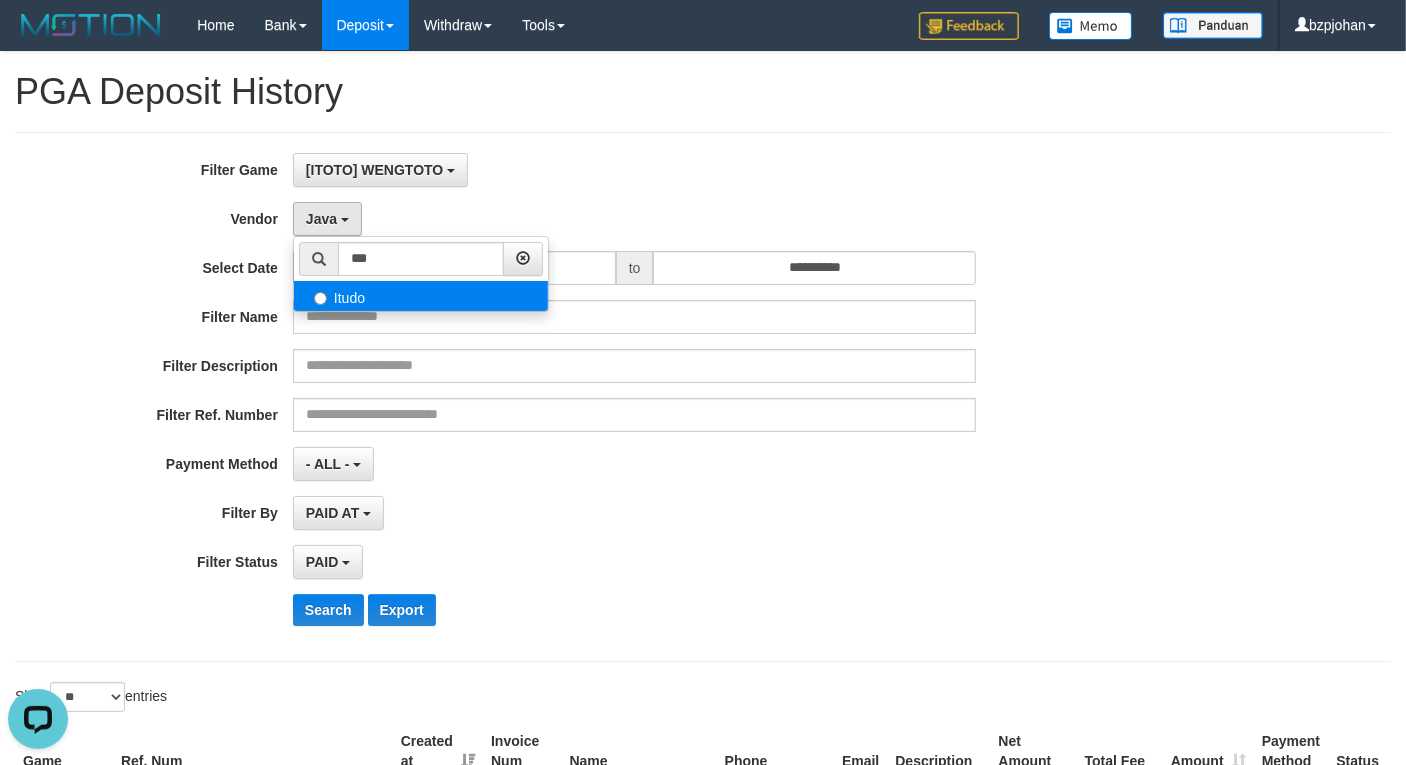 select on "**********" 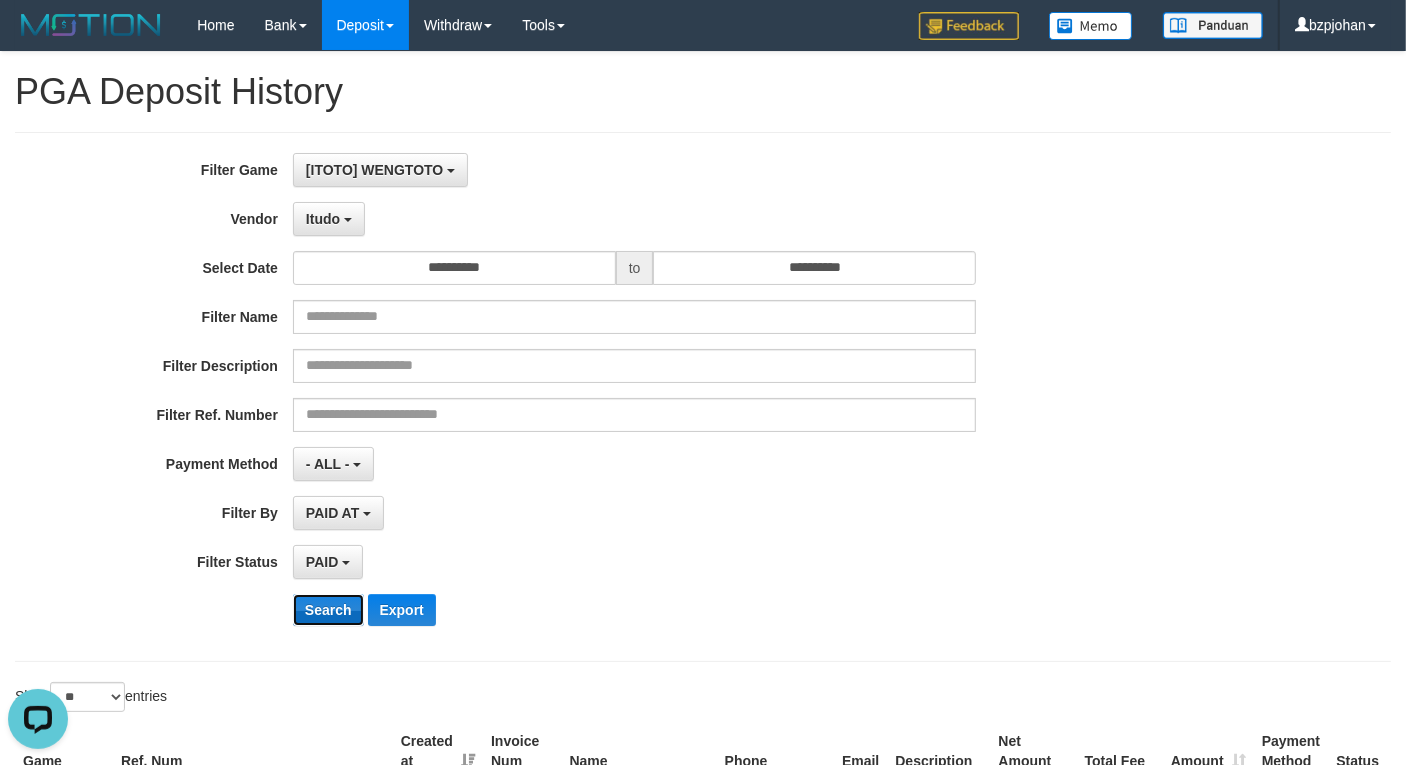 click on "Search" at bounding box center (328, 610) 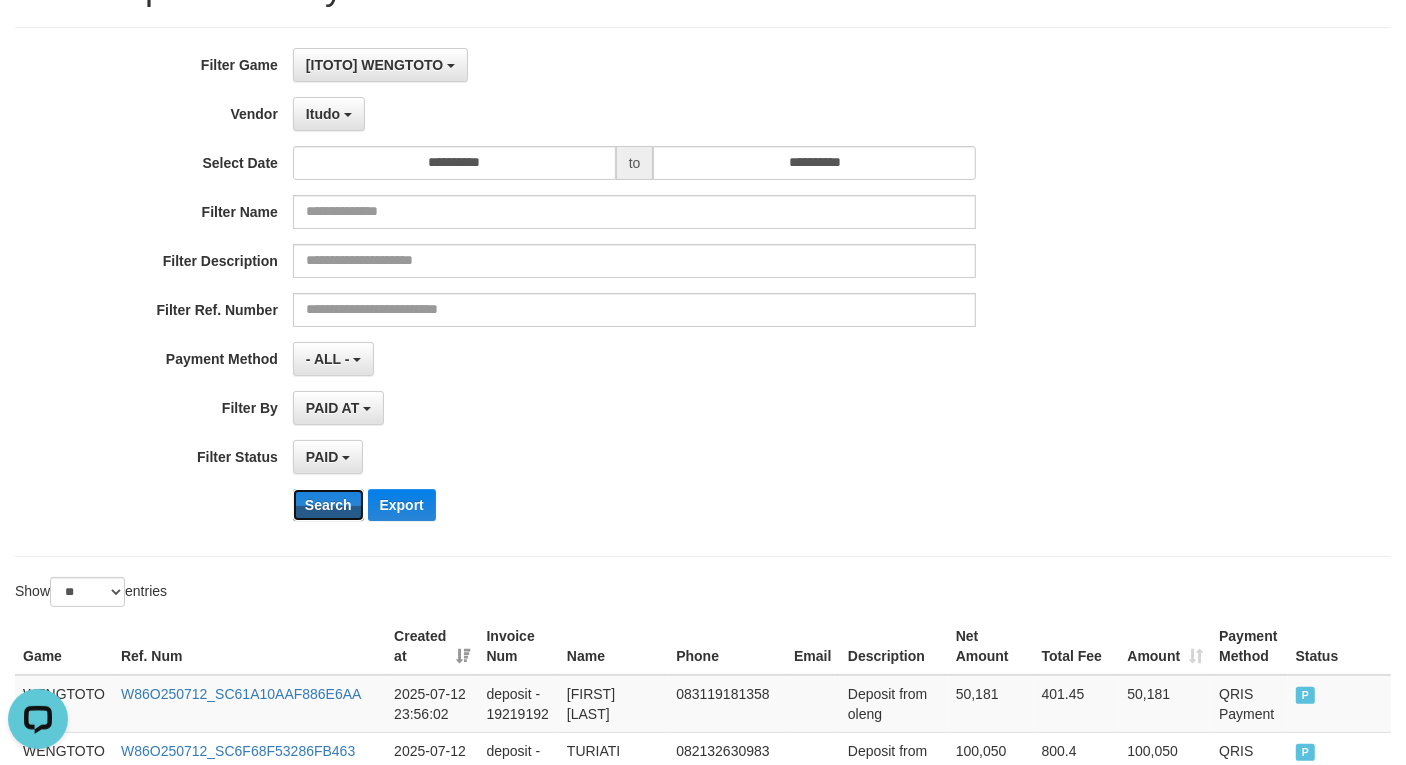 scroll, scrollTop: 0, scrollLeft: 0, axis: both 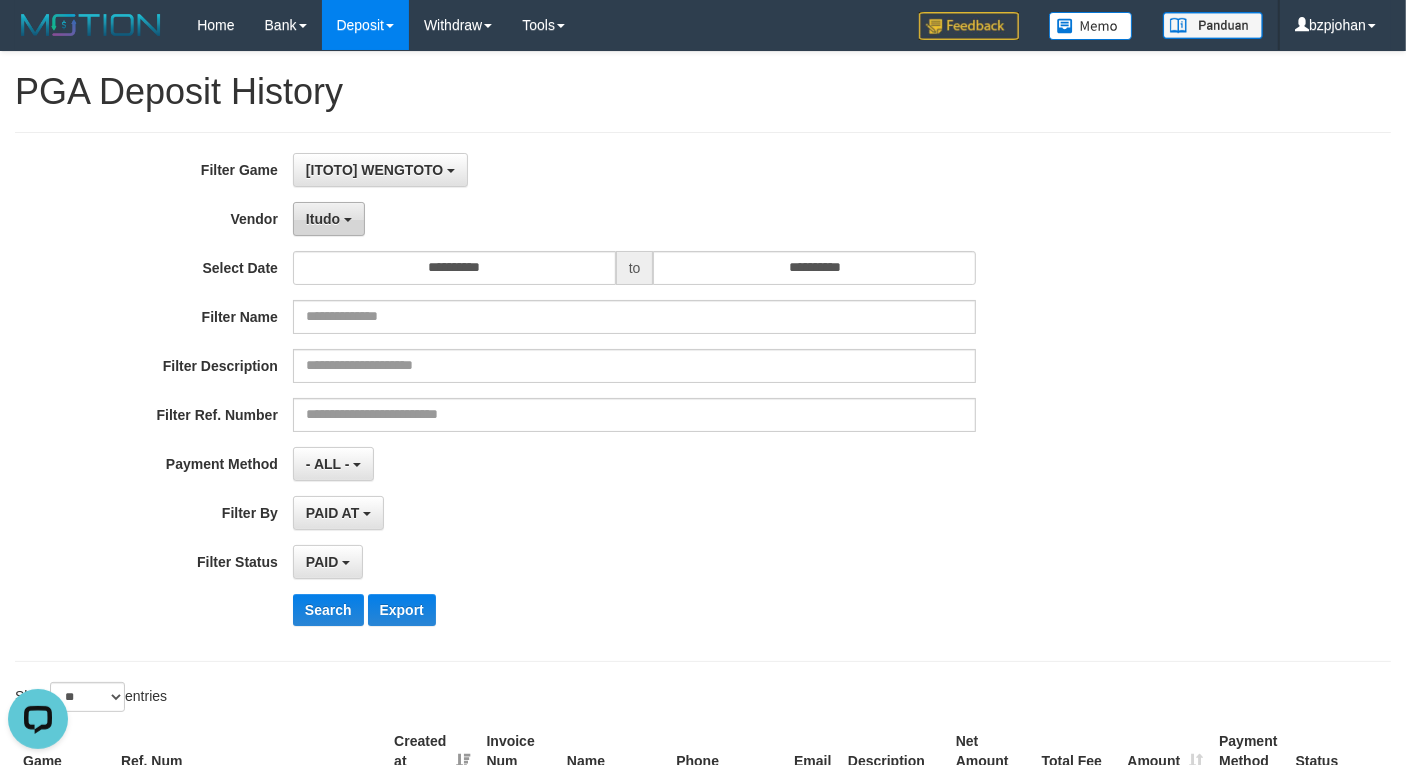 click on "Itudo" at bounding box center (329, 219) 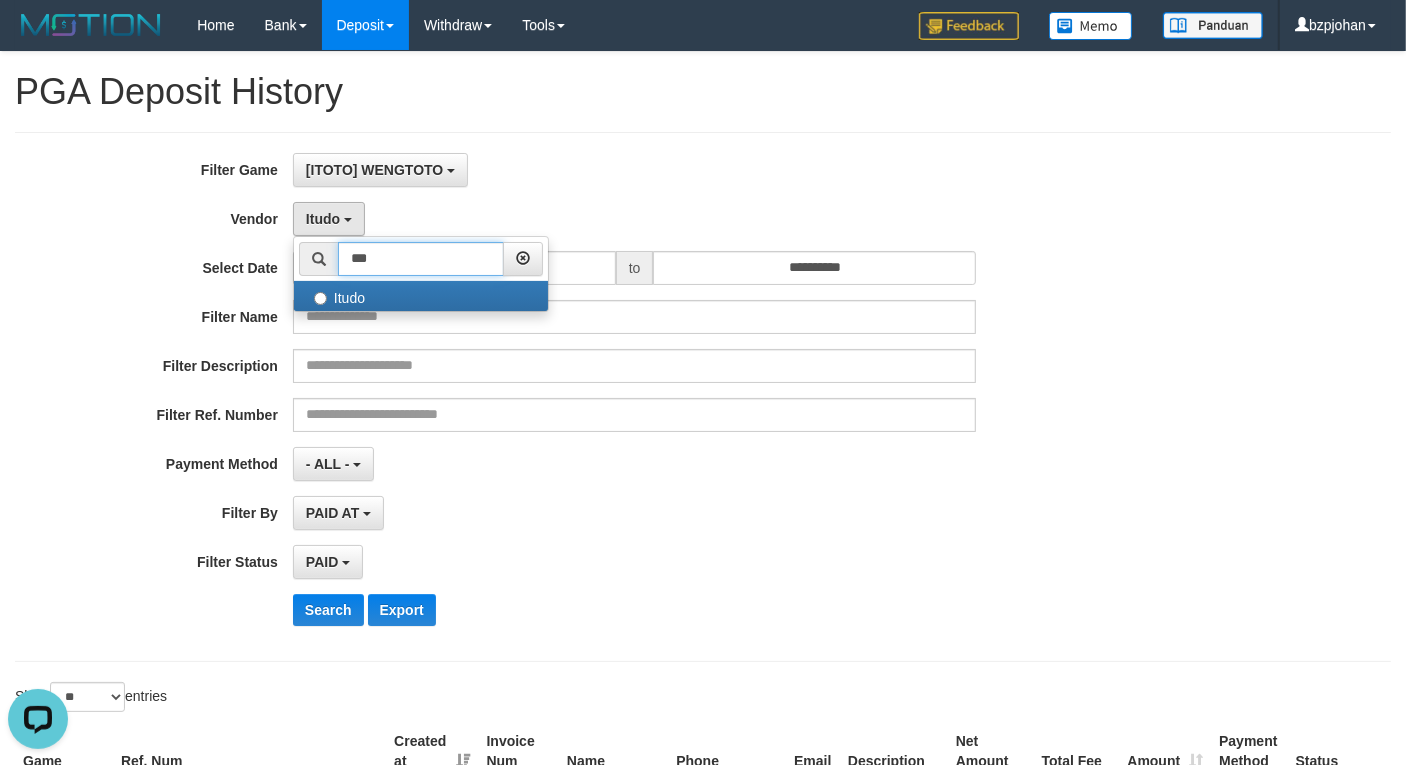 click on "***" at bounding box center (421, 259) 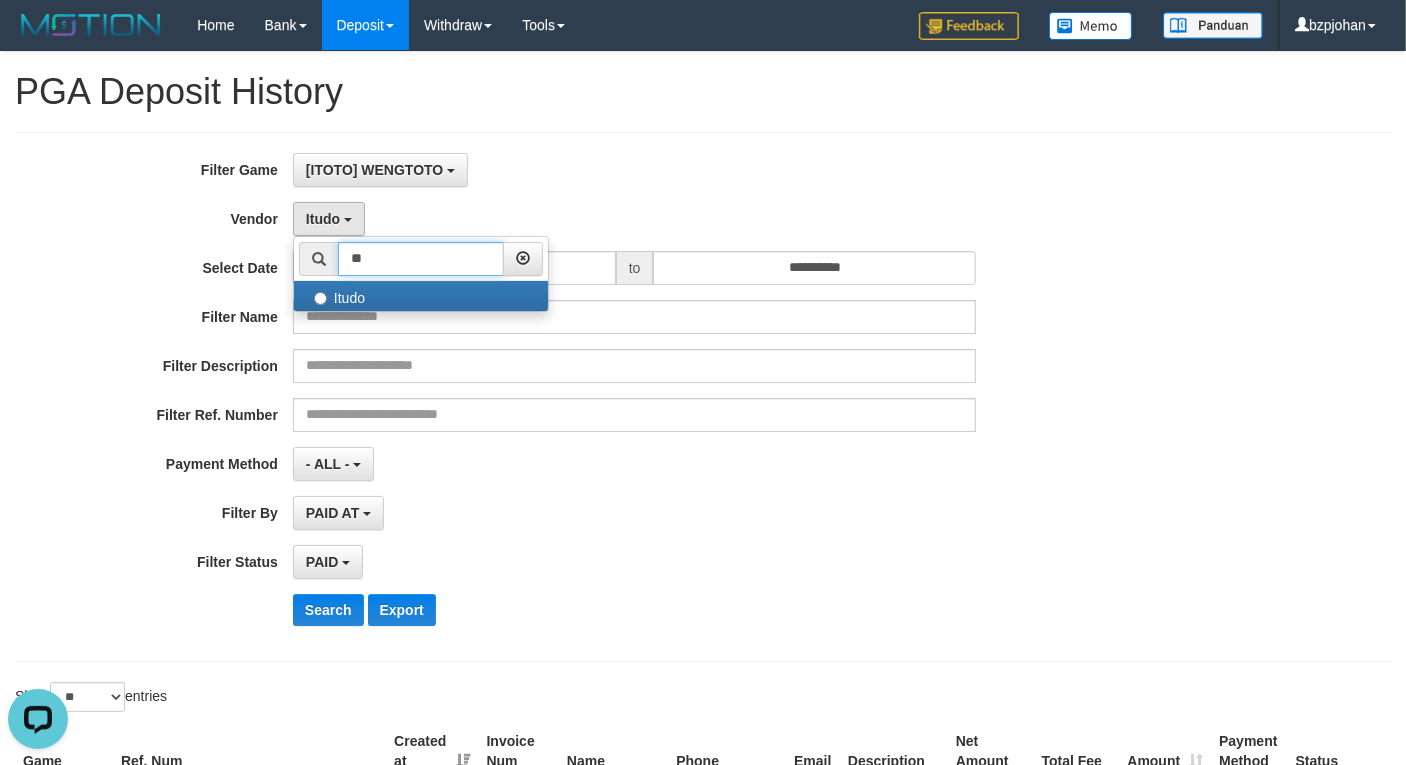 type on "*" 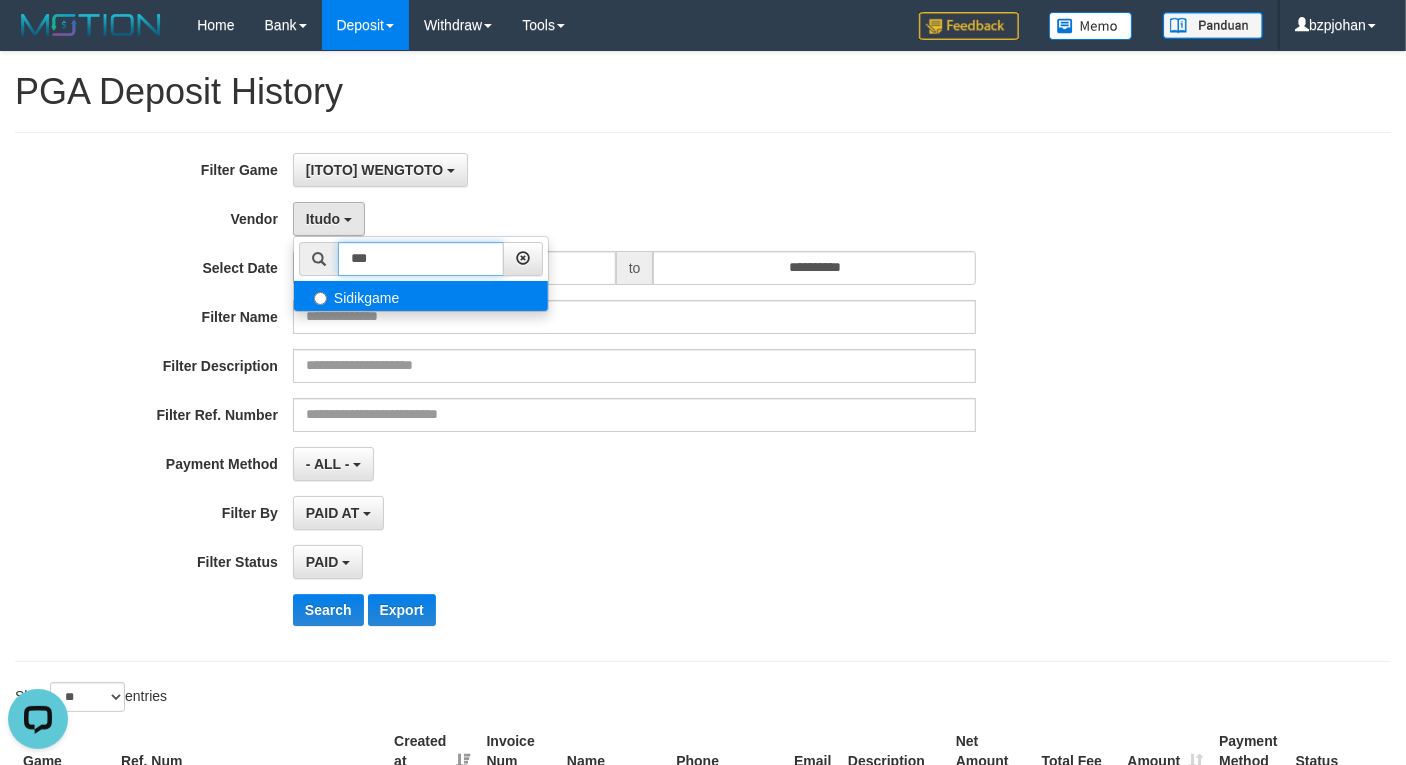 type on "***" 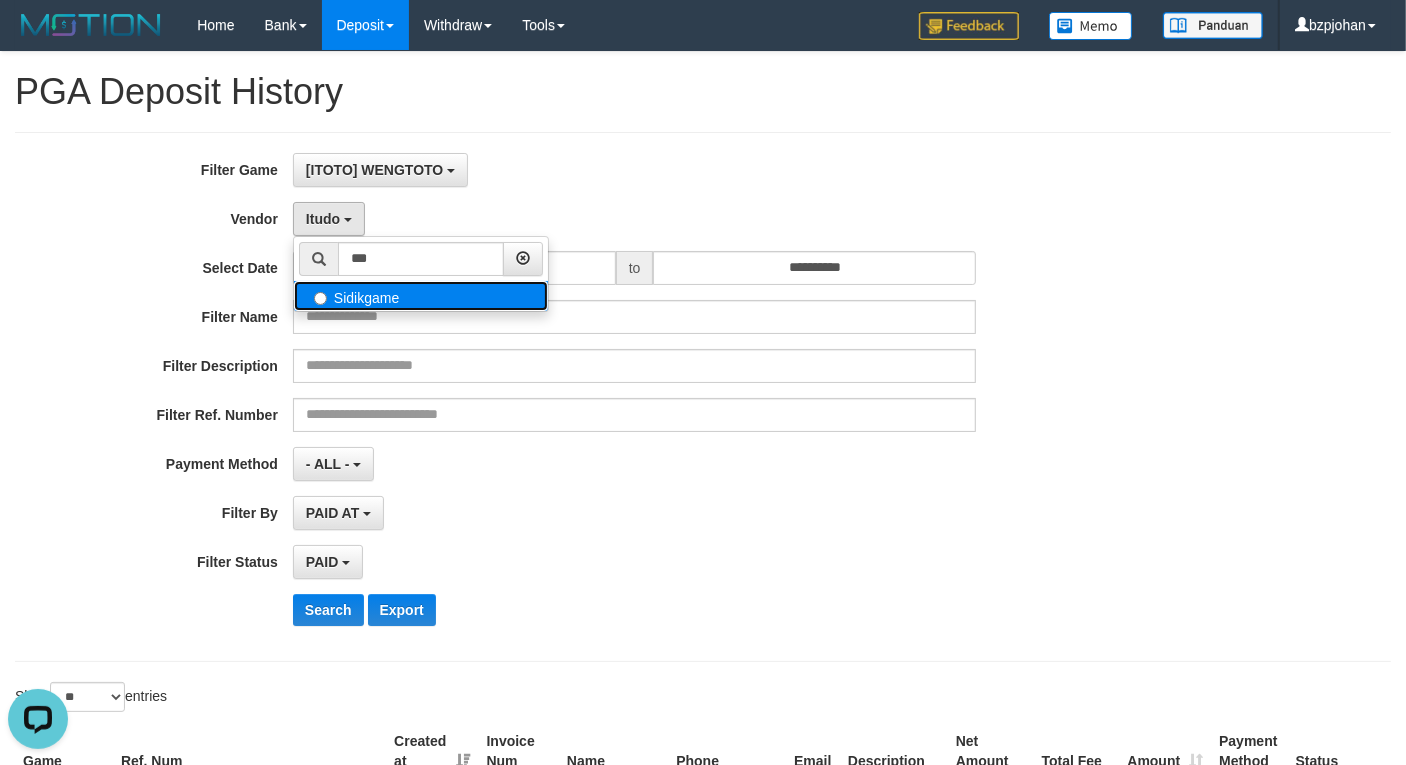 click on "Sidikgame" at bounding box center (421, 296) 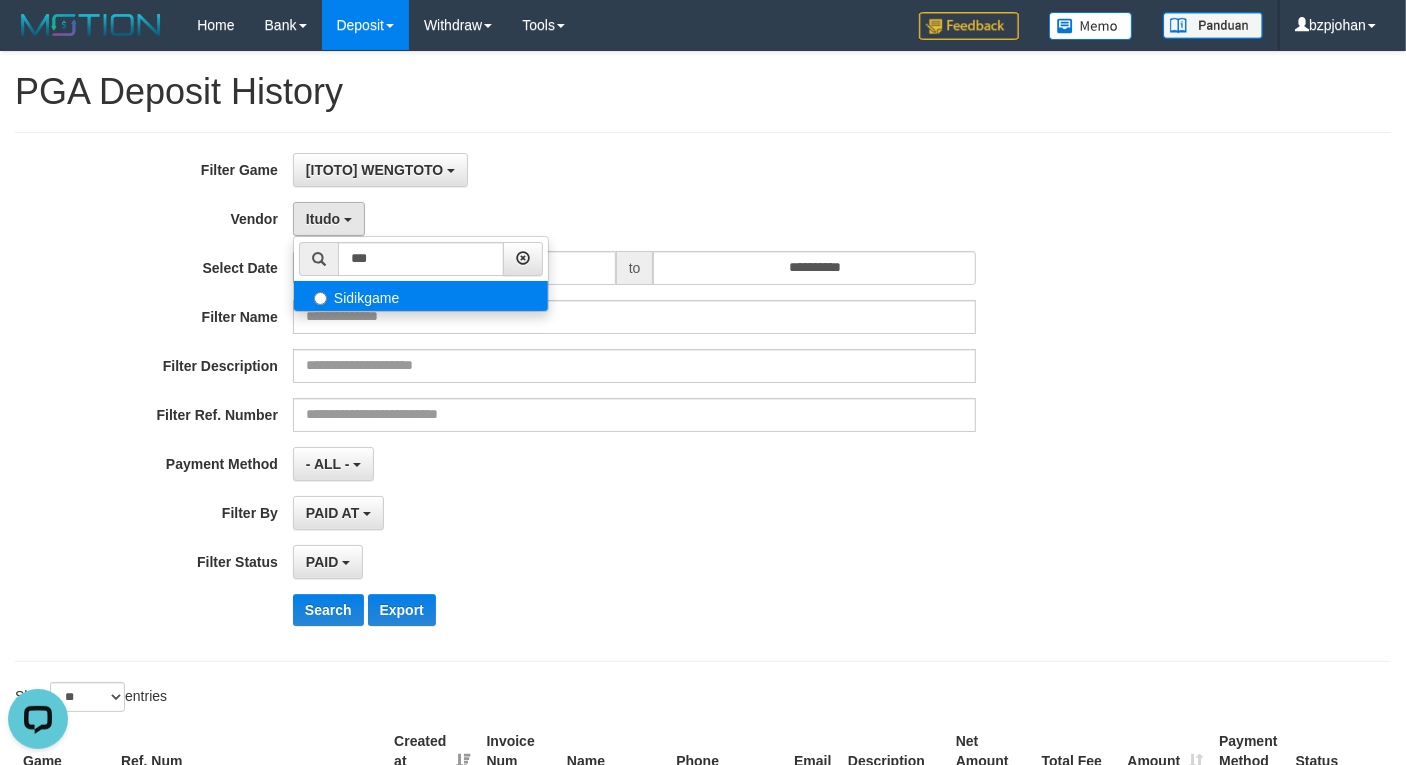 select on "**********" 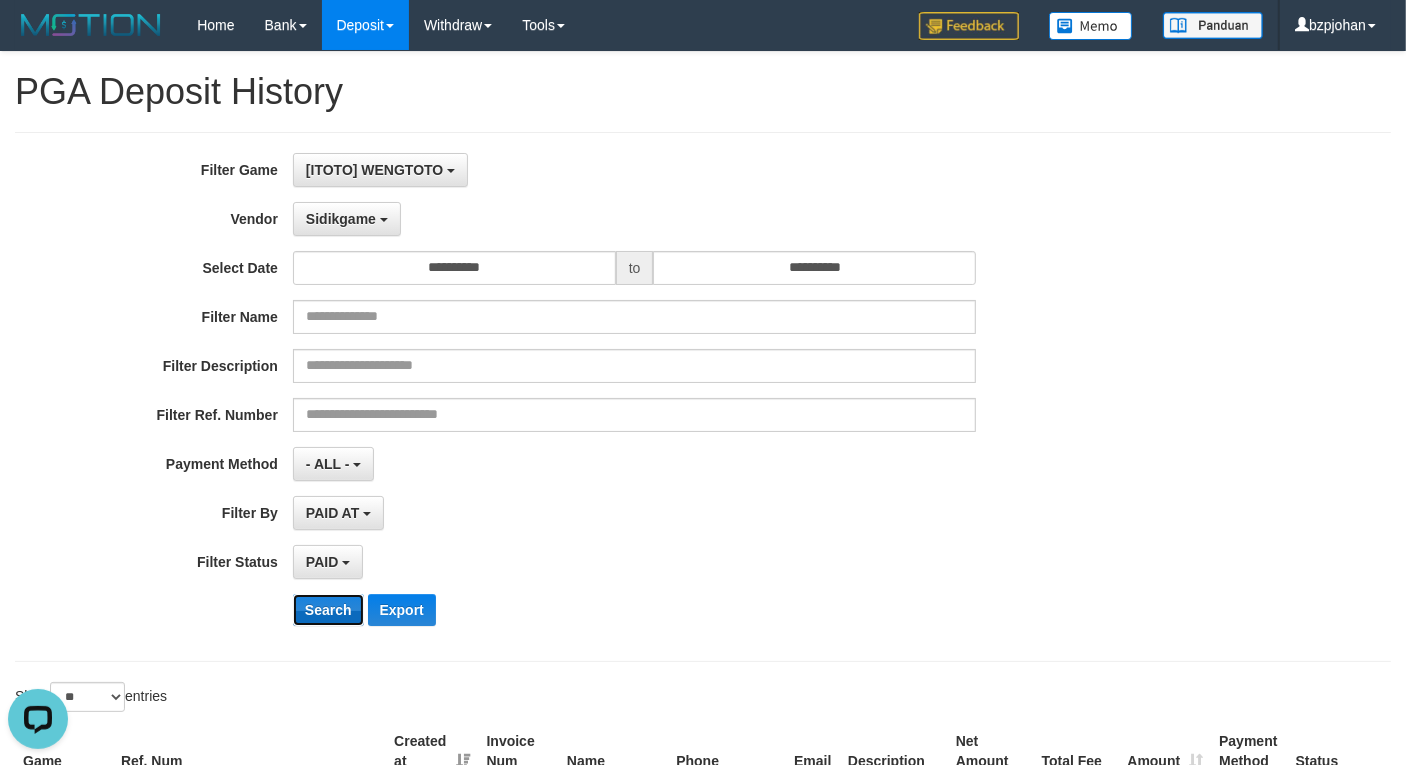 click on "Search" at bounding box center (328, 610) 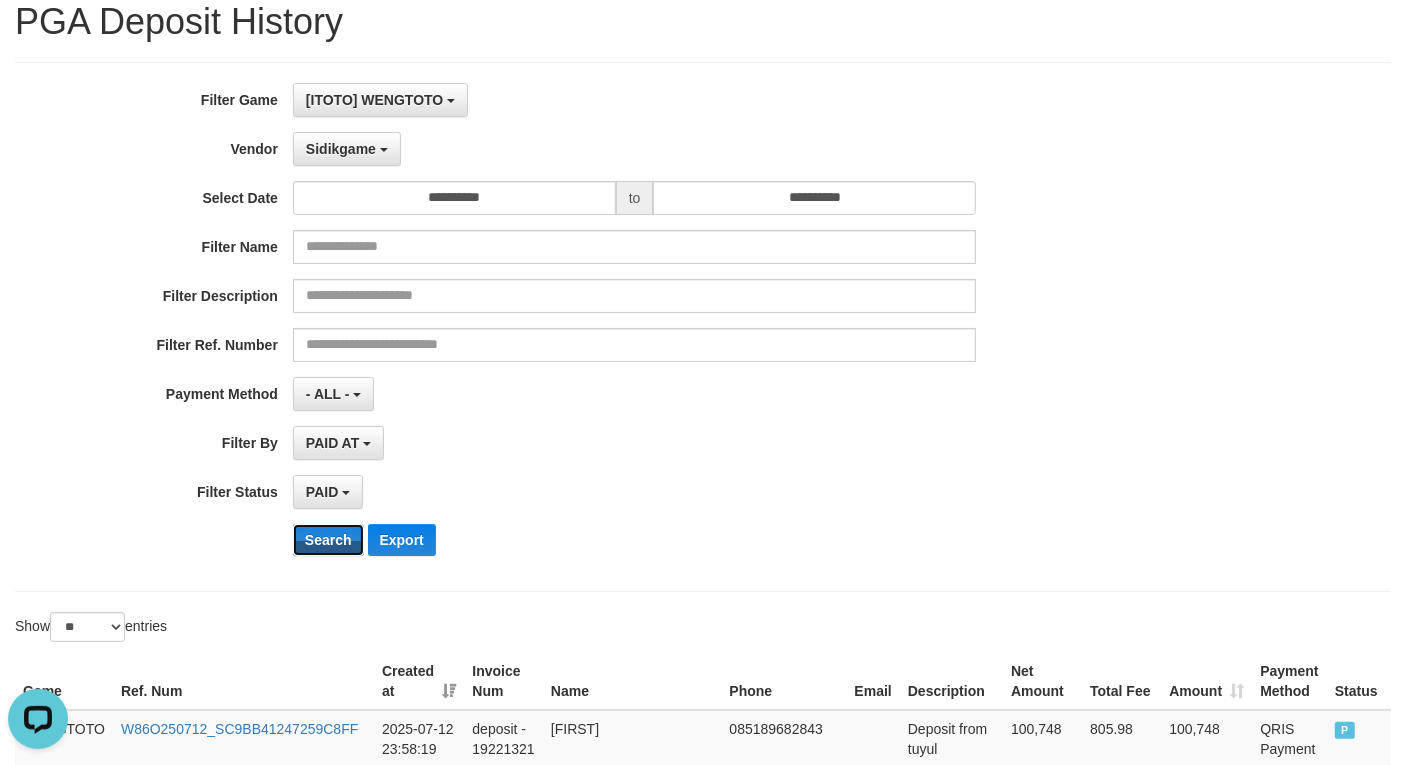 scroll, scrollTop: 0, scrollLeft: 0, axis: both 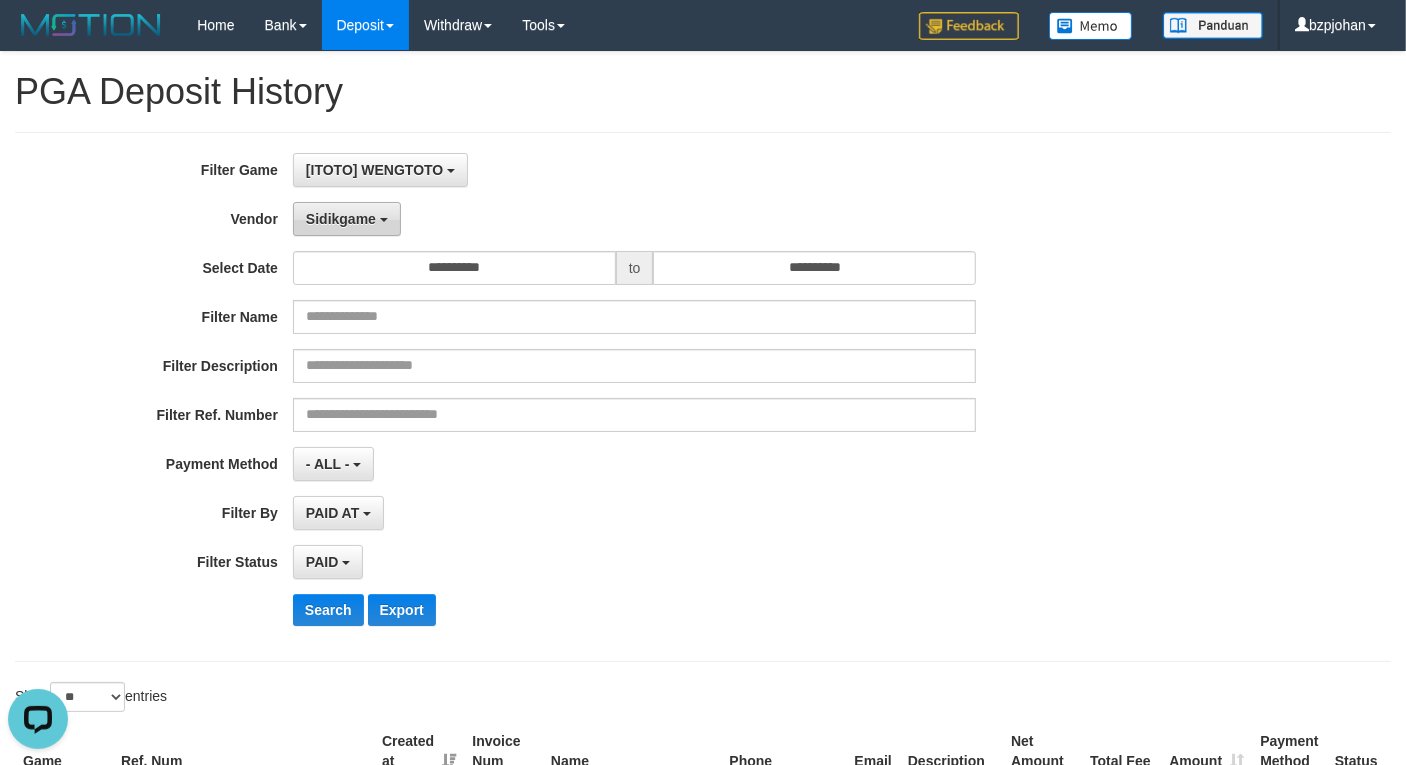 click on "Sidikgame" at bounding box center [347, 219] 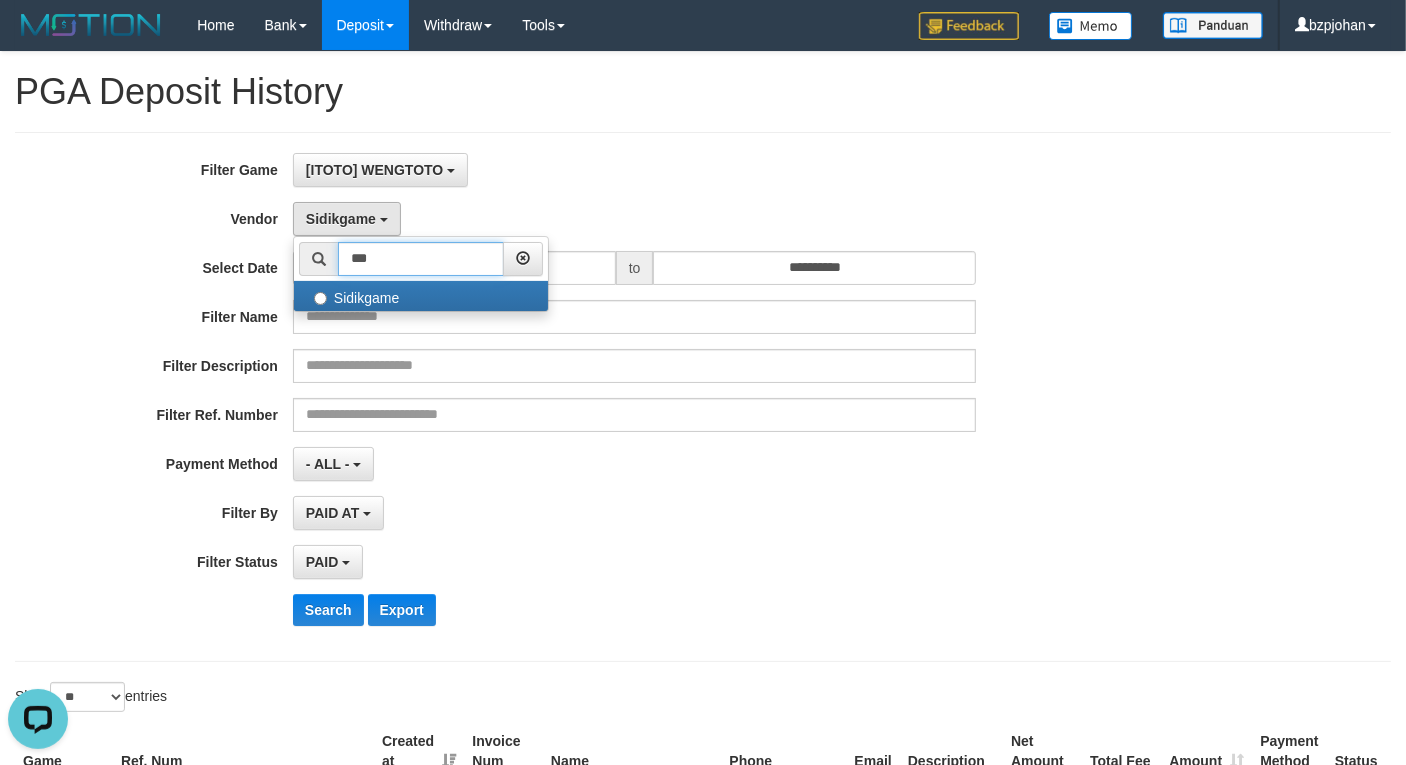 click on "***" at bounding box center (421, 259) 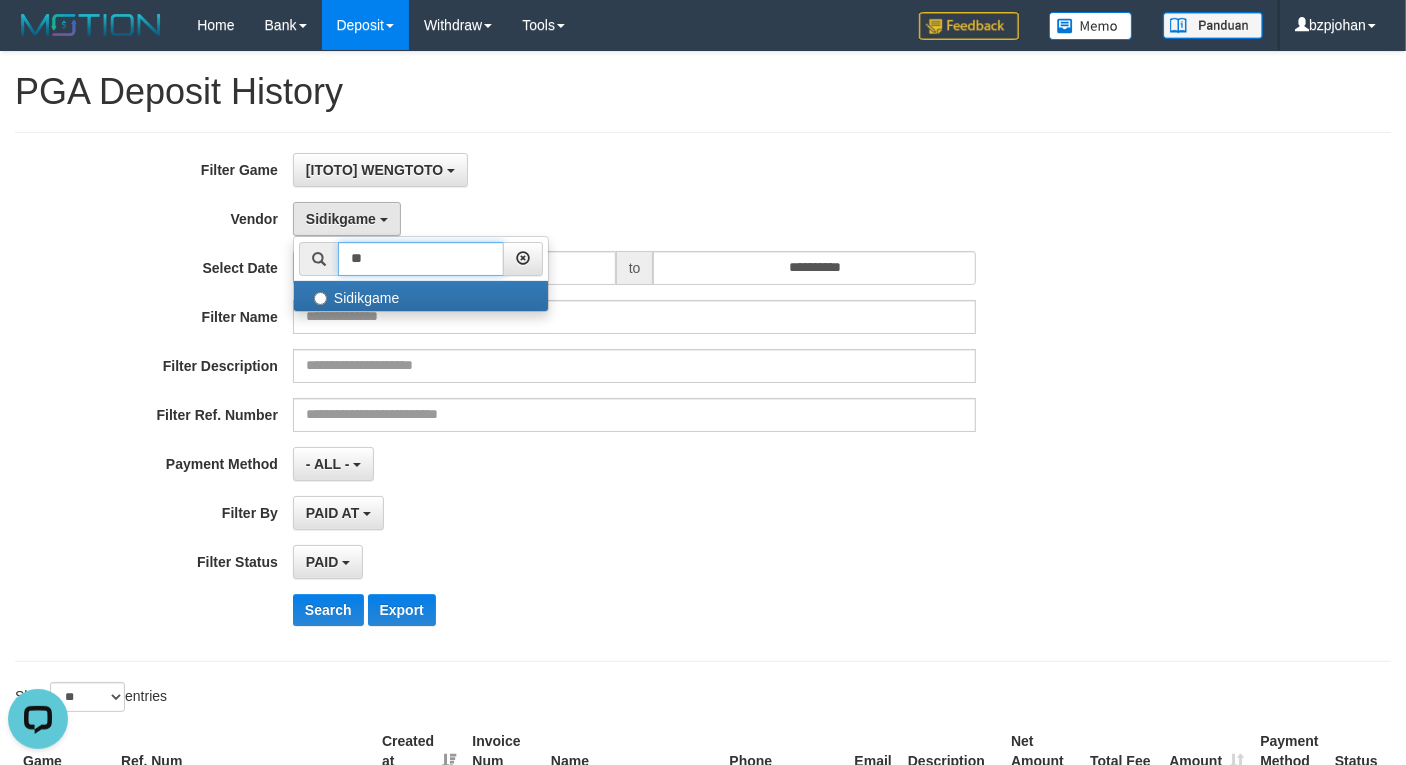 type on "*" 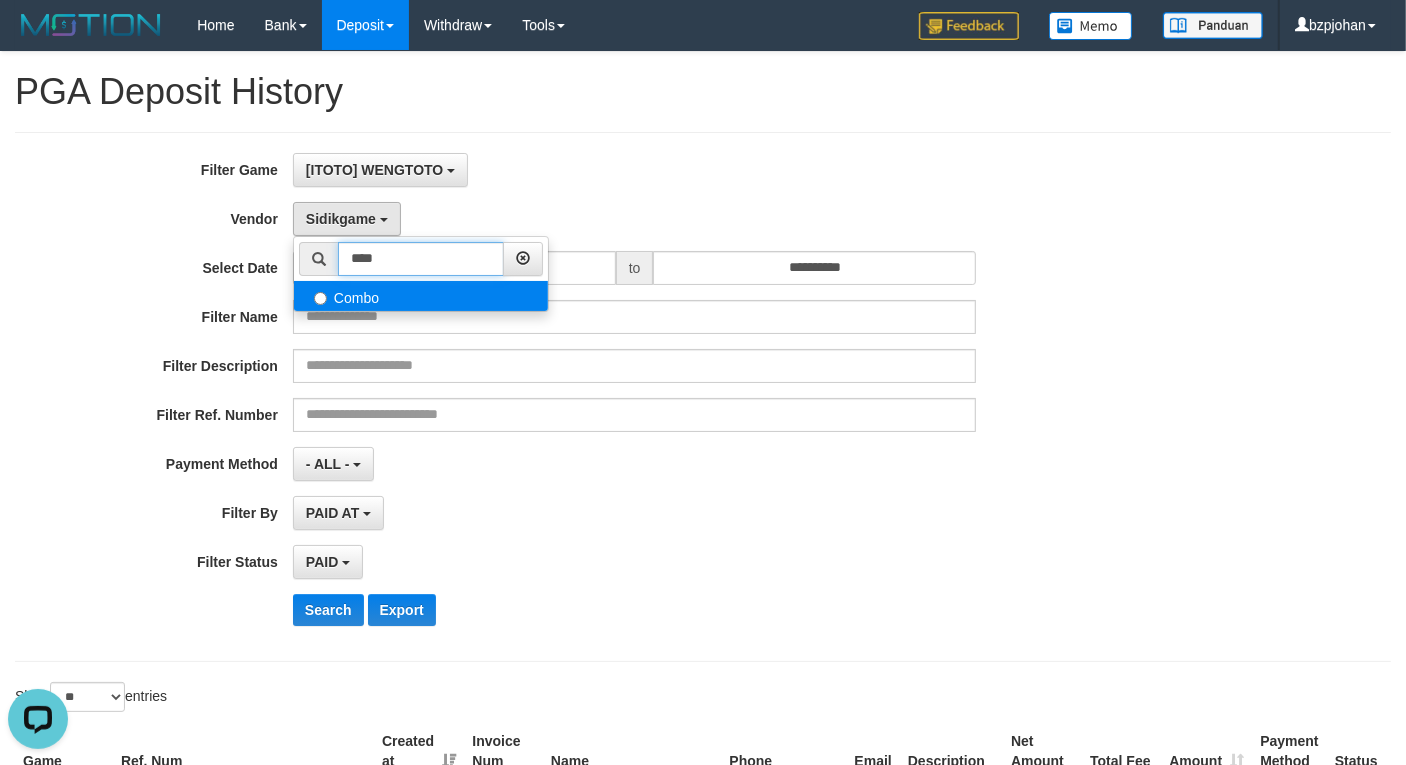 type on "****" 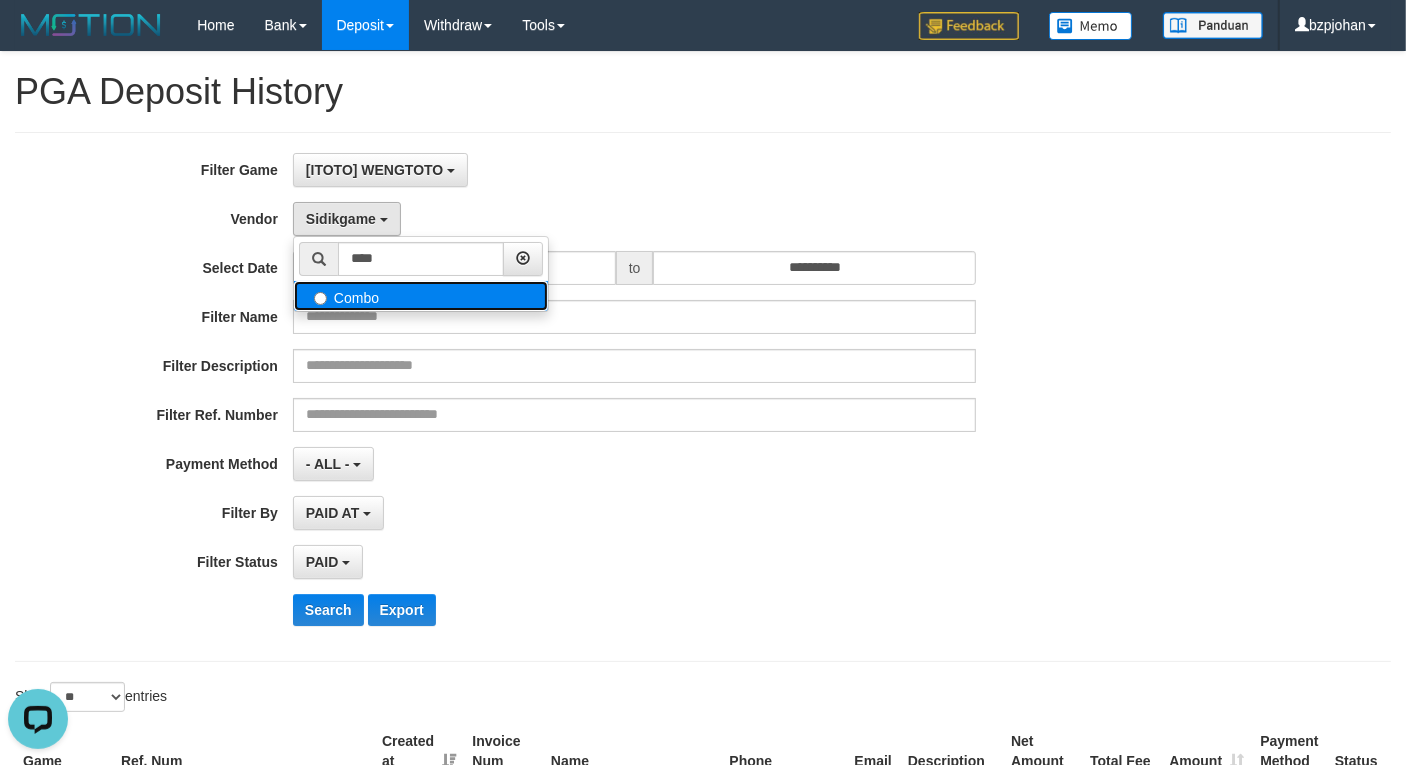 click on "Combo" at bounding box center (421, 296) 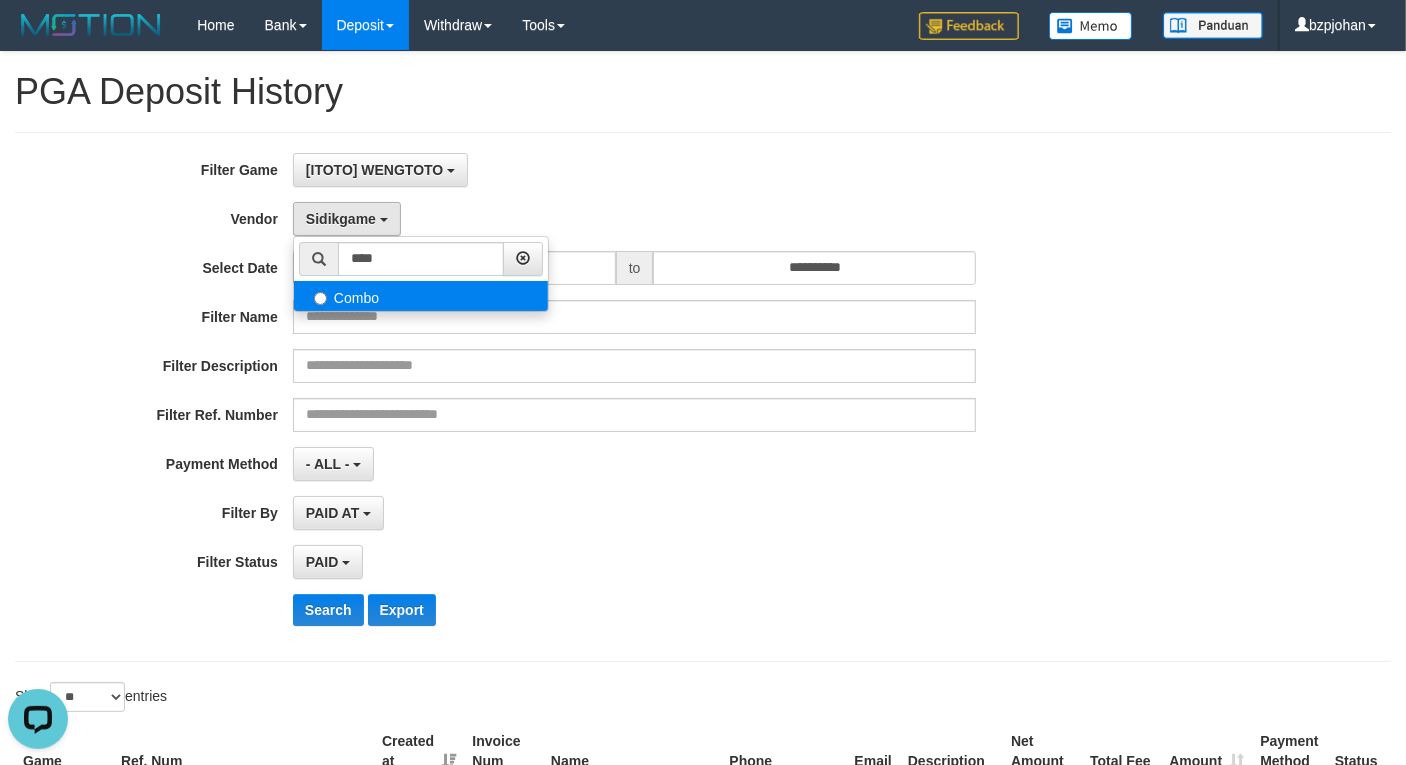 select on "**********" 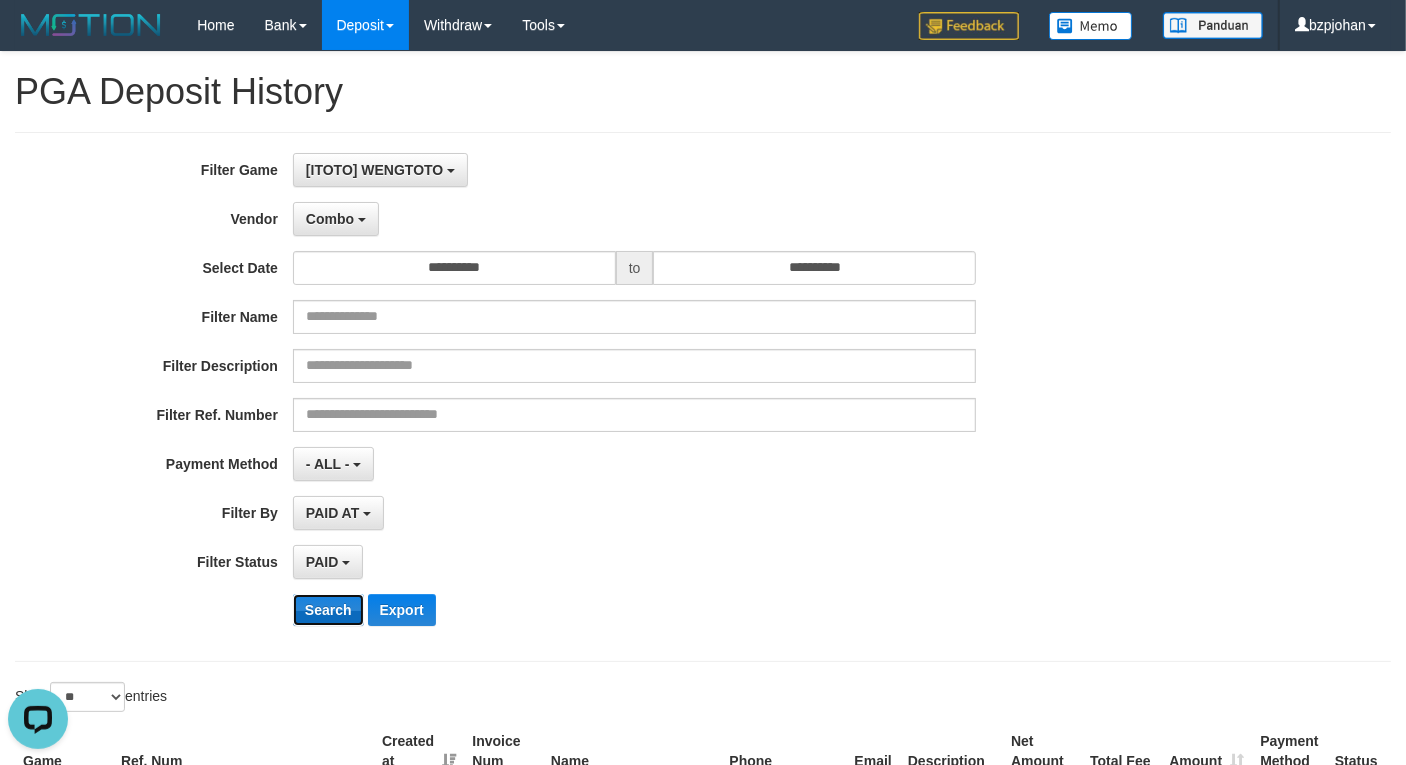 click on "Search" at bounding box center [328, 610] 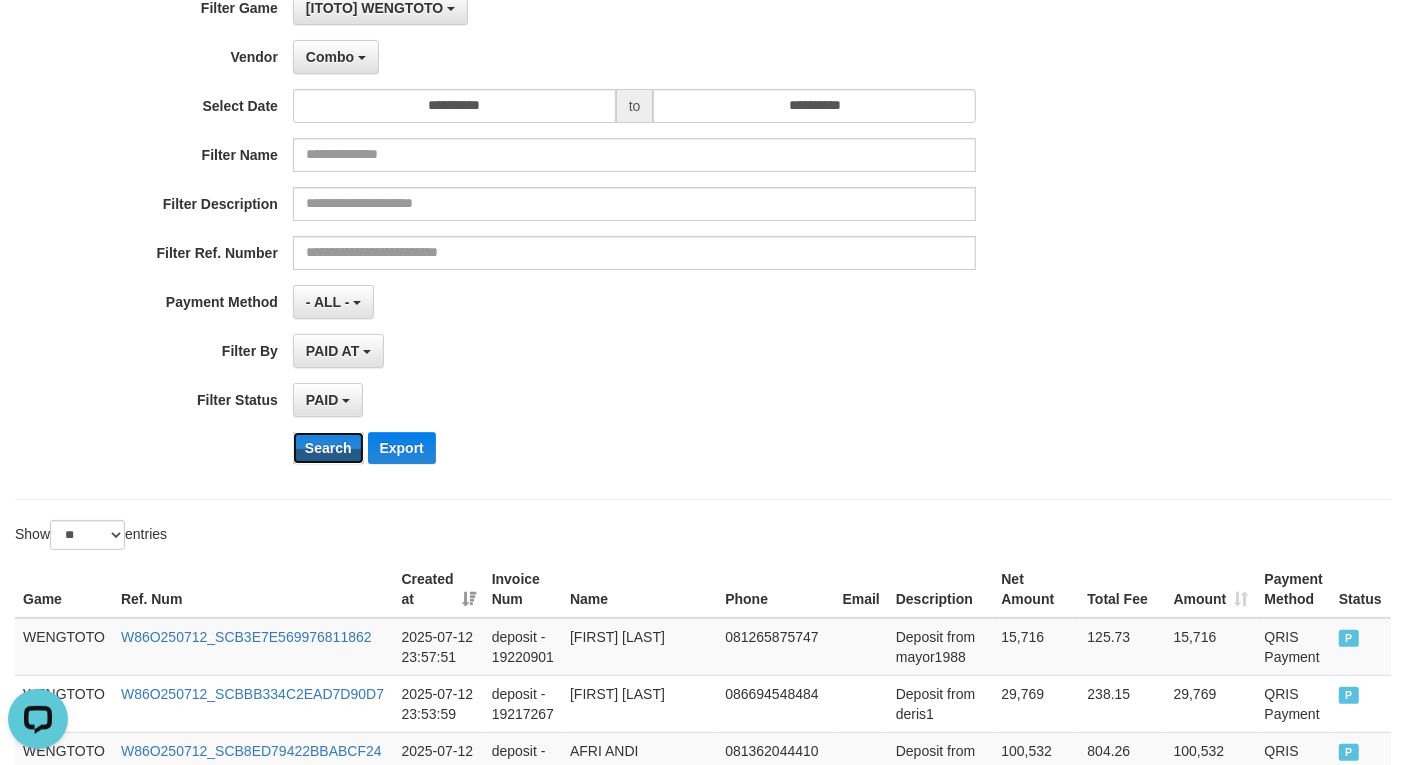scroll, scrollTop: 0, scrollLeft: 0, axis: both 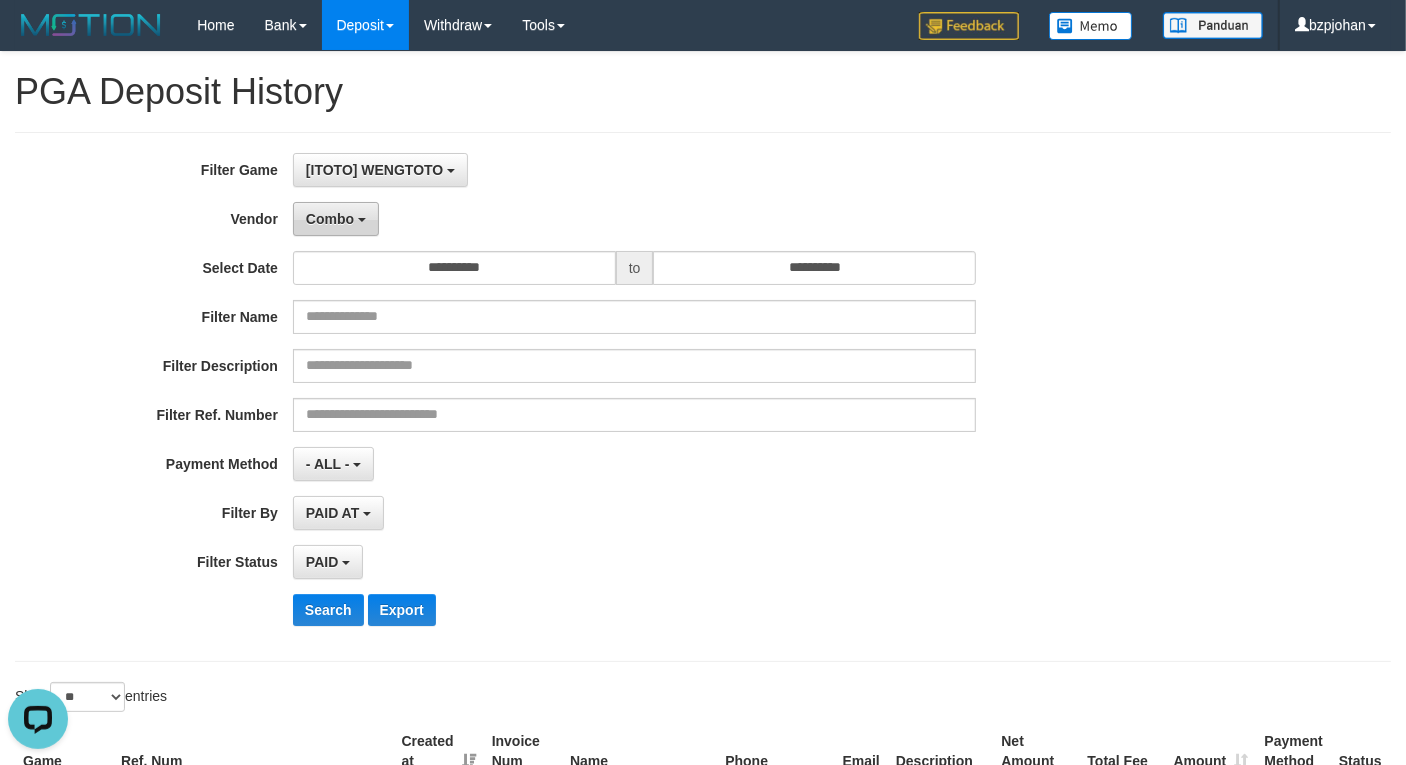click on "Combo" at bounding box center (330, 219) 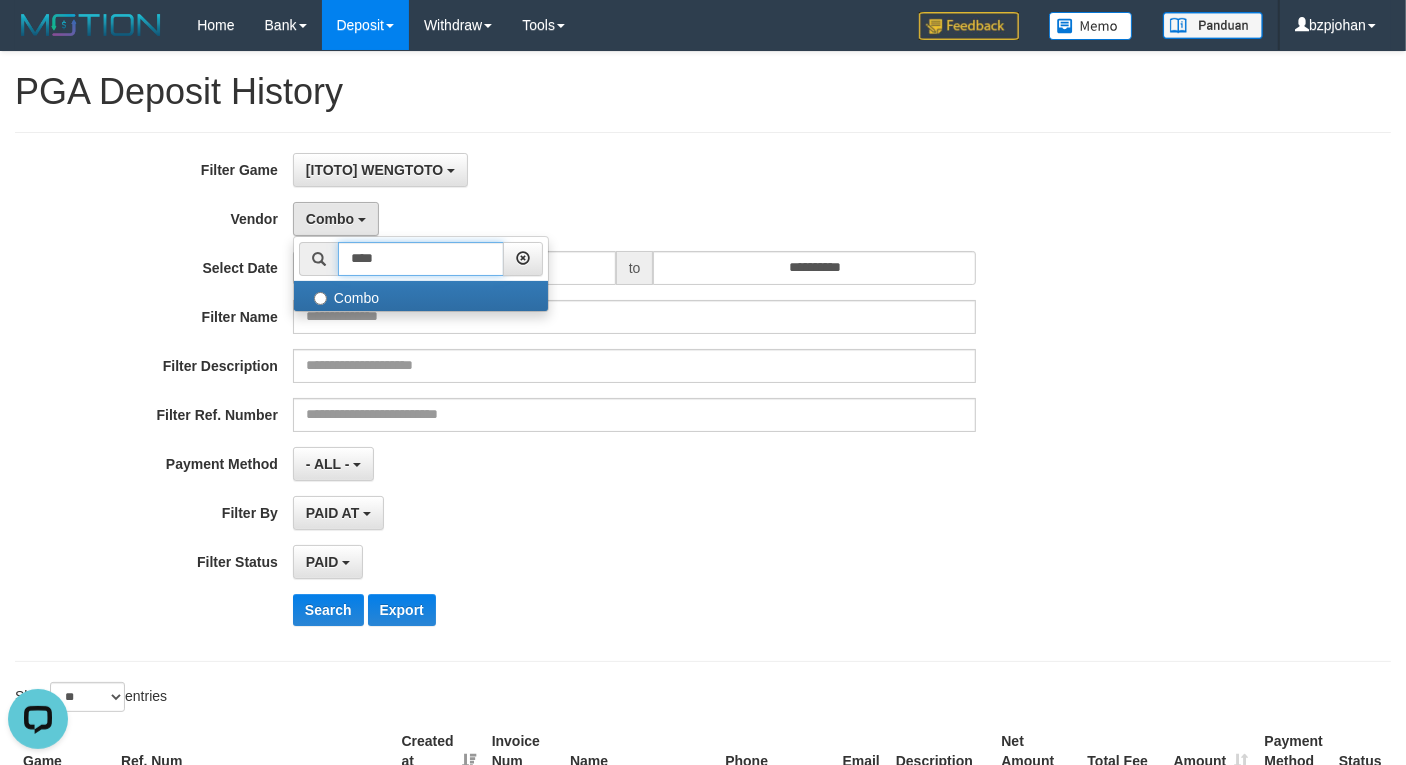 click on "****" at bounding box center [421, 259] 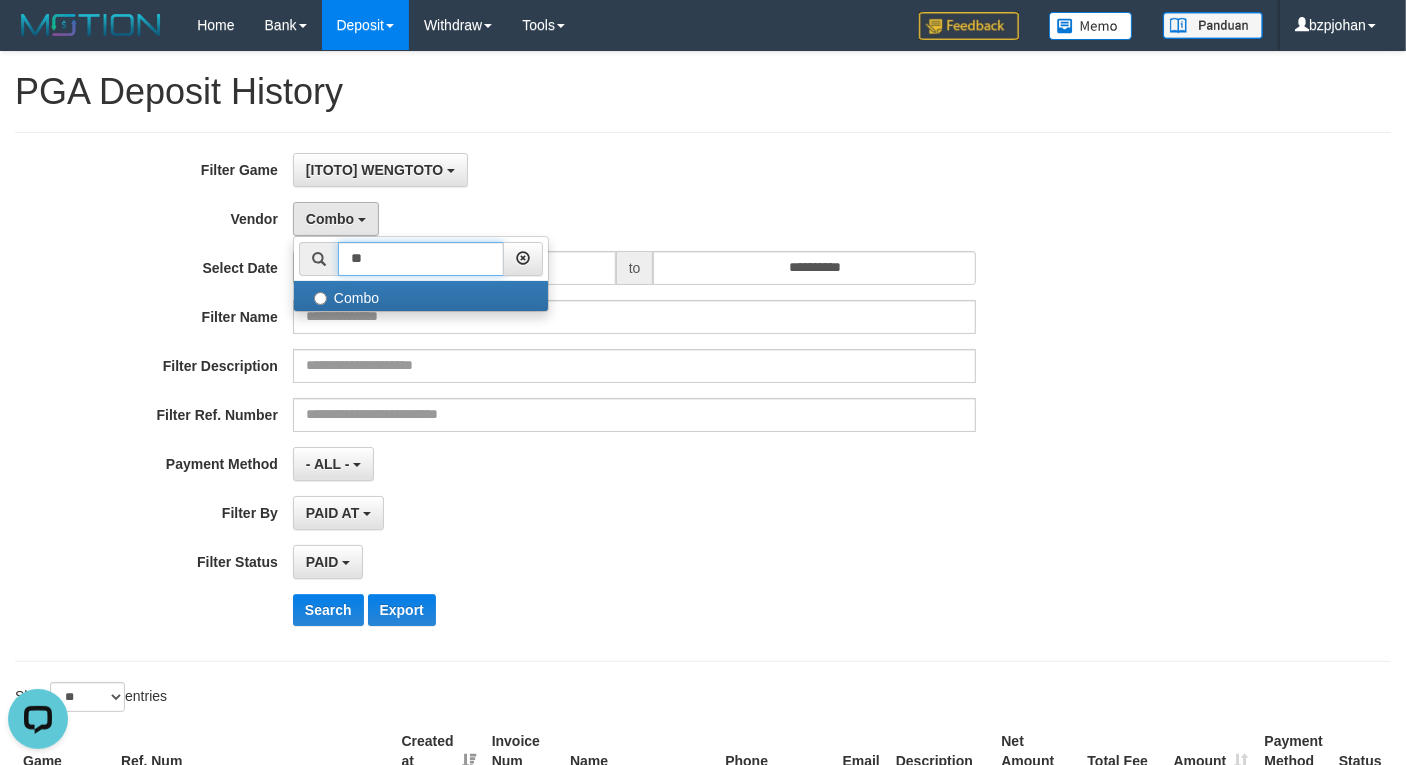 type on "*" 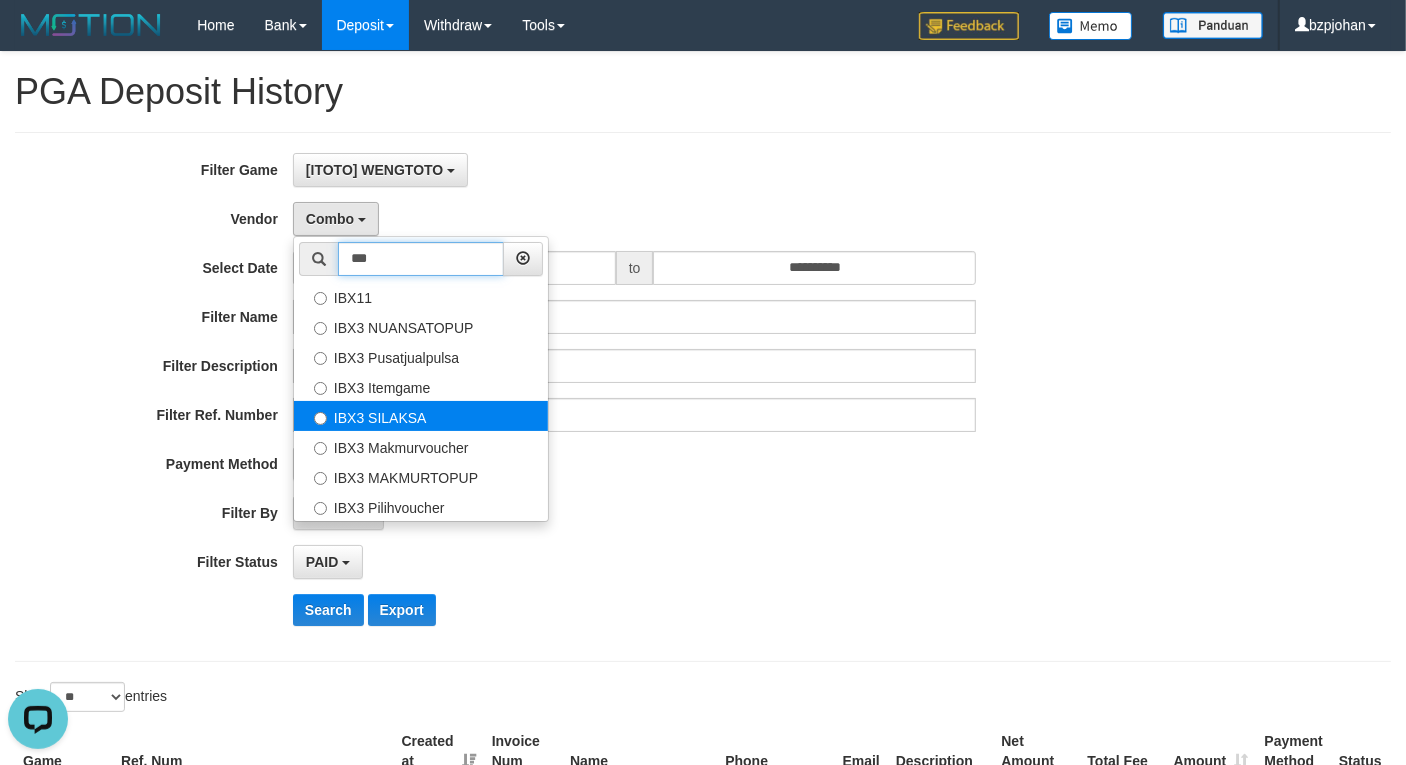 type on "***" 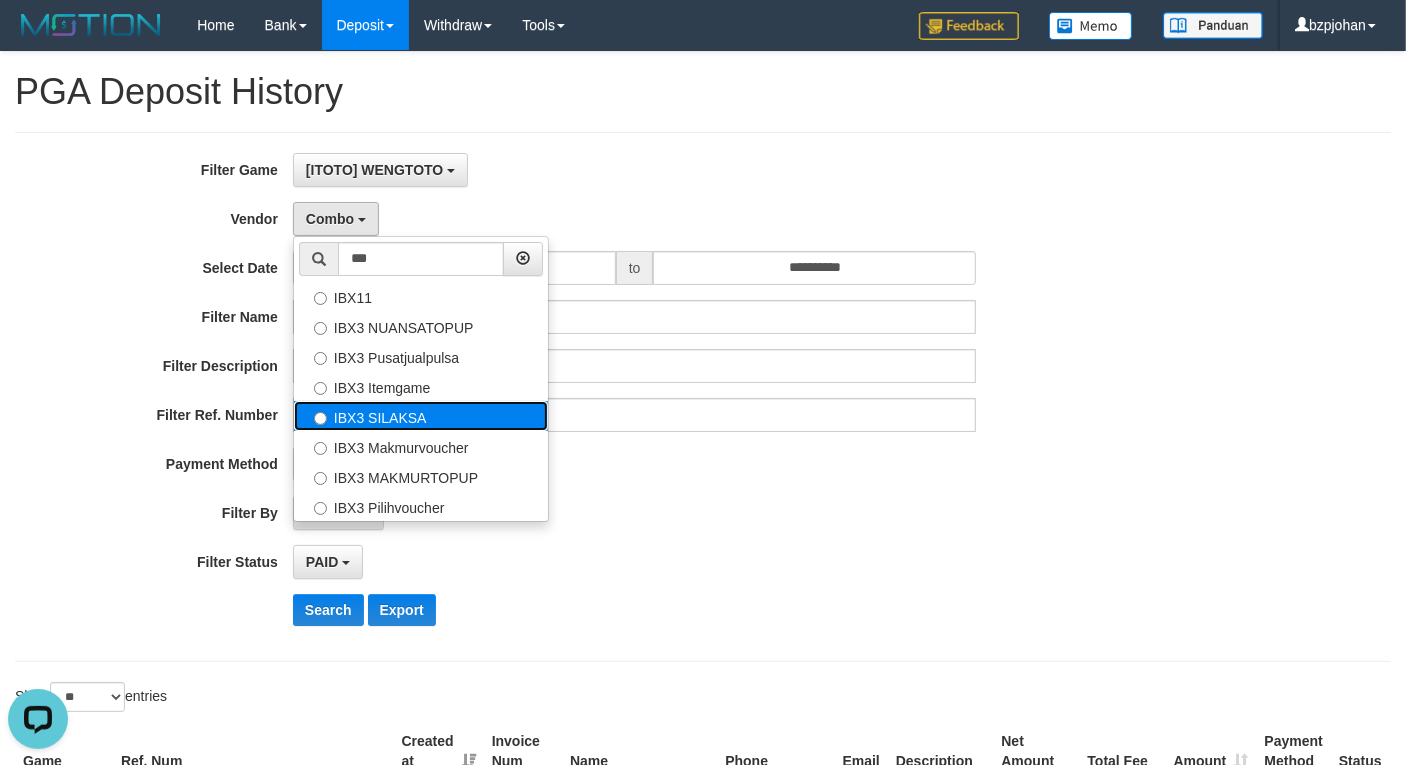 click on "IBX3 SILAKSA" at bounding box center [421, 416] 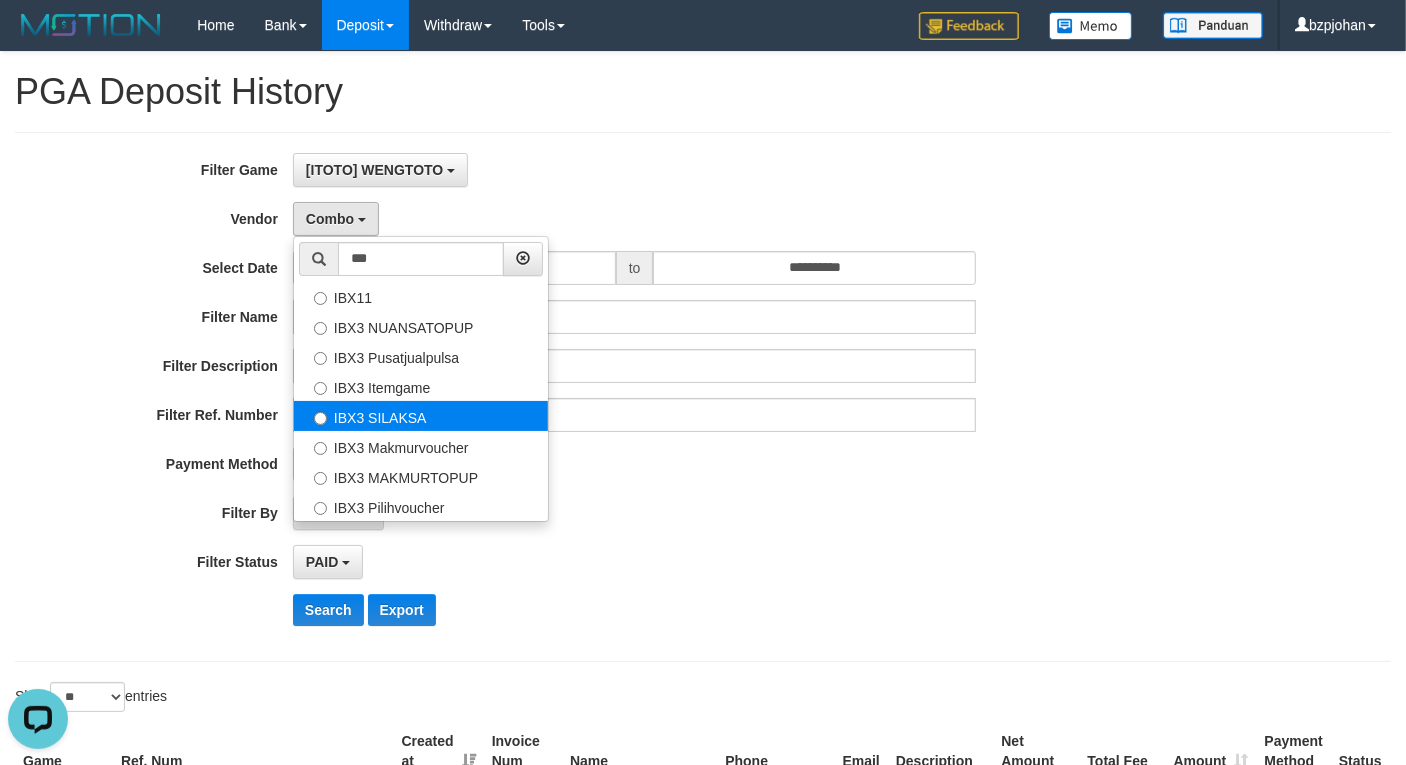 select on "**********" 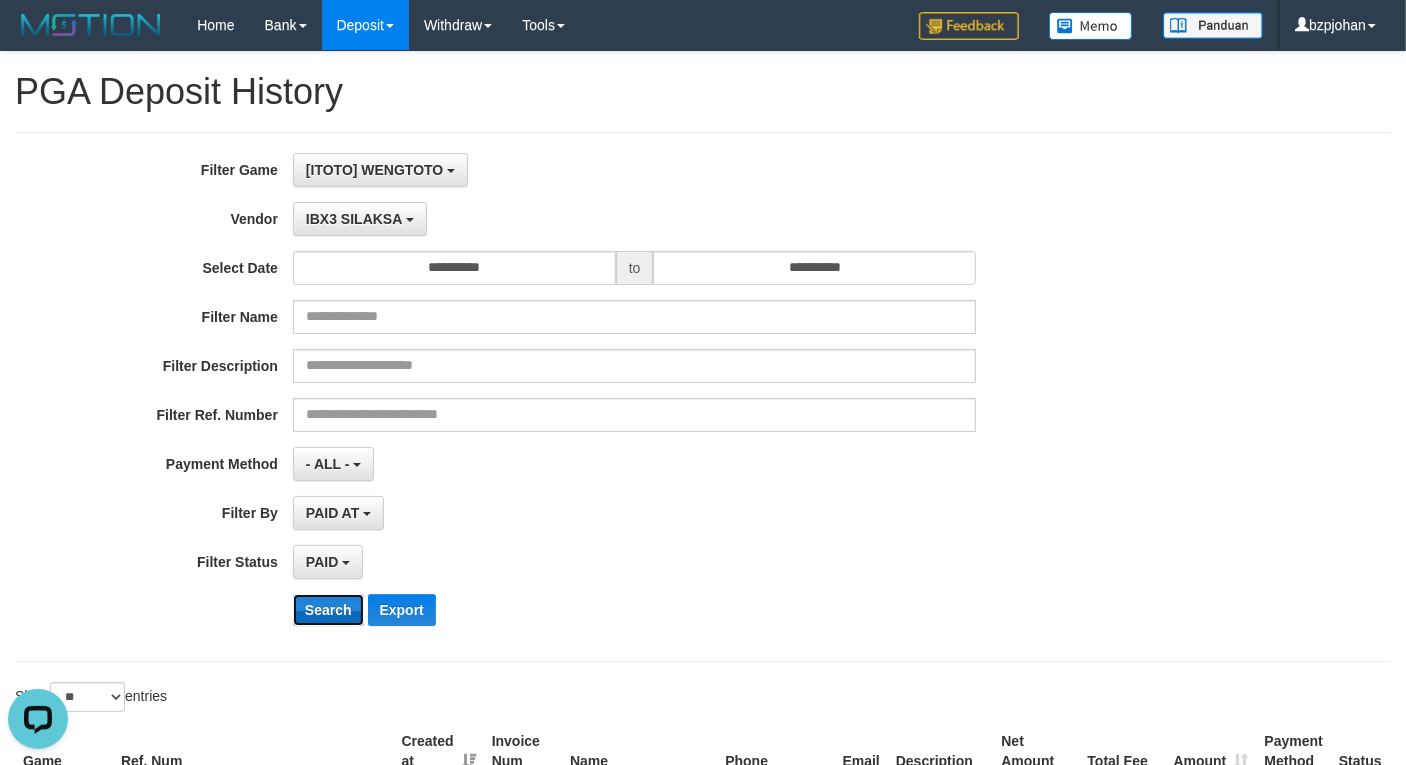 click on "Search" at bounding box center [328, 610] 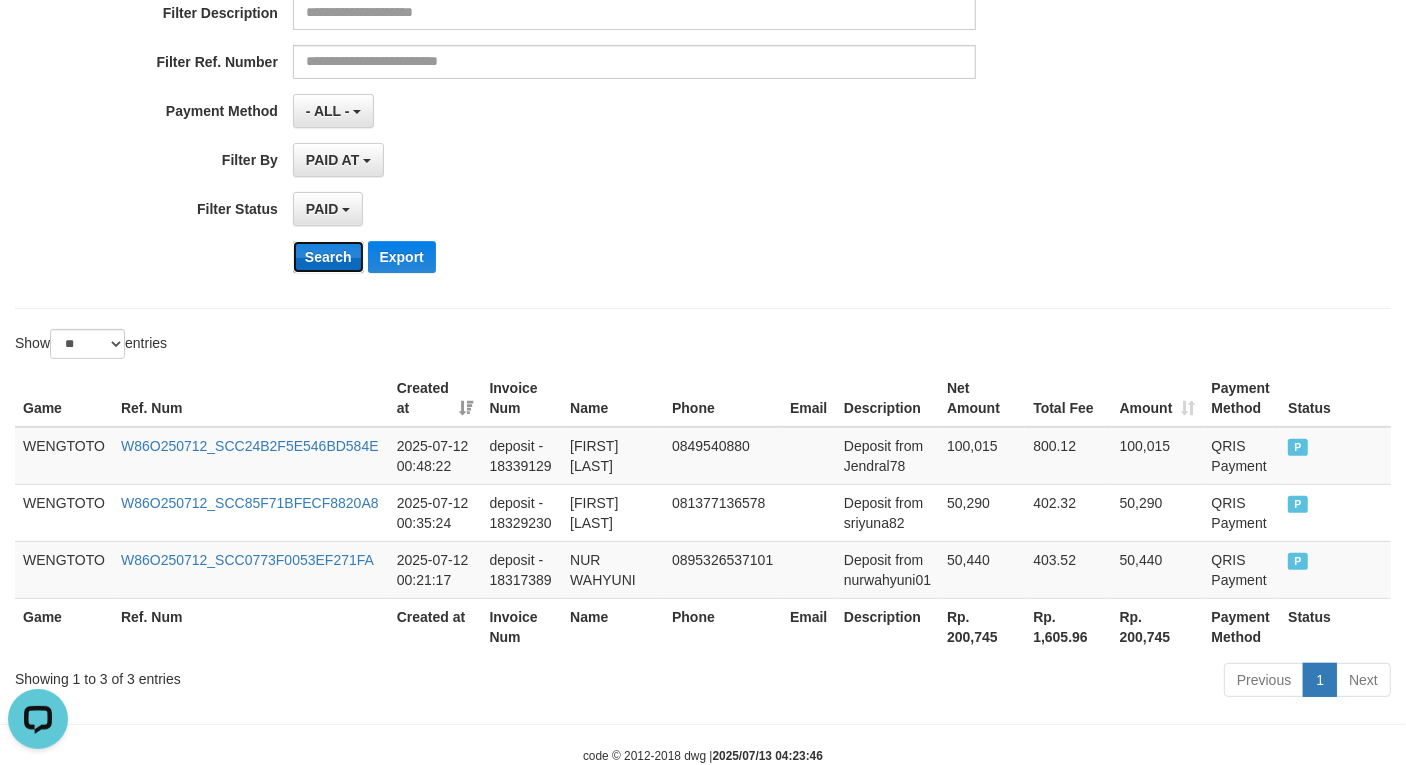 scroll, scrollTop: 406, scrollLeft: 0, axis: vertical 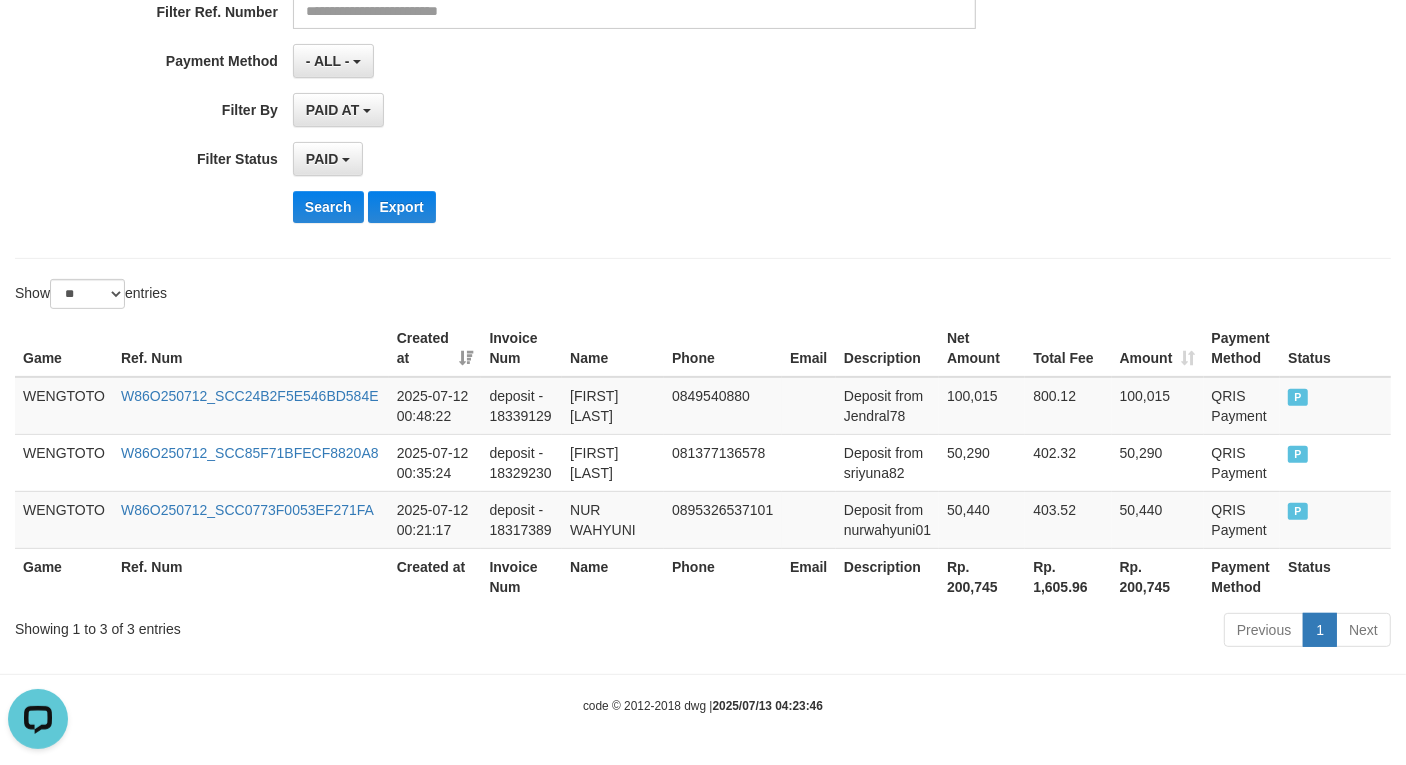click on "Search
Export" at bounding box center (732, 207) 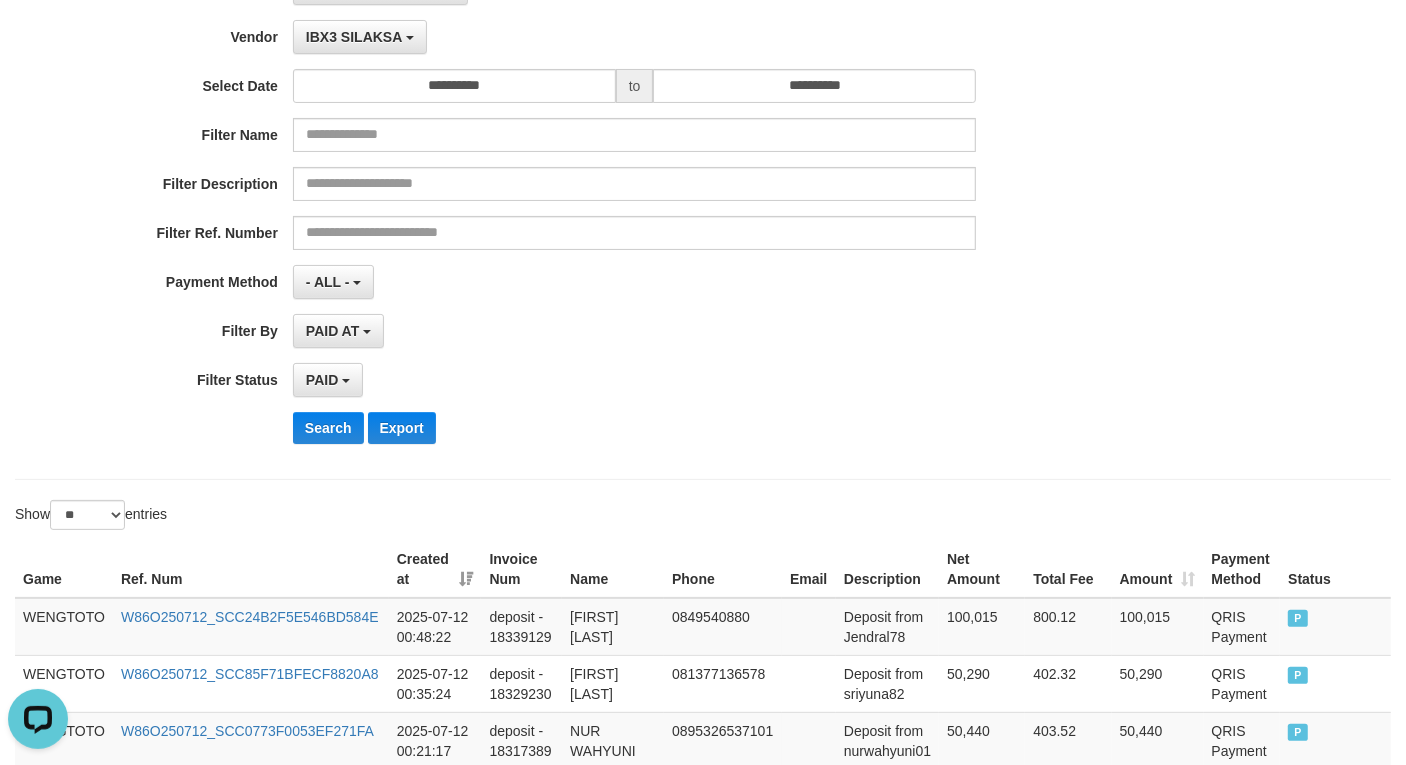 scroll, scrollTop: 0, scrollLeft: 0, axis: both 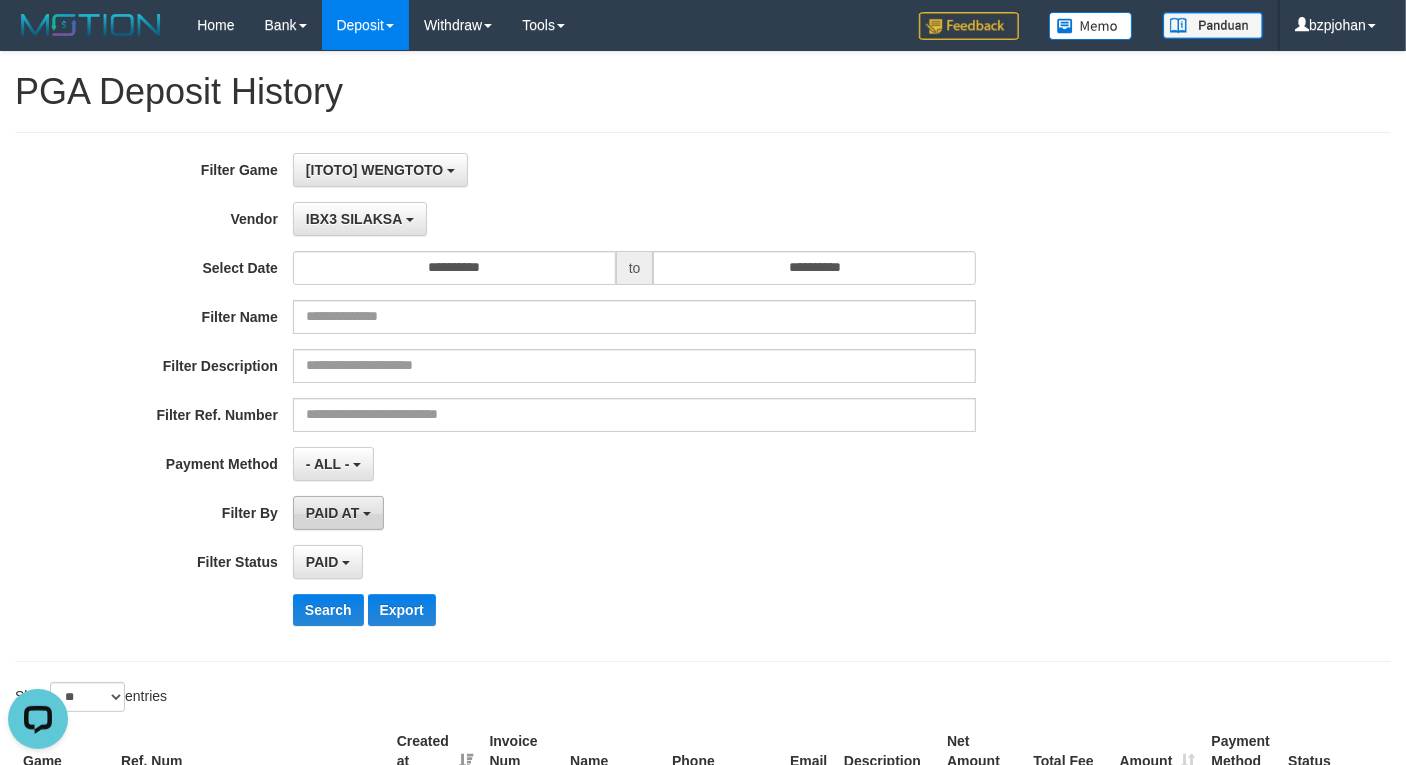 click on "PAID AT" at bounding box center [332, 513] 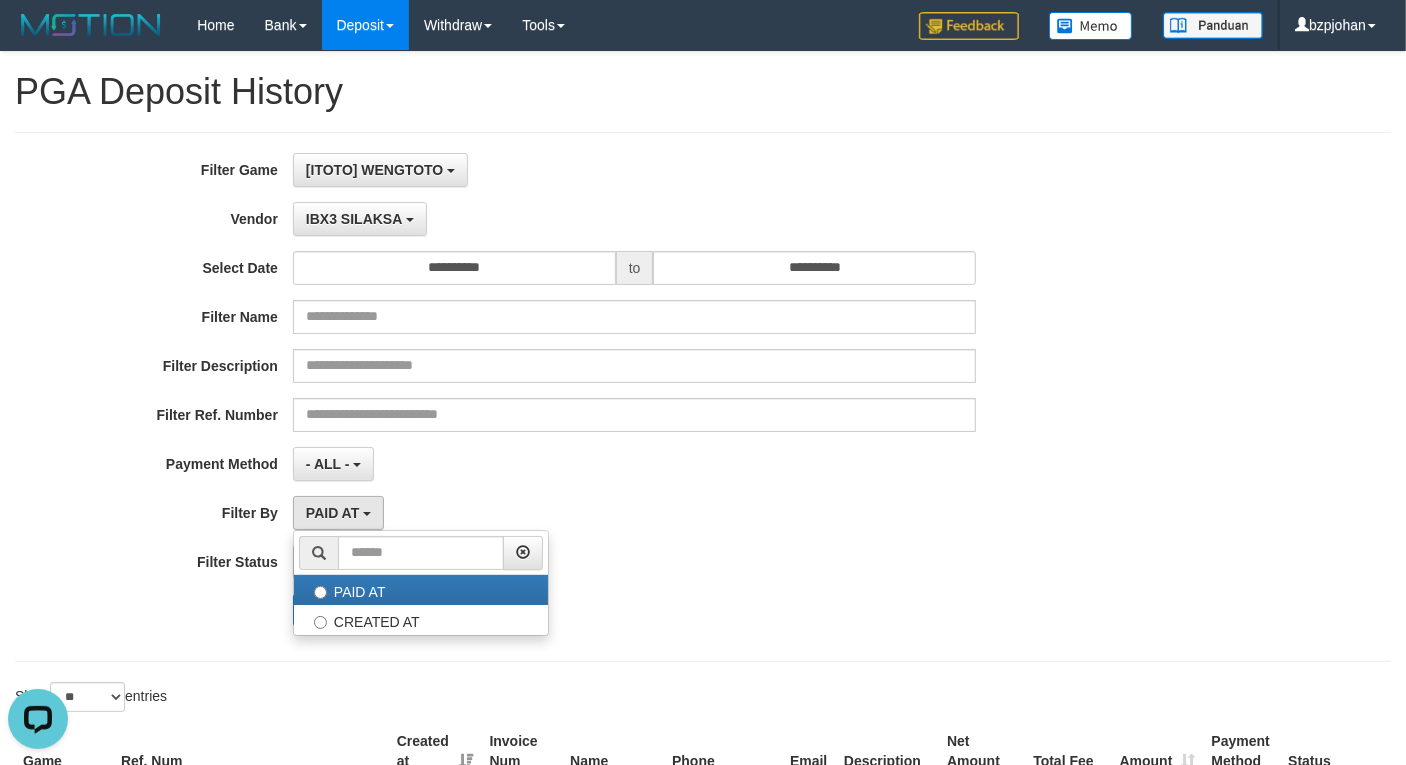 click on "**********" at bounding box center (586, 397) 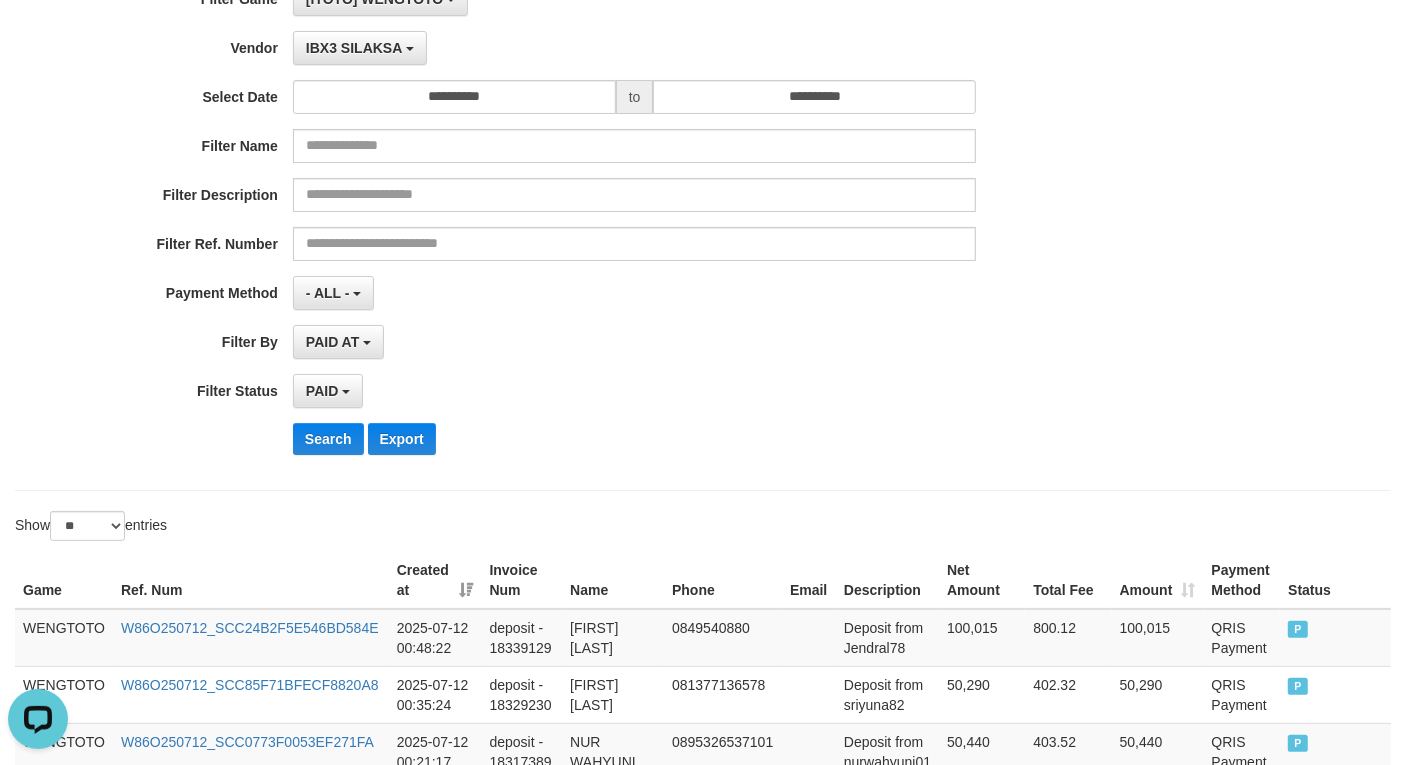 scroll, scrollTop: 156, scrollLeft: 0, axis: vertical 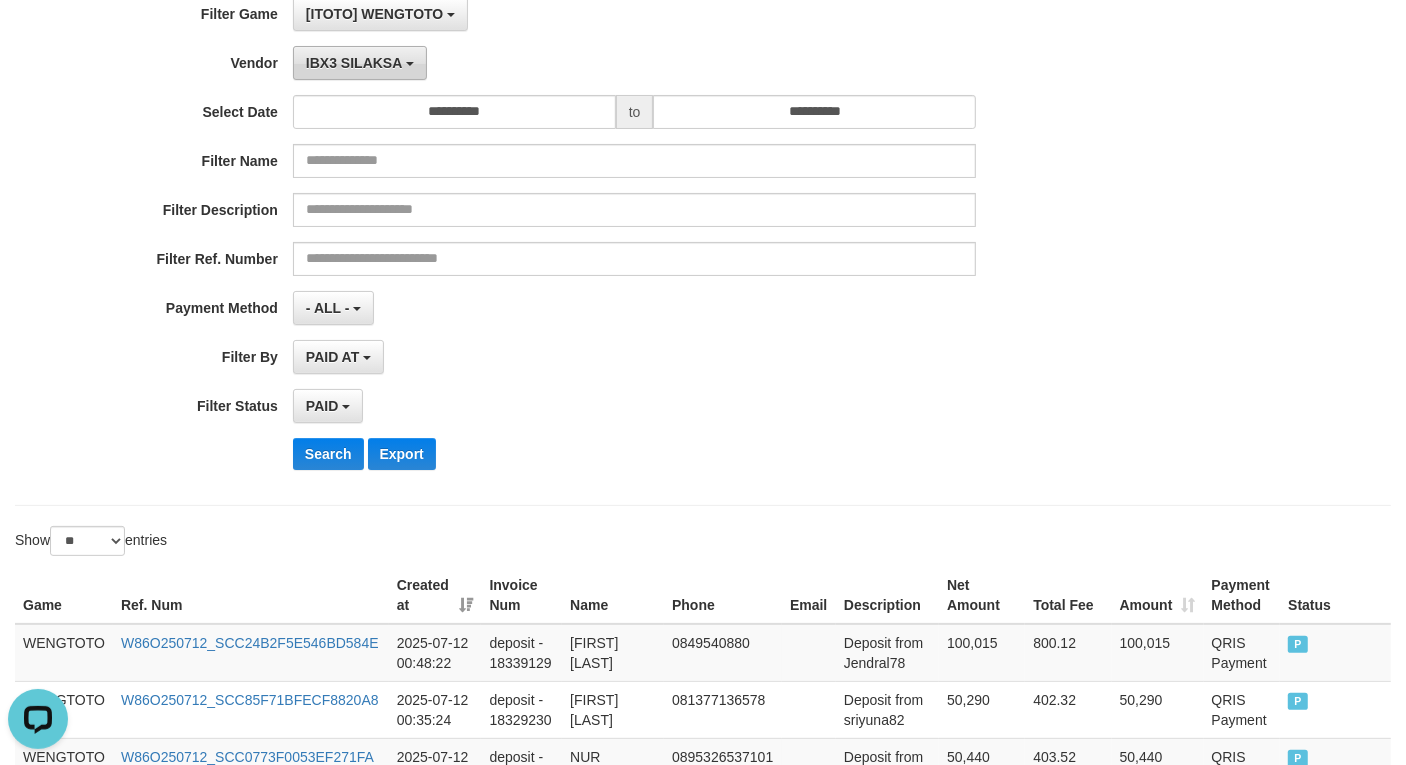 click on "IBX3 SILAKSA" at bounding box center [354, 63] 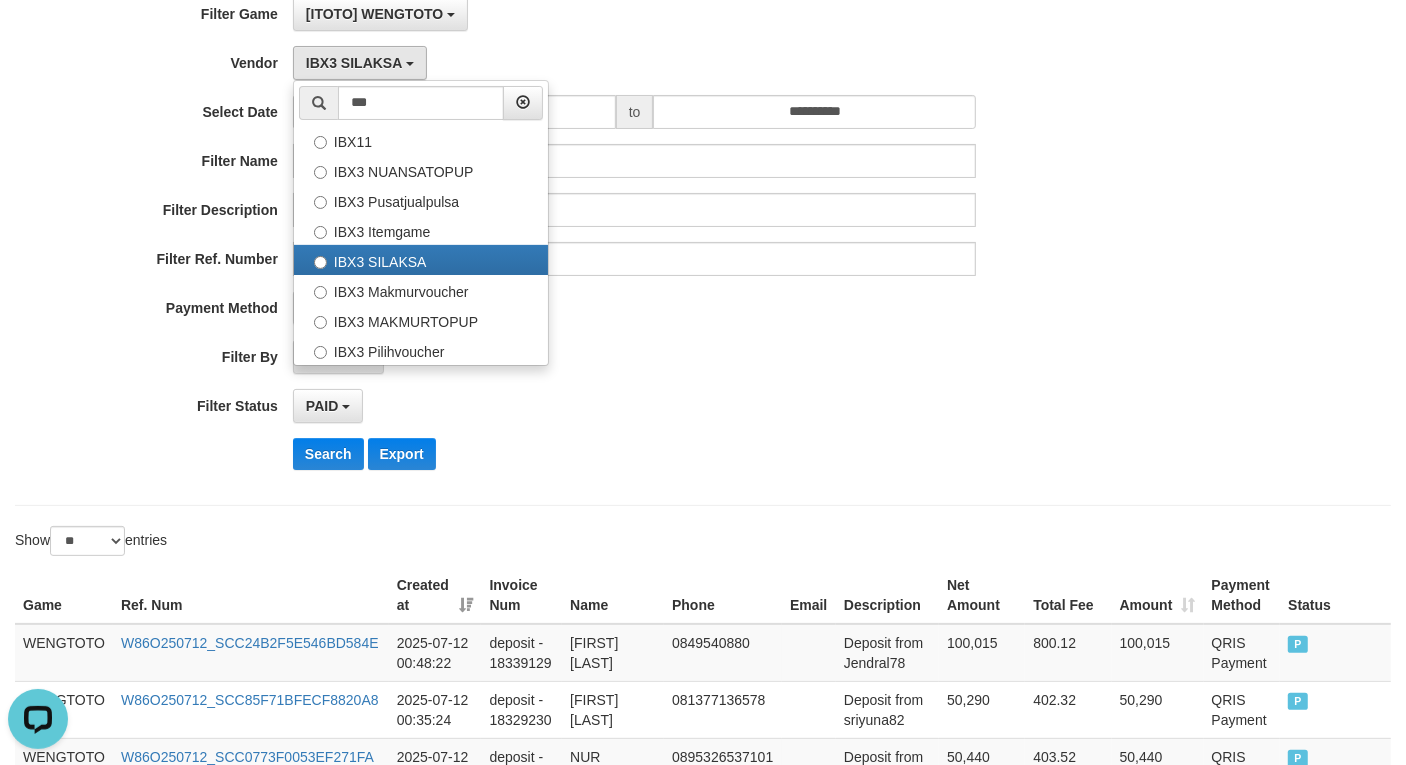 click on "IBX3 SILAKSA   ***  - Default Vendor -  Lucy  Luna  Atlas  WD LB  Java  Purple  Green  Gigantic  Aladin  Dubai  Alibaba  Grape  Gameboy  Bigon  Allstar  Xtr  Gama  IBX11  Selat  Borde  Indahjualpulsa  Lemavo  Gogogoy  Itudo  Yuwanatopup  Sidikgame  Voucher100  Awalpulsa  Lambda  Combo  IBX3 NUANSATOPUP  IBX3 Pusatjualpulsa  IBX3 Itemgame  IBX3 SILAKSA  IBX3 Makmurvoucher  IBX3 MAKMURTOPUP  IBX3 Pilihvoucher" at bounding box center [634, 63] 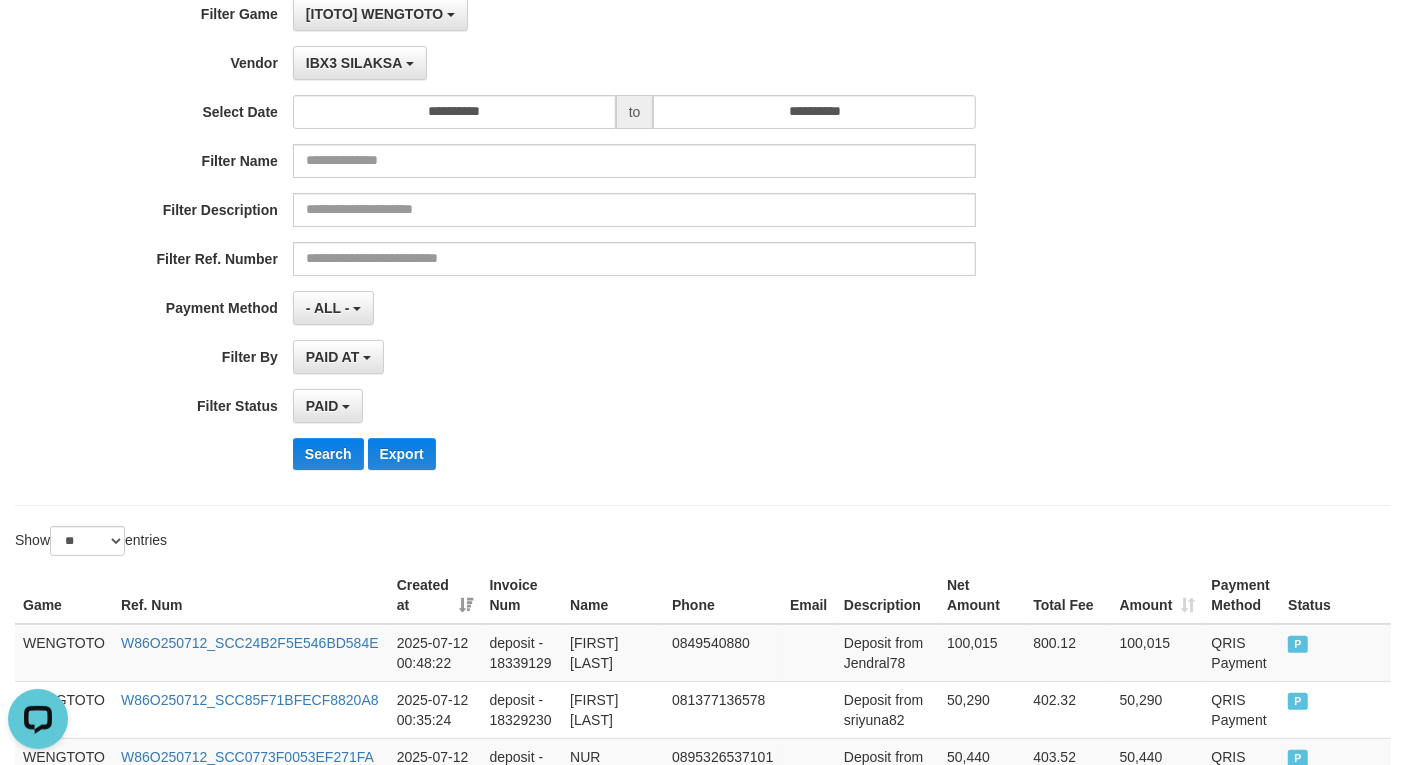 click on "**********" at bounding box center (586, 241) 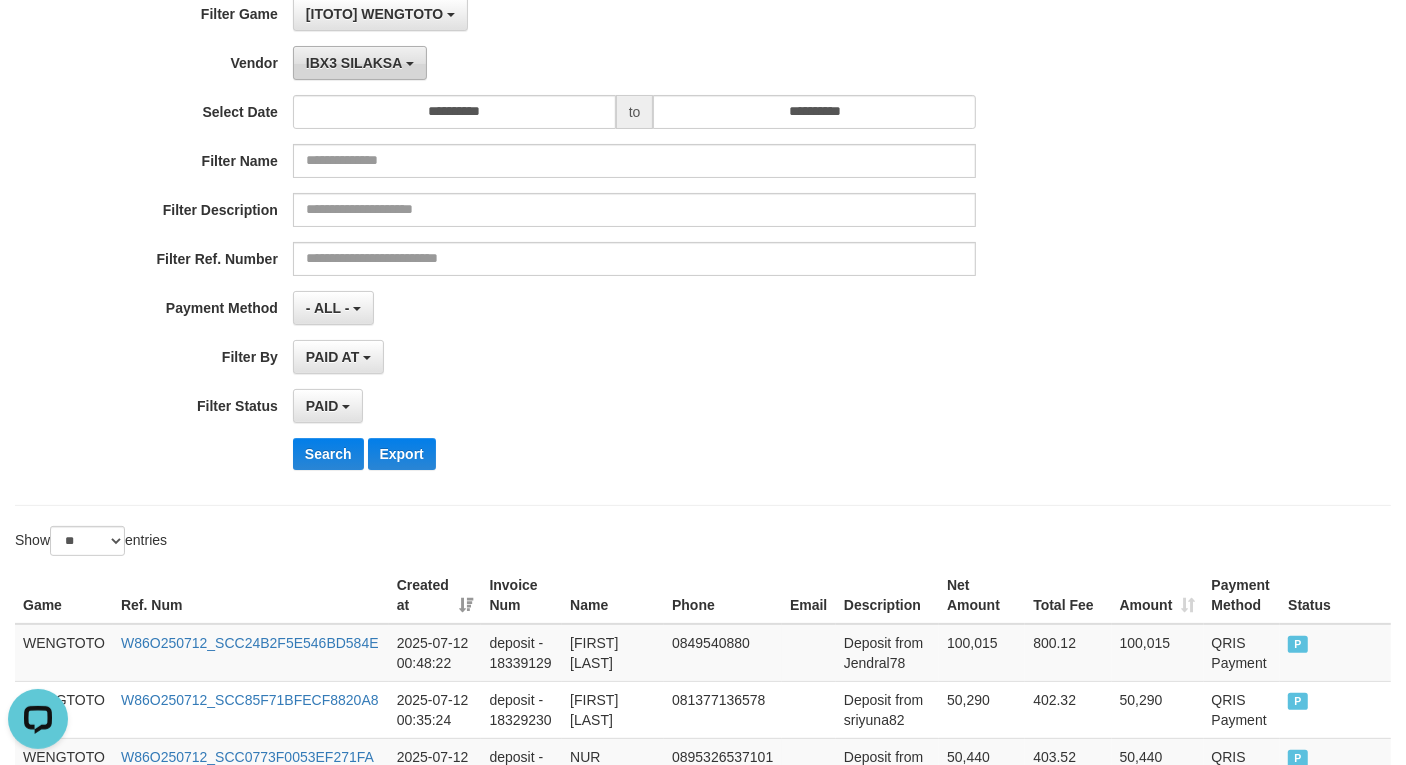 click on "IBX3 SILAKSA" at bounding box center (360, 63) 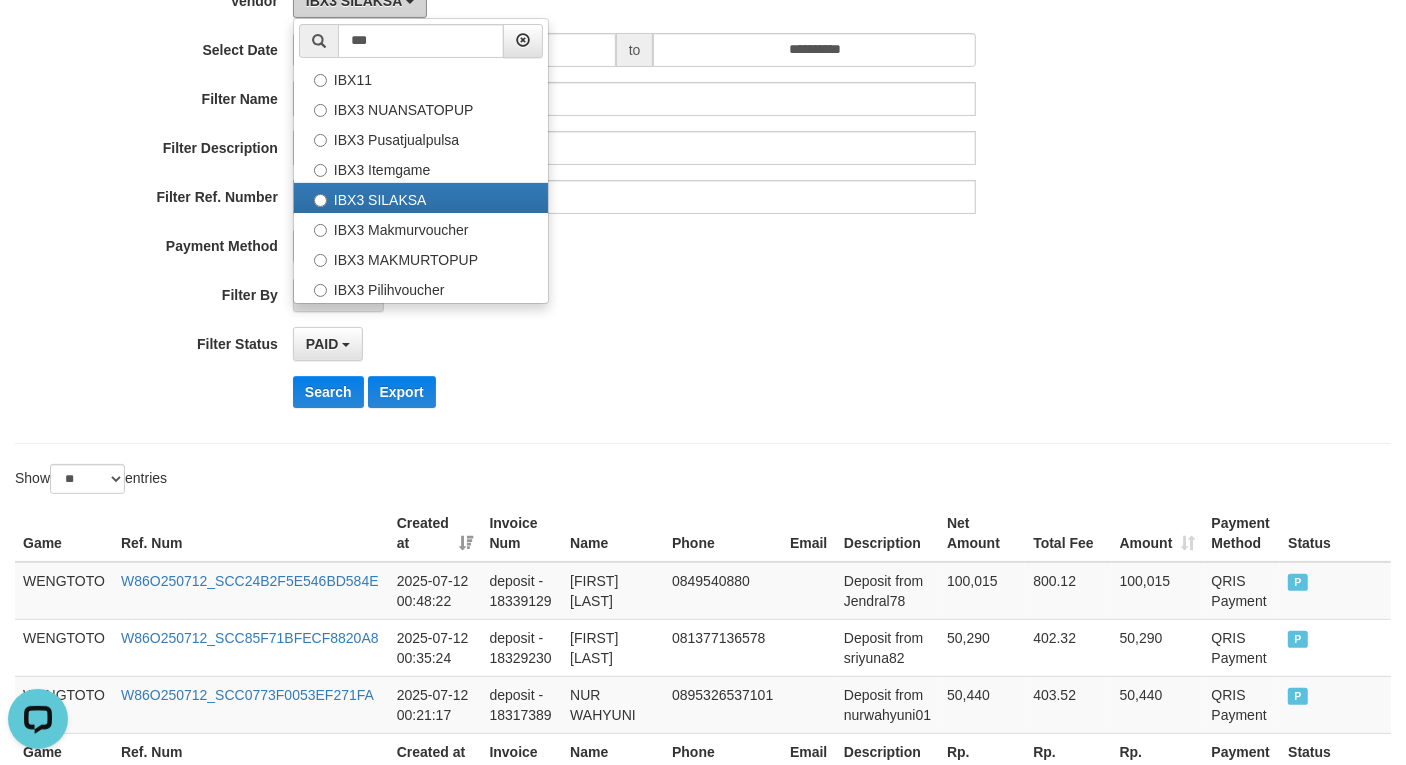 scroll, scrollTop: 0, scrollLeft: 0, axis: both 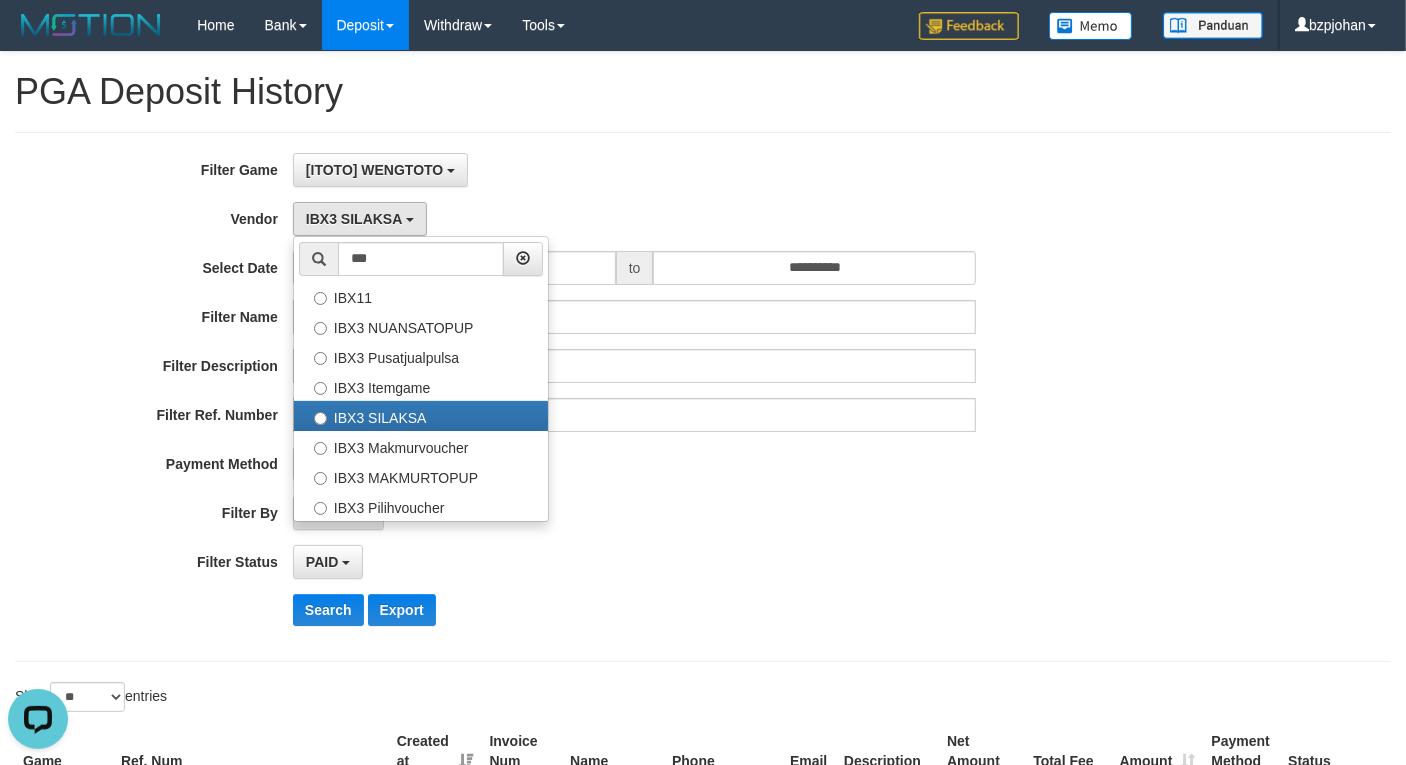 click on "IBX3 SILAKSA   ***  - Default Vendor -  Lucy  Luna  Atlas  WD LB  Java  Purple  Green  Gigantic  Aladin  Dubai  Alibaba  Grape  Gameboy  Bigon  Allstar  Xtr  Gama  IBX11  Selat  Borde  Indahjualpulsa  Lemavo  Gogogoy  Itudo  Yuwanatopup  Sidikgame  Voucher100  Awalpulsa  Lambda  Combo  IBX3 NUANSATOPUP  IBX3 Pusatjualpulsa  IBX3 Itemgame  IBX3 SILAKSA  IBX3 Makmurvoucher  IBX3 MAKMURTOPUP  IBX3 Pilihvoucher" at bounding box center (634, 219) 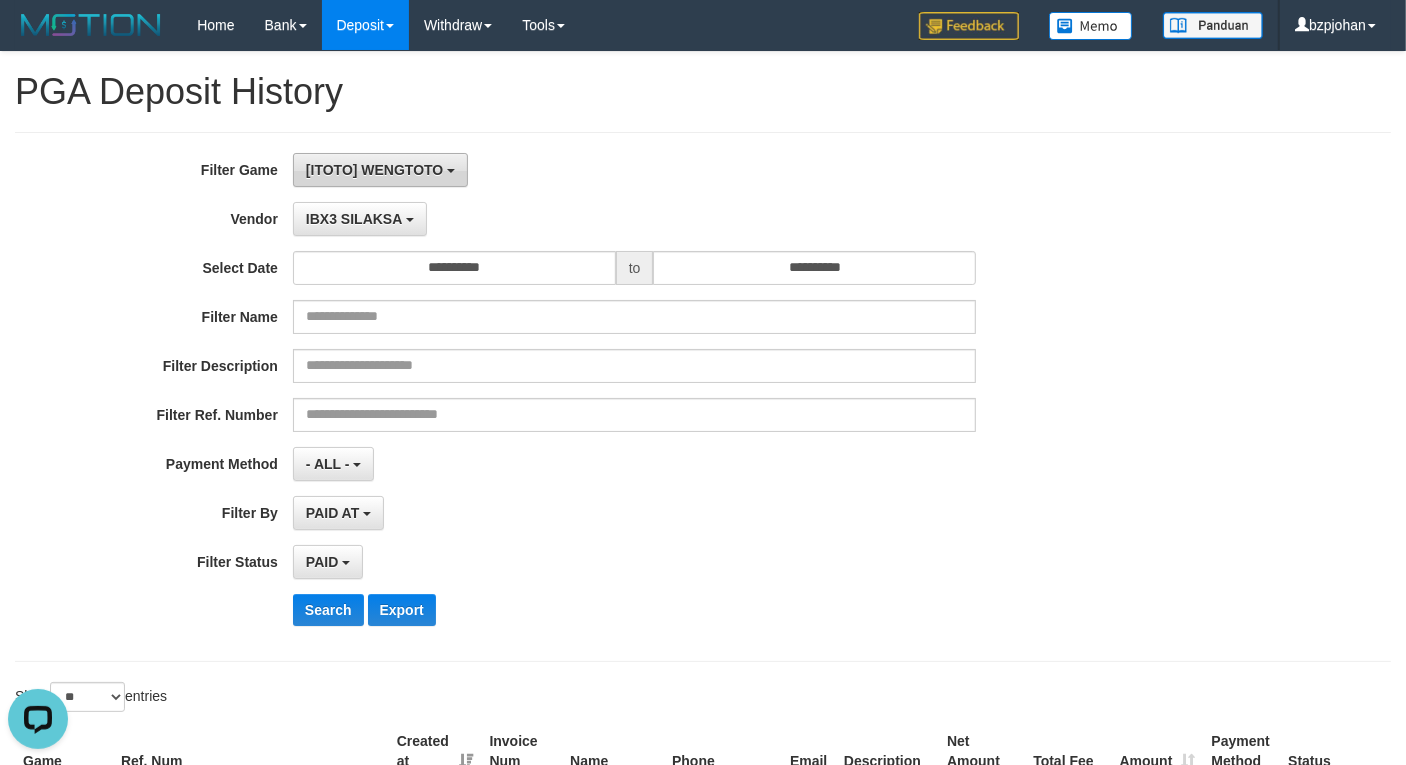 click on "[ITOTO] WENGTOTO" at bounding box center (374, 170) 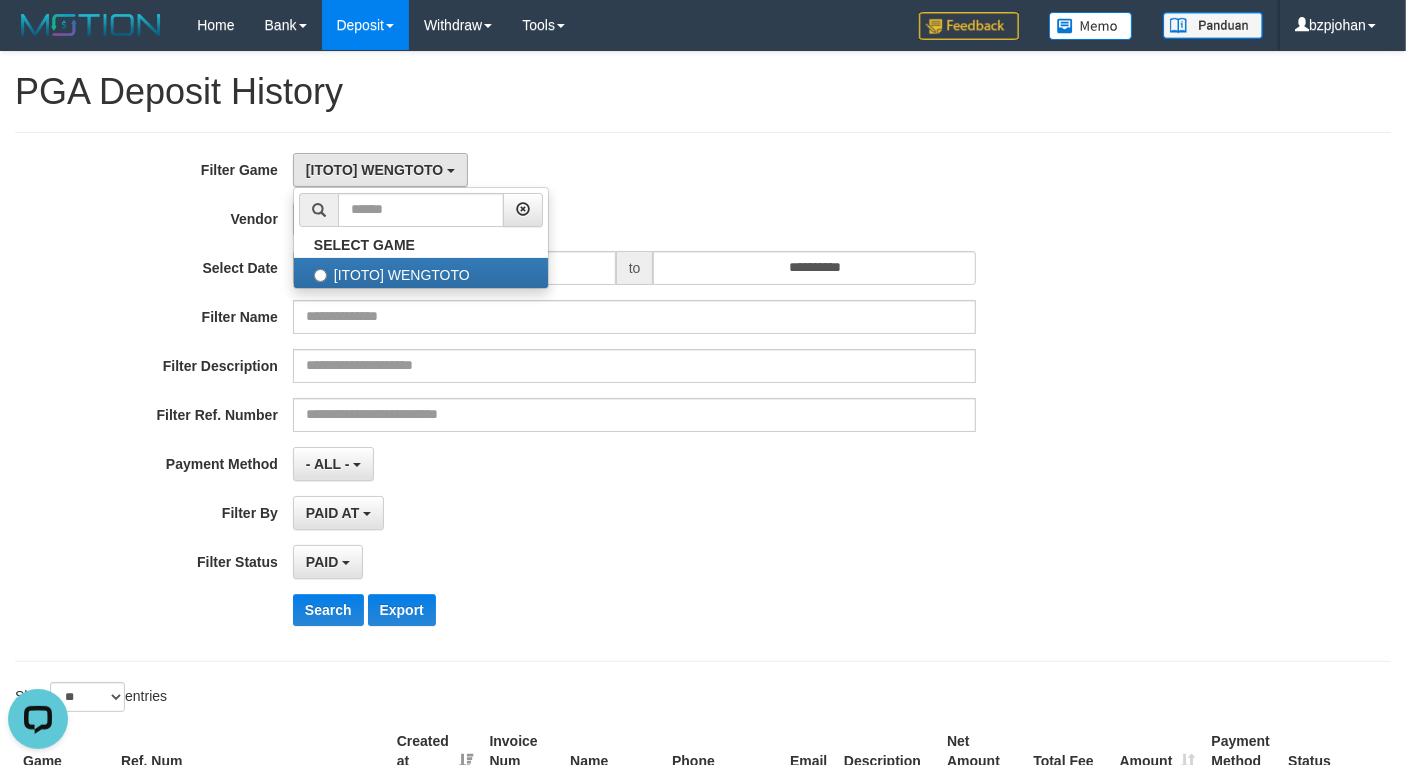 click on "[ITOTO] WENGTOTO
SELECT GAME
[ITOTO] WENGTOTO" at bounding box center (634, 170) 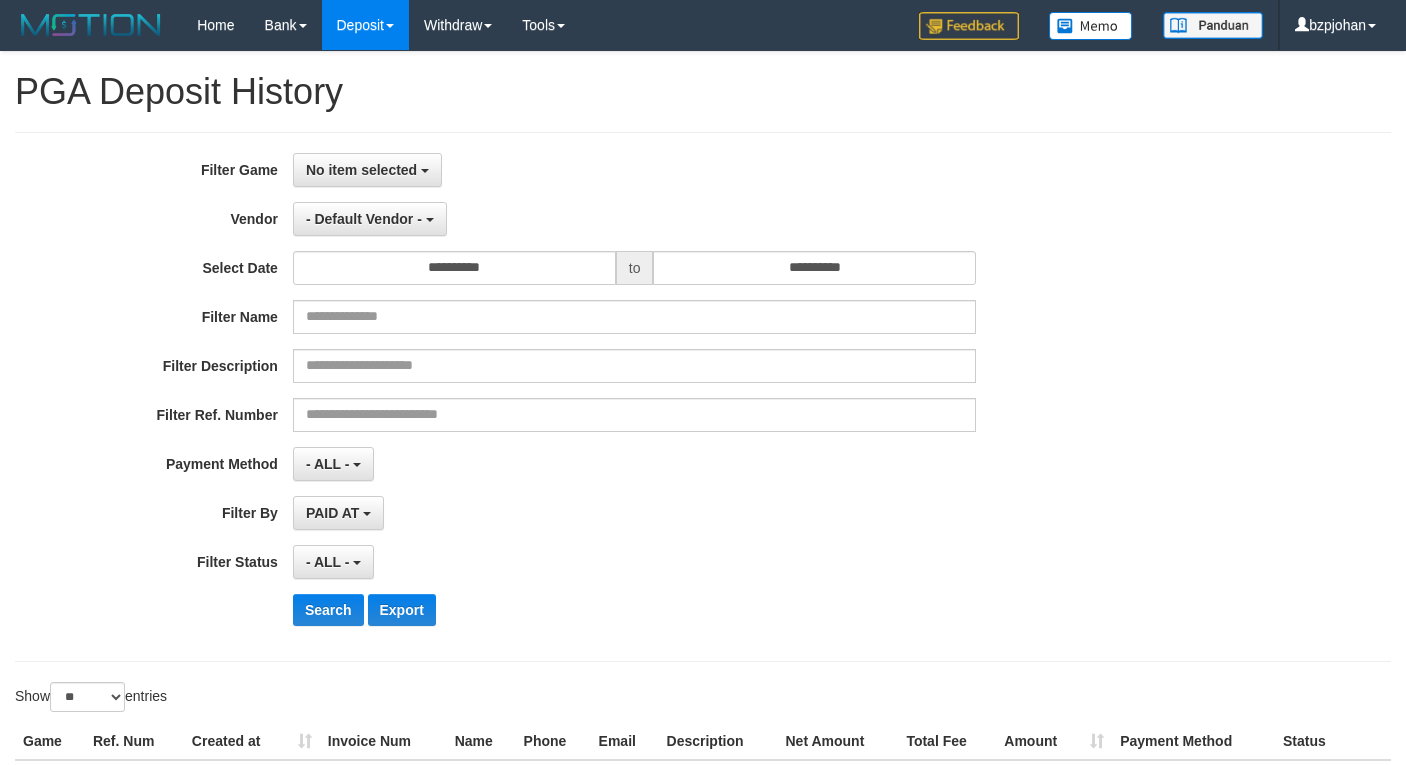 select 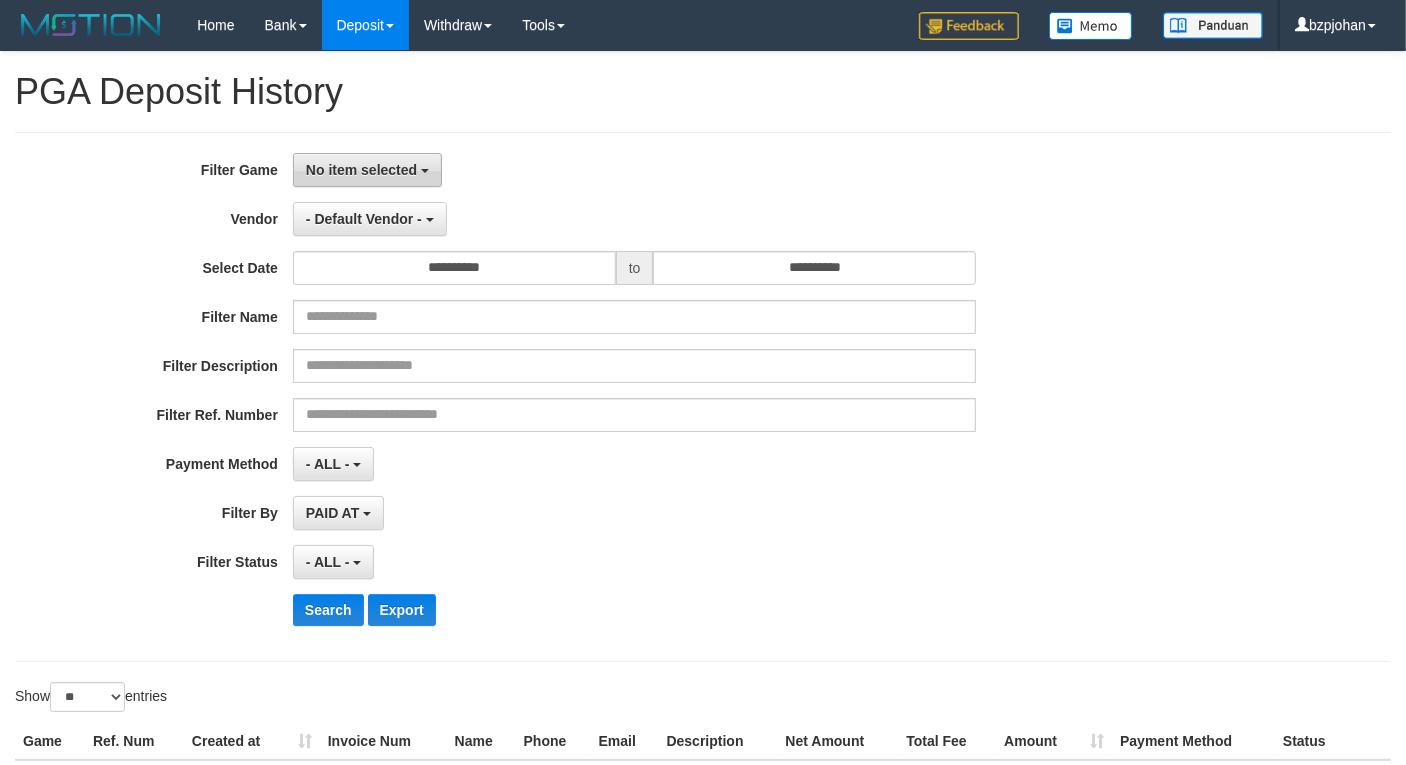 click on "No item selected" at bounding box center [361, 170] 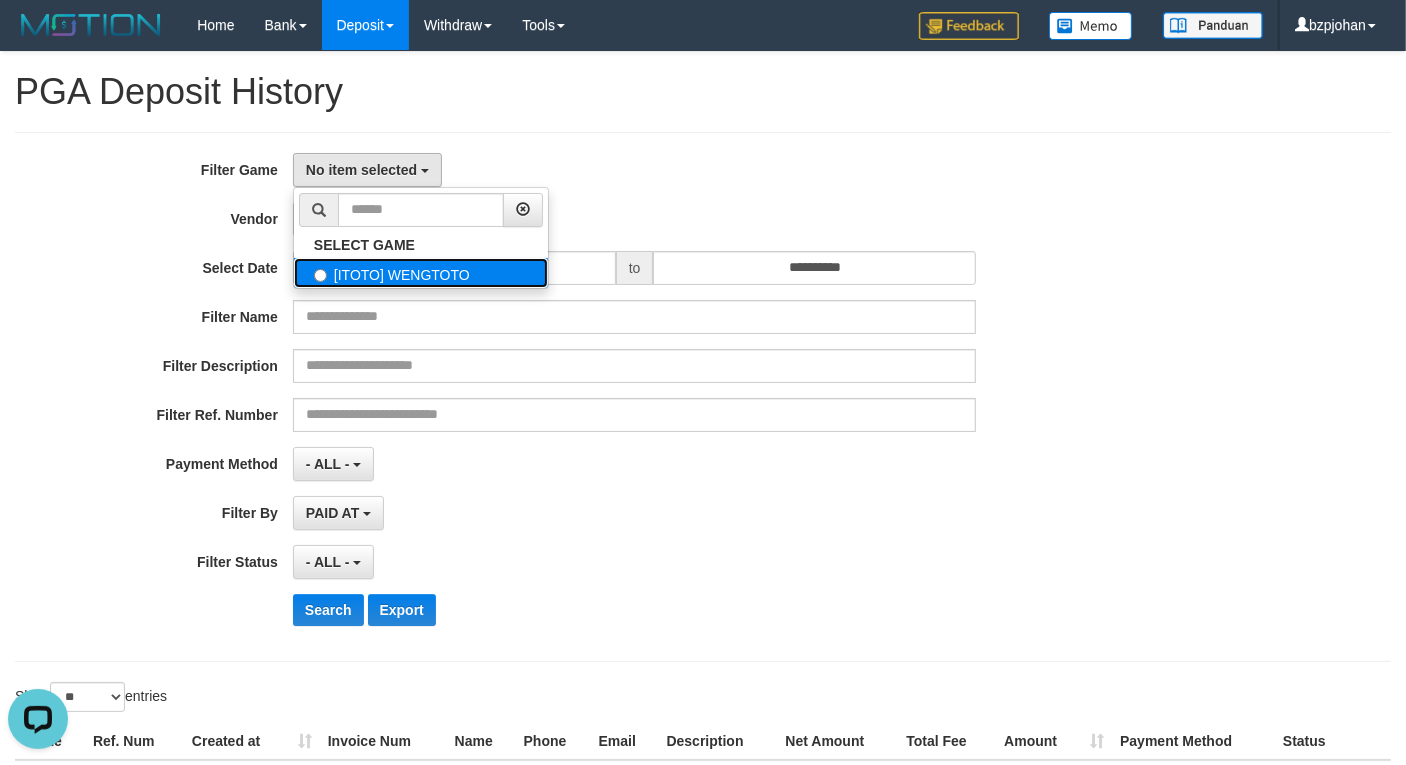 scroll, scrollTop: 0, scrollLeft: 0, axis: both 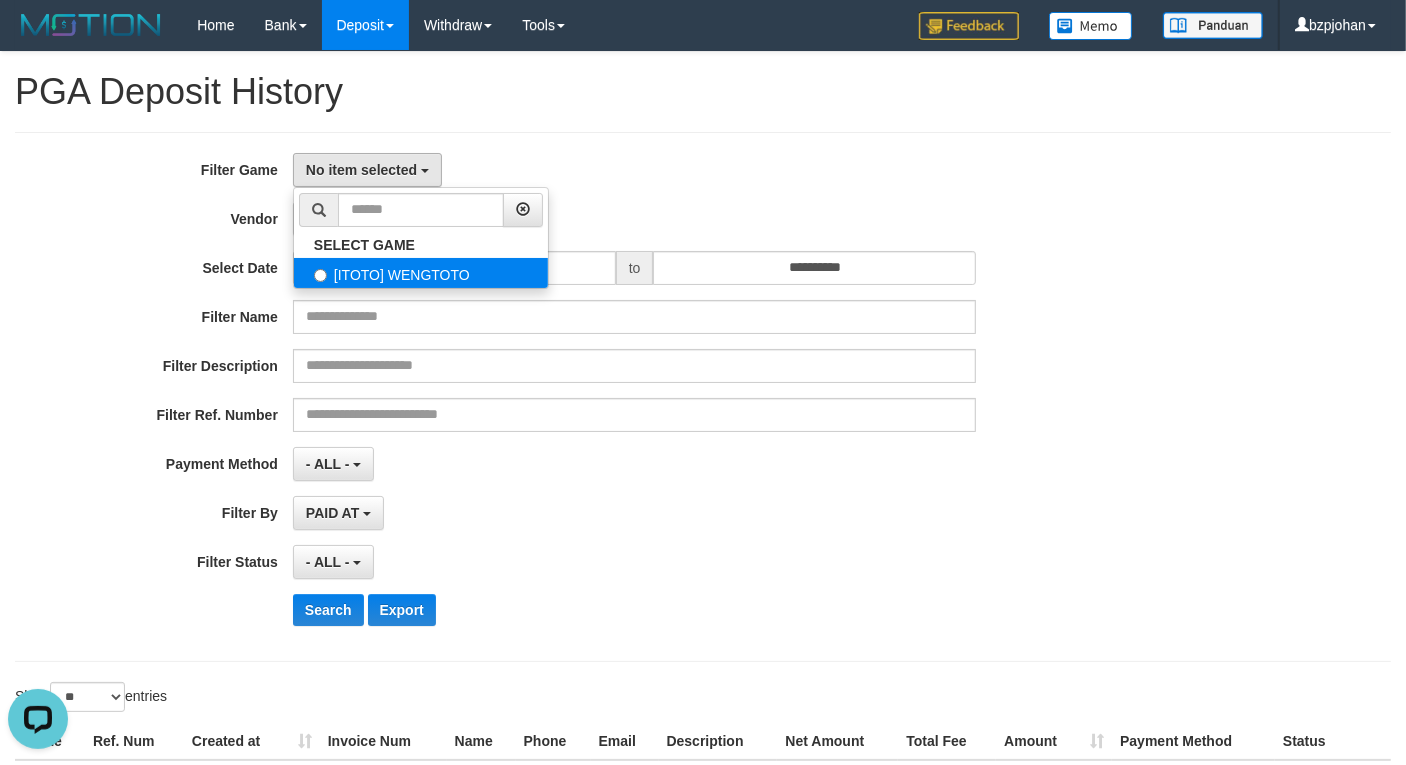 select on "****" 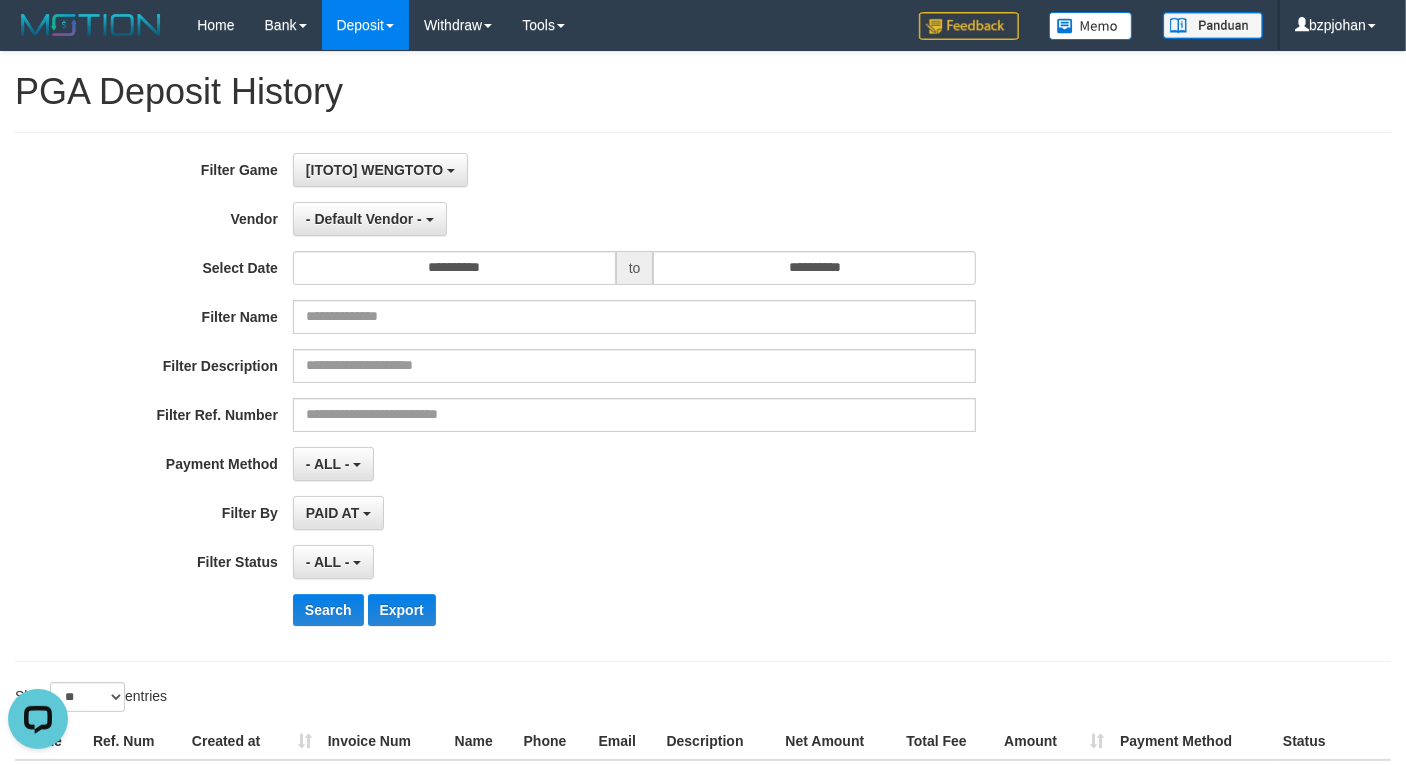 scroll, scrollTop: 17, scrollLeft: 0, axis: vertical 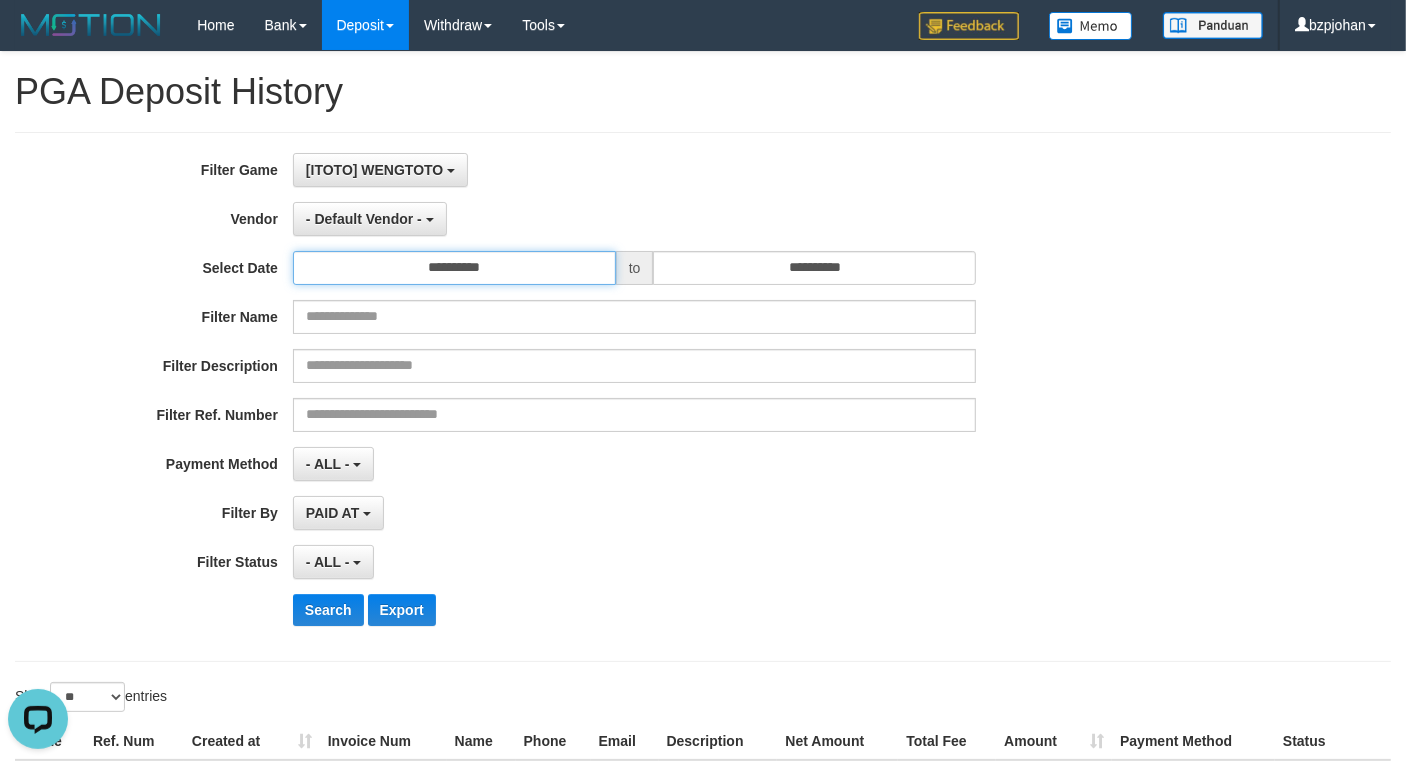 drag, startPoint x: 545, startPoint y: 268, endPoint x: 553, endPoint y: 296, distance: 29.12044 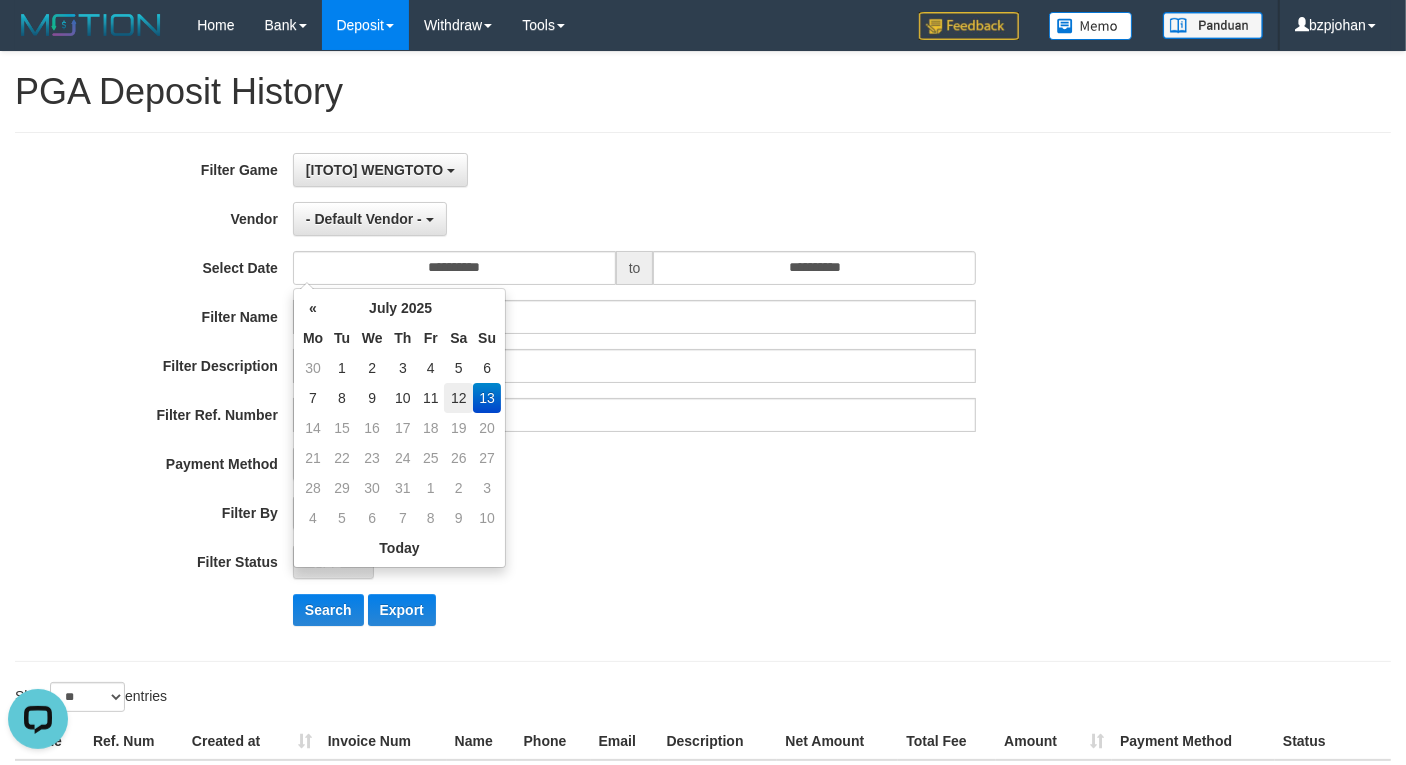 click on "12" at bounding box center (458, 398) 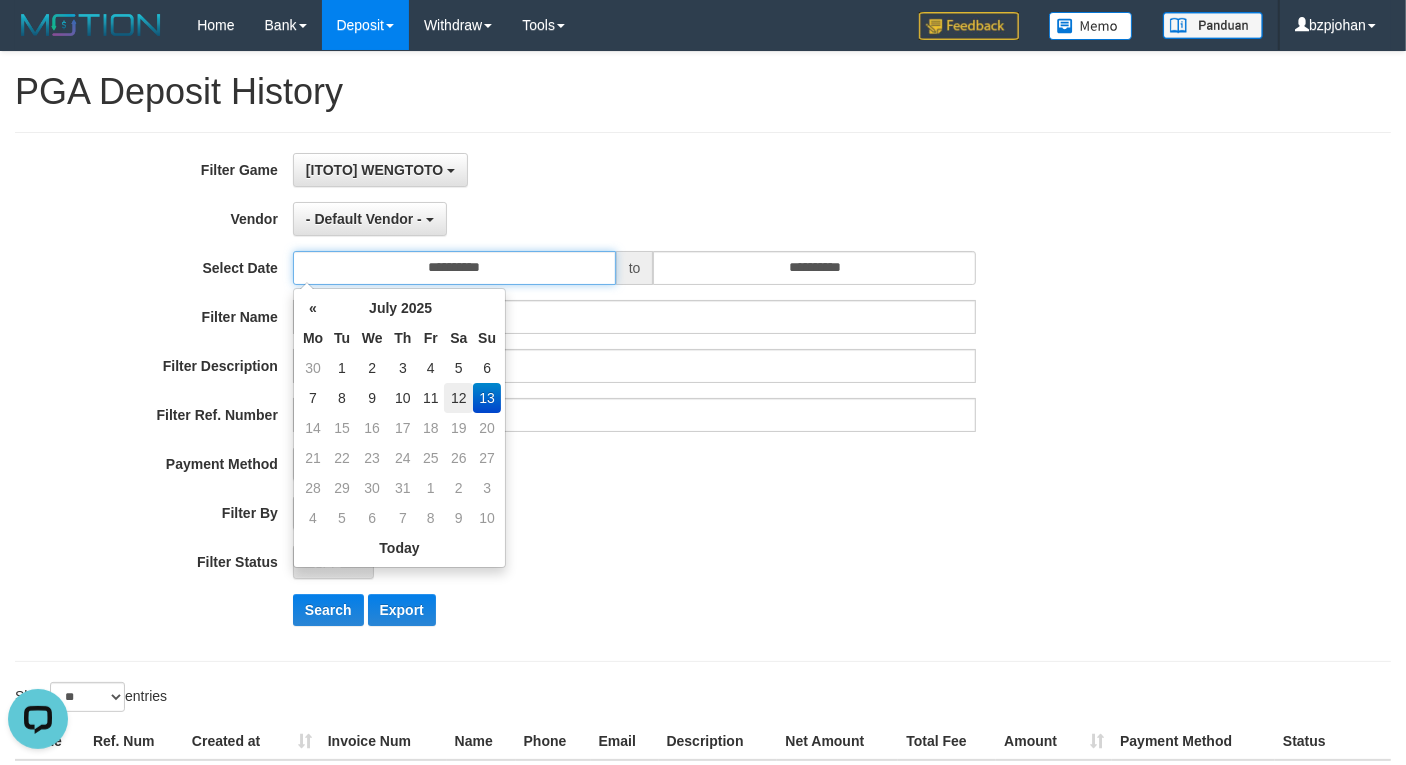 type on "**********" 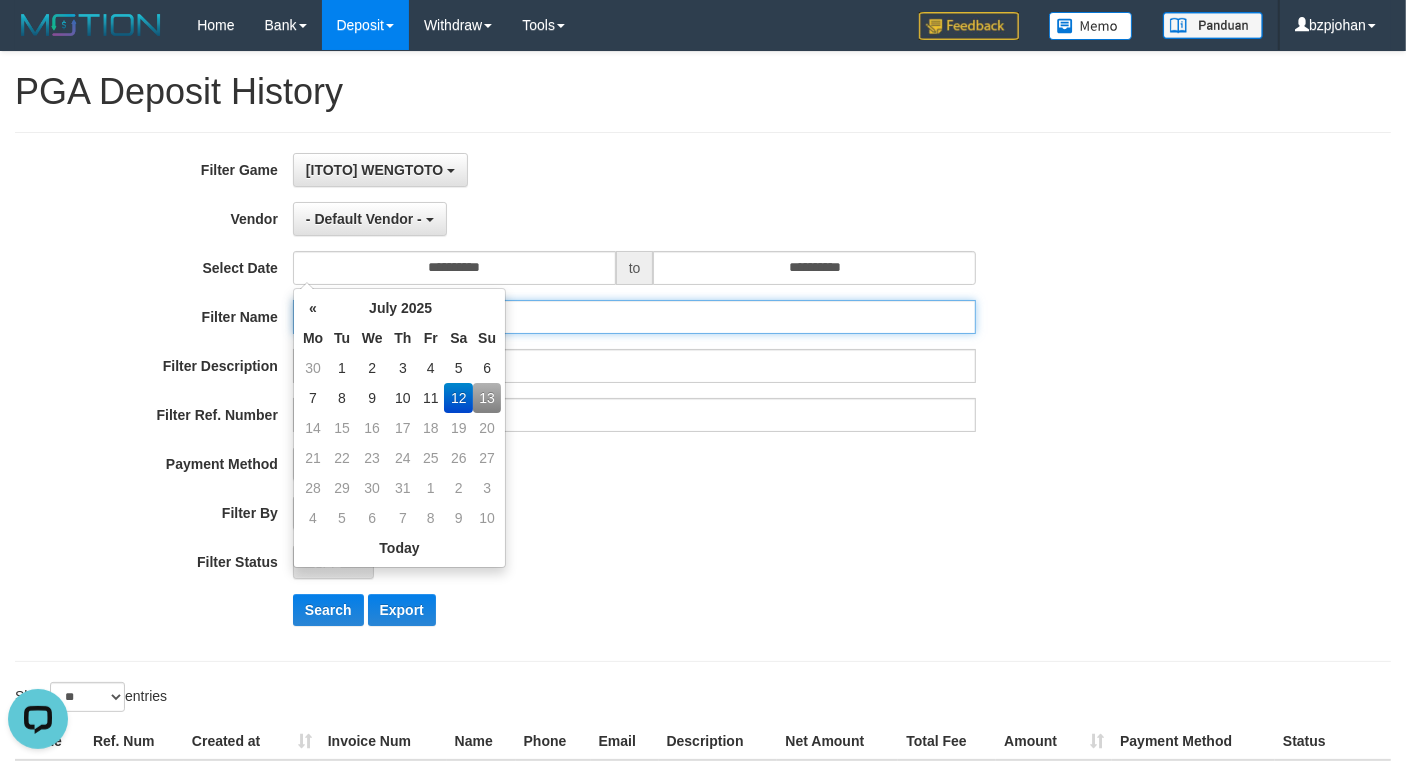 click at bounding box center [634, 317] 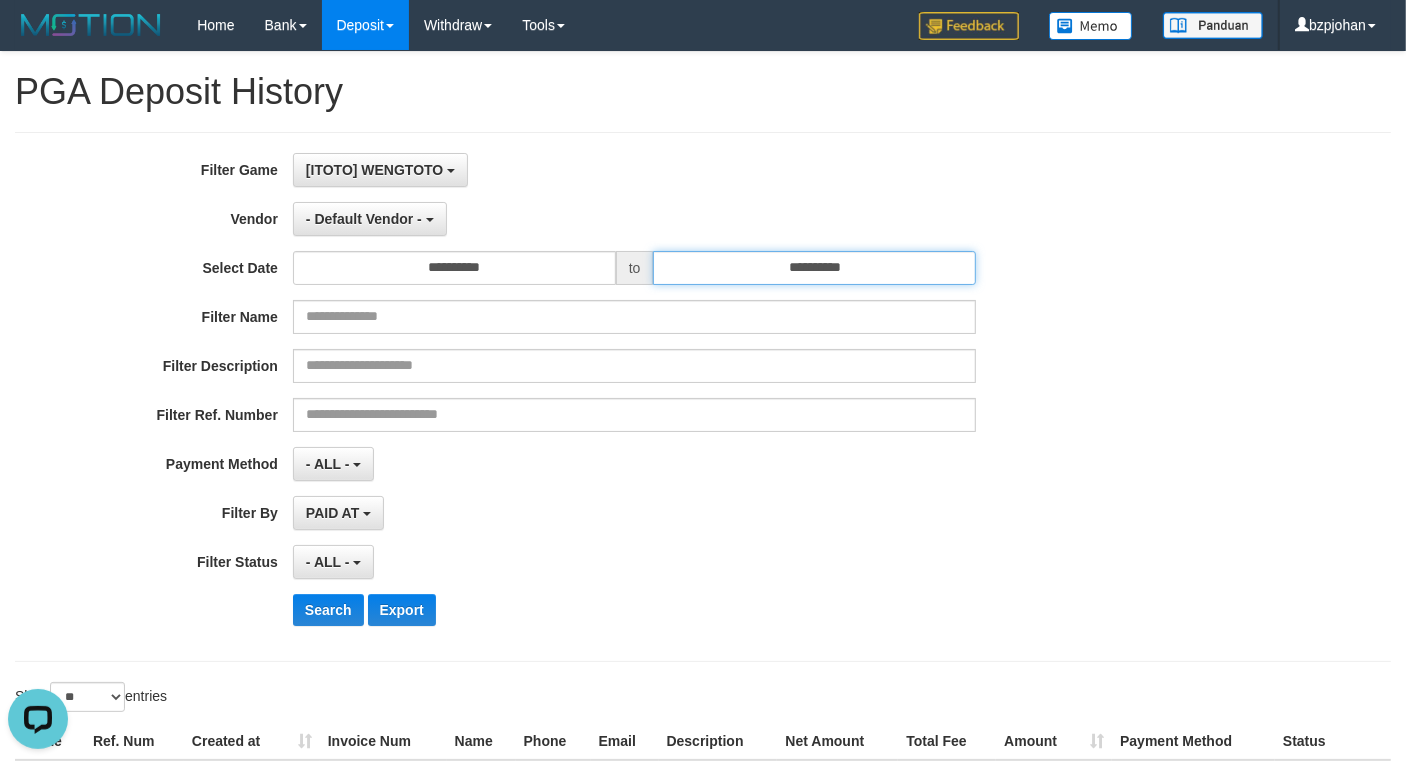 click on "**********" at bounding box center (814, 268) 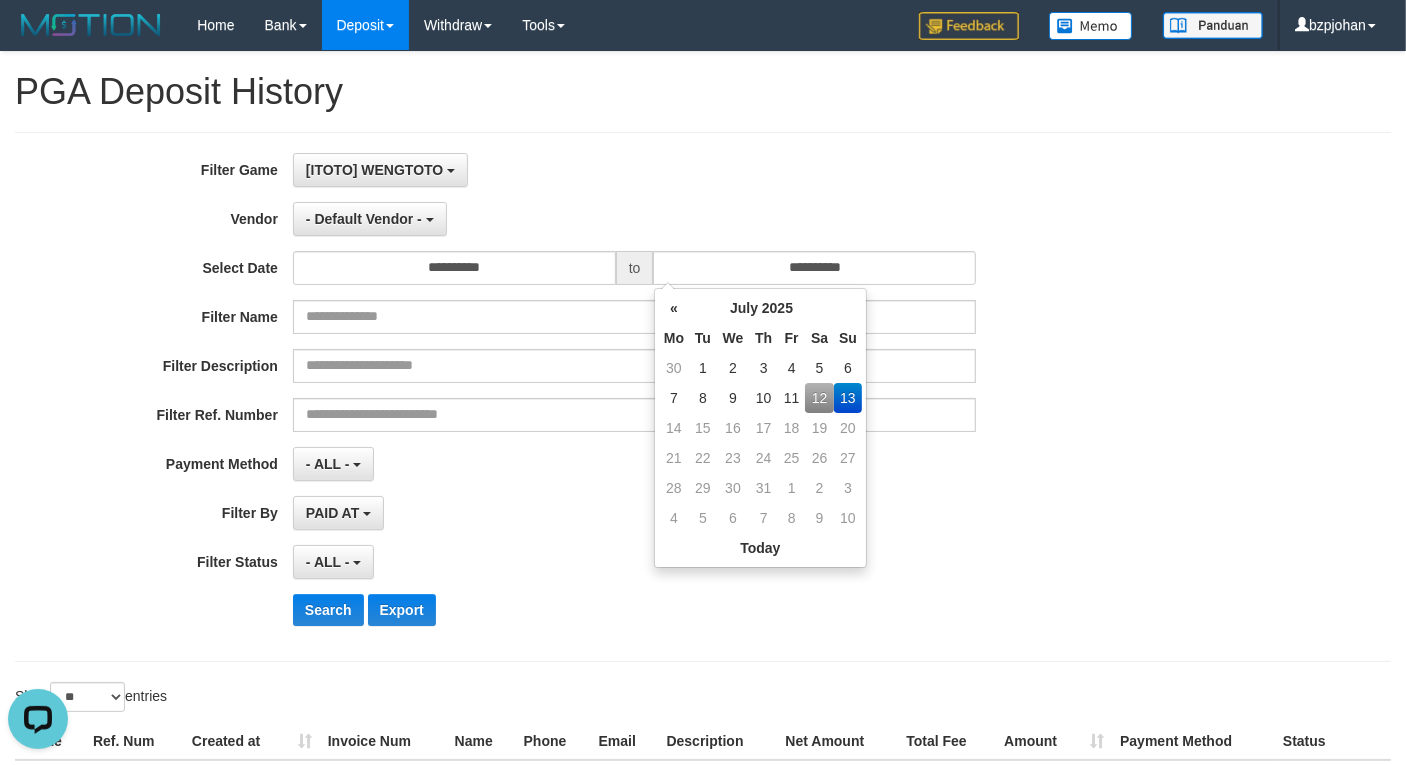 click on "12" at bounding box center [819, 398] 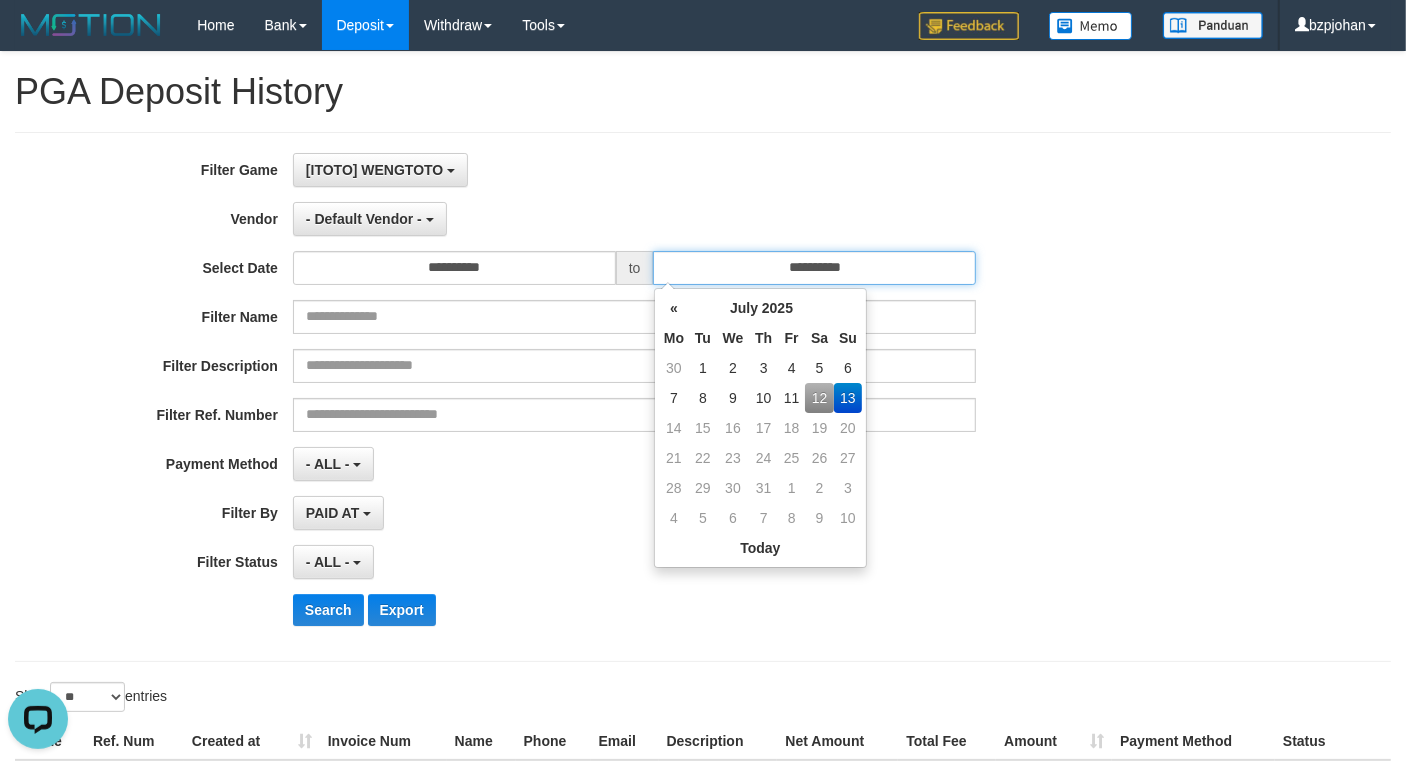 type on "**********" 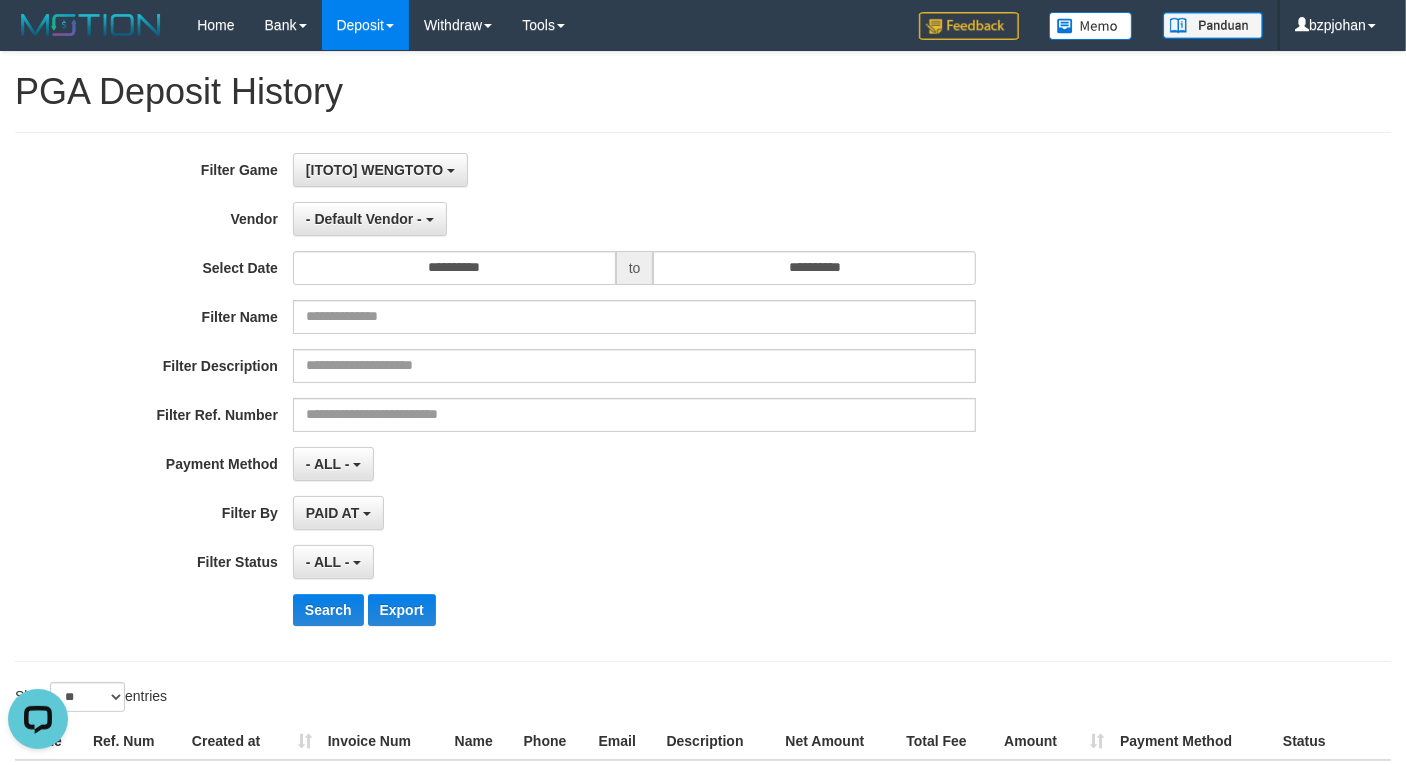 drag, startPoint x: 956, startPoint y: 216, endPoint x: 713, endPoint y: 250, distance: 245.36707 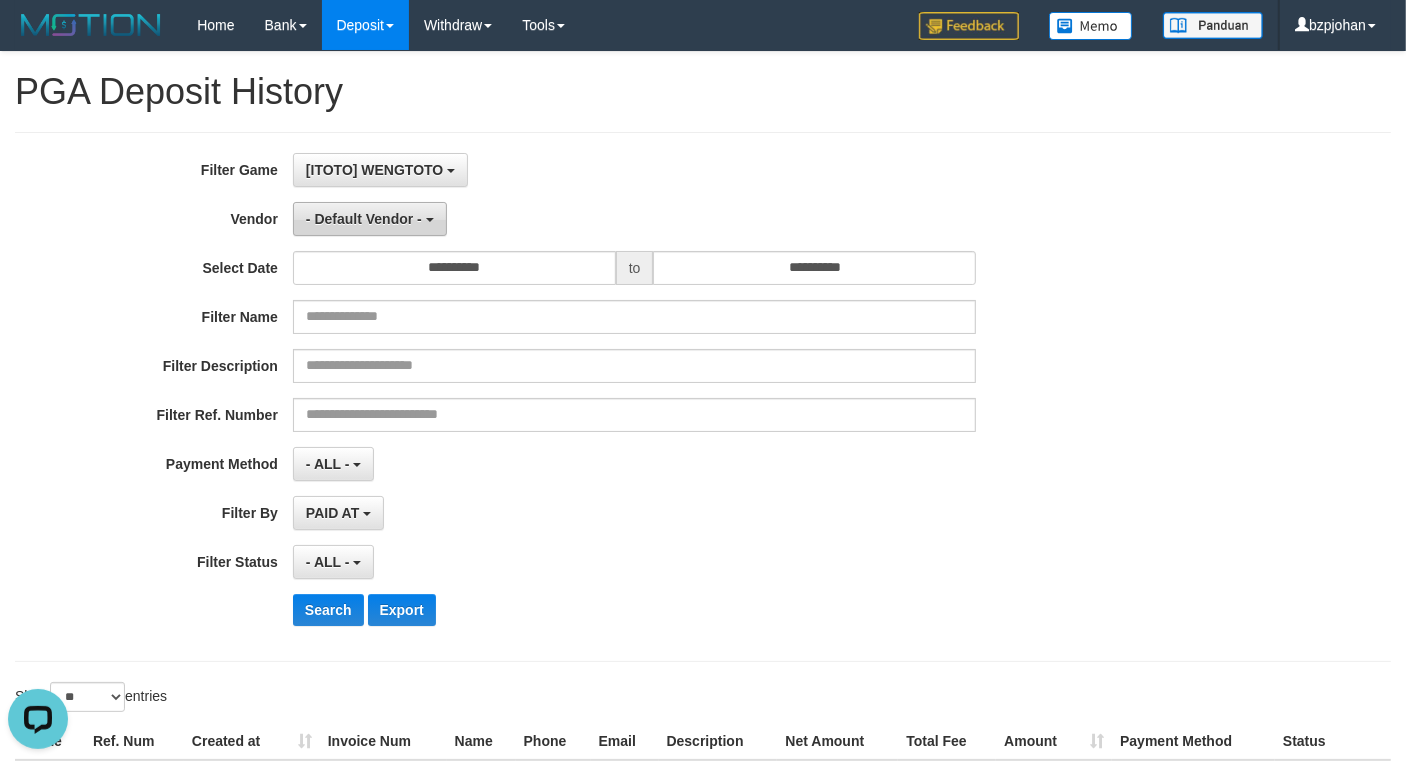 click on "- Default Vendor -" at bounding box center (370, 219) 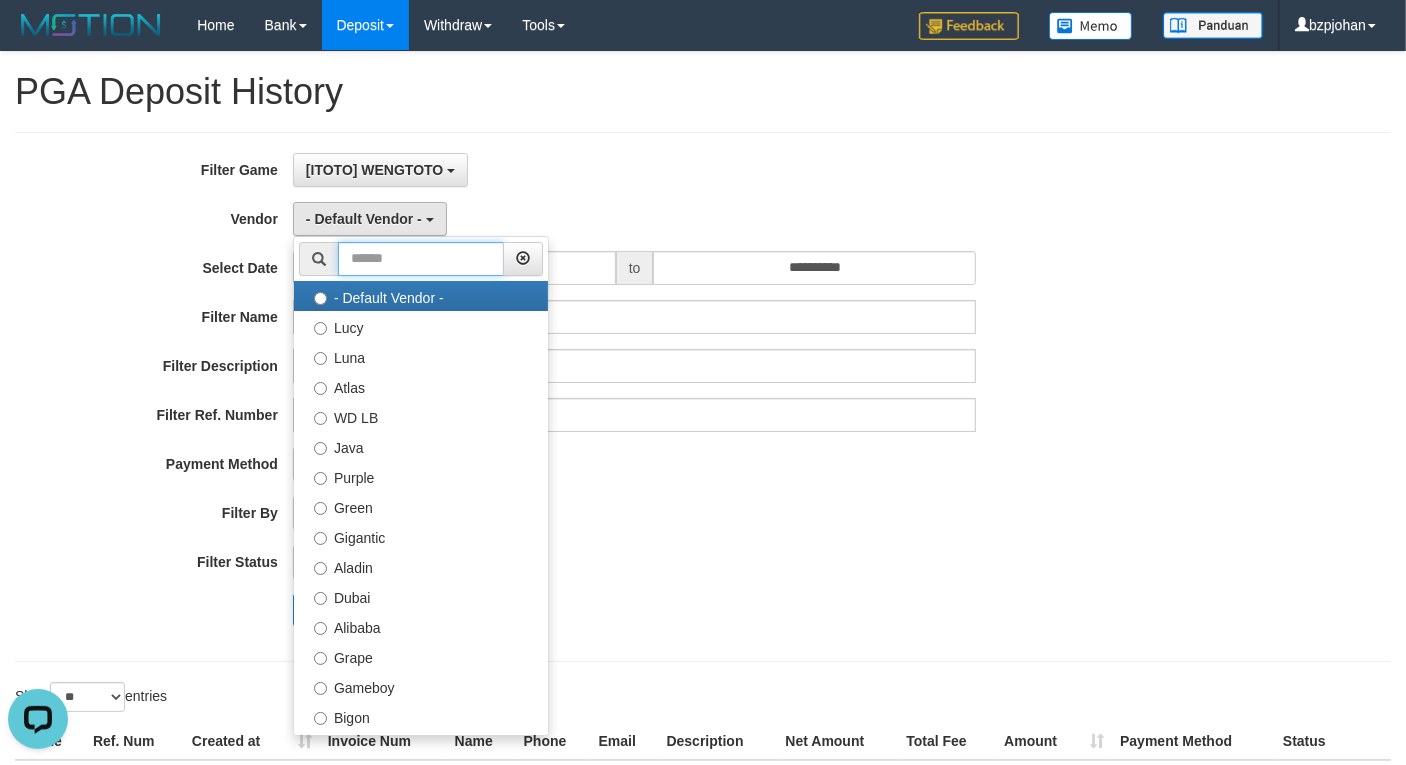 click at bounding box center (421, 259) 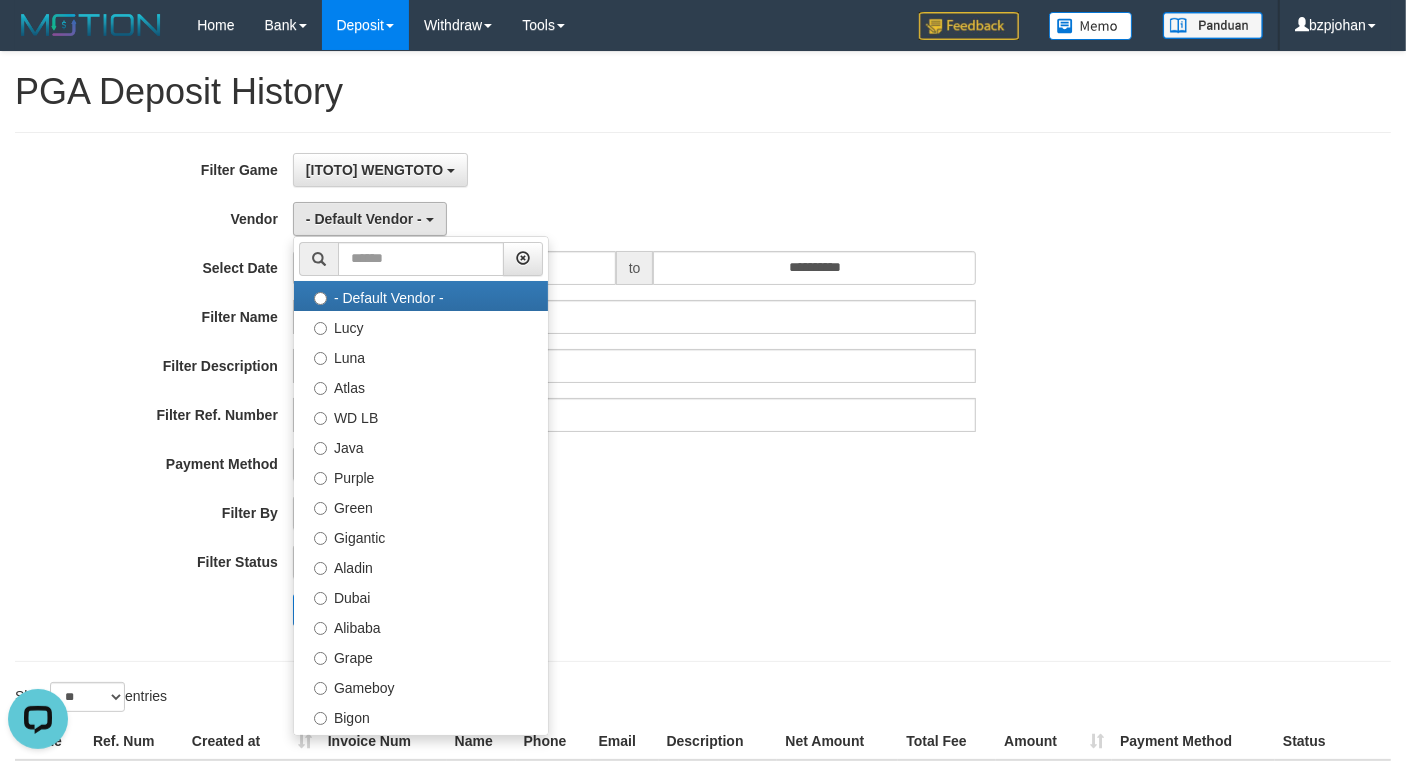 click on "**********" at bounding box center (586, 464) 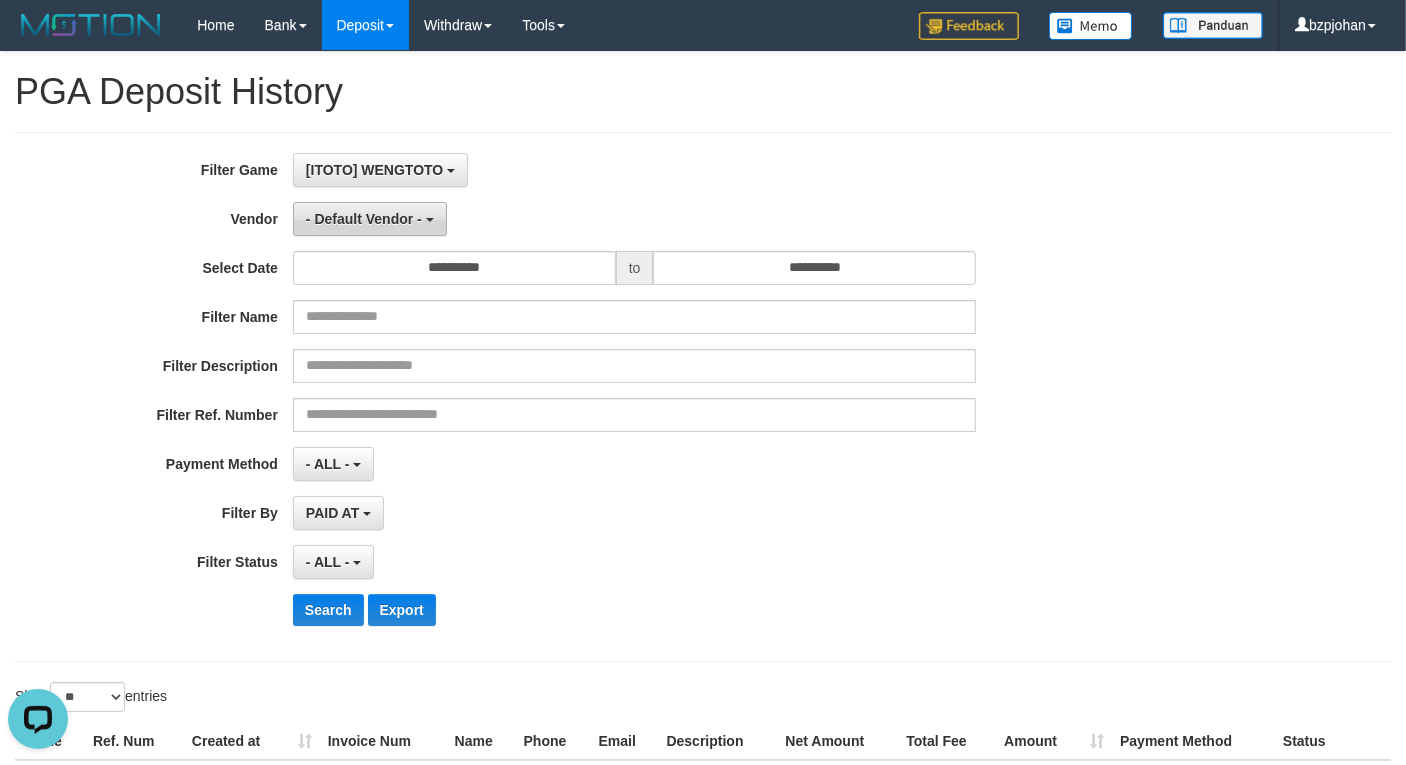 click on "- Default Vendor -" at bounding box center (370, 219) 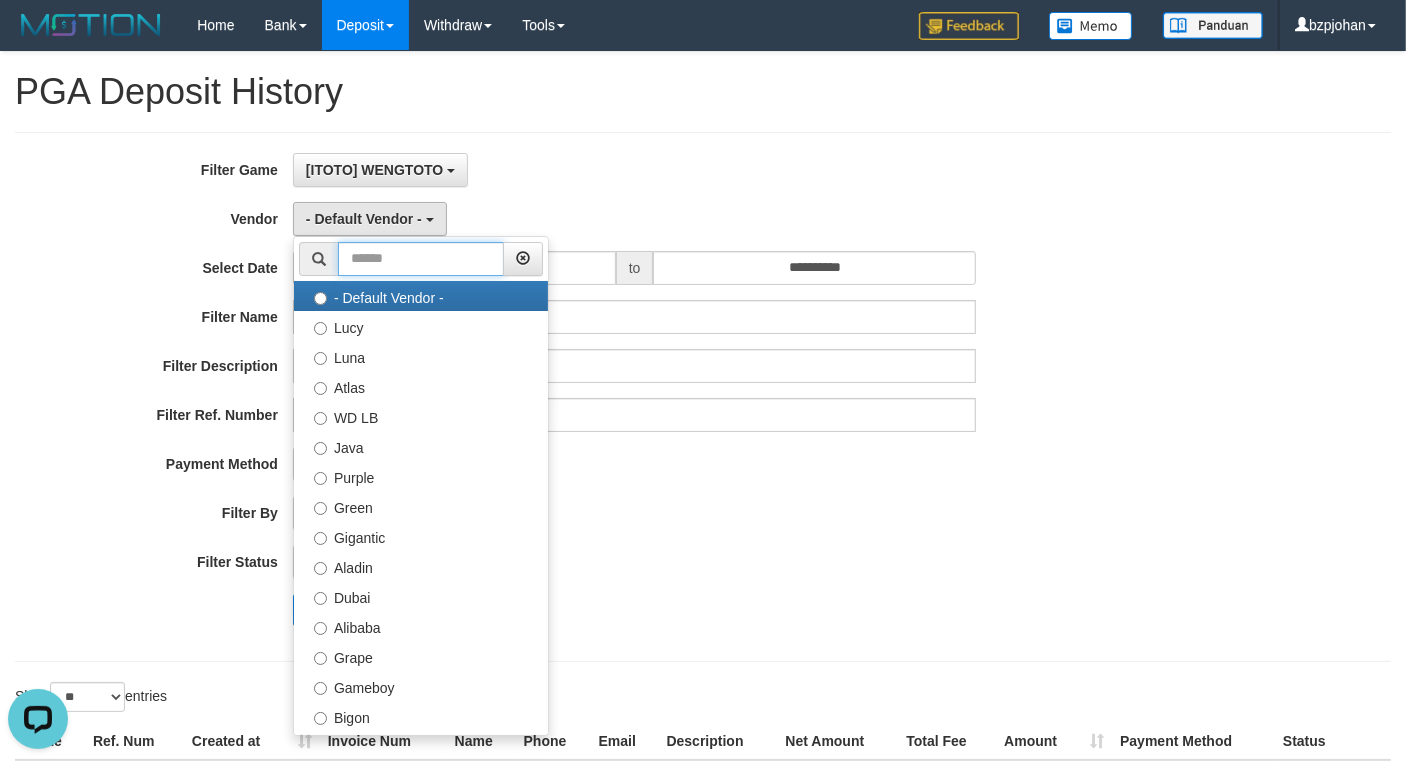 click at bounding box center [421, 259] 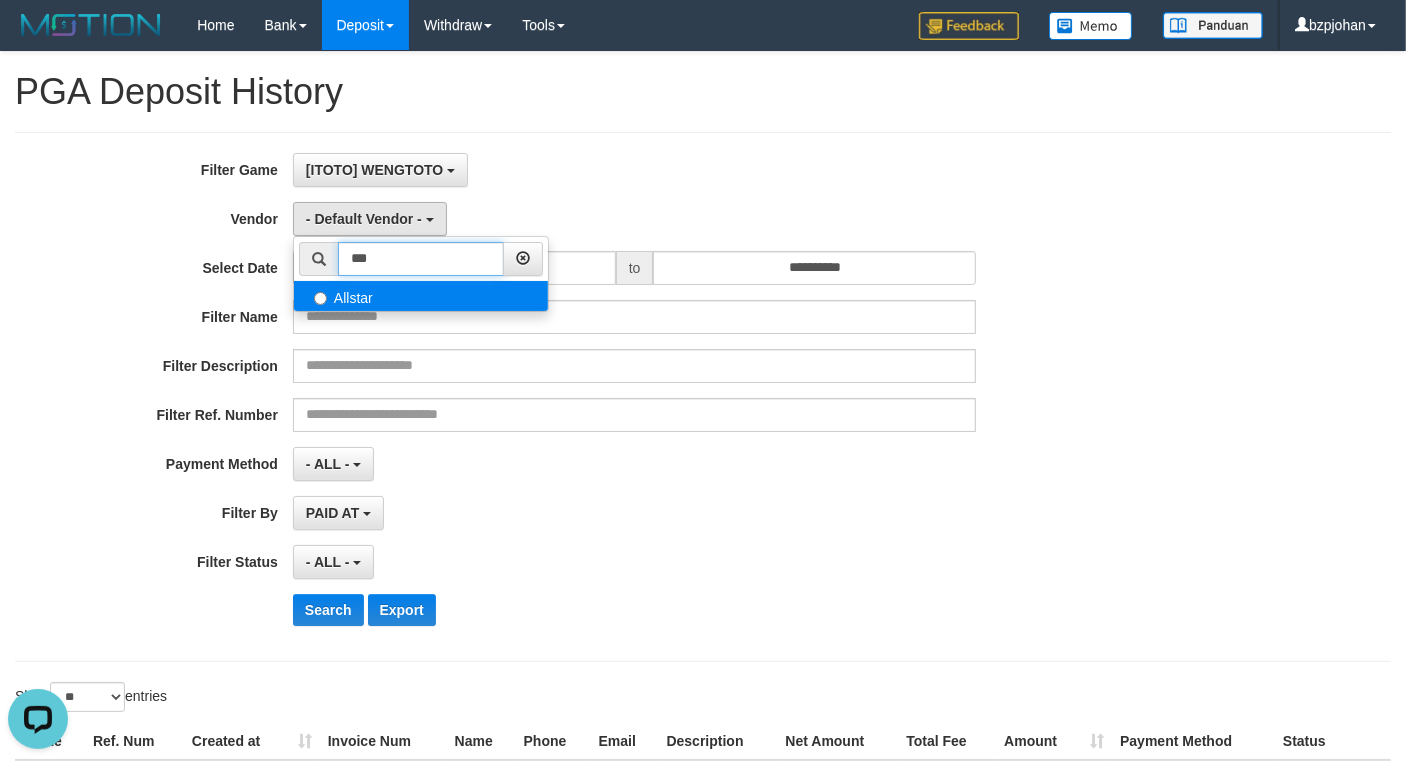 type on "***" 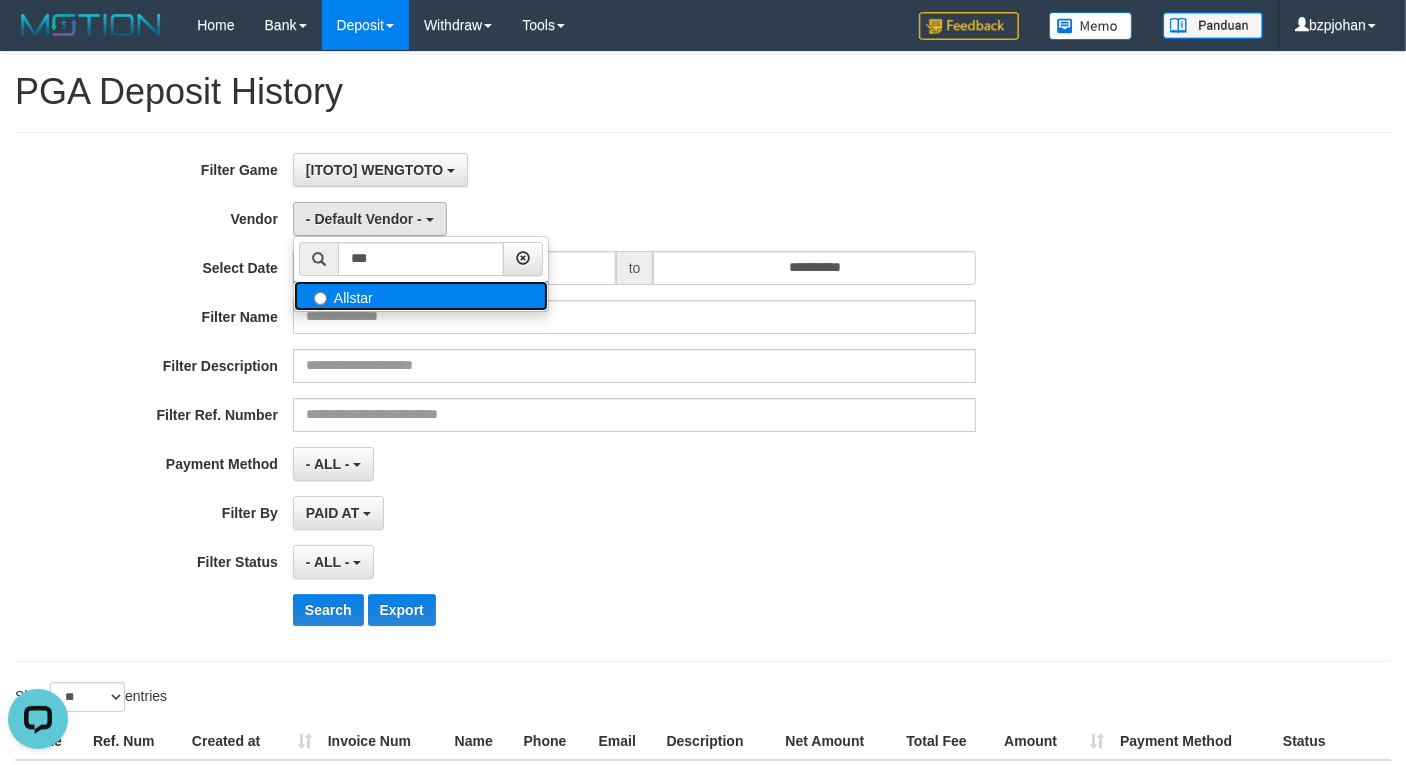 click on "Allstar" at bounding box center [421, 296] 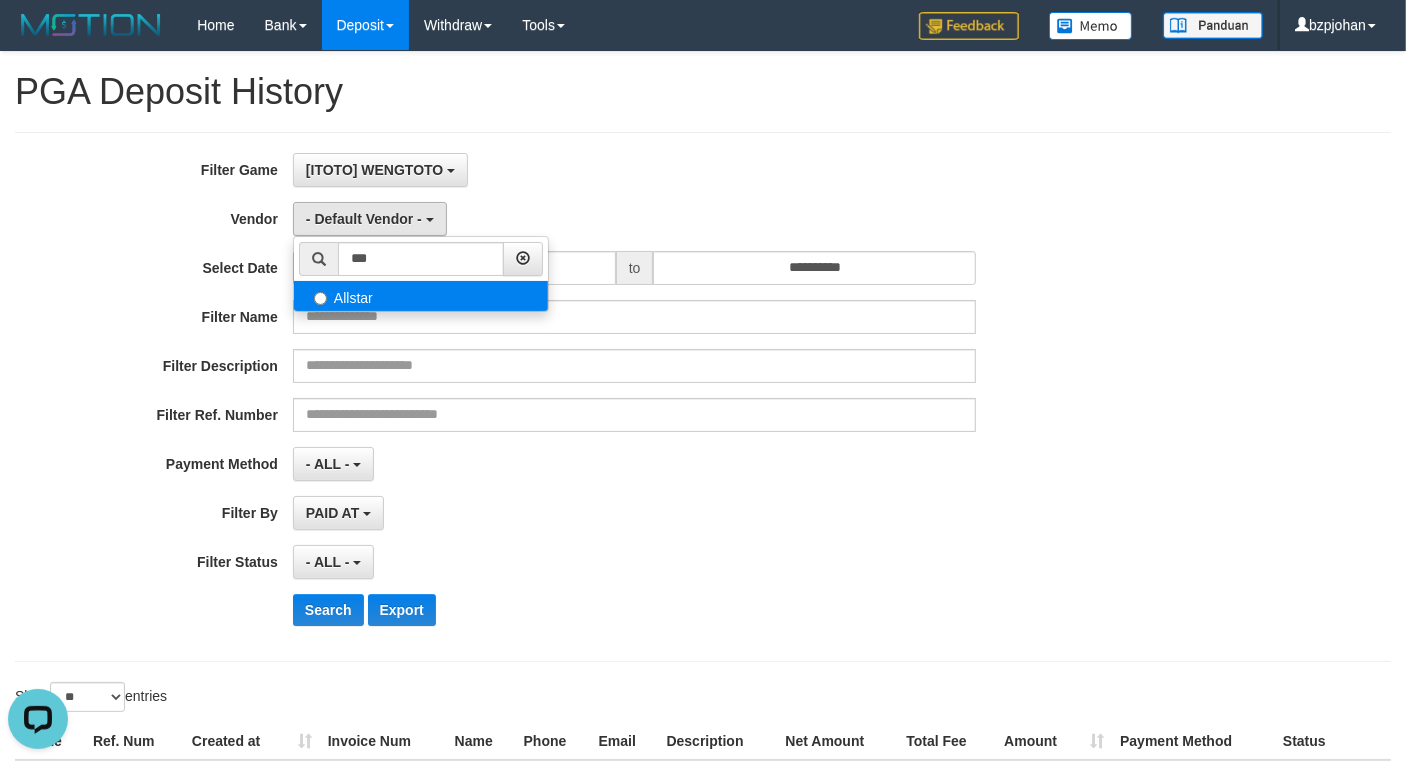 select on "**********" 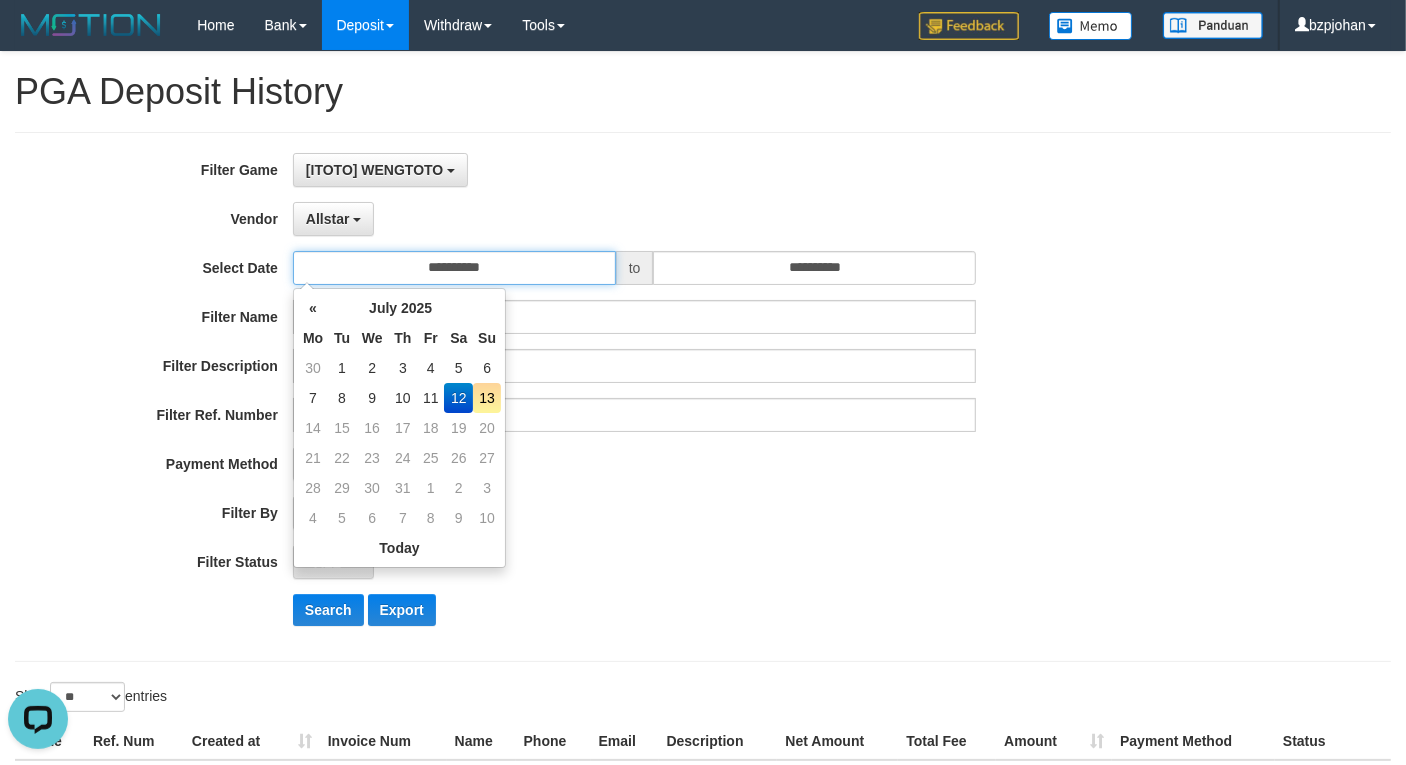 click on "**********" at bounding box center (454, 268) 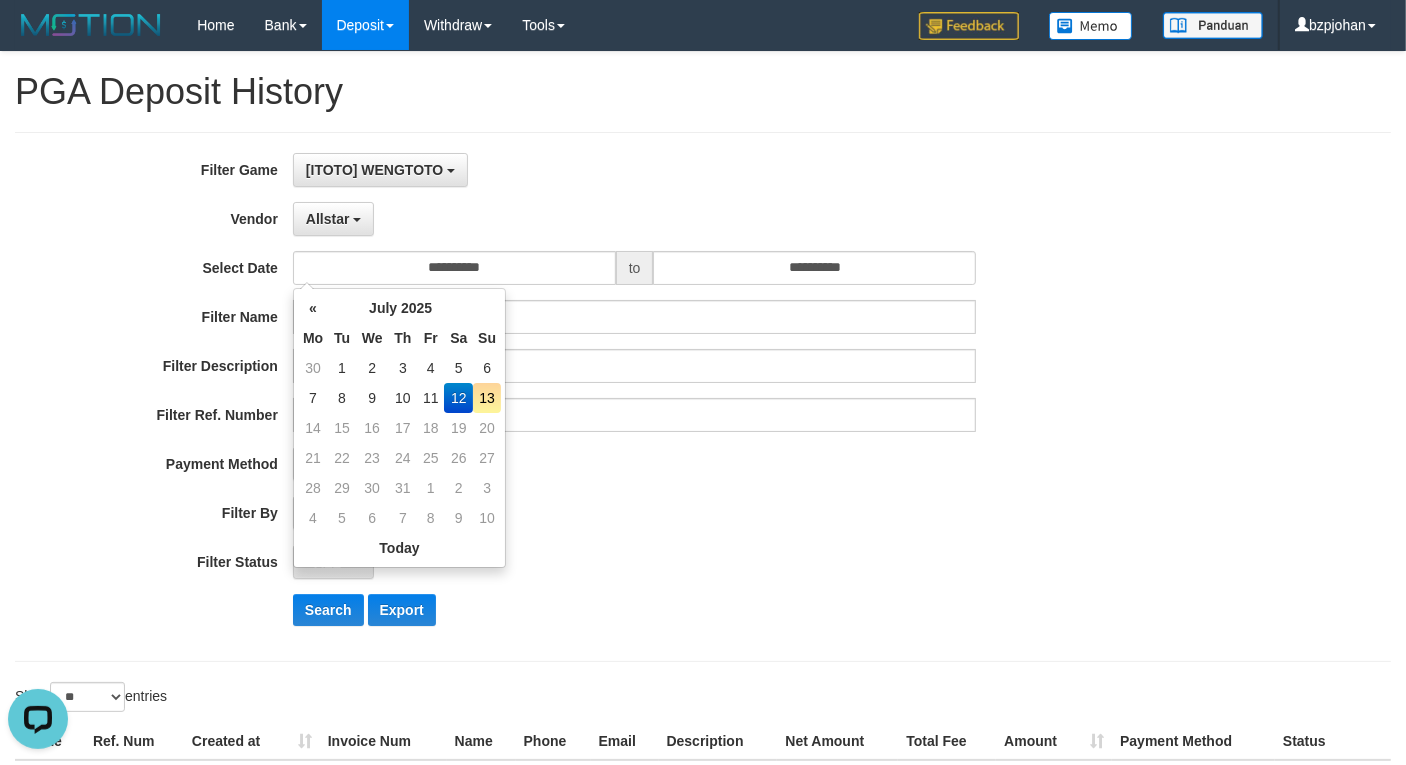 drag, startPoint x: 731, startPoint y: 225, endPoint x: 657, endPoint y: 308, distance: 111.19802 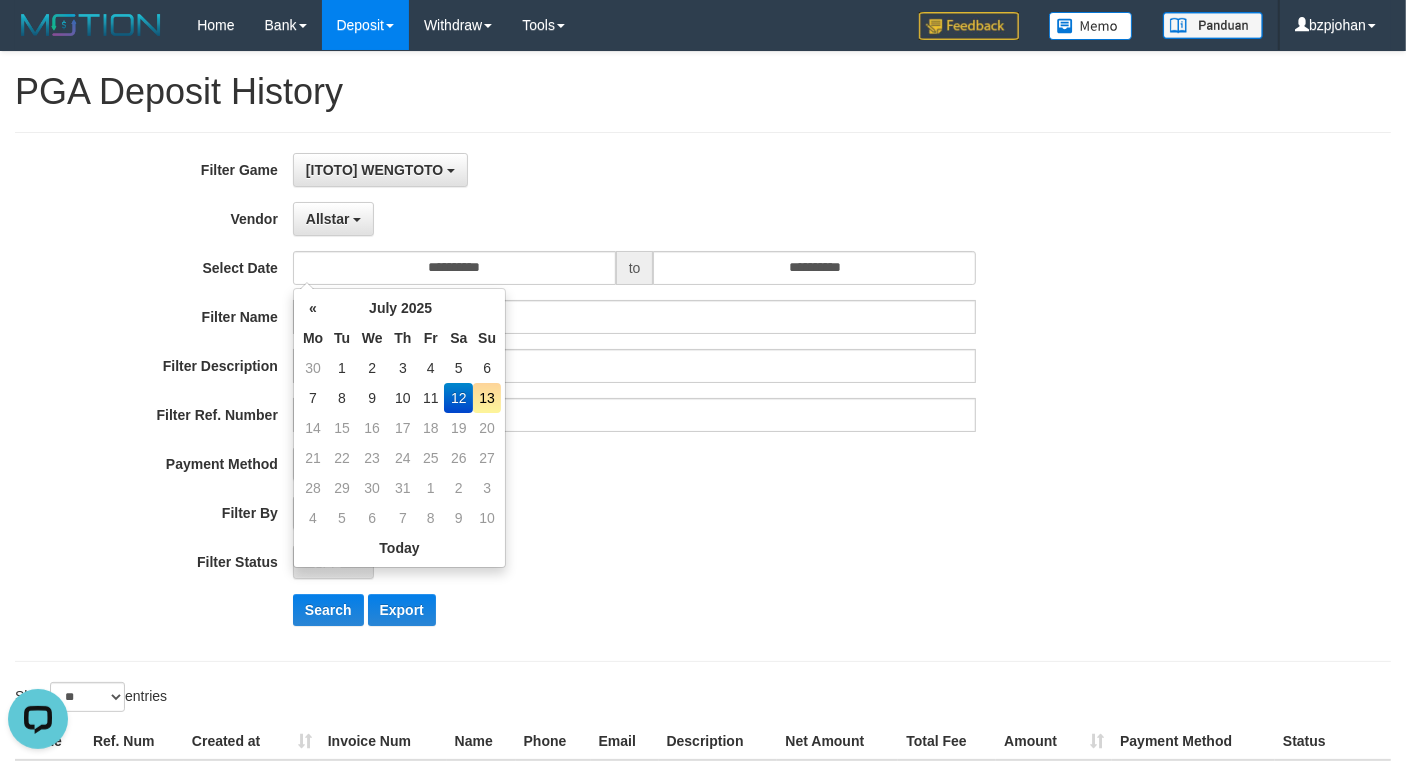 click on "Allstar *** - Default Vendor - [USERNAME] [USERNAME] [USERNAME] [USERNAME] [USERNAME] [USERNAME] [USERNAME] [USERNAME] [USERNAME] [USERNAME] [USERNAME] [USERNAME] [USERNAME] [USERNAME] [USERNAME] [USERNAME] [USERNAME] [USERNAME] [USERNAME] [USERNAME] [USERNAME] [USERNAME] [USERNAME] [USERNAME] [USERNAME] [USERNAME] [USERNAME] [USERNAME] [USERNAME] [USERNAME] [USERNAME] [USERNAME] [USERNAME] [USERNAME] [USERNAME] [USERNAME] [USERNAME]" at bounding box center (634, 219) 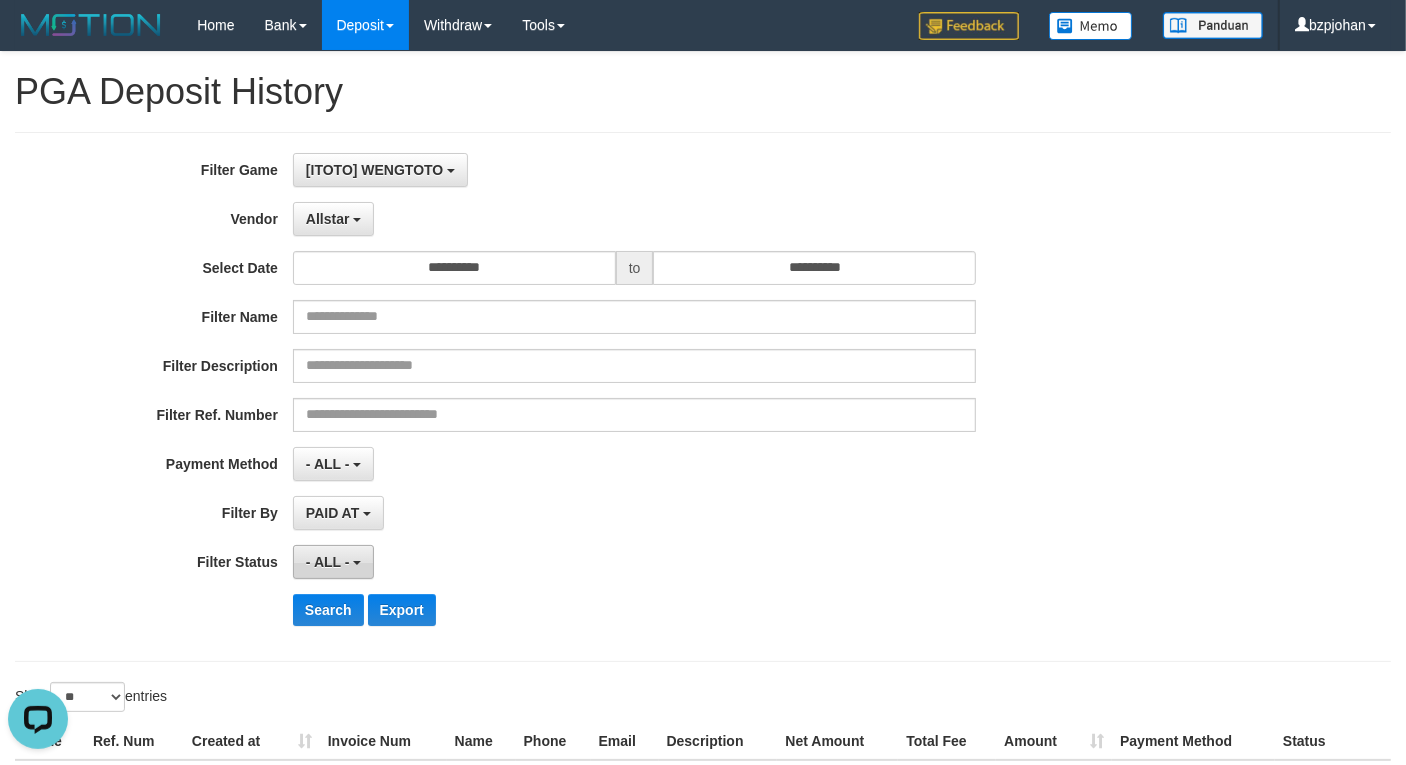 click on "- ALL -" at bounding box center [328, 562] 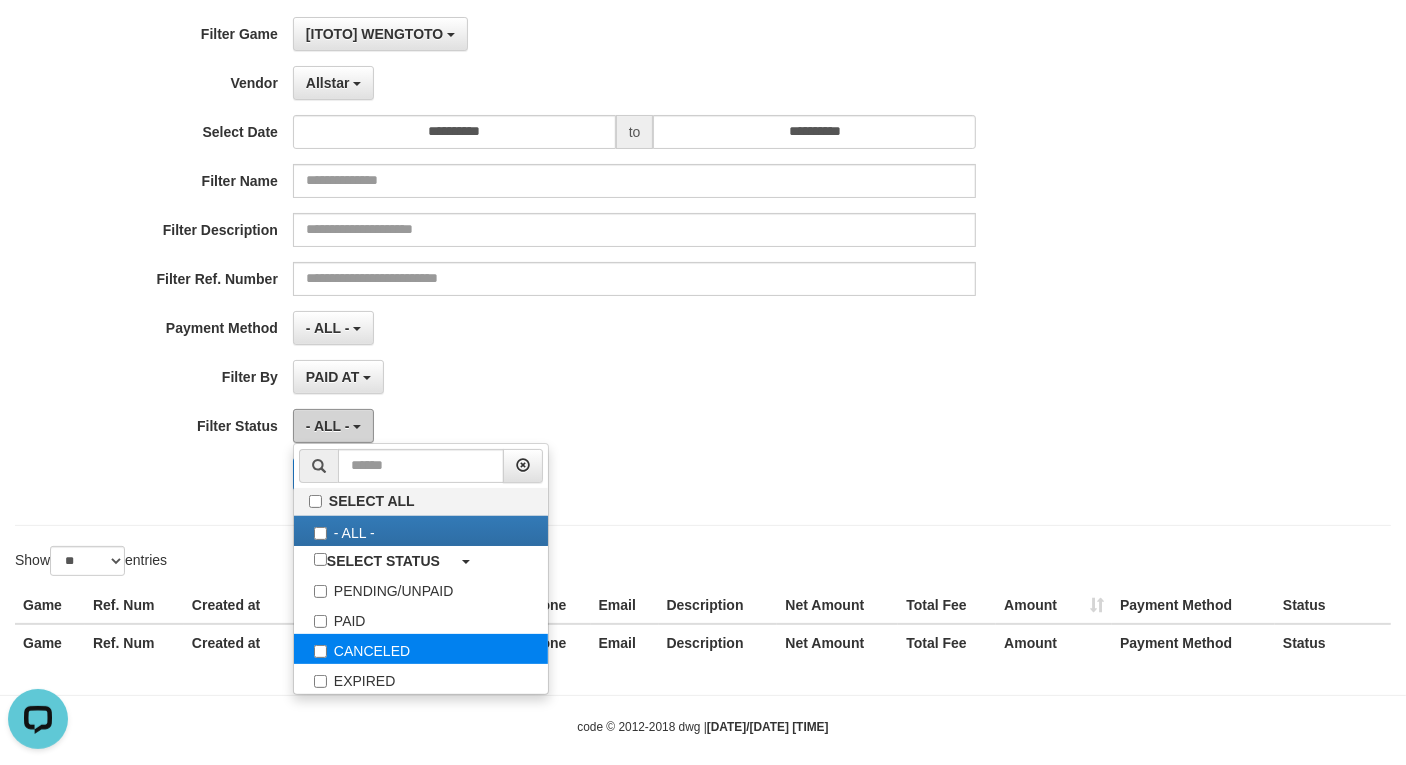 scroll, scrollTop: 160, scrollLeft: 0, axis: vertical 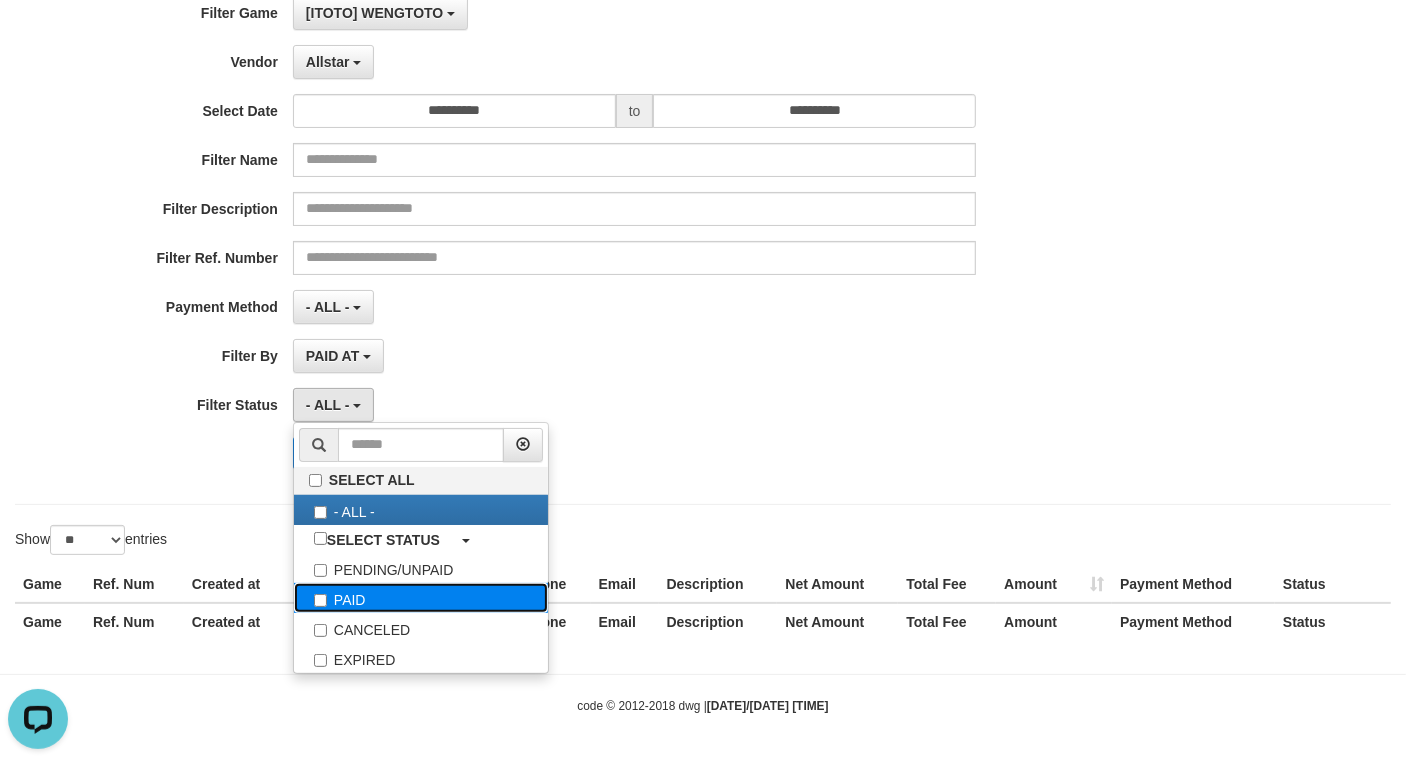 click on "PAID" at bounding box center [421, 598] 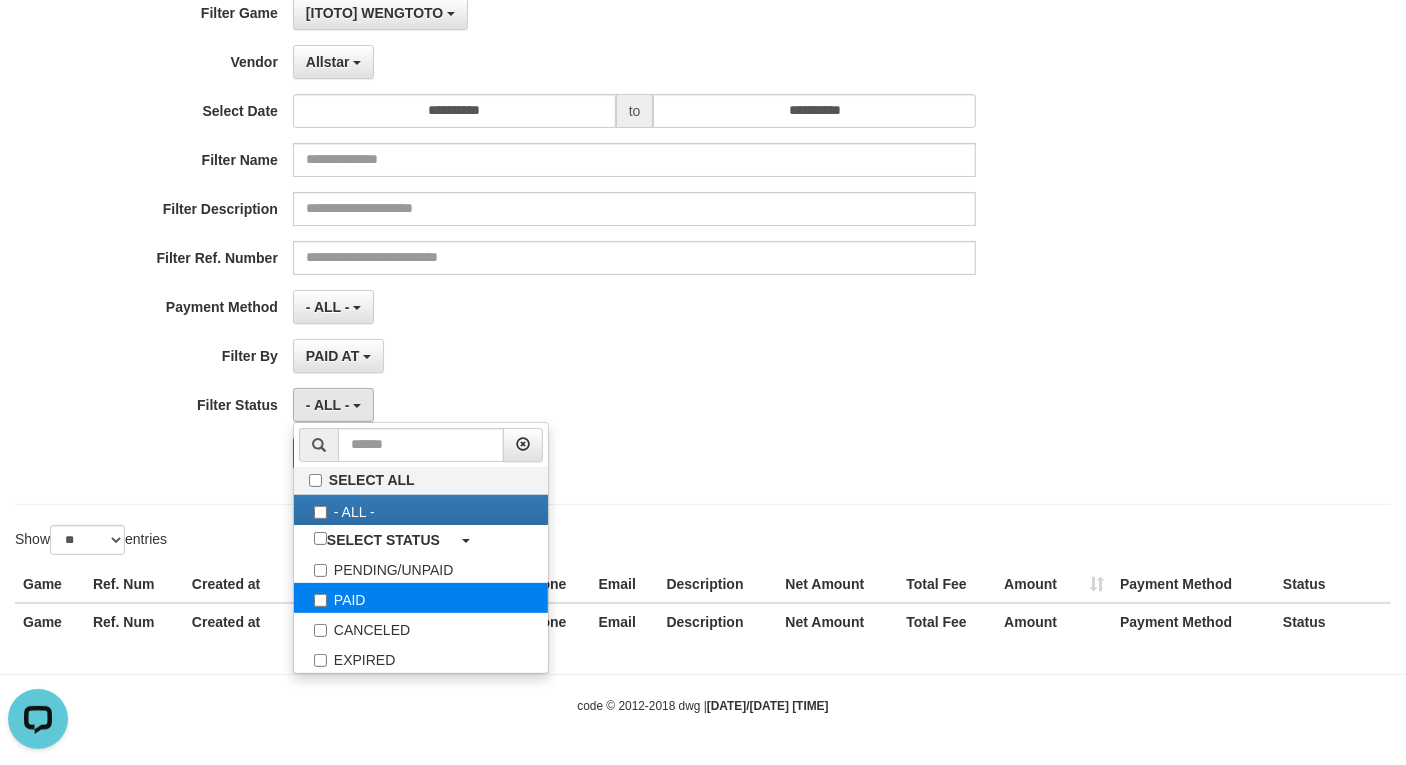 select on "*" 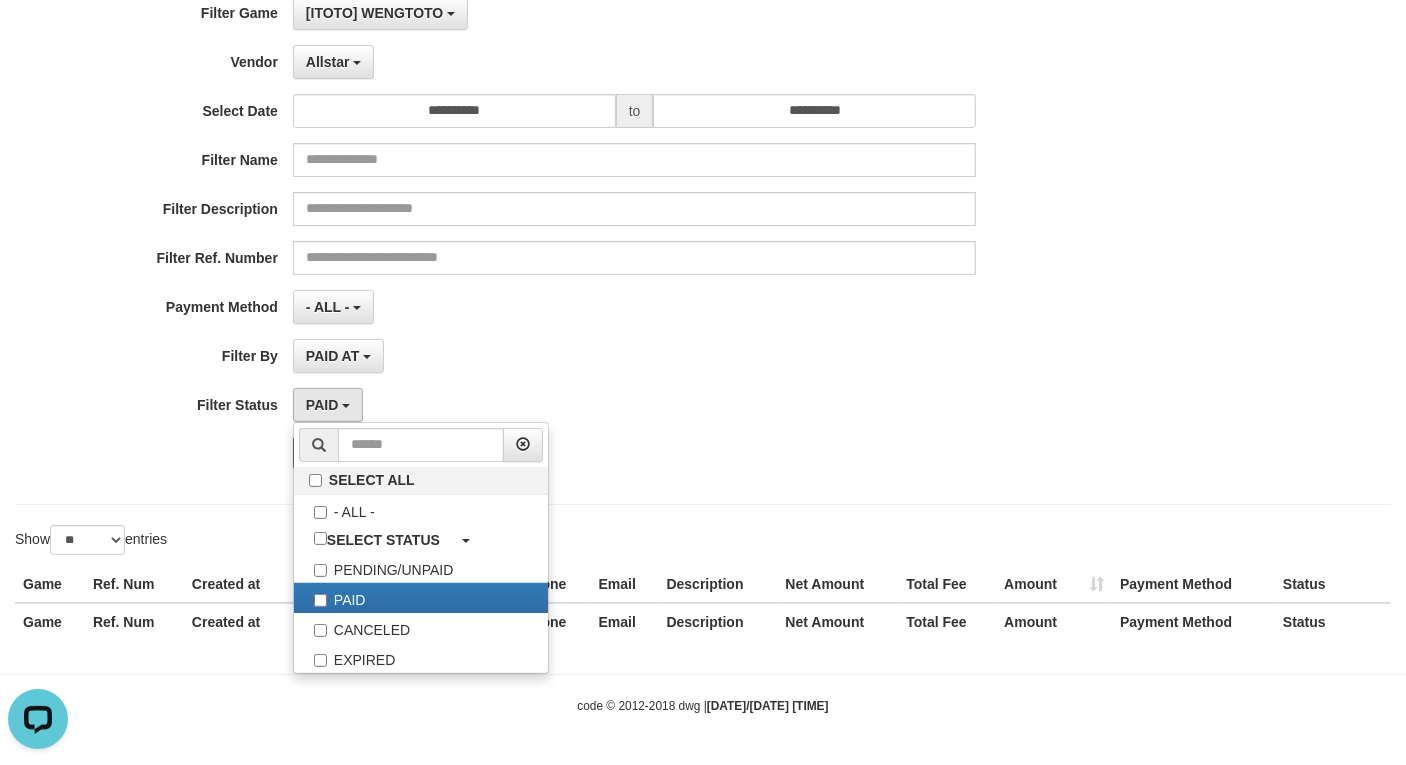 click on "**********" at bounding box center [586, 240] 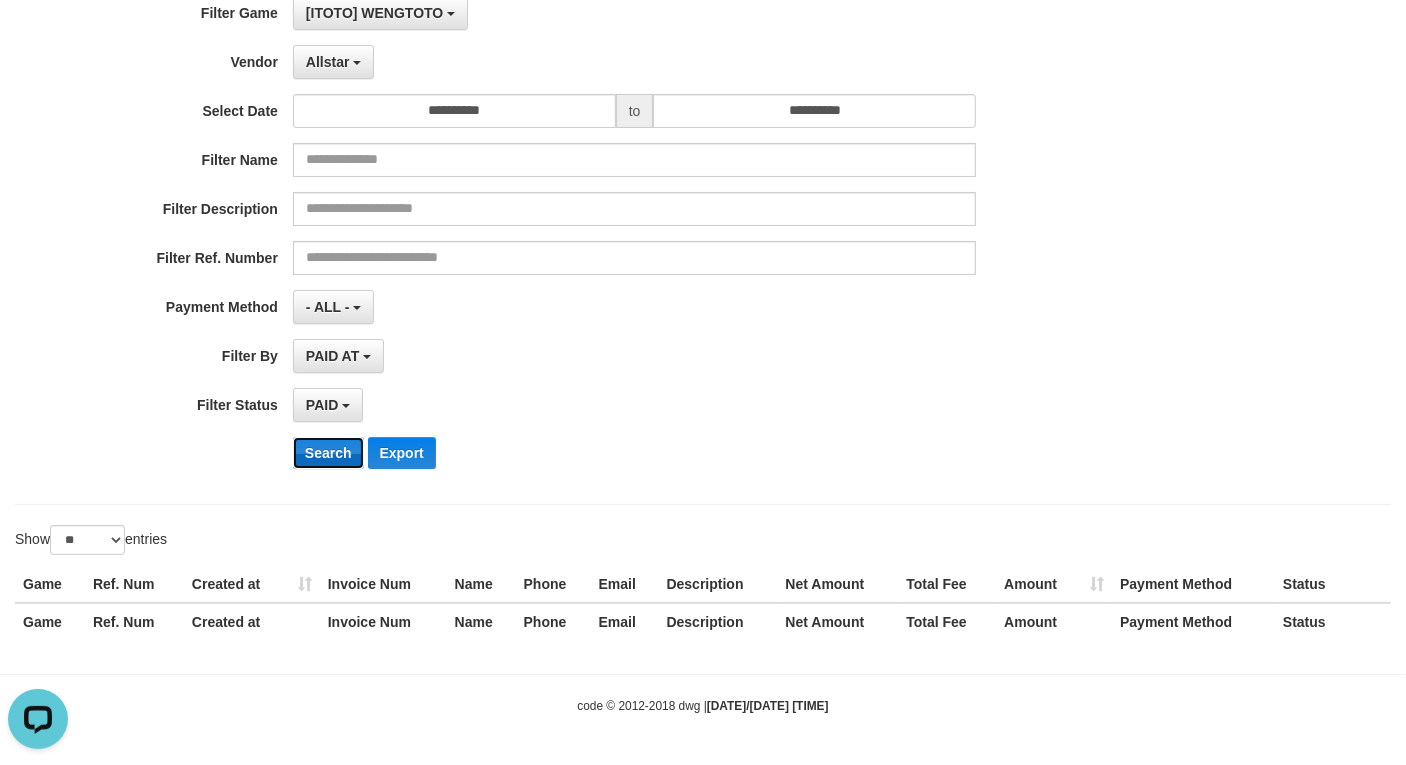 click on "Search" at bounding box center (328, 453) 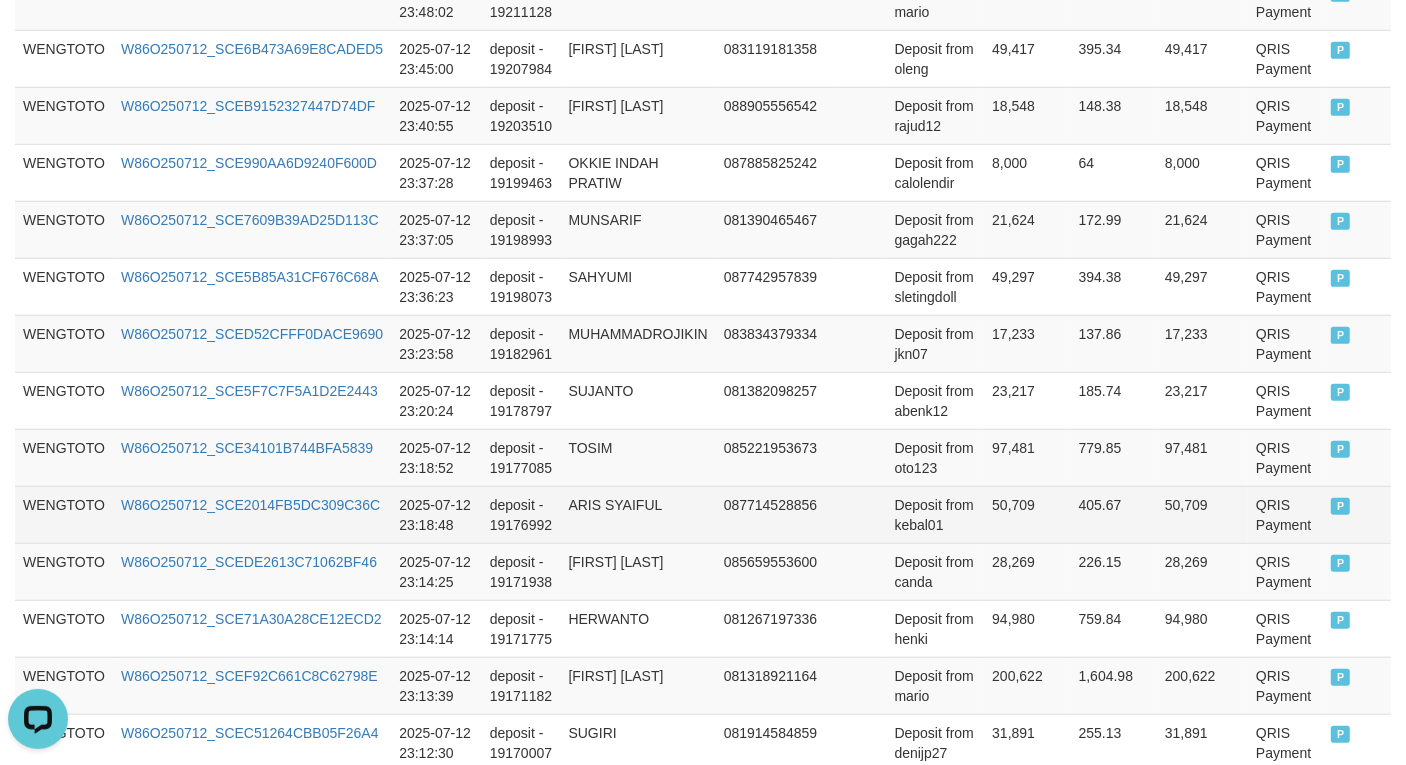 scroll, scrollTop: 1666, scrollLeft: 0, axis: vertical 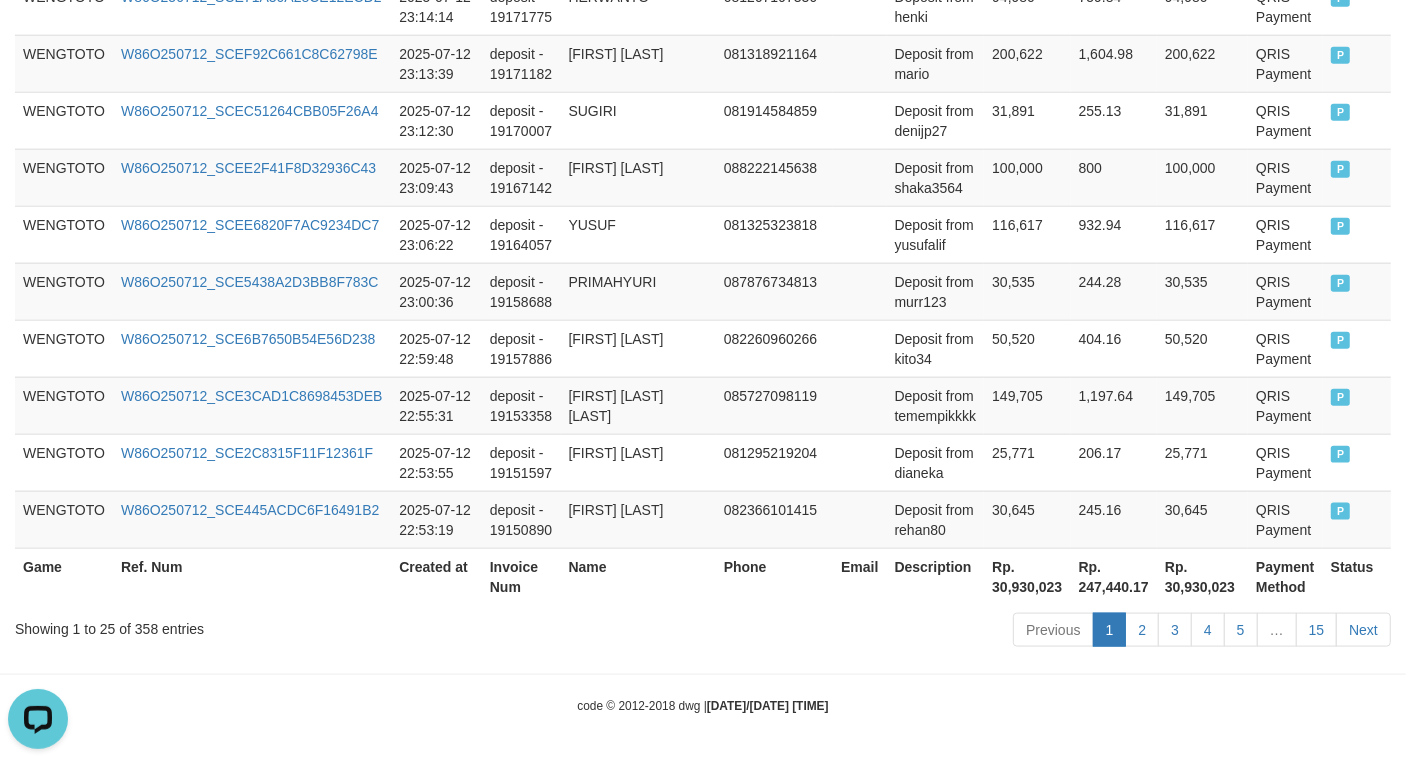 click on "Rp. 30,930,023" at bounding box center [1027, 576] 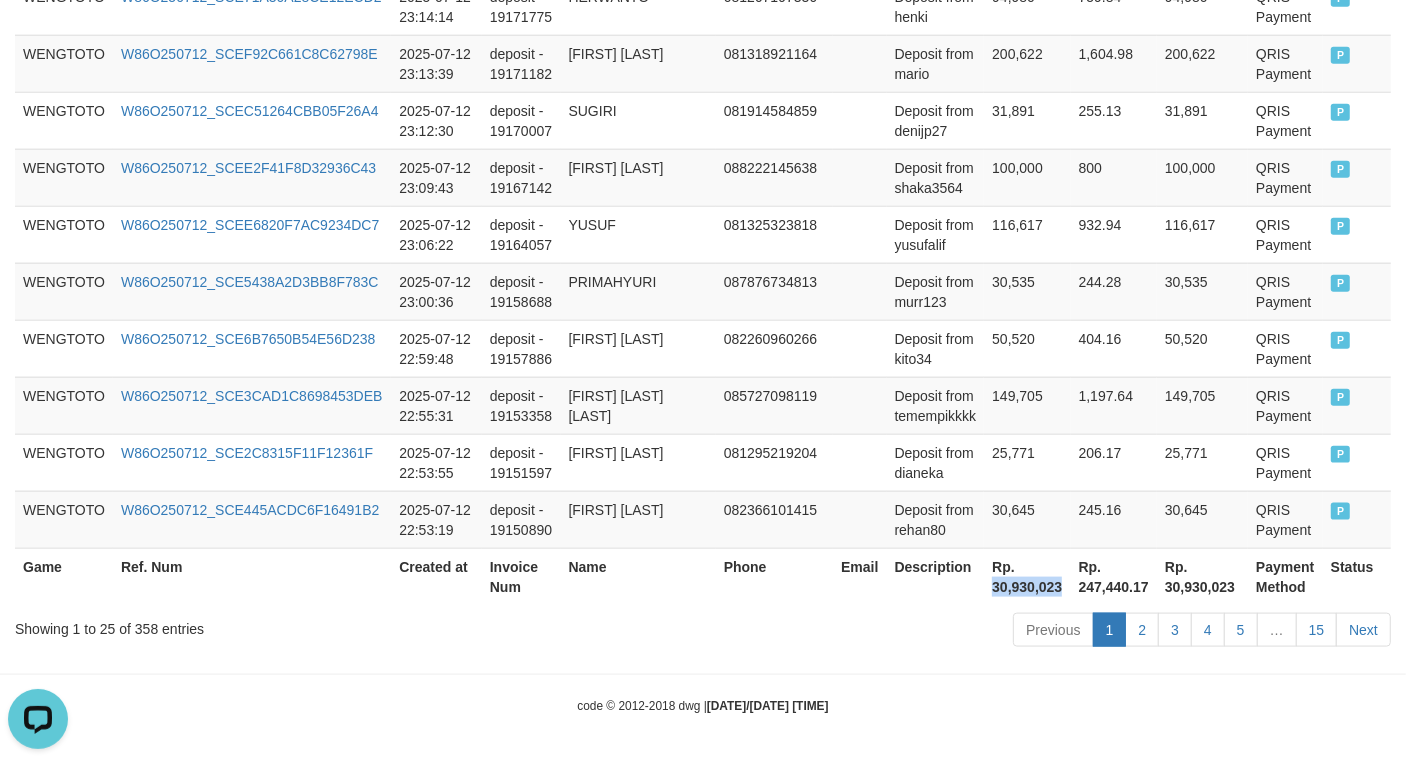 click on "Rp. 30,930,023" at bounding box center (1027, 576) 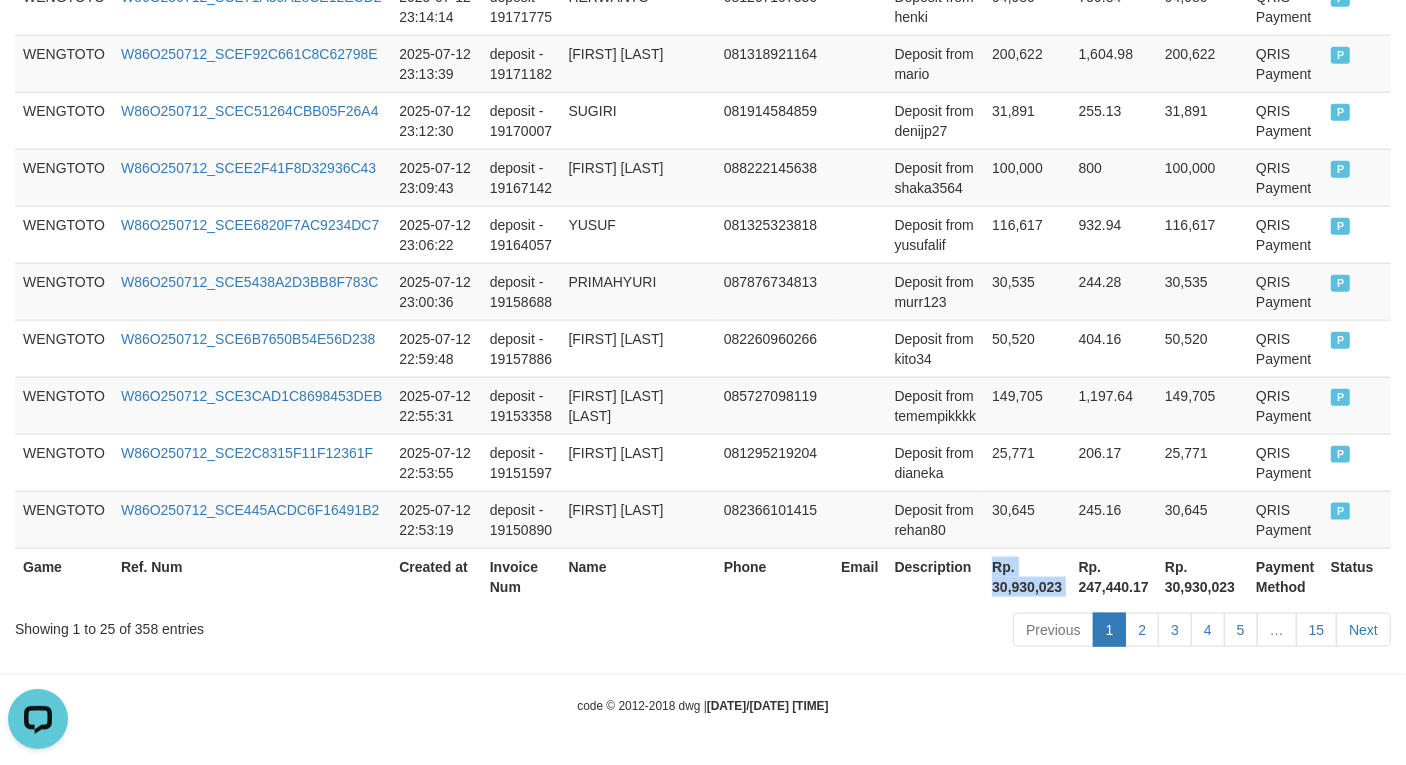 click on "Rp. 30,930,023" at bounding box center (1027, 576) 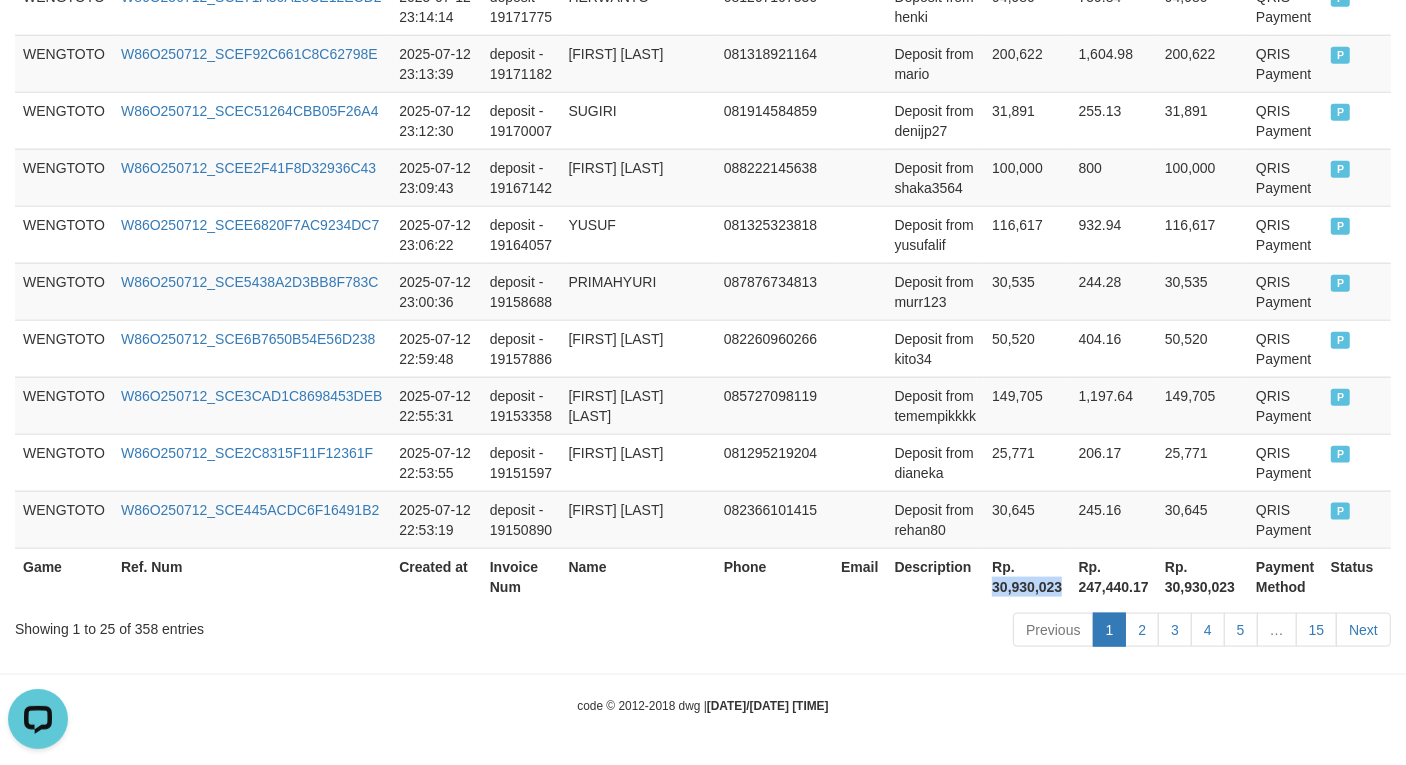 drag, startPoint x: 1001, startPoint y: 590, endPoint x: 1042, endPoint y: 590, distance: 41 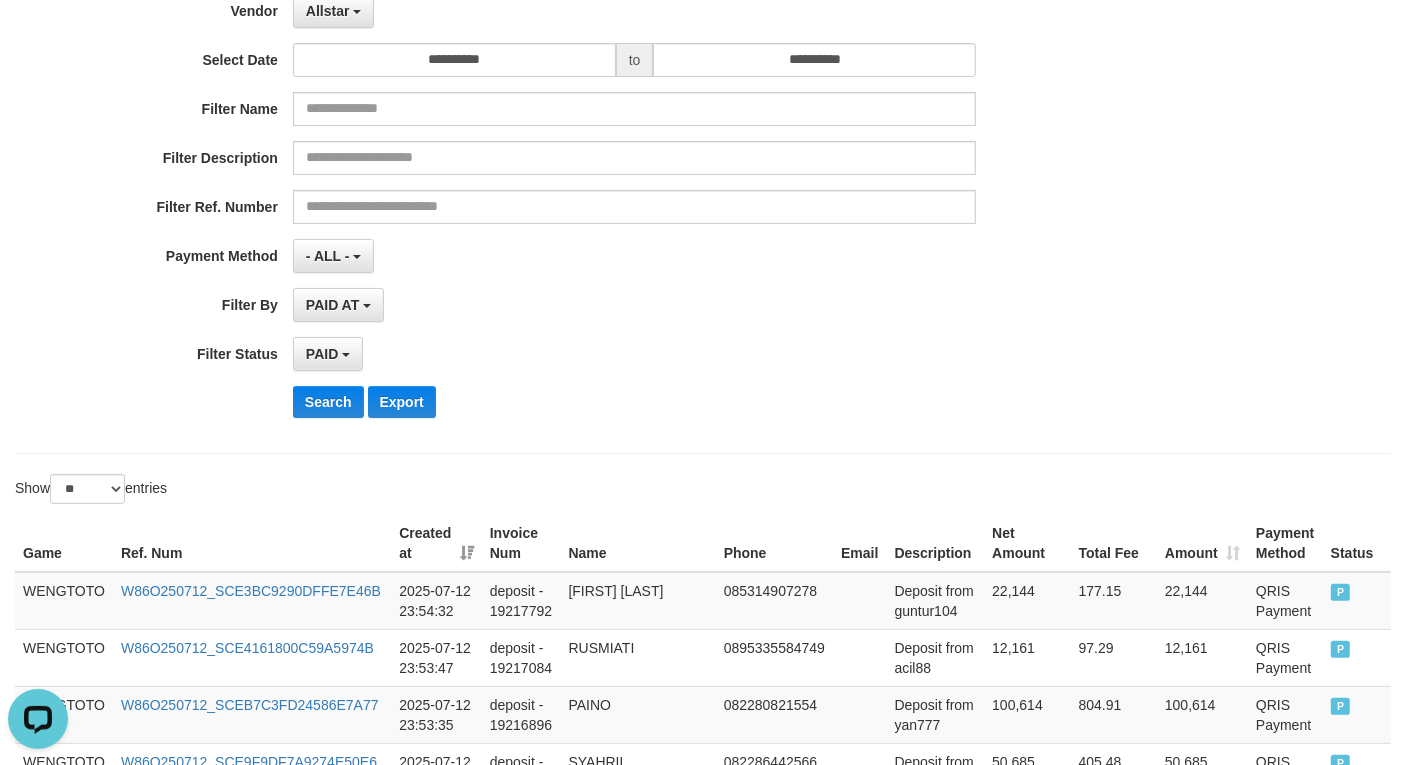 scroll, scrollTop: 0, scrollLeft: 0, axis: both 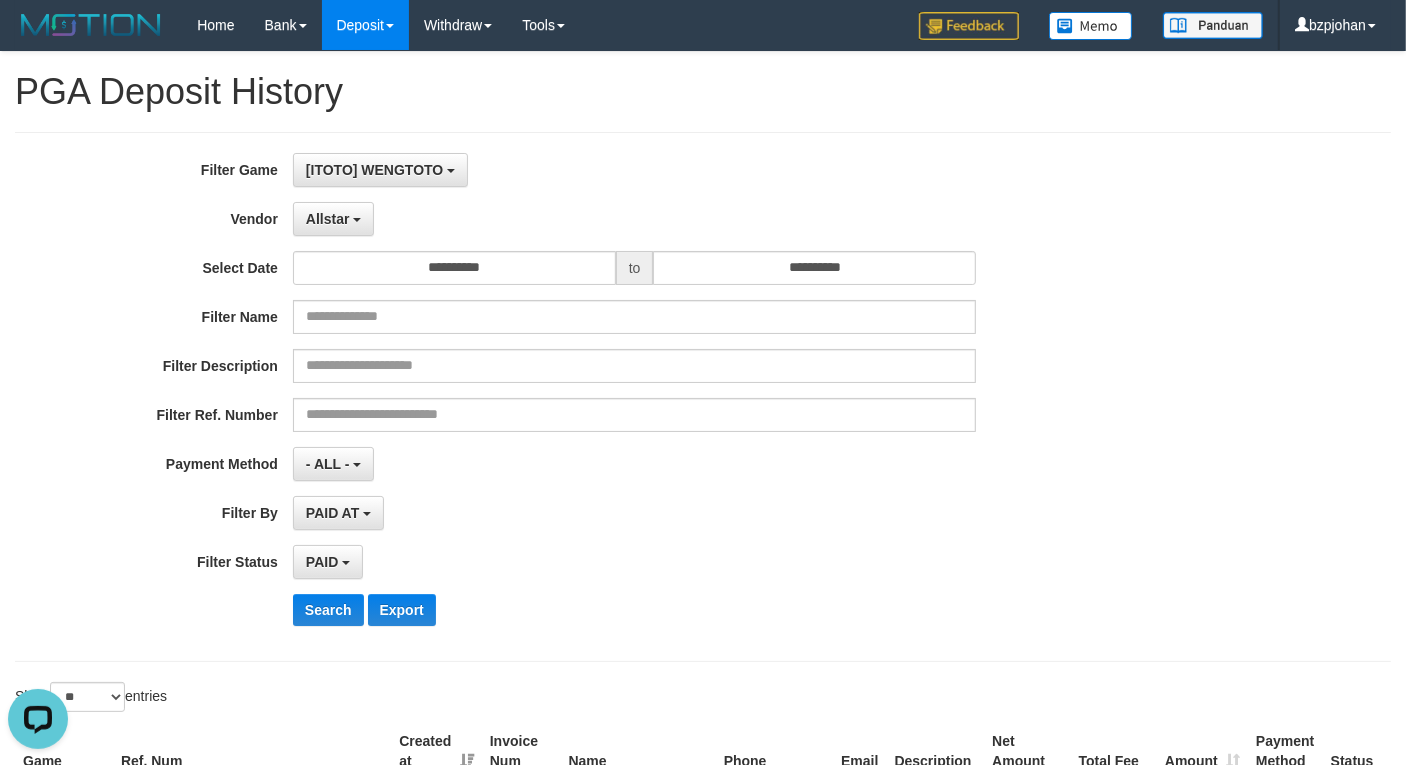 click on "**********" at bounding box center (586, 397) 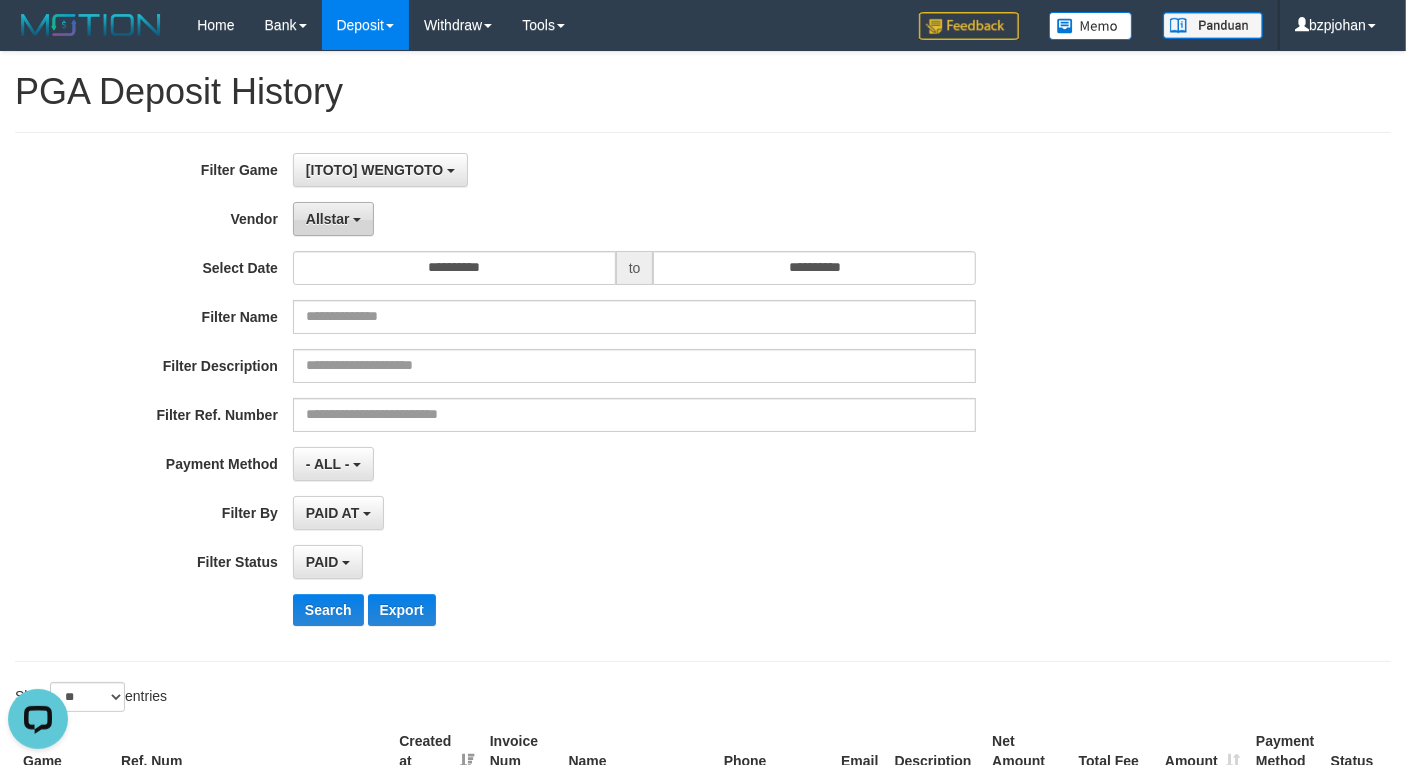 click on "Allstar" at bounding box center [333, 219] 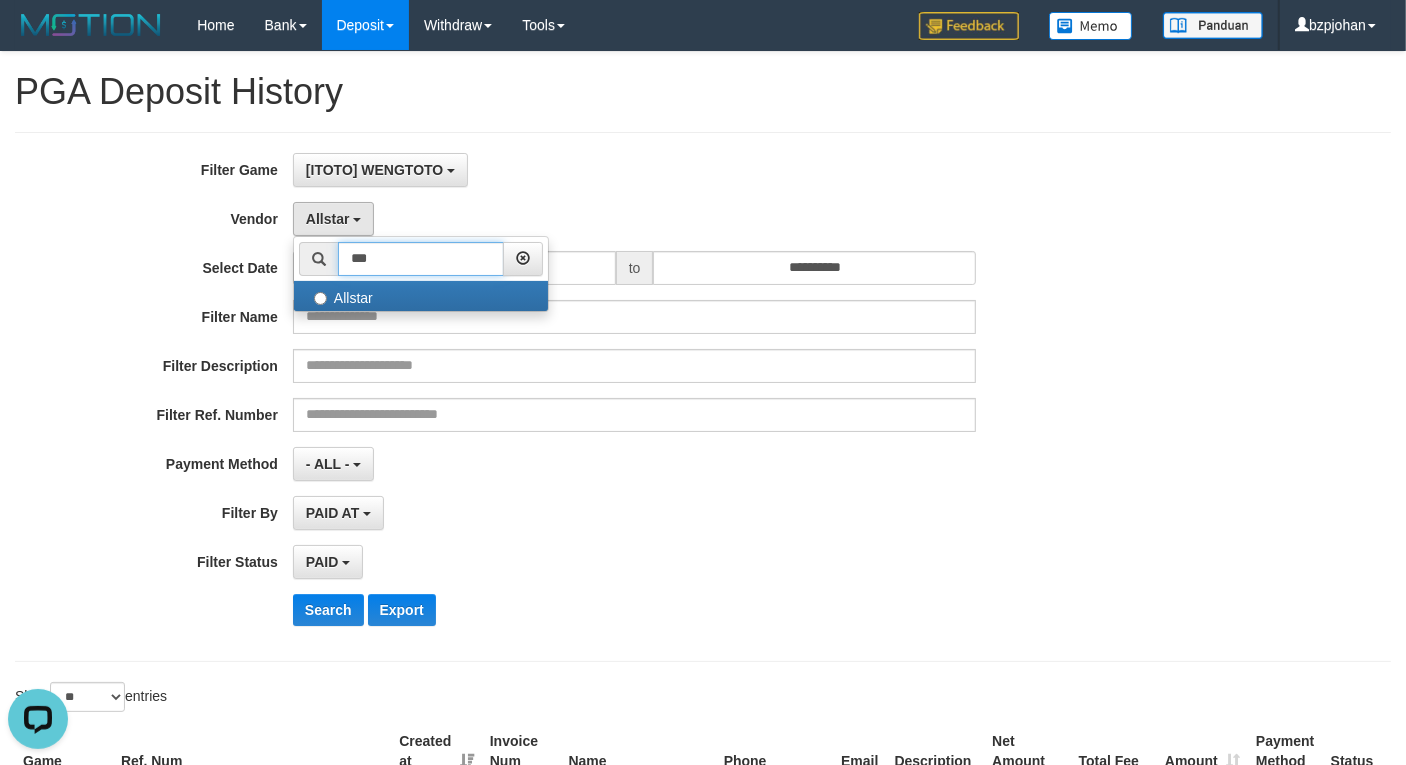 click on "***" at bounding box center [421, 259] 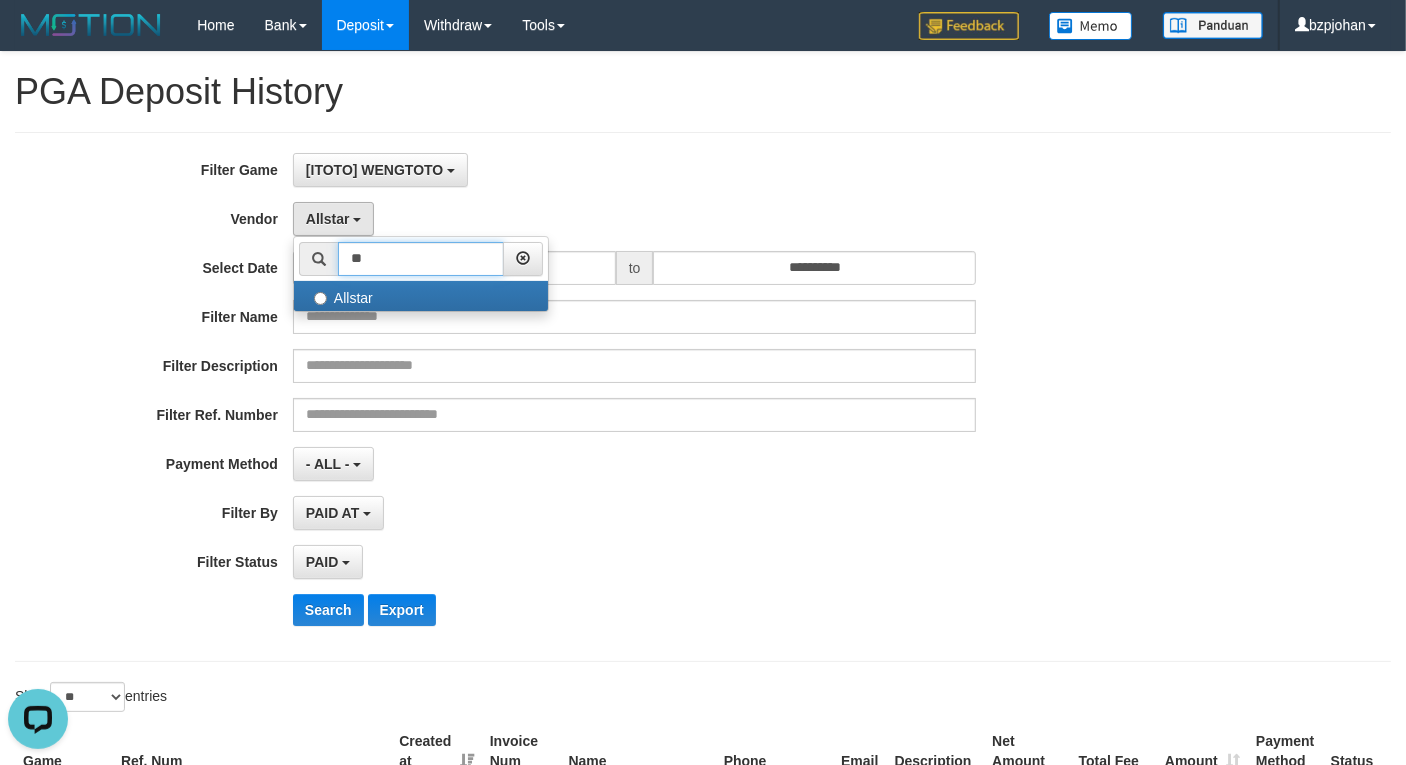 type on "*" 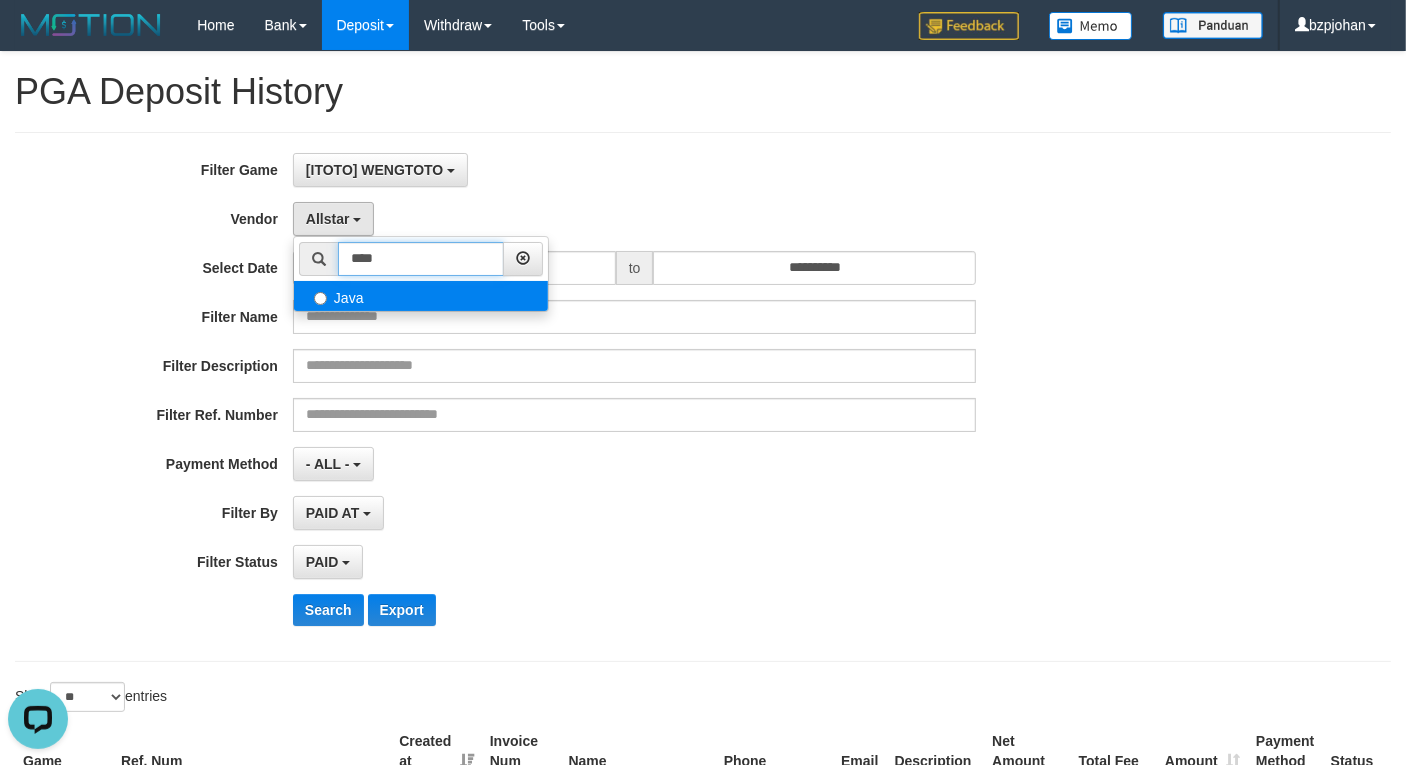 type on "****" 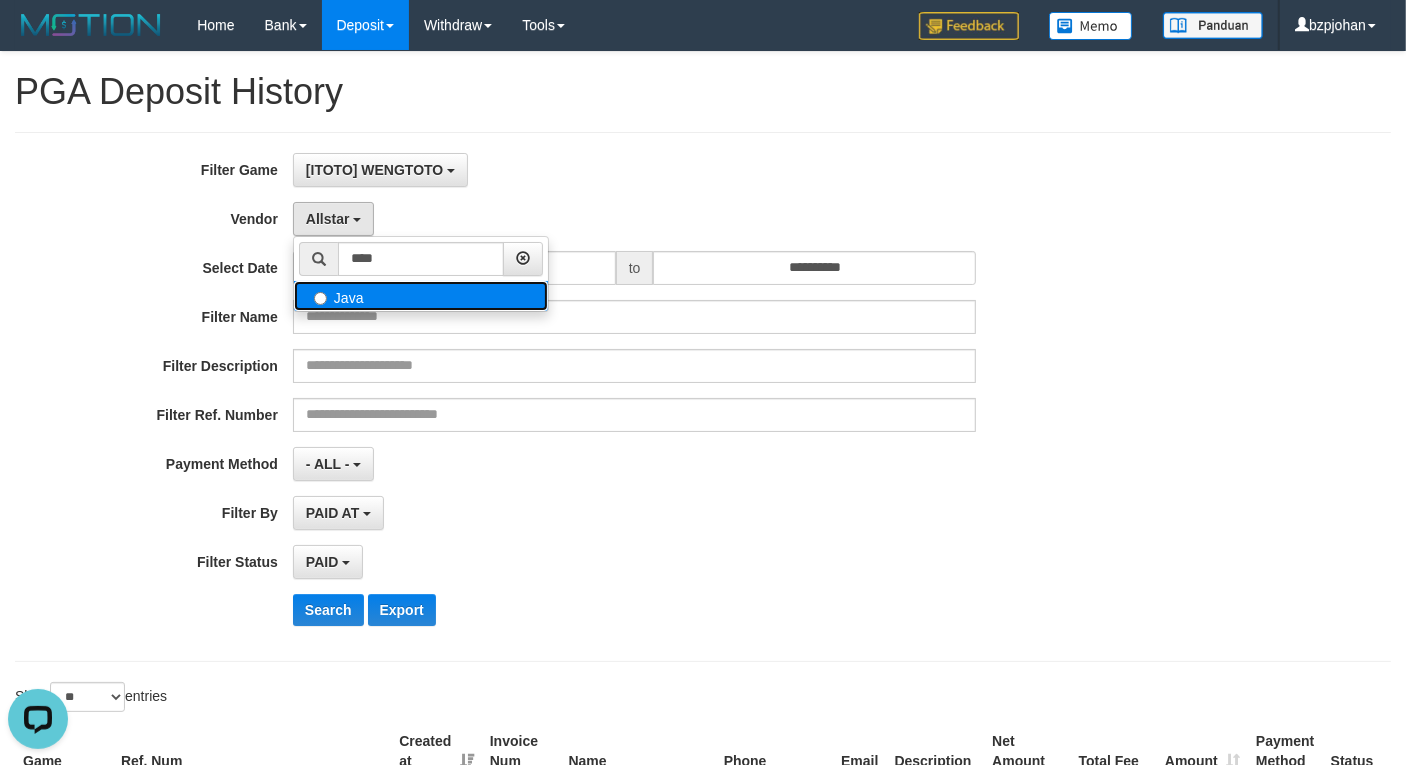 click on "Java" at bounding box center (421, 296) 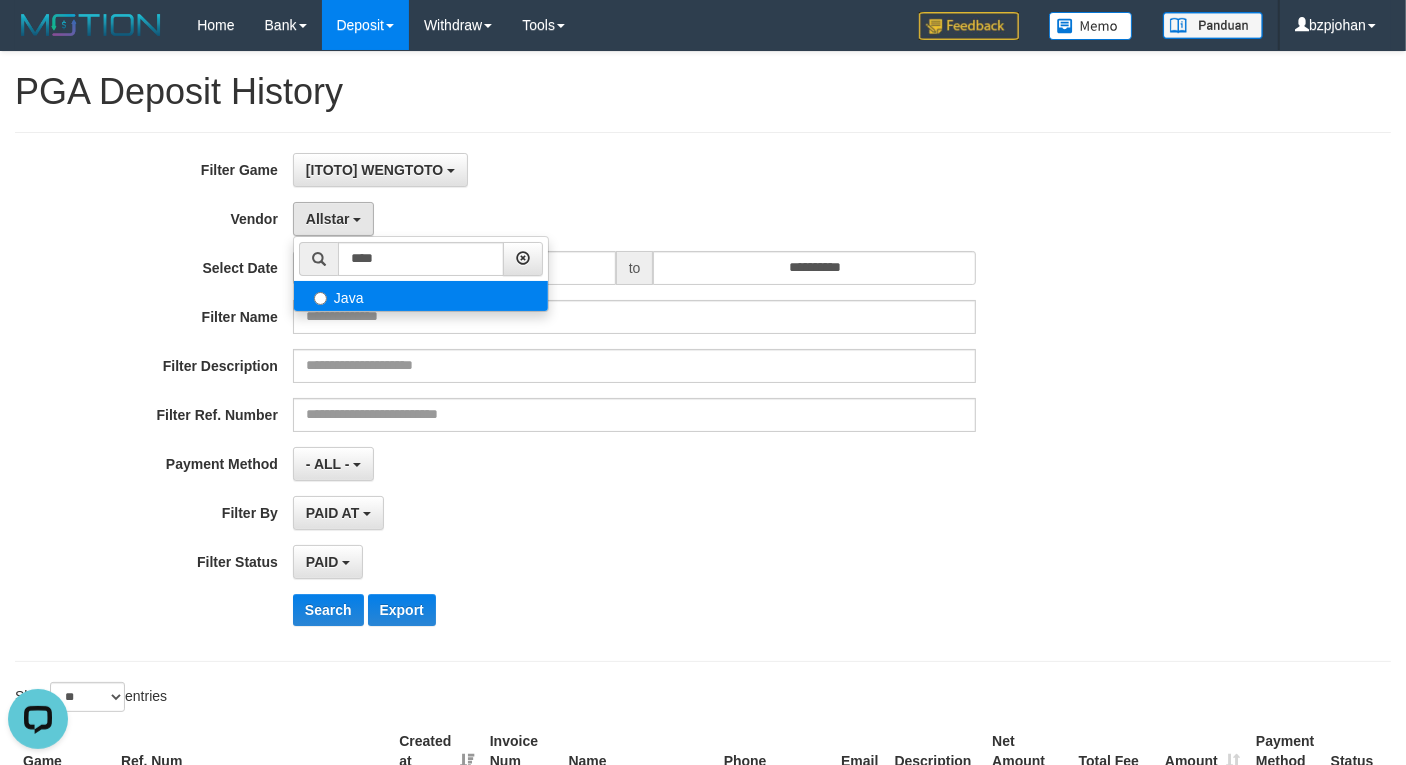 select on "**********" 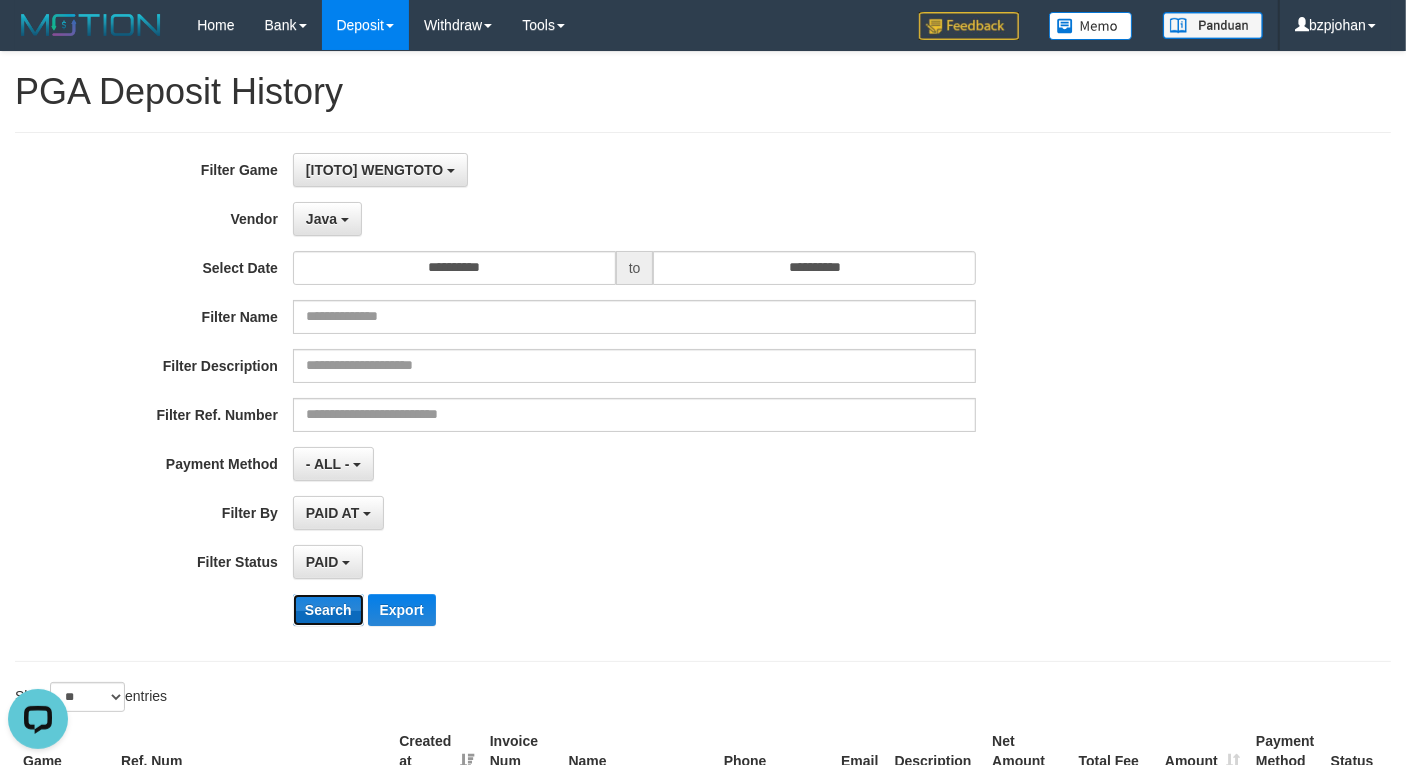 click on "Search" at bounding box center (328, 610) 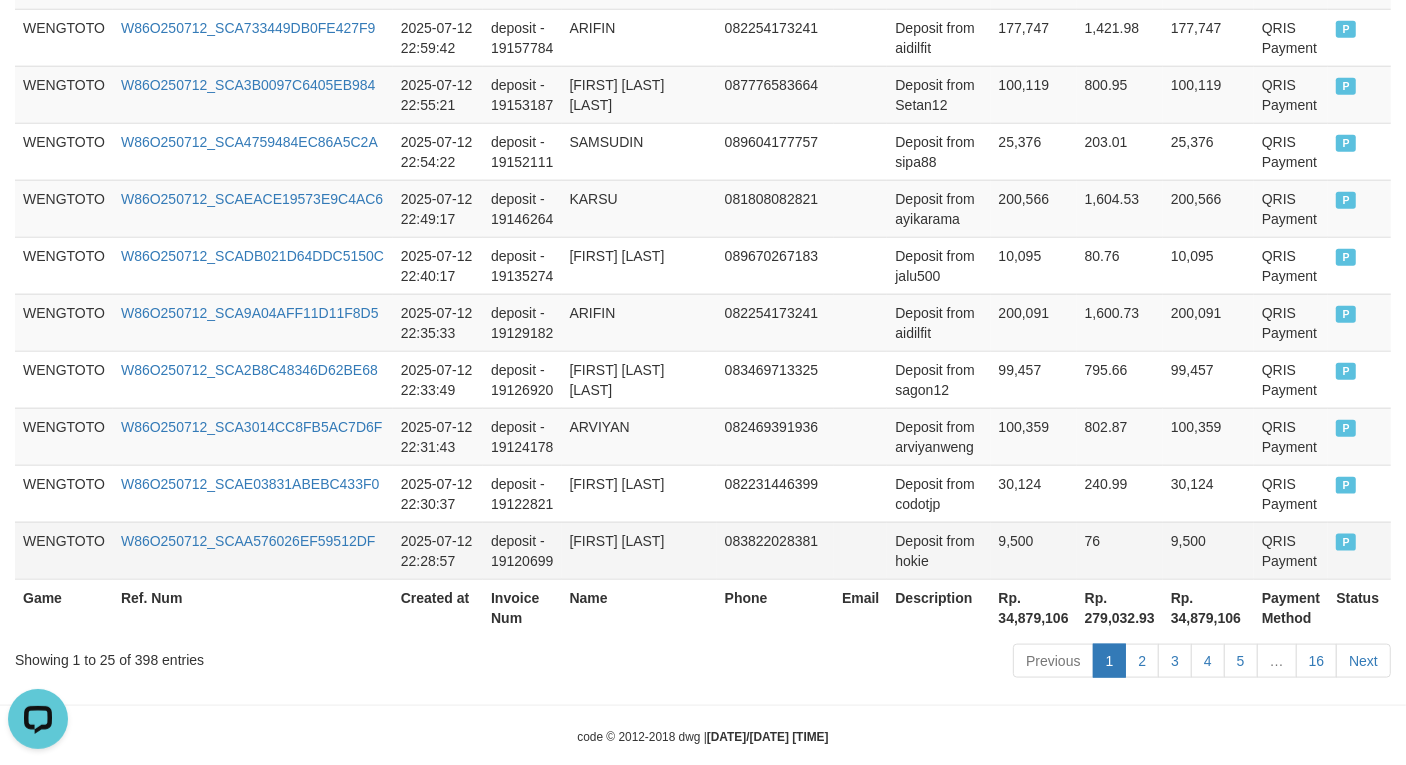 scroll, scrollTop: 1946, scrollLeft: 0, axis: vertical 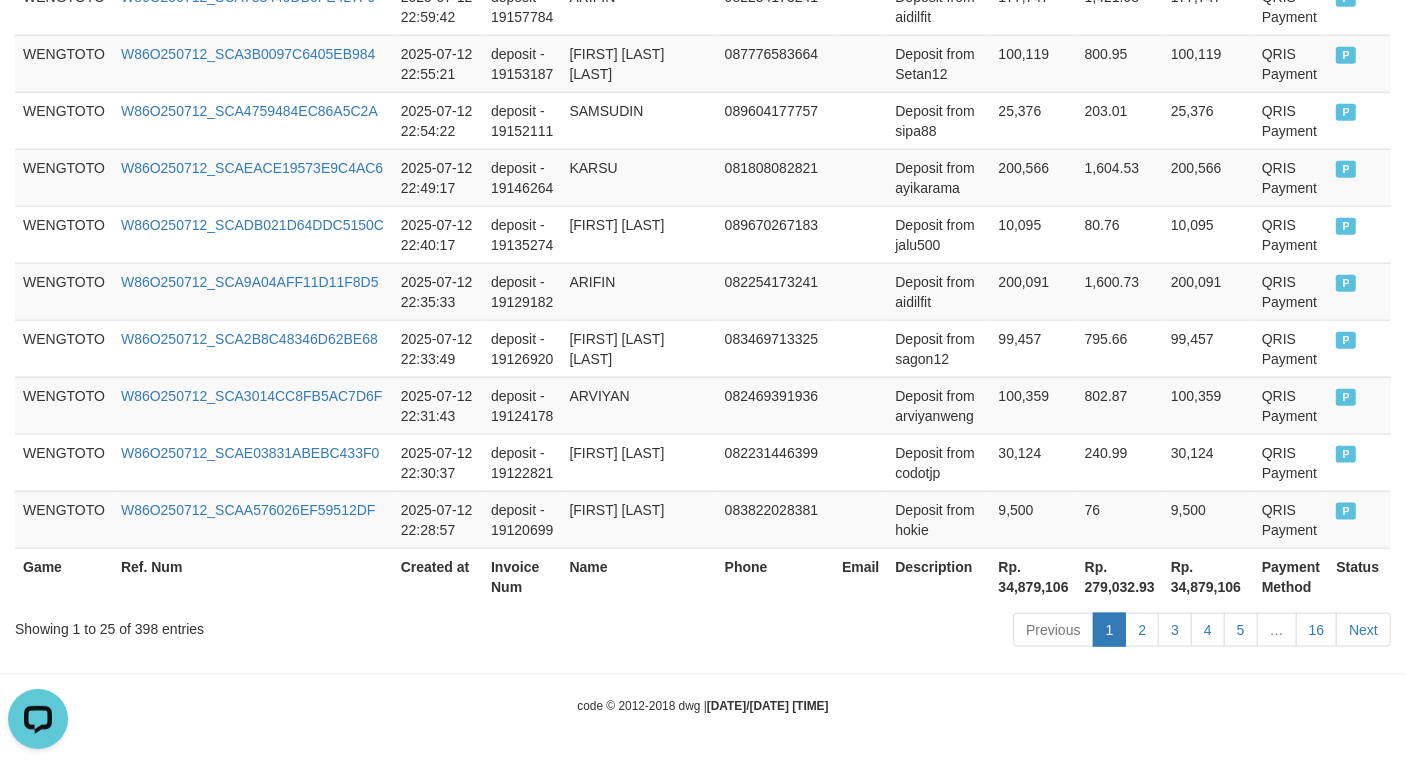 click on "Rp. 34,879,106" at bounding box center [1034, 576] 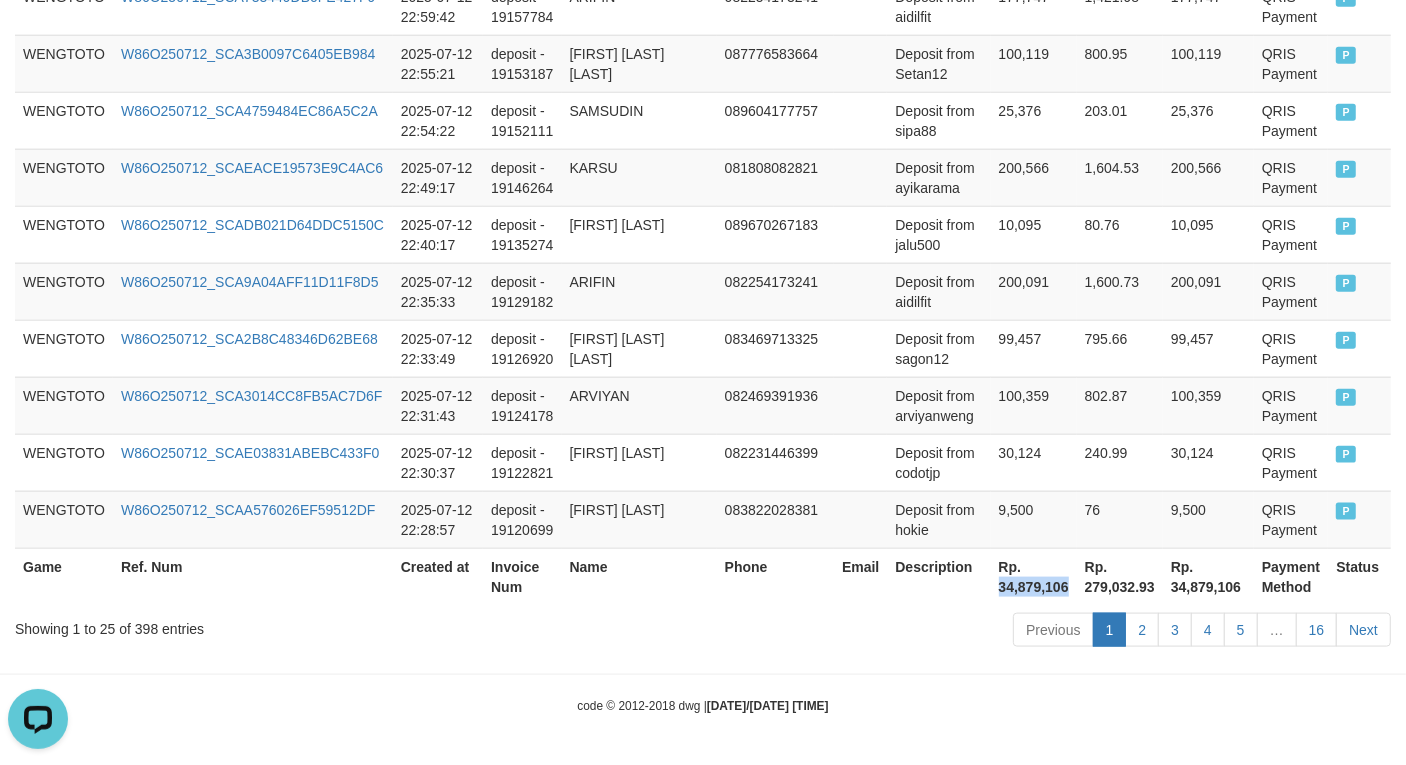 drag, startPoint x: 988, startPoint y: 582, endPoint x: 1038, endPoint y: 592, distance: 50.990196 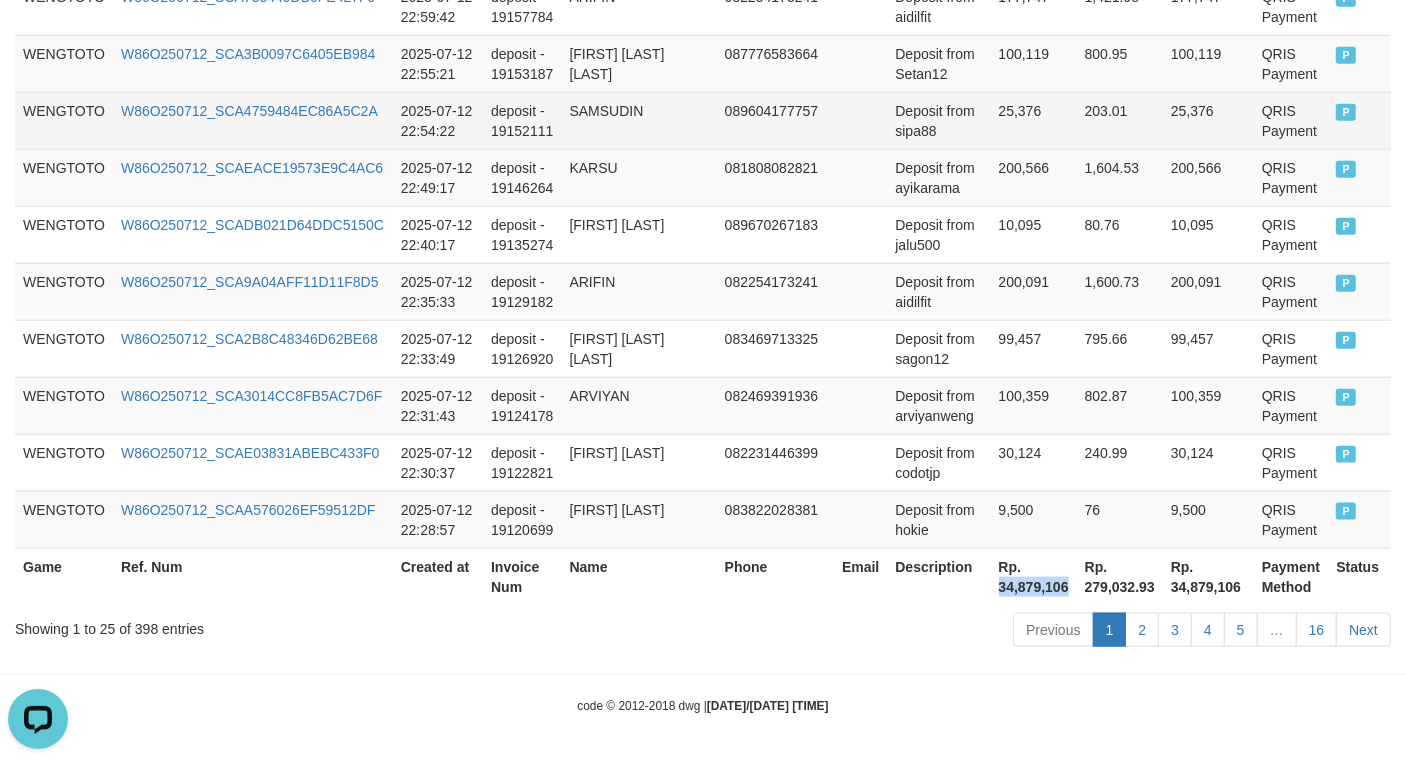 copy on "34,879,106" 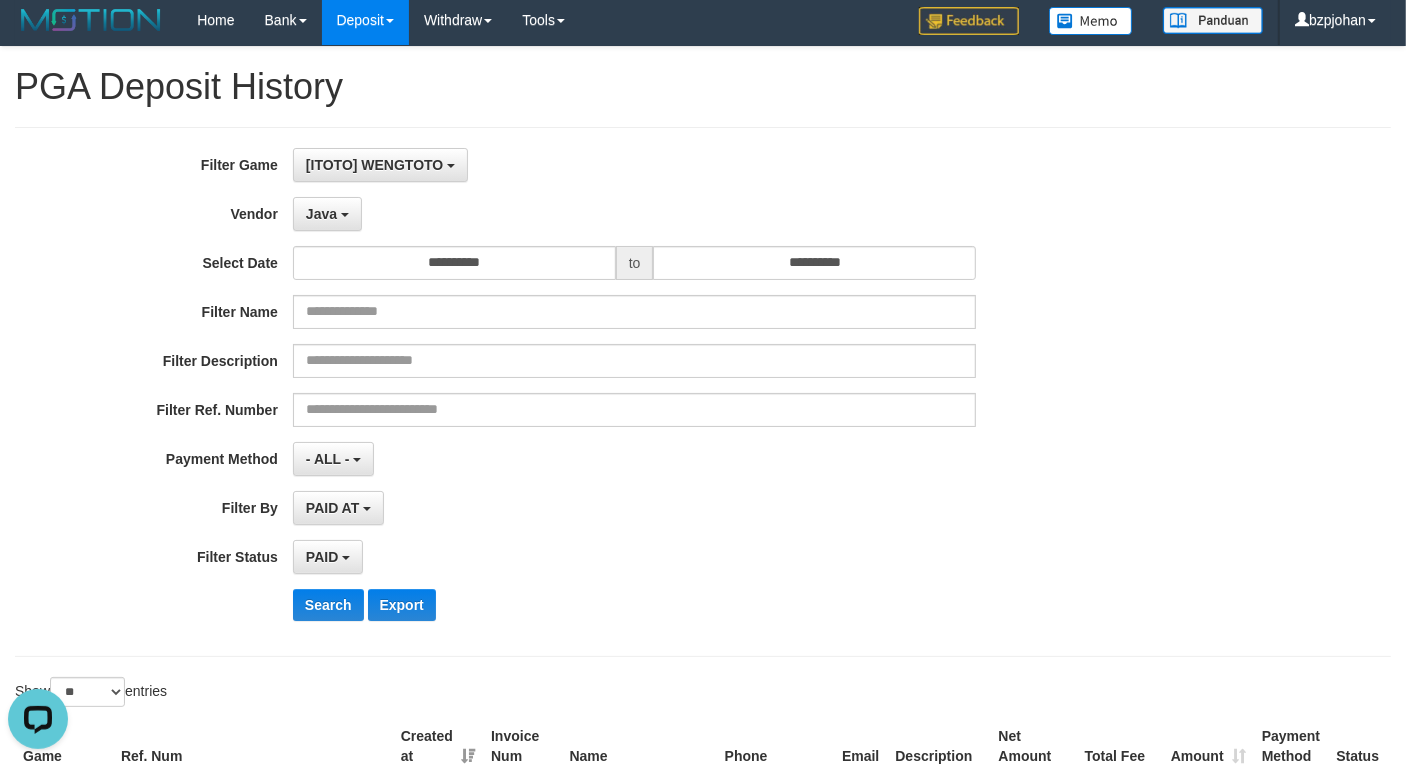 scroll, scrollTop: 0, scrollLeft: 0, axis: both 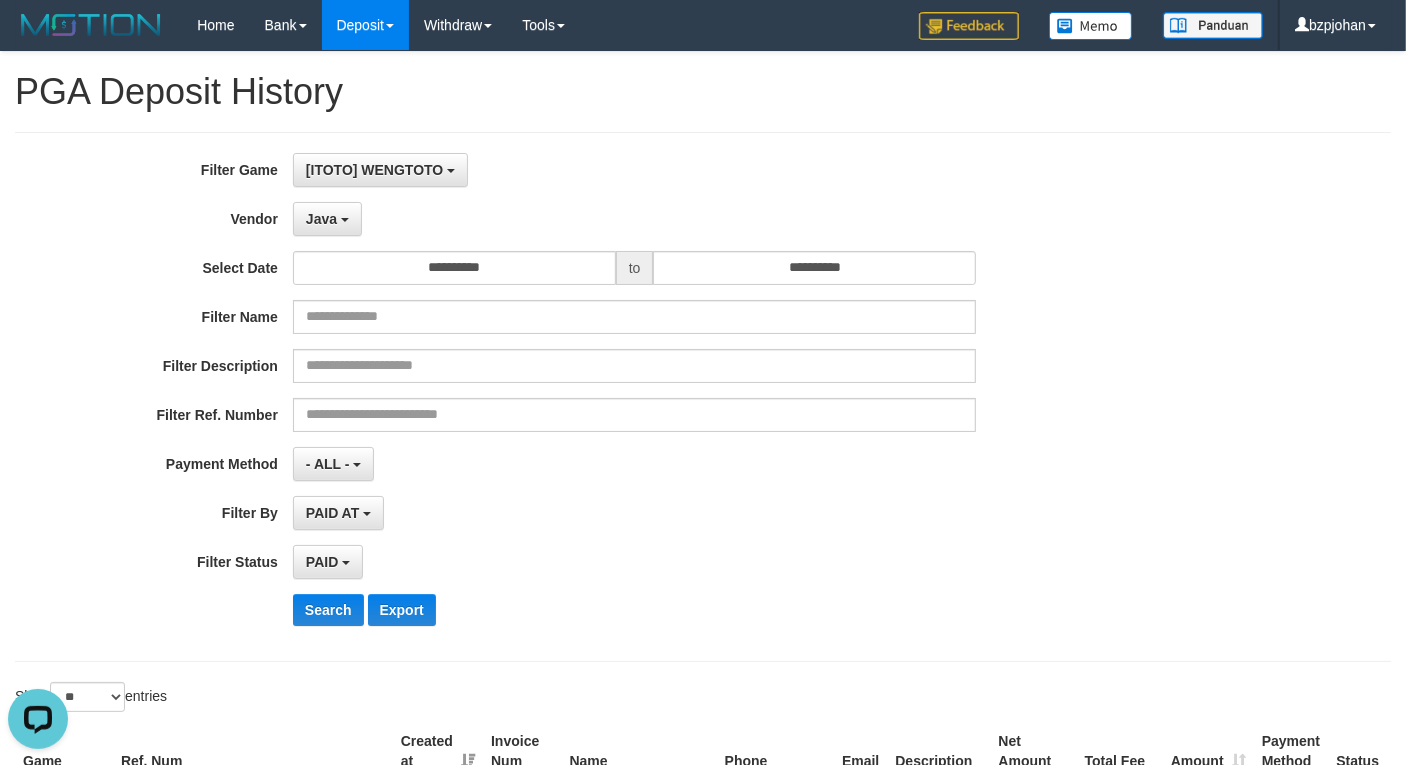 click on "PAID								    SELECT ALL  - ALL -  SELECT STATUS
PENDING/UNPAID
PAID
CANCELED
EXPIRED" at bounding box center (634, 562) 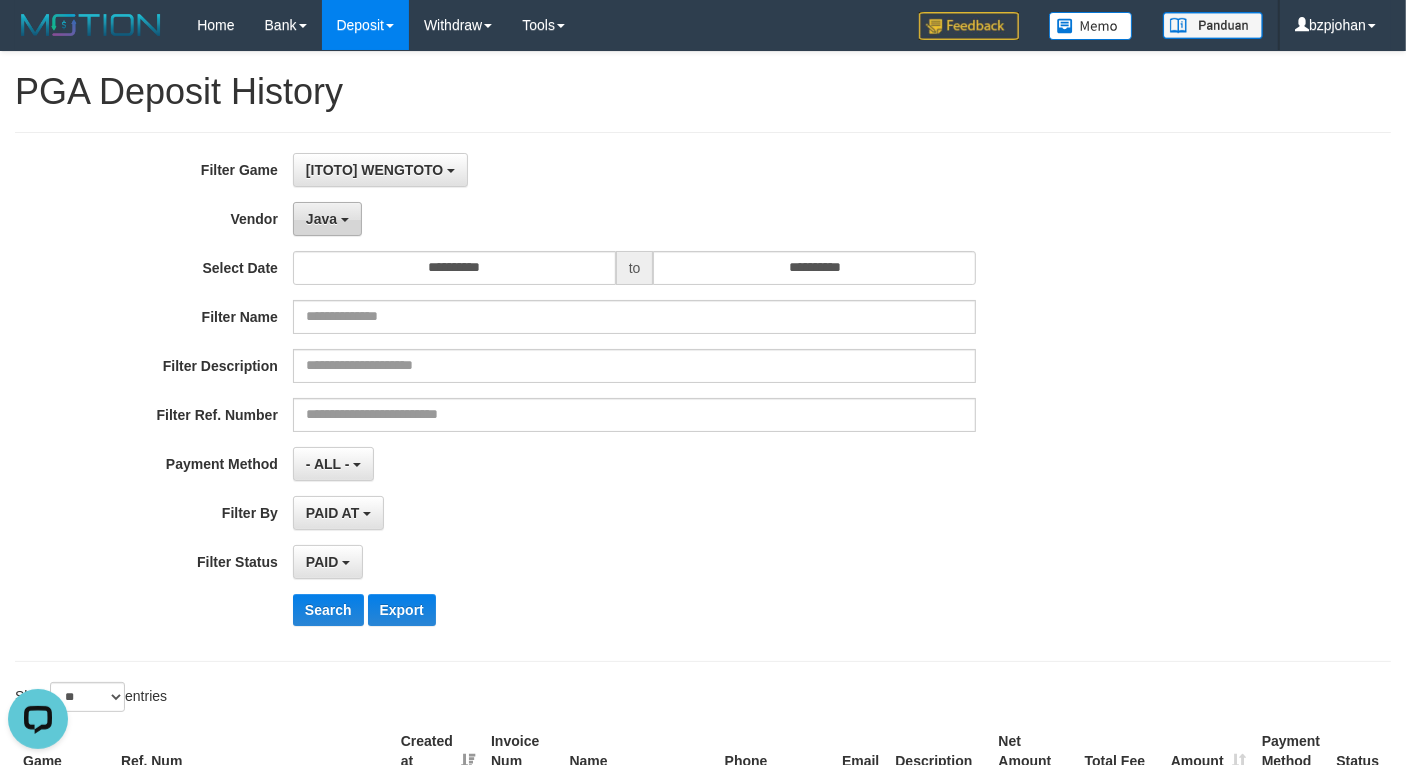 click on "Java" at bounding box center (327, 219) 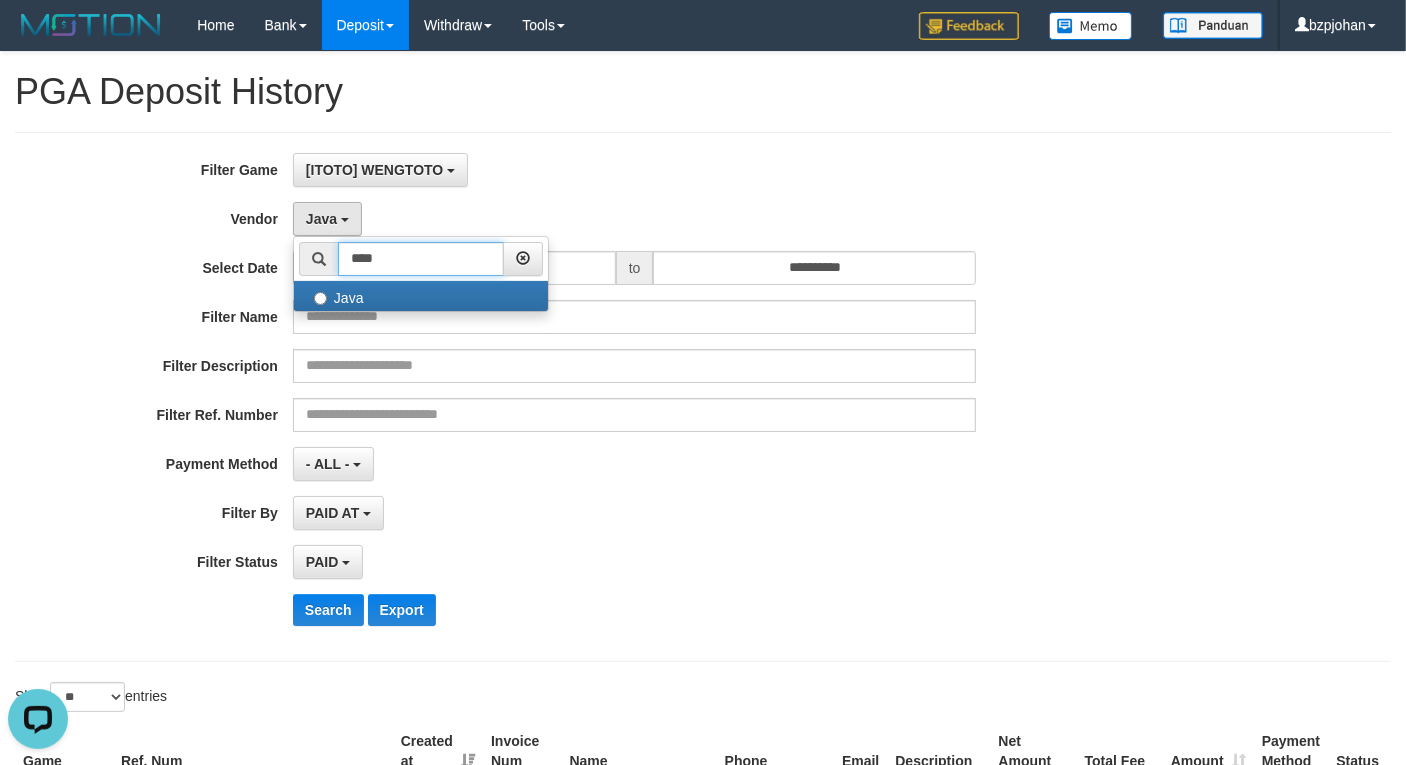 click on "****" at bounding box center (421, 259) 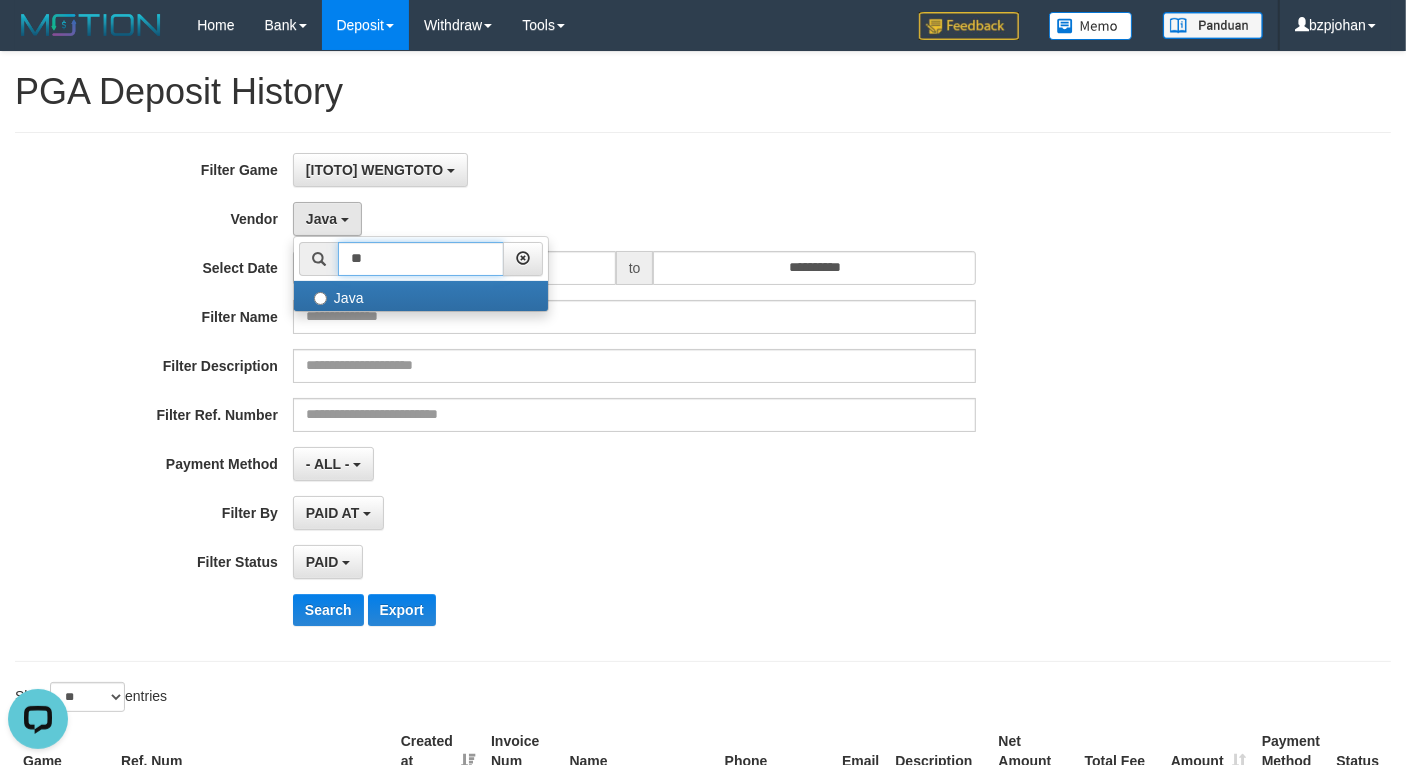 type on "*" 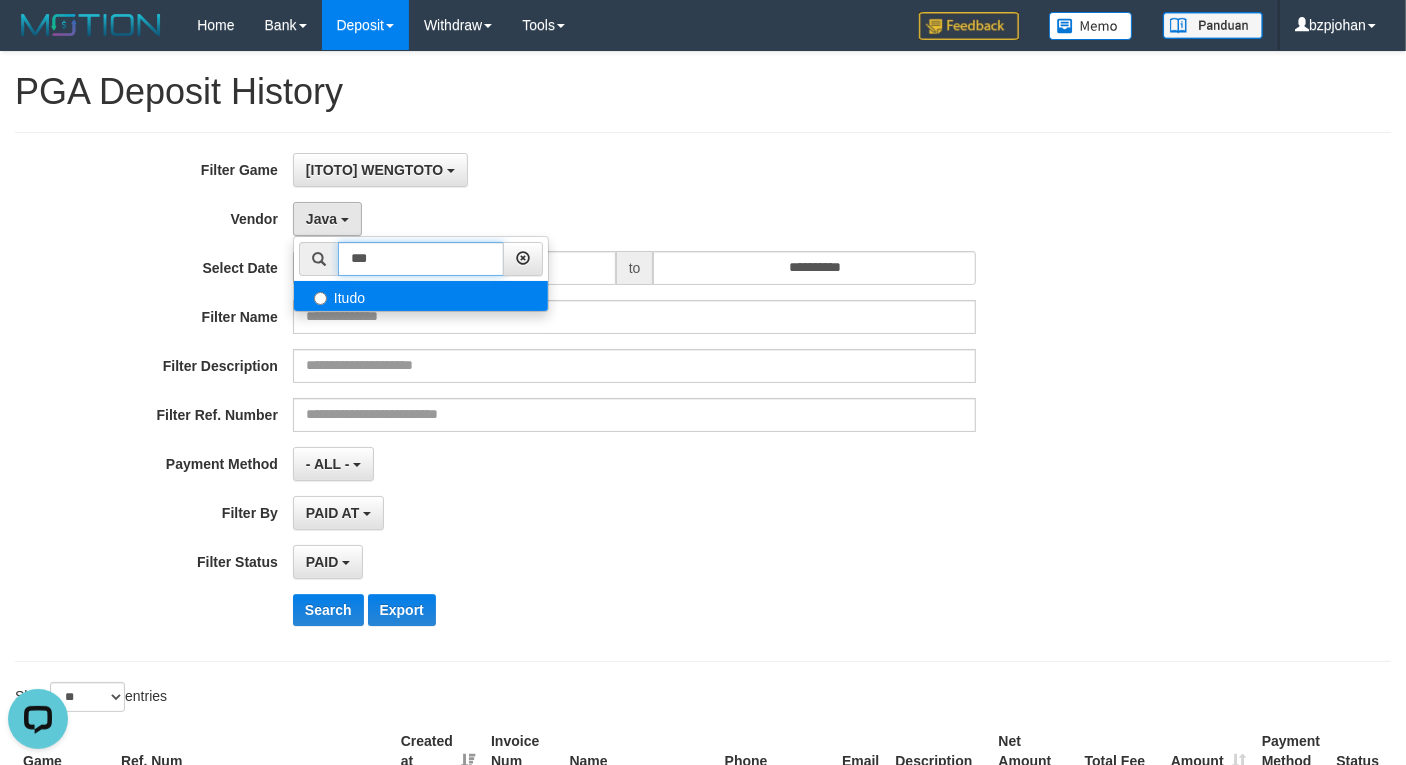 type on "***" 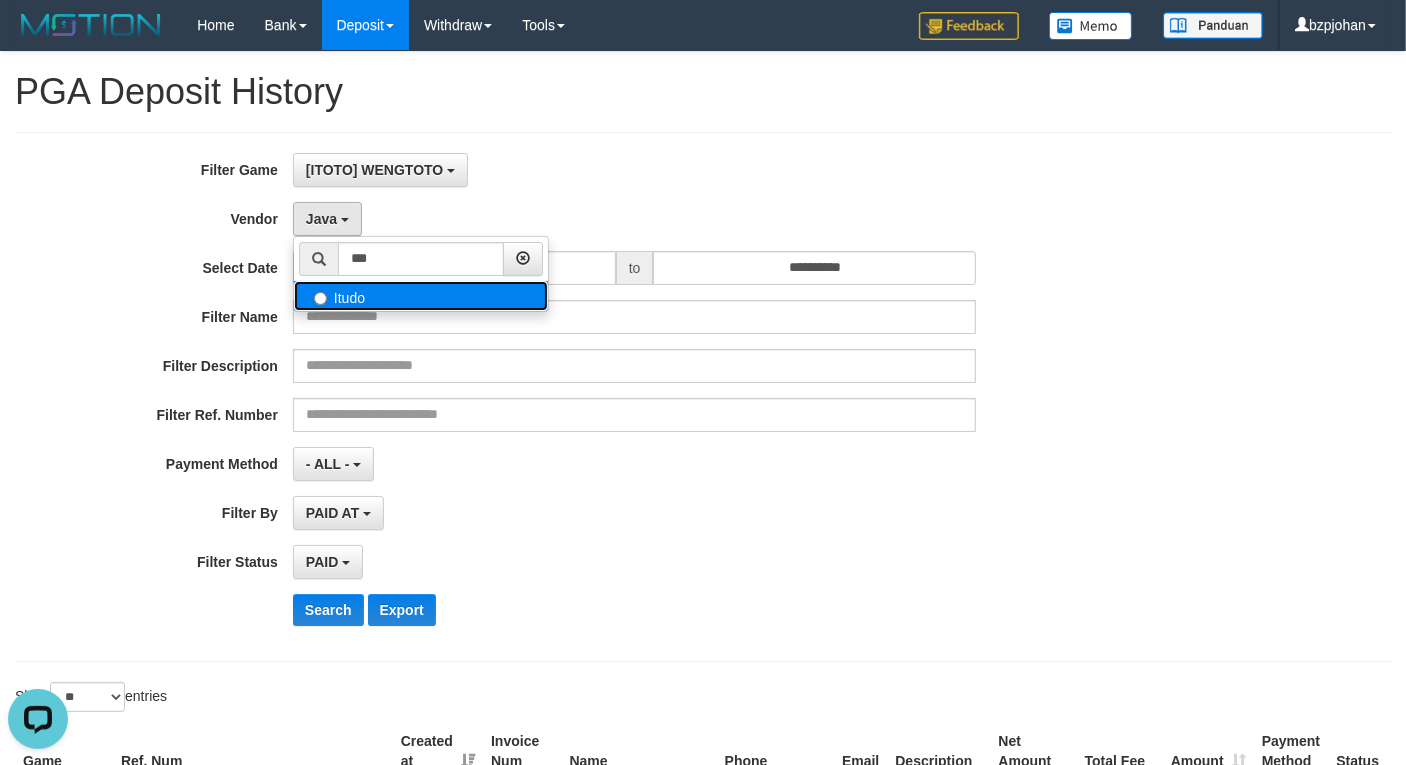 click on "Itudo" at bounding box center (421, 296) 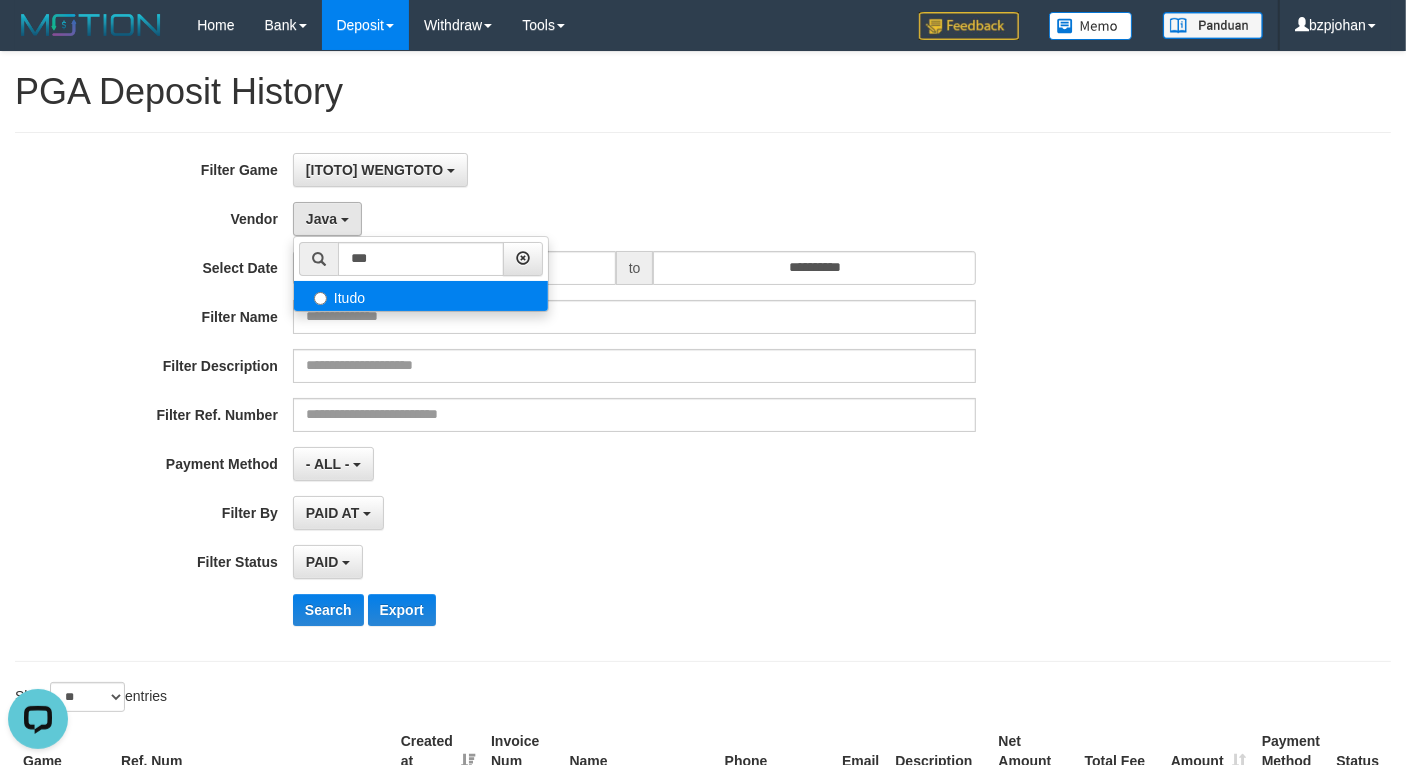 select on "**********" 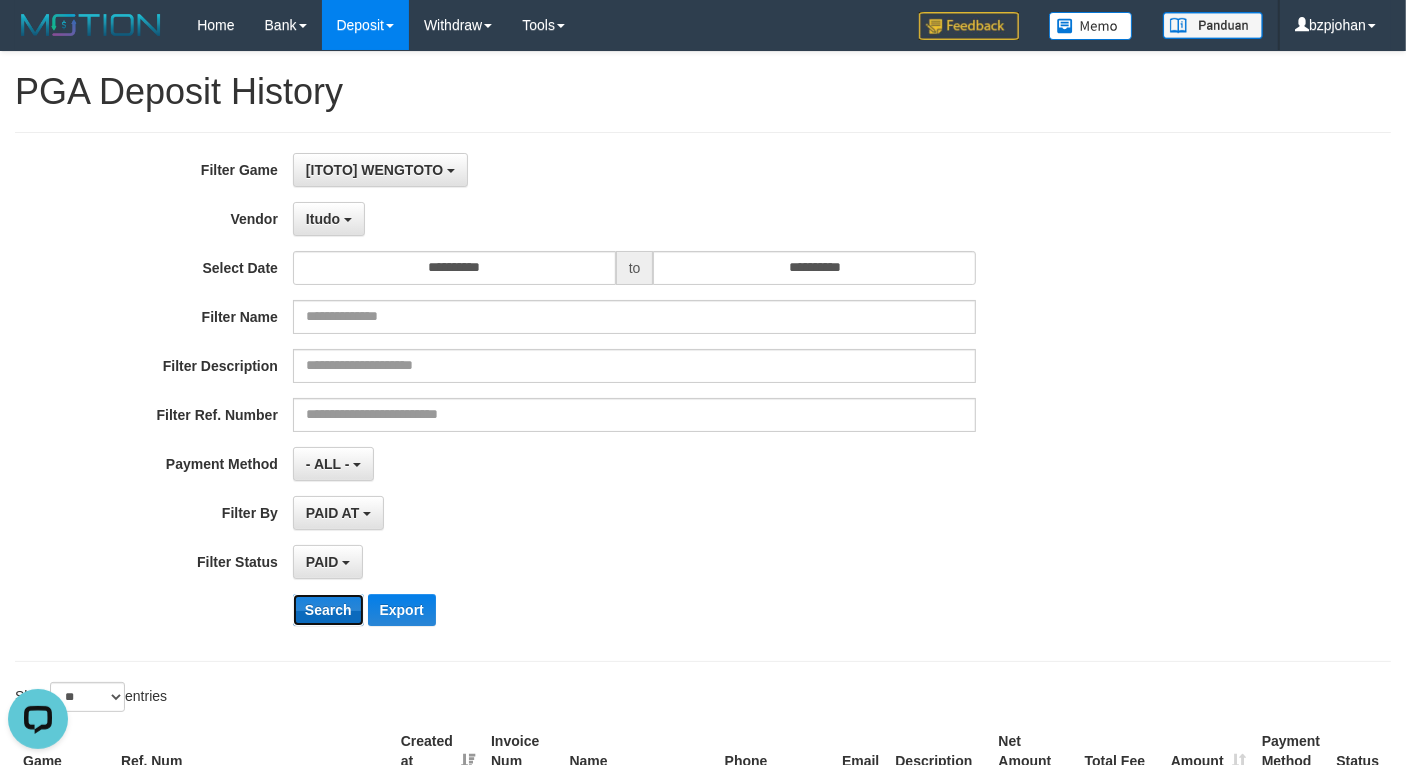 click on "Search" at bounding box center [328, 610] 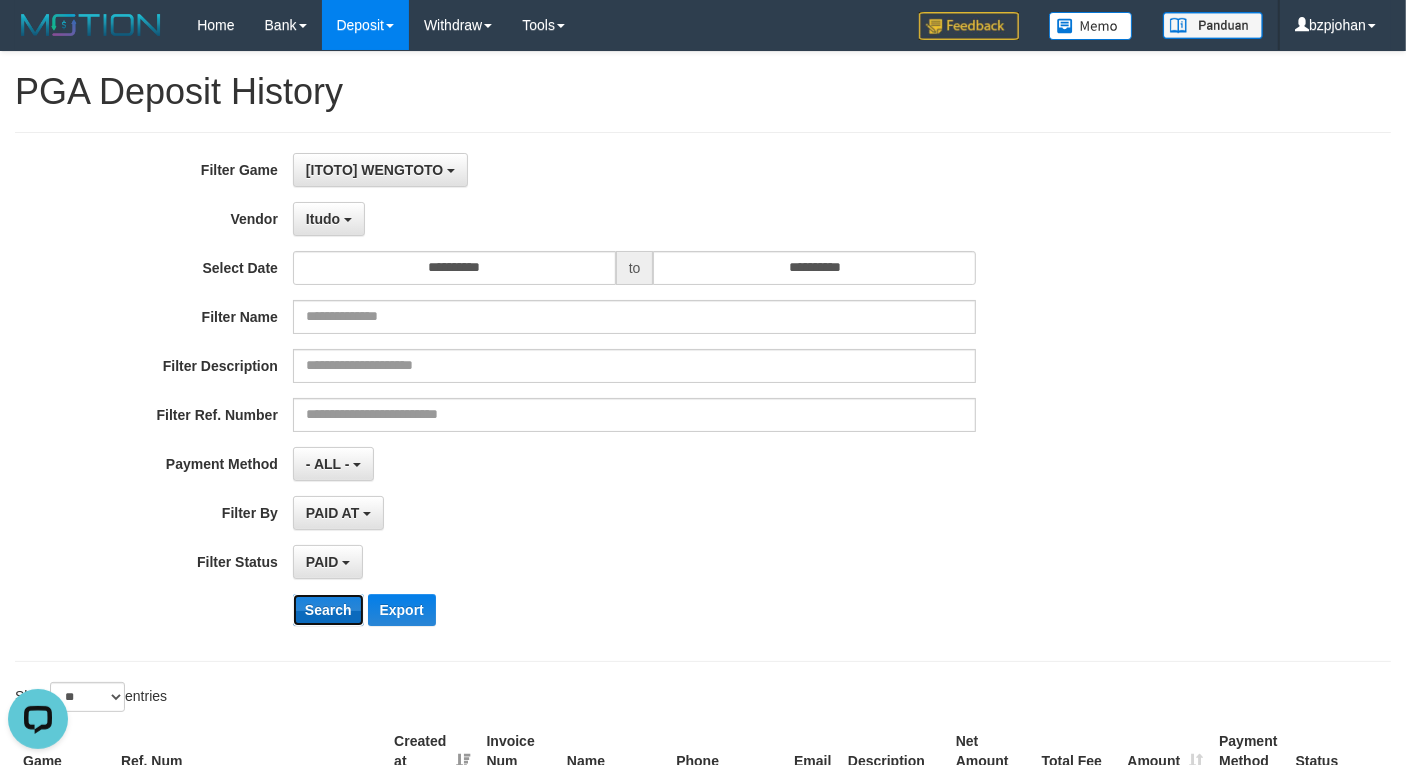 type 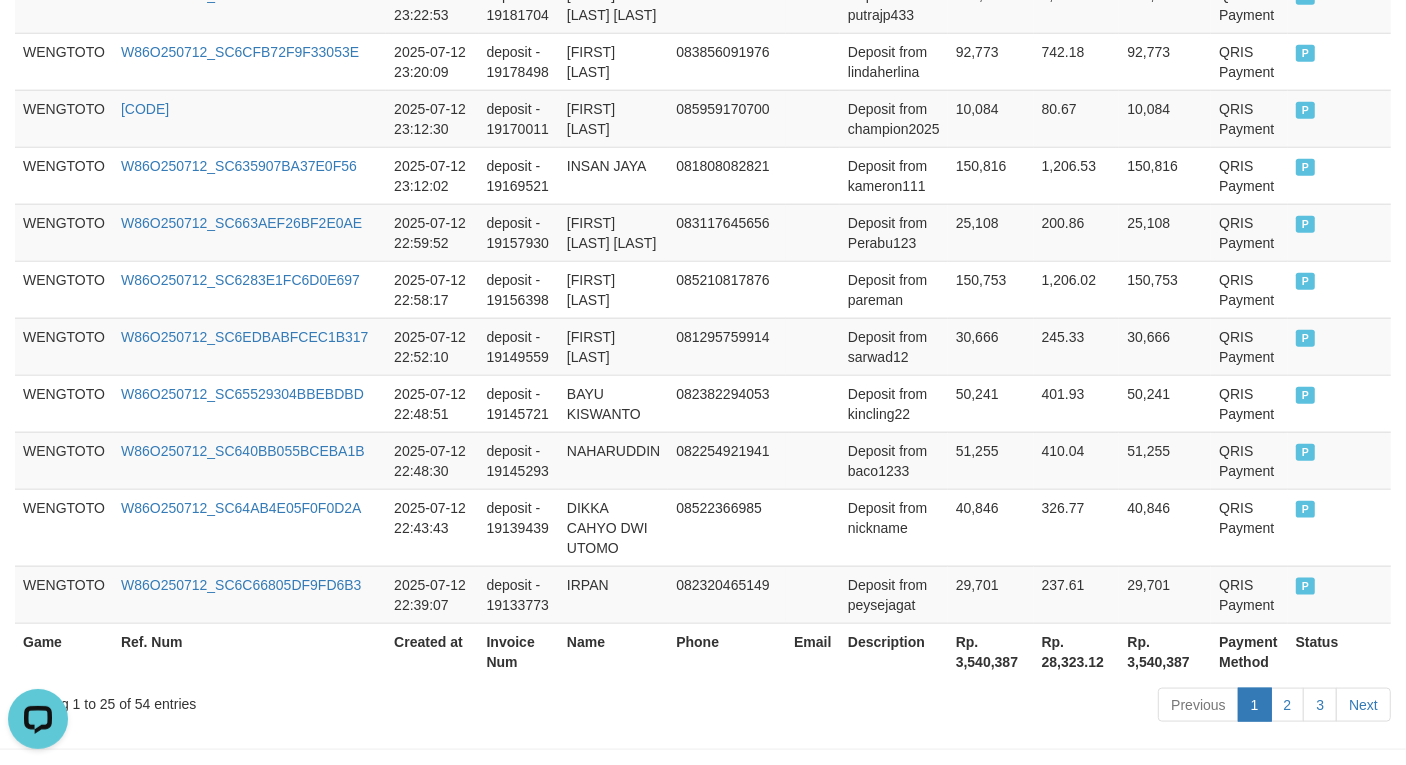 scroll, scrollTop: 1726, scrollLeft: 0, axis: vertical 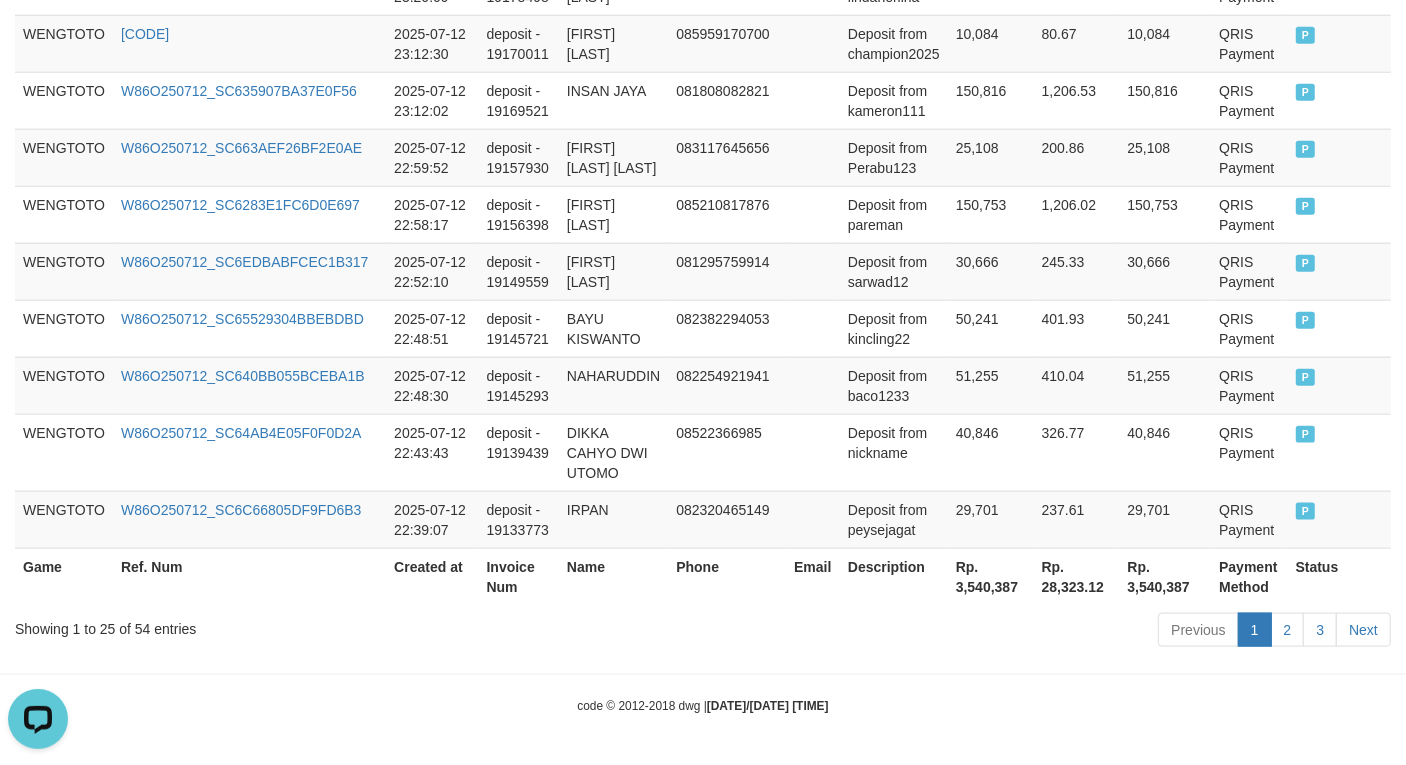 click on "Rp. 3,540,387" at bounding box center [991, 576] 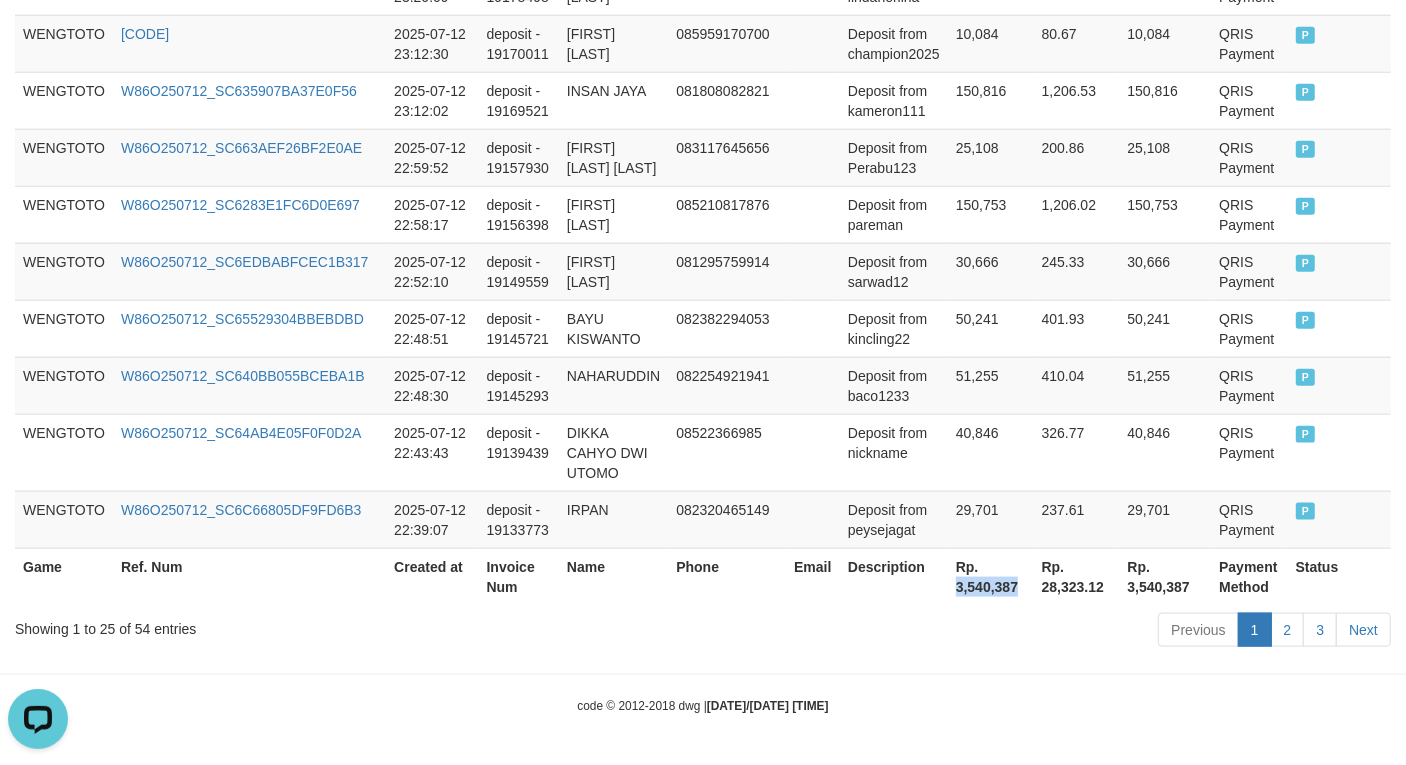 drag, startPoint x: 953, startPoint y: 587, endPoint x: 1008, endPoint y: 590, distance: 55.081757 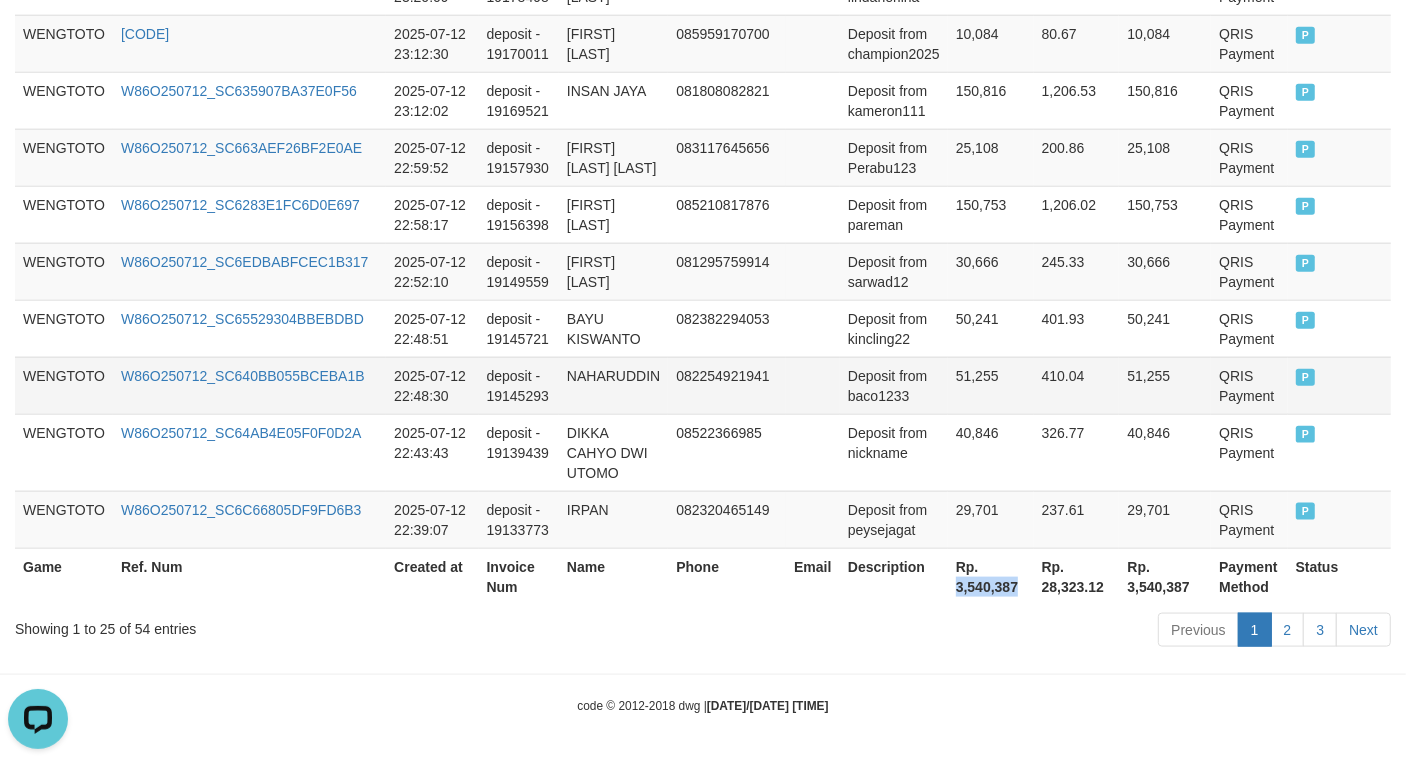 copy on "3,540,387" 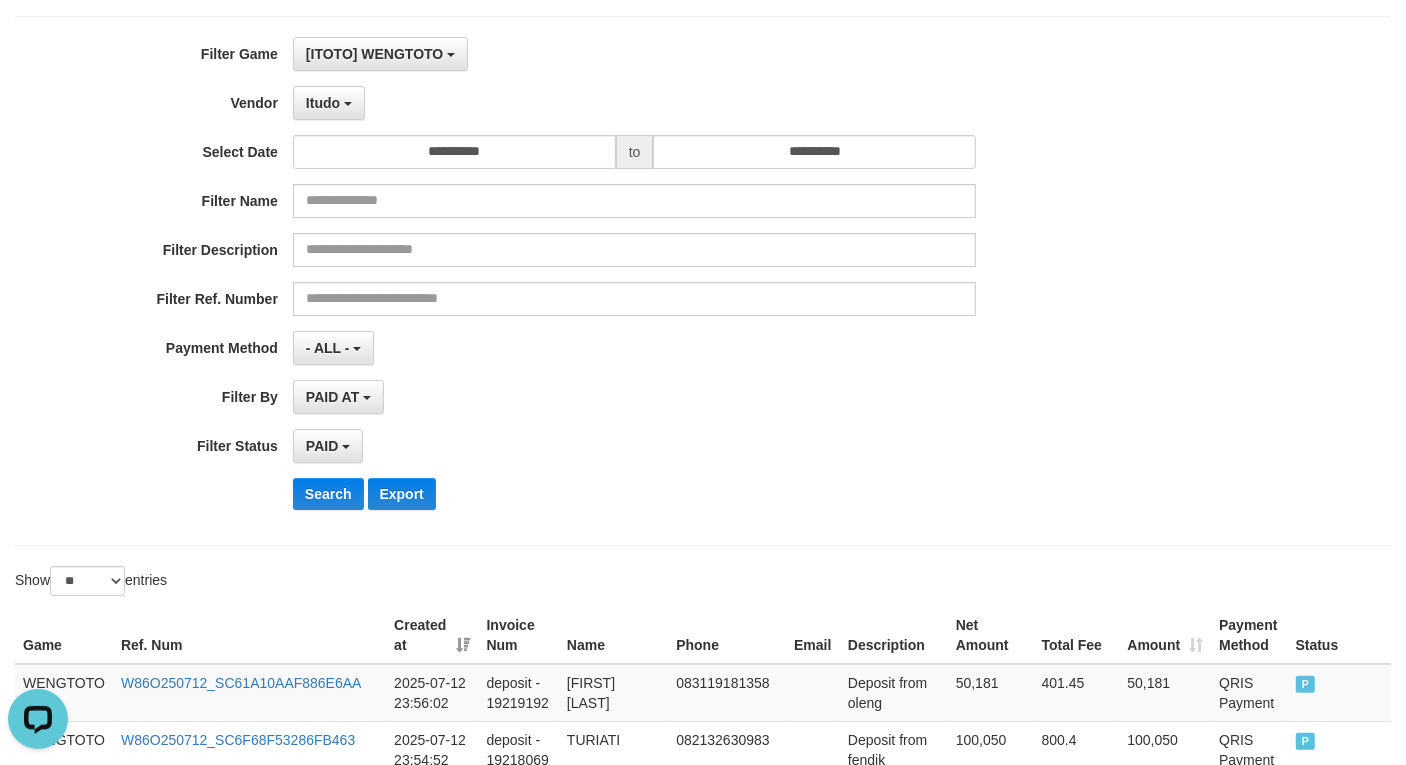scroll, scrollTop: 0, scrollLeft: 0, axis: both 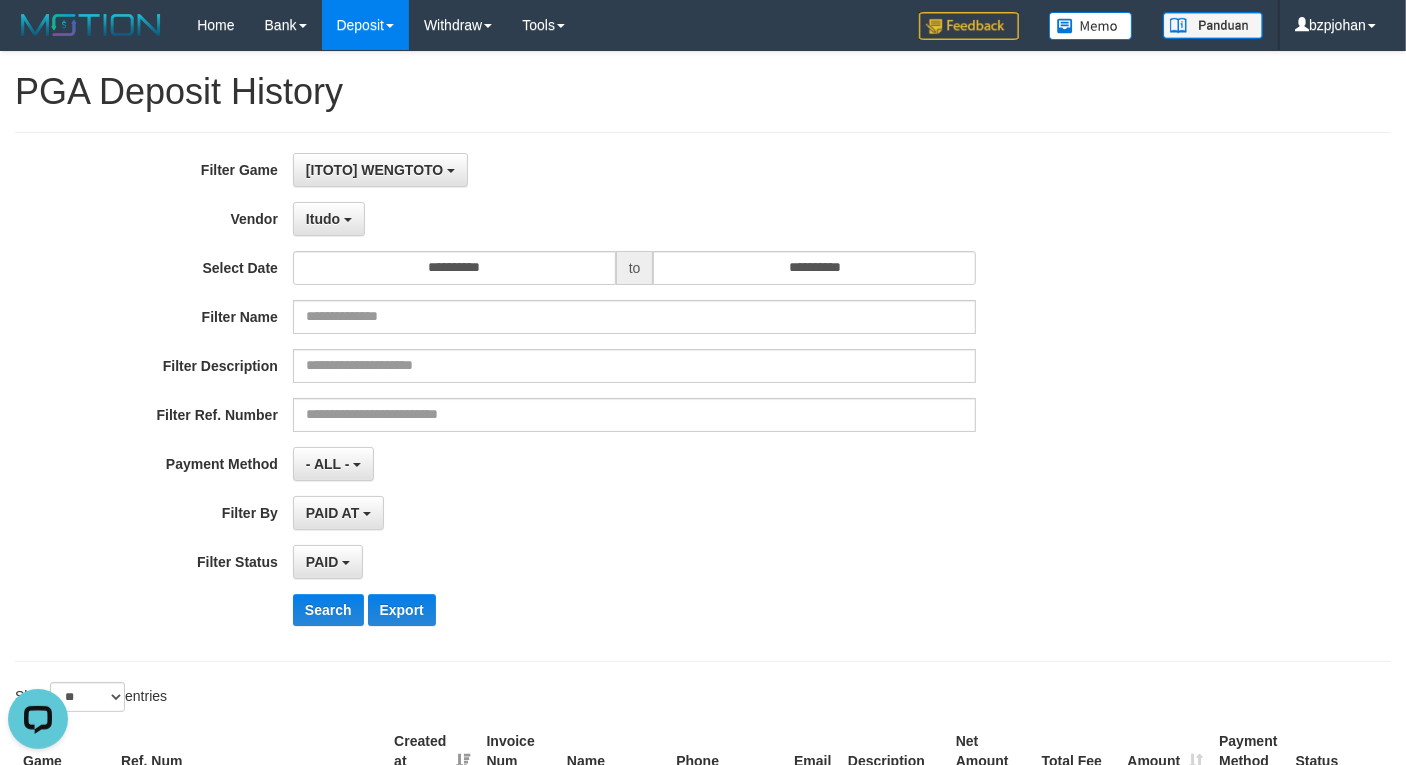 click on "**********" at bounding box center (586, 513) 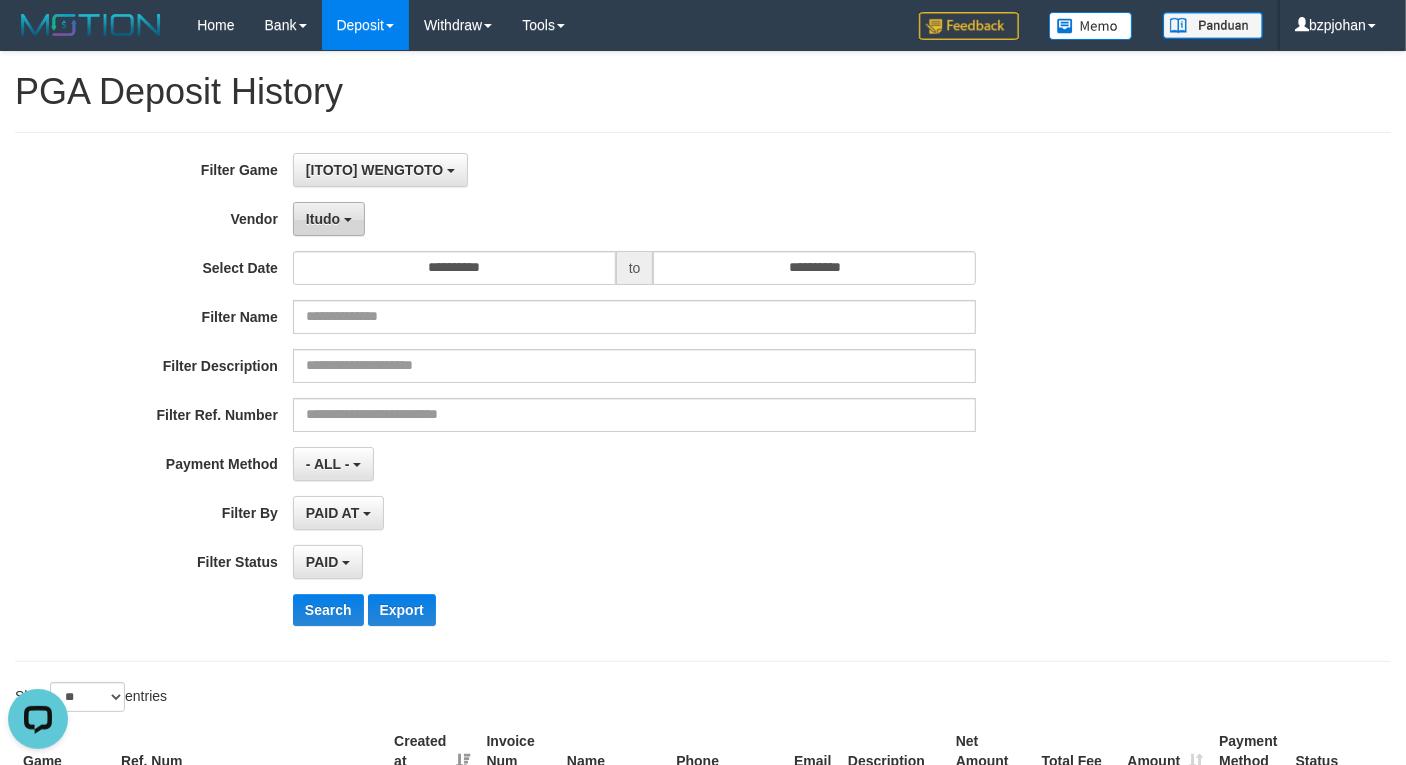 click on "Itudo" at bounding box center [329, 219] 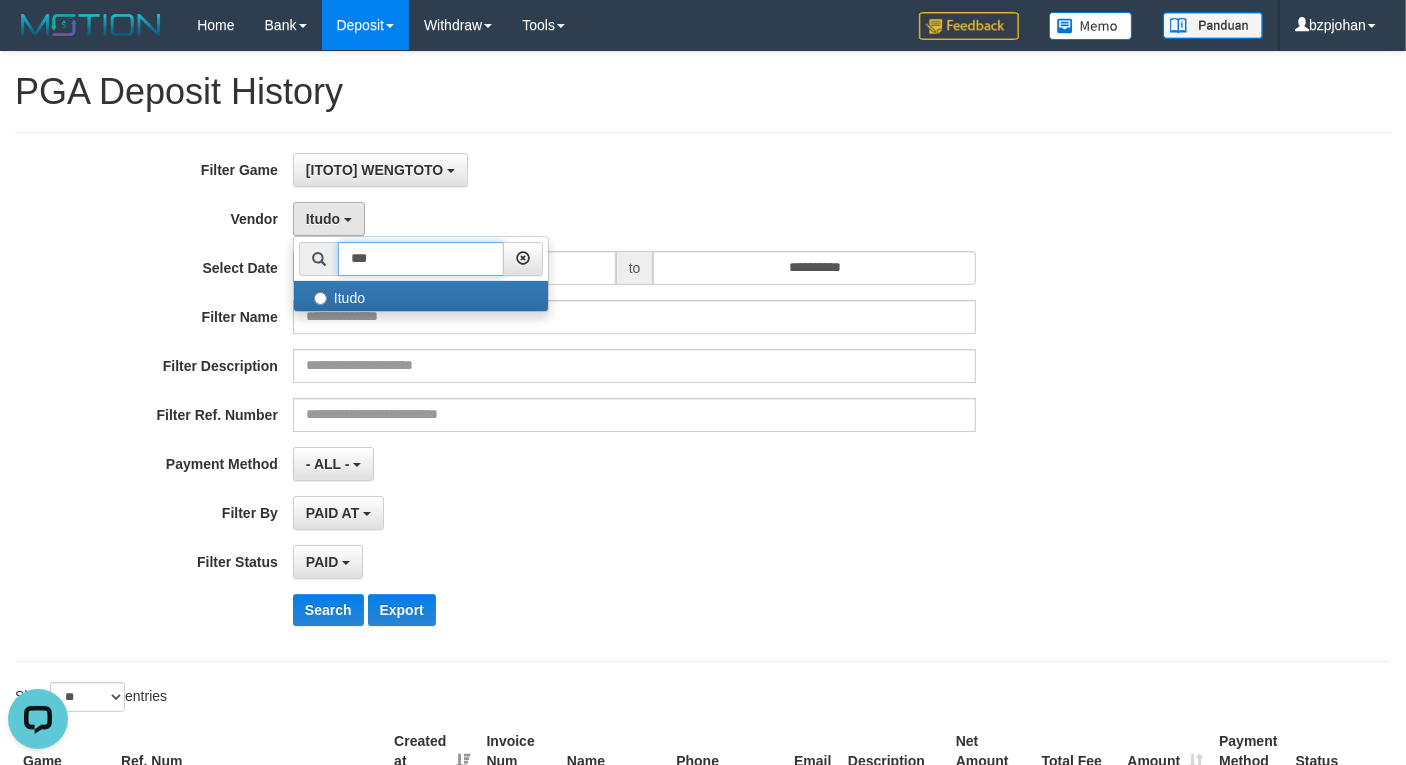 click on "***" at bounding box center [421, 259] 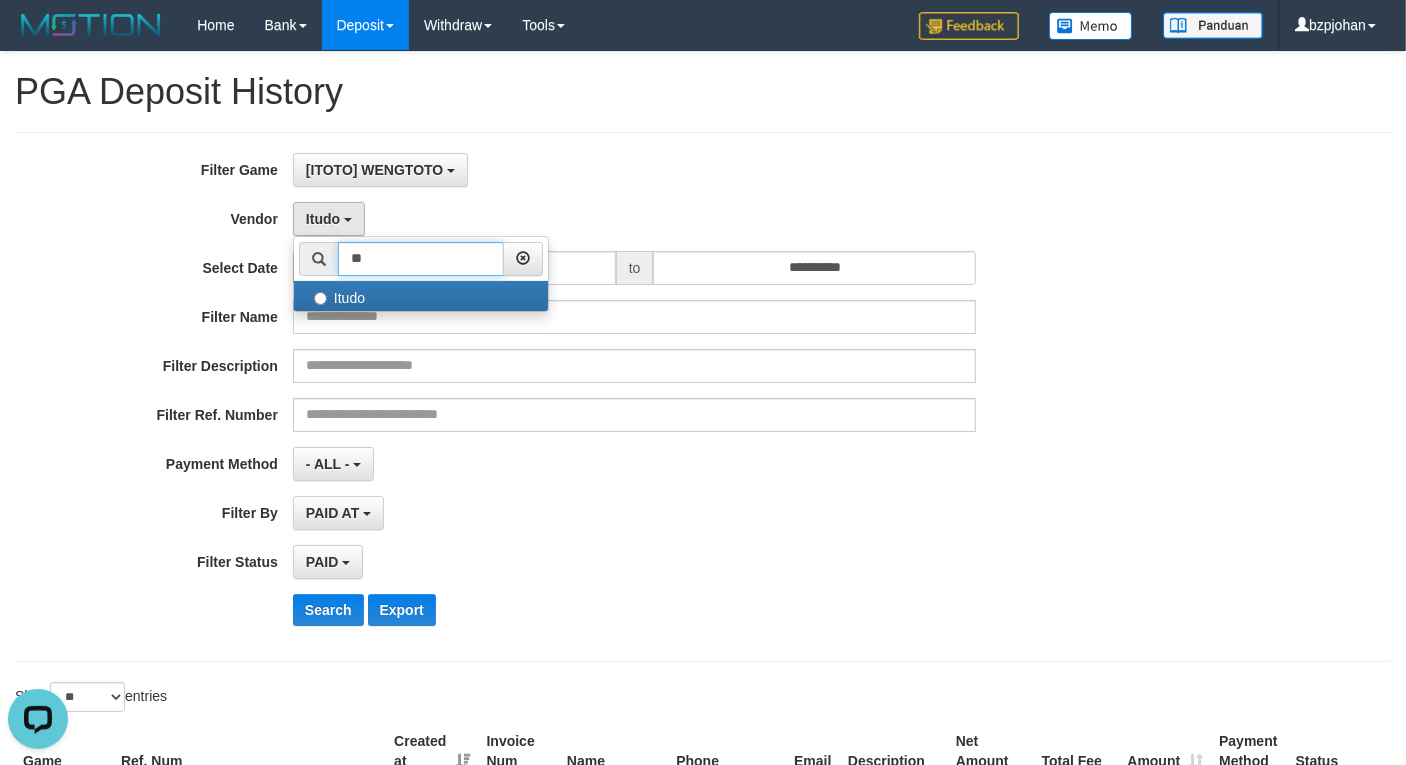 type on "*" 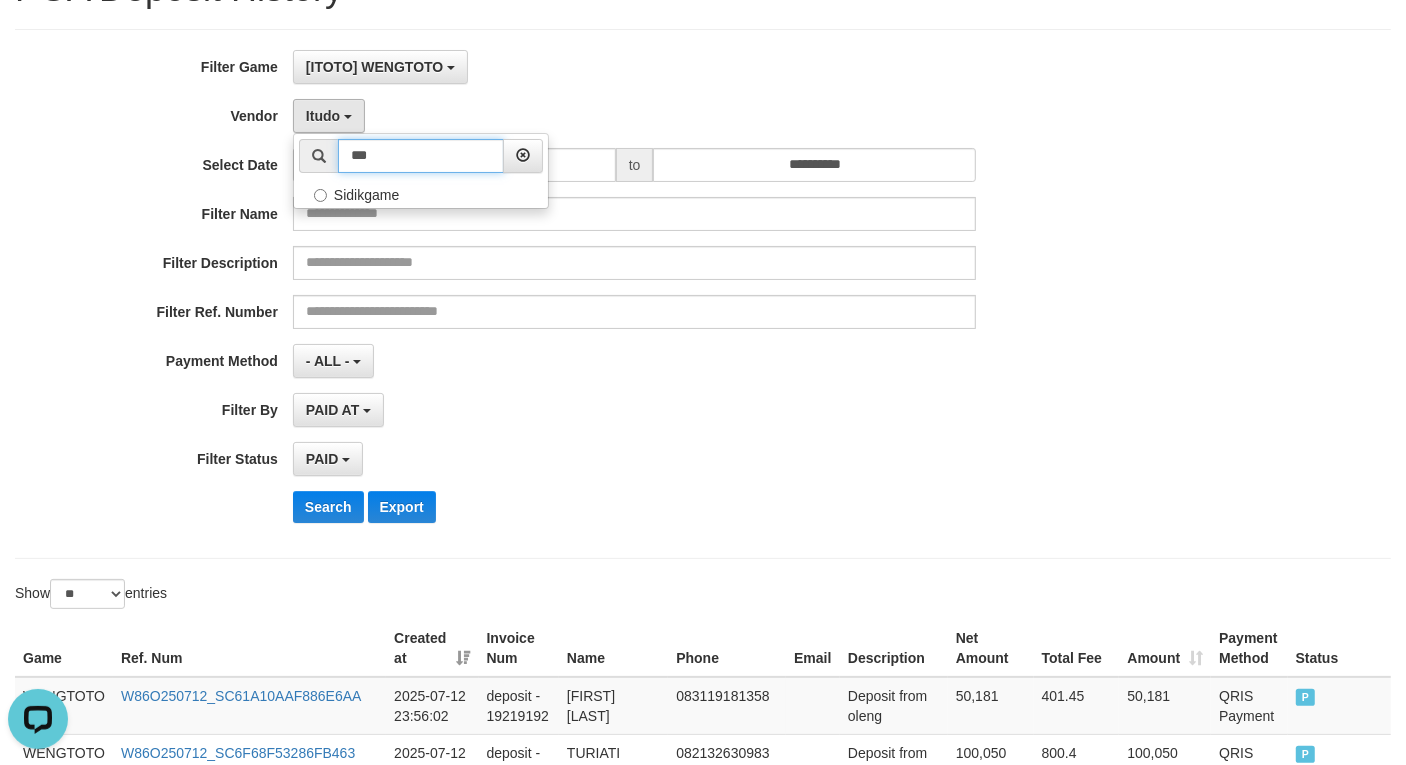 scroll, scrollTop: 0, scrollLeft: 0, axis: both 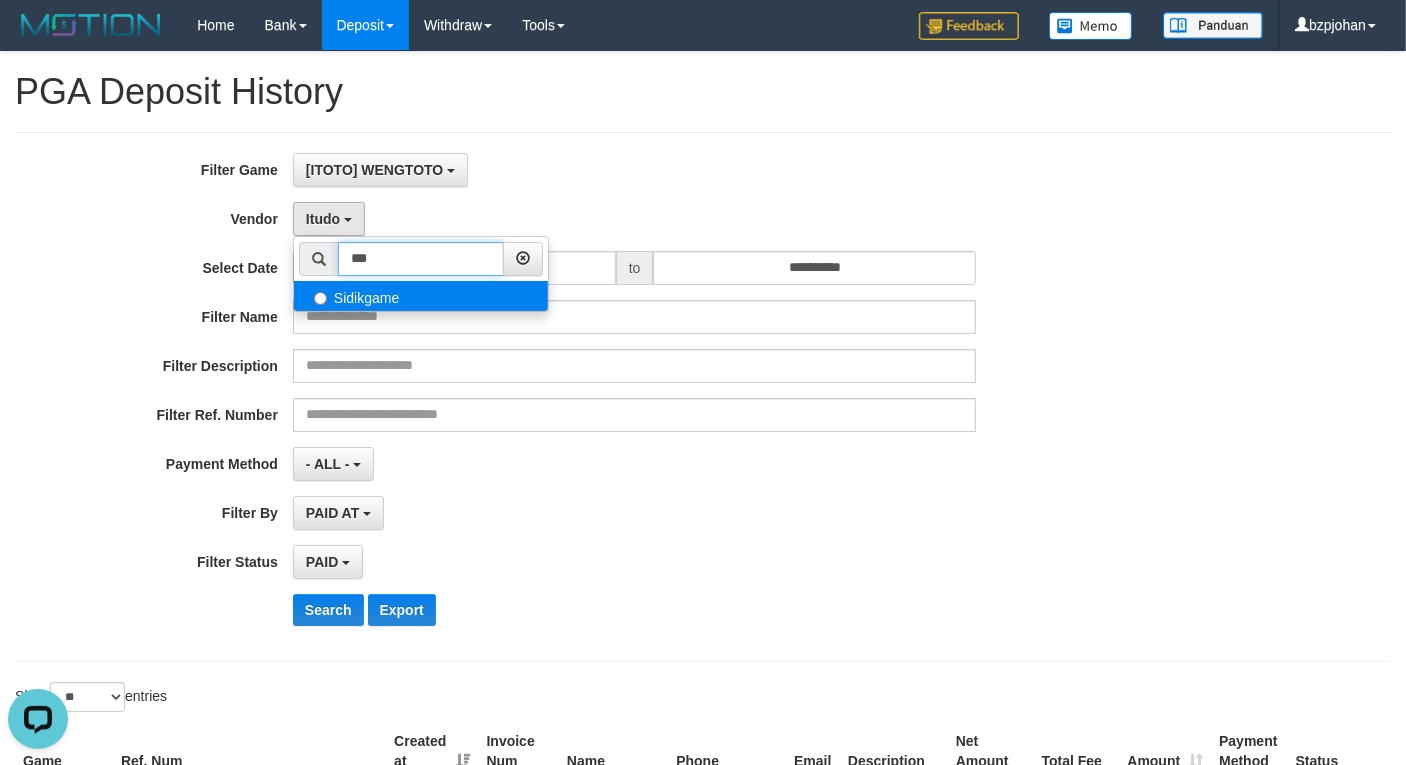 type on "***" 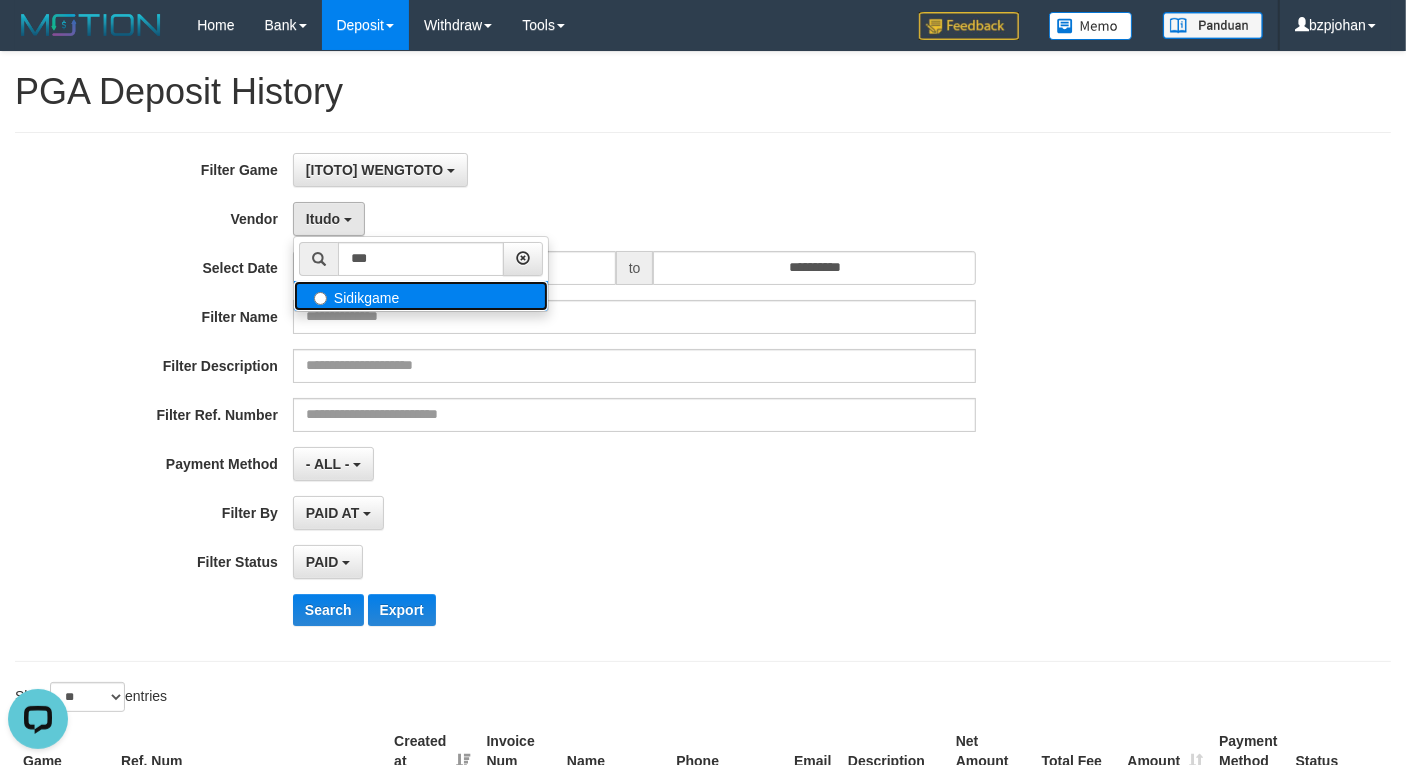click on "Sidikgame" at bounding box center (421, 296) 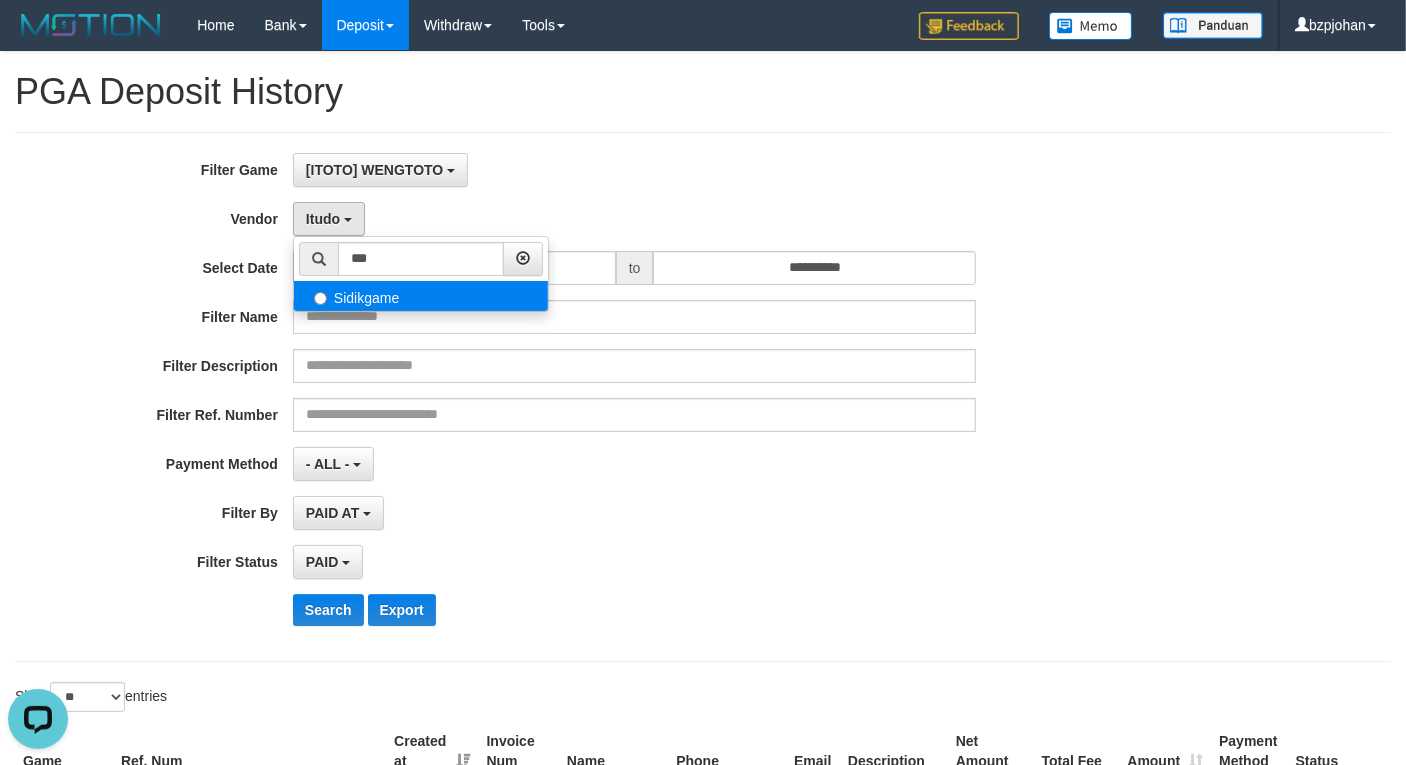 select on "**********" 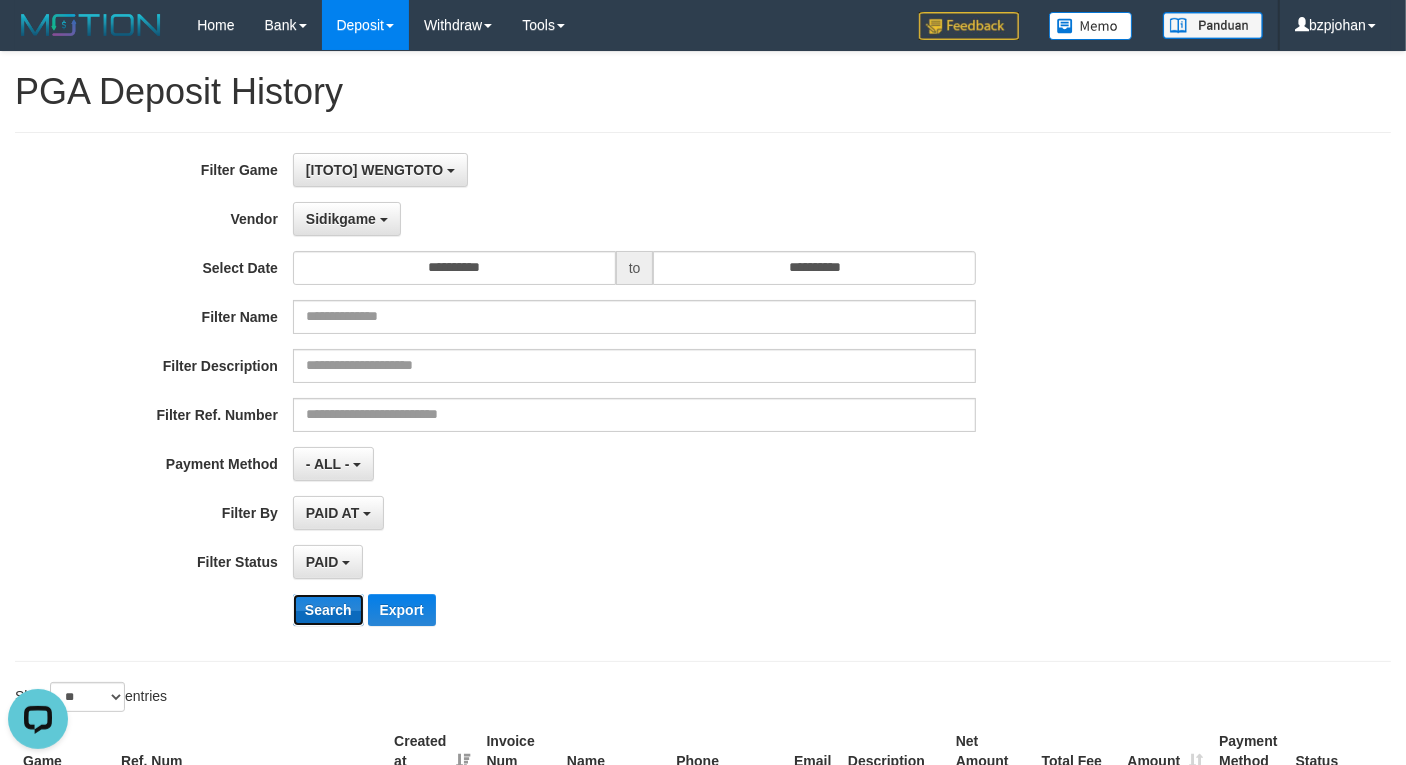 click on "Search" at bounding box center [328, 610] 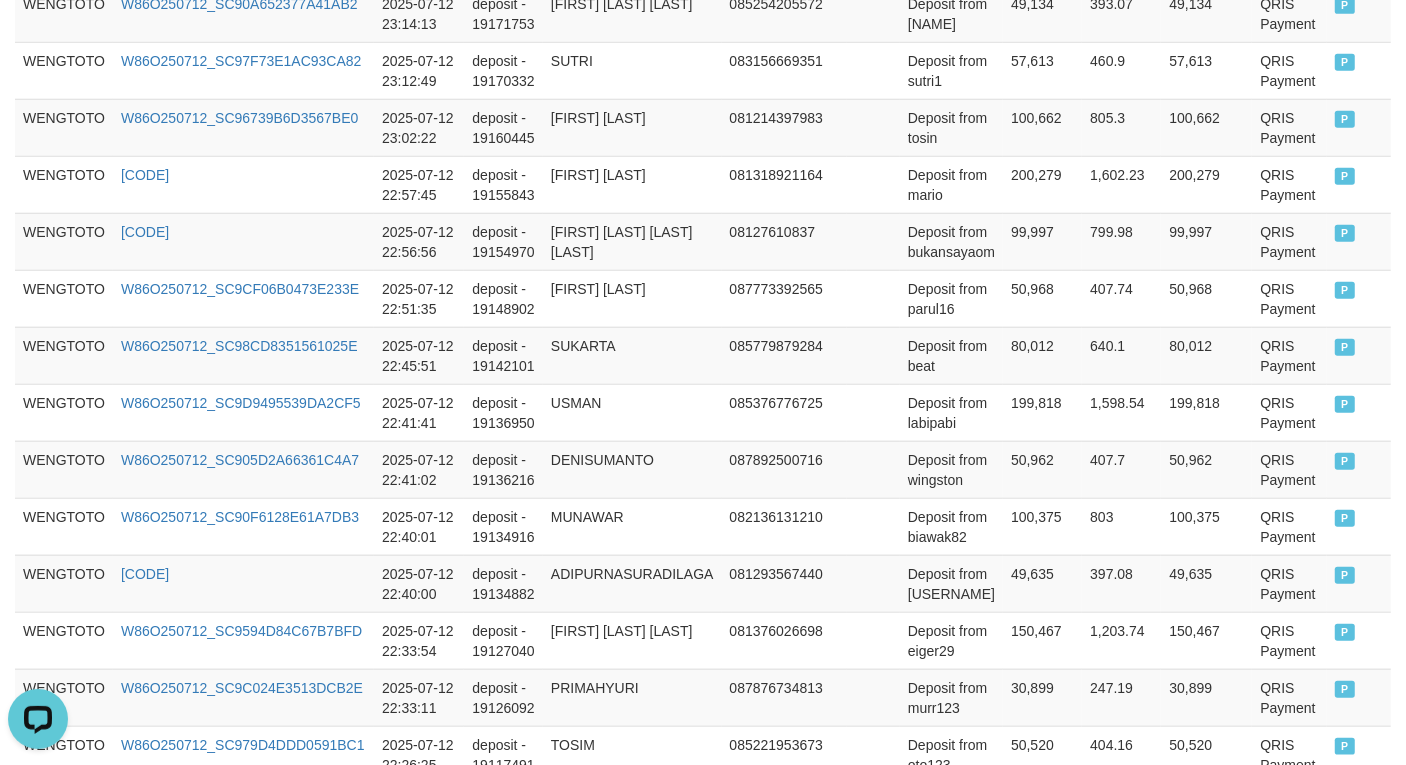 scroll, scrollTop: 1666, scrollLeft: 0, axis: vertical 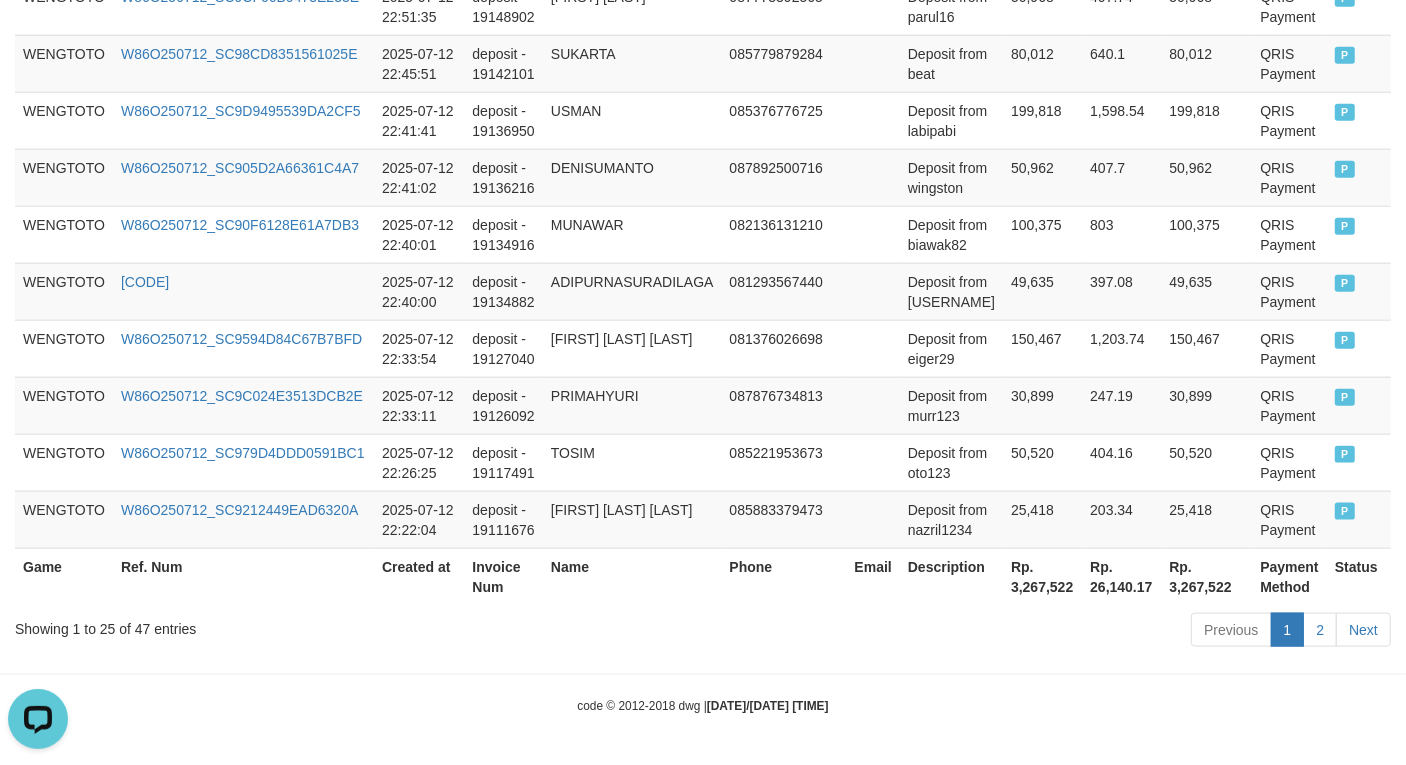 click on "Rp. 3,267,522" at bounding box center (1042, 576) 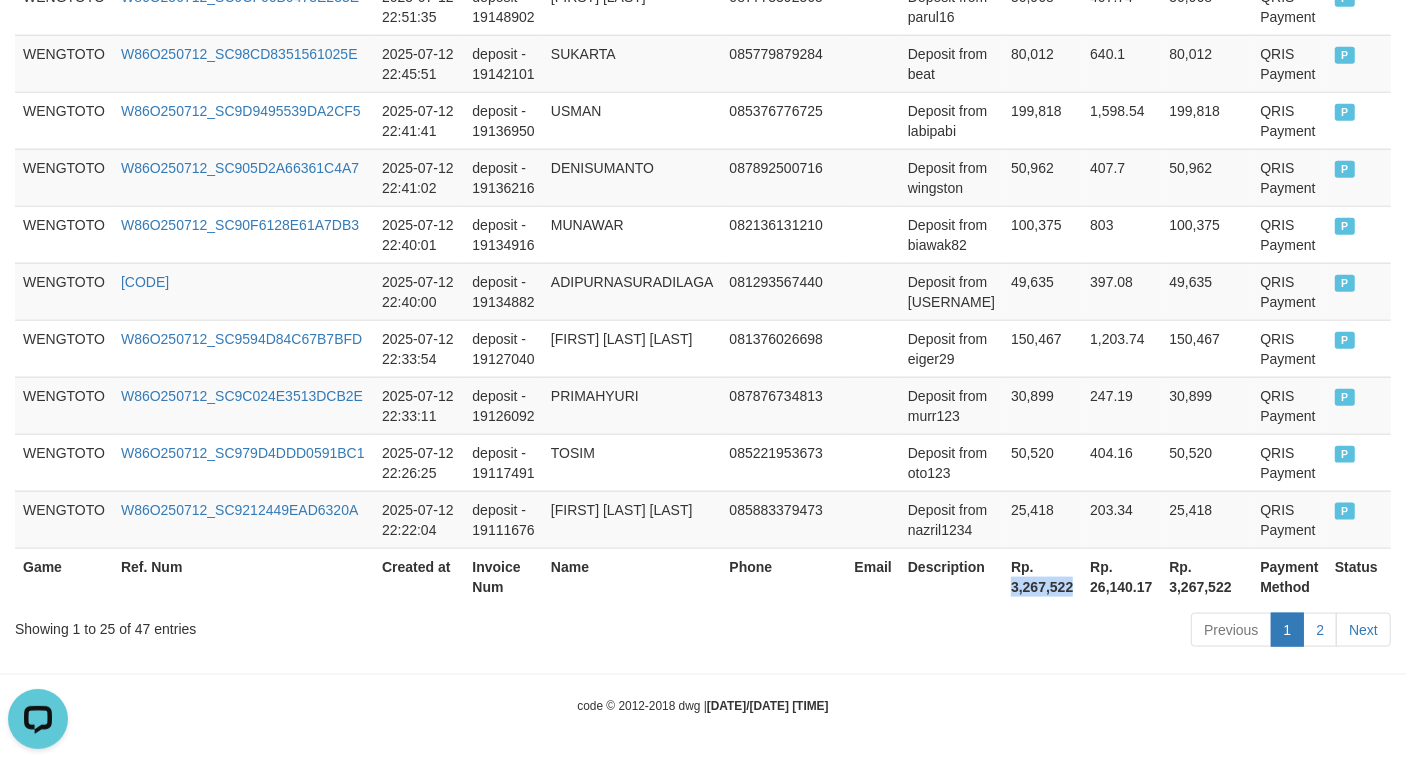 drag, startPoint x: 1006, startPoint y: 590, endPoint x: 1073, endPoint y: 592, distance: 67.02985 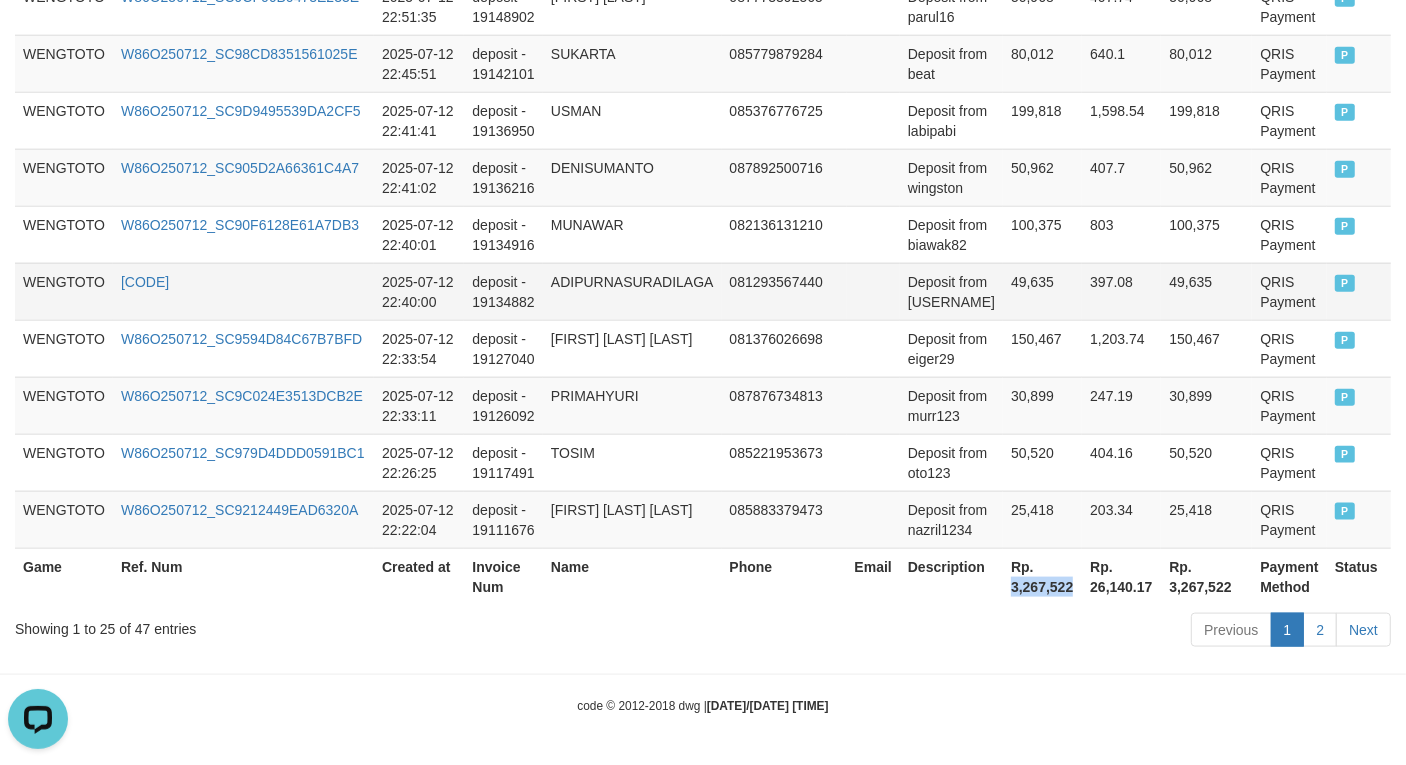 copy on "3,267,522" 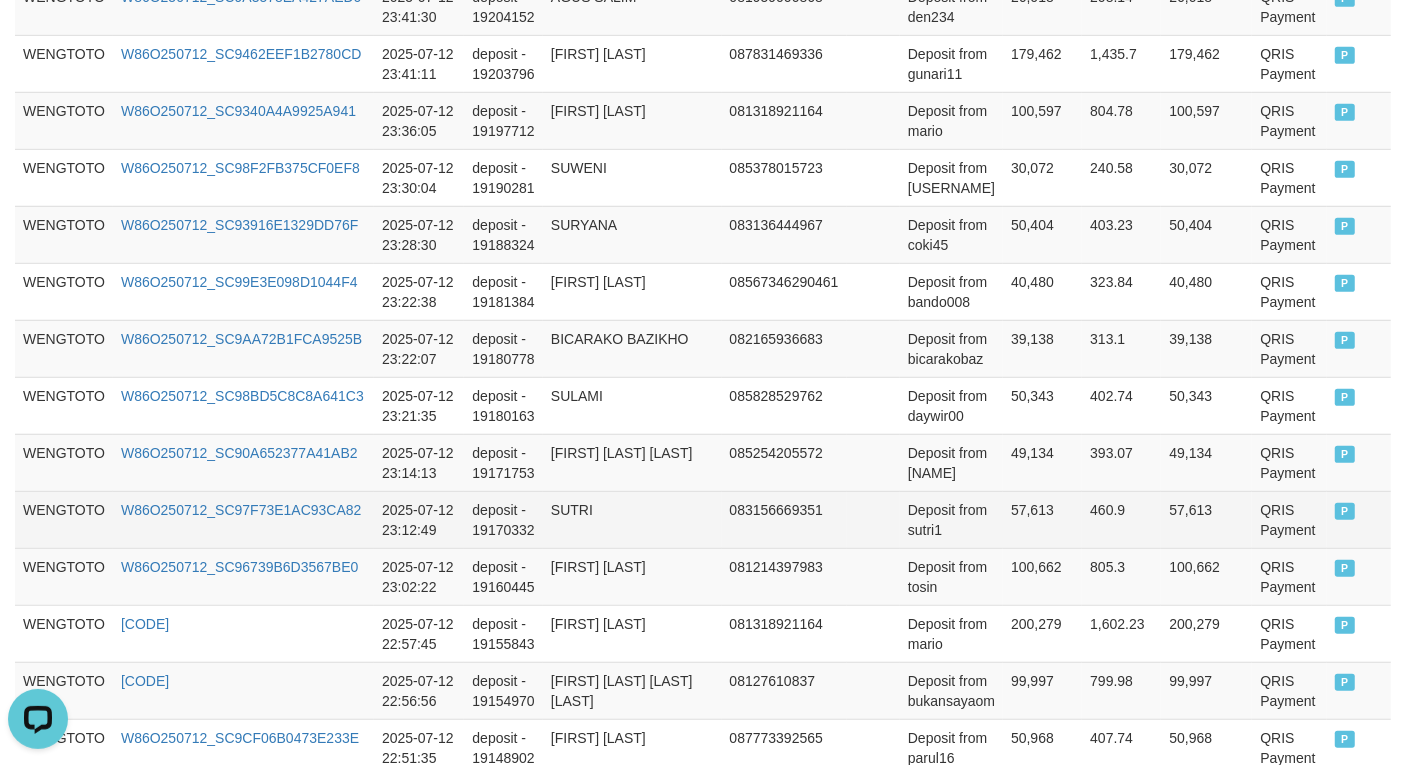click on "083156669351" at bounding box center (784, 519) 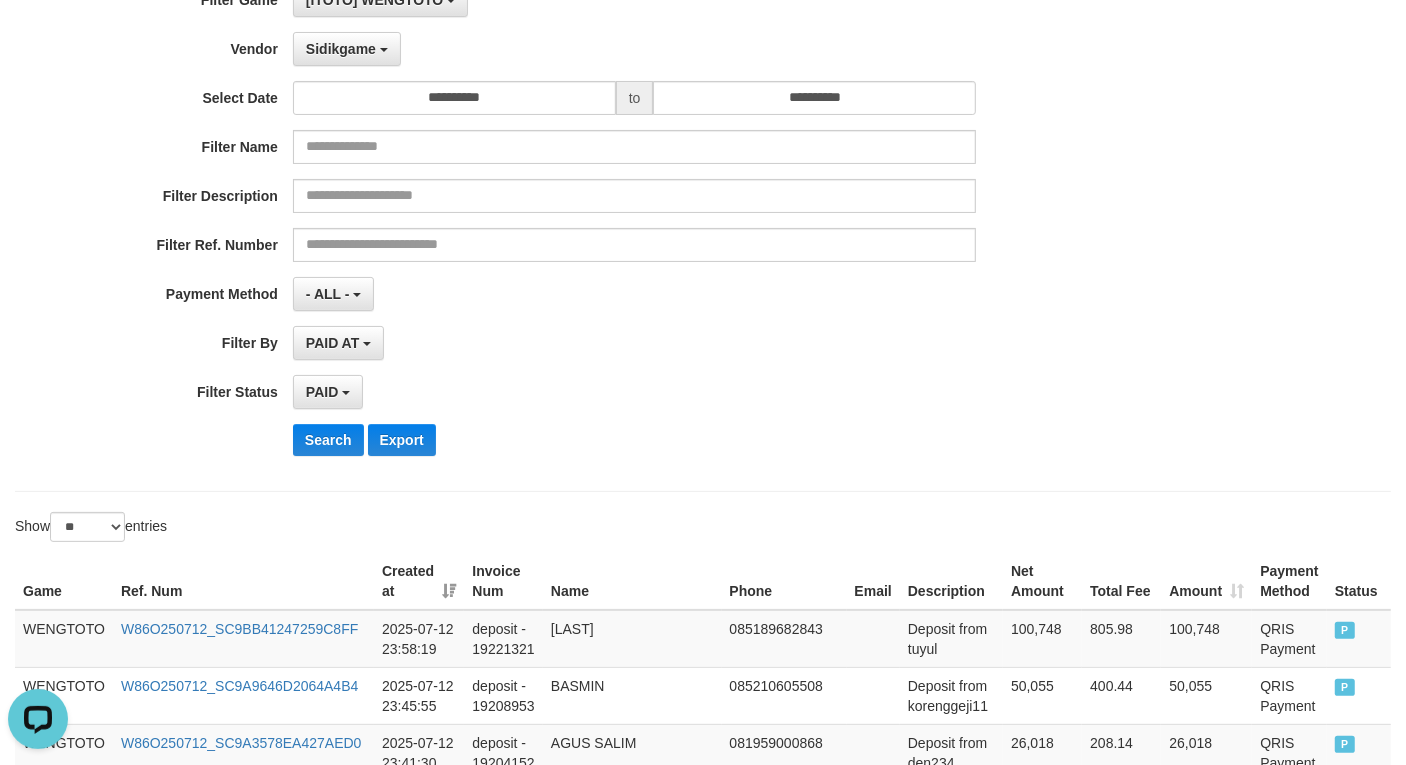 scroll, scrollTop: 0, scrollLeft: 0, axis: both 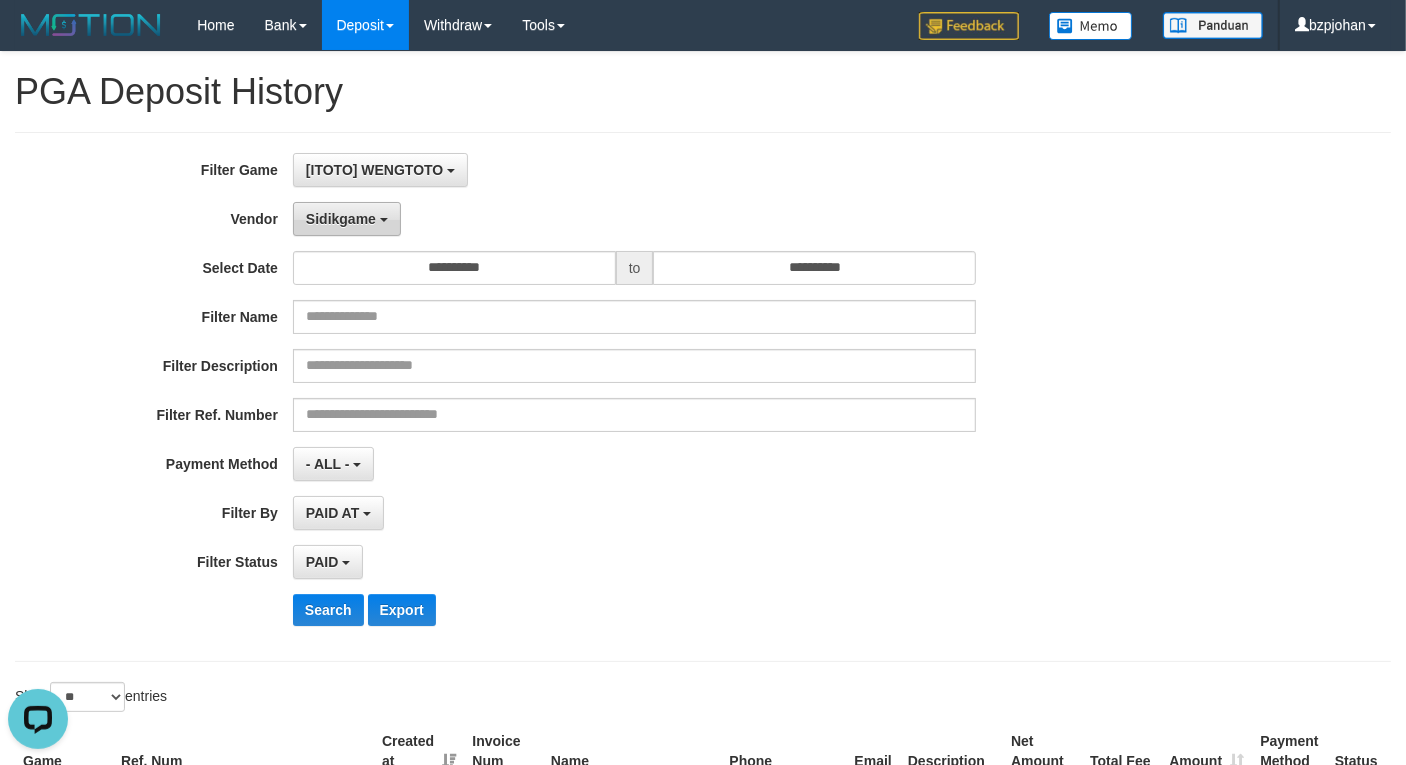 click on "Sidikgame" at bounding box center [341, 219] 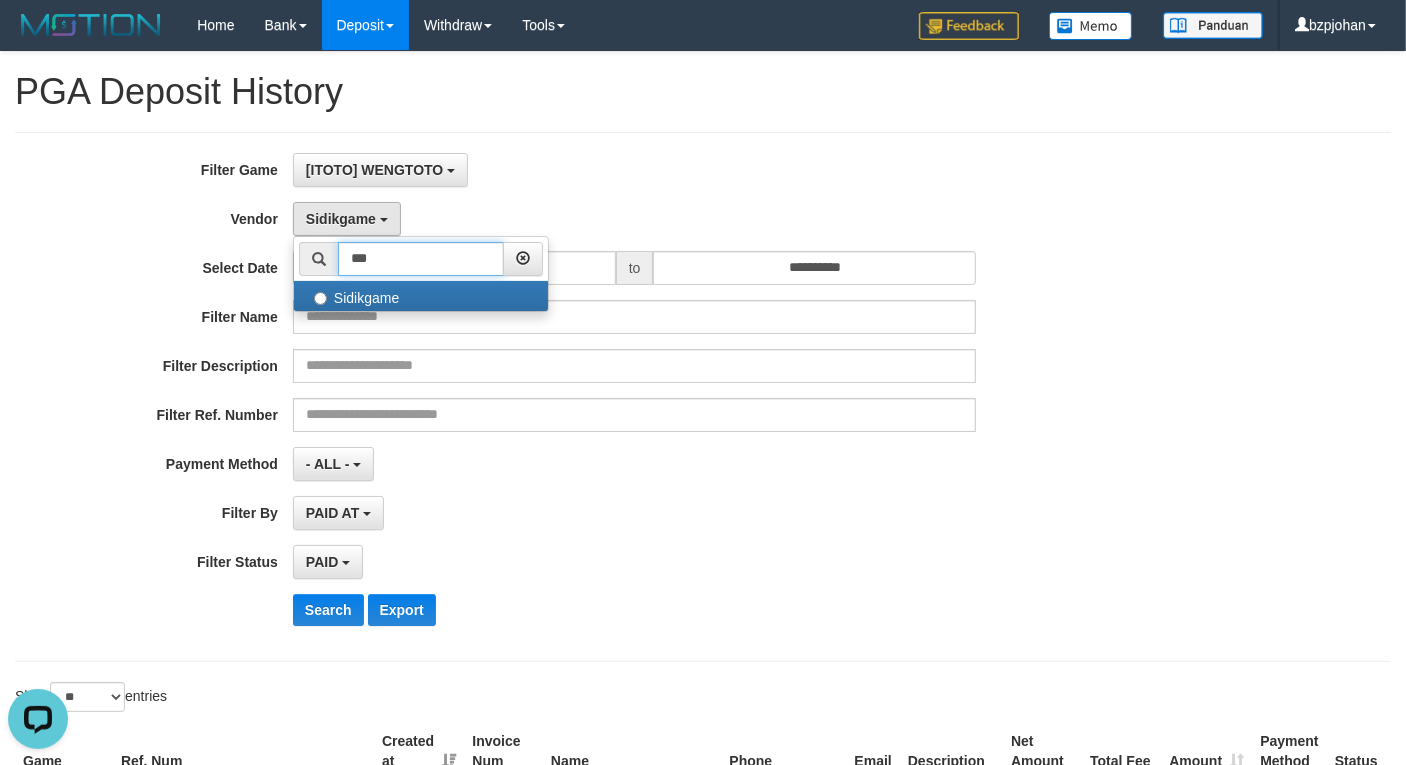 click on "***" at bounding box center [421, 259] 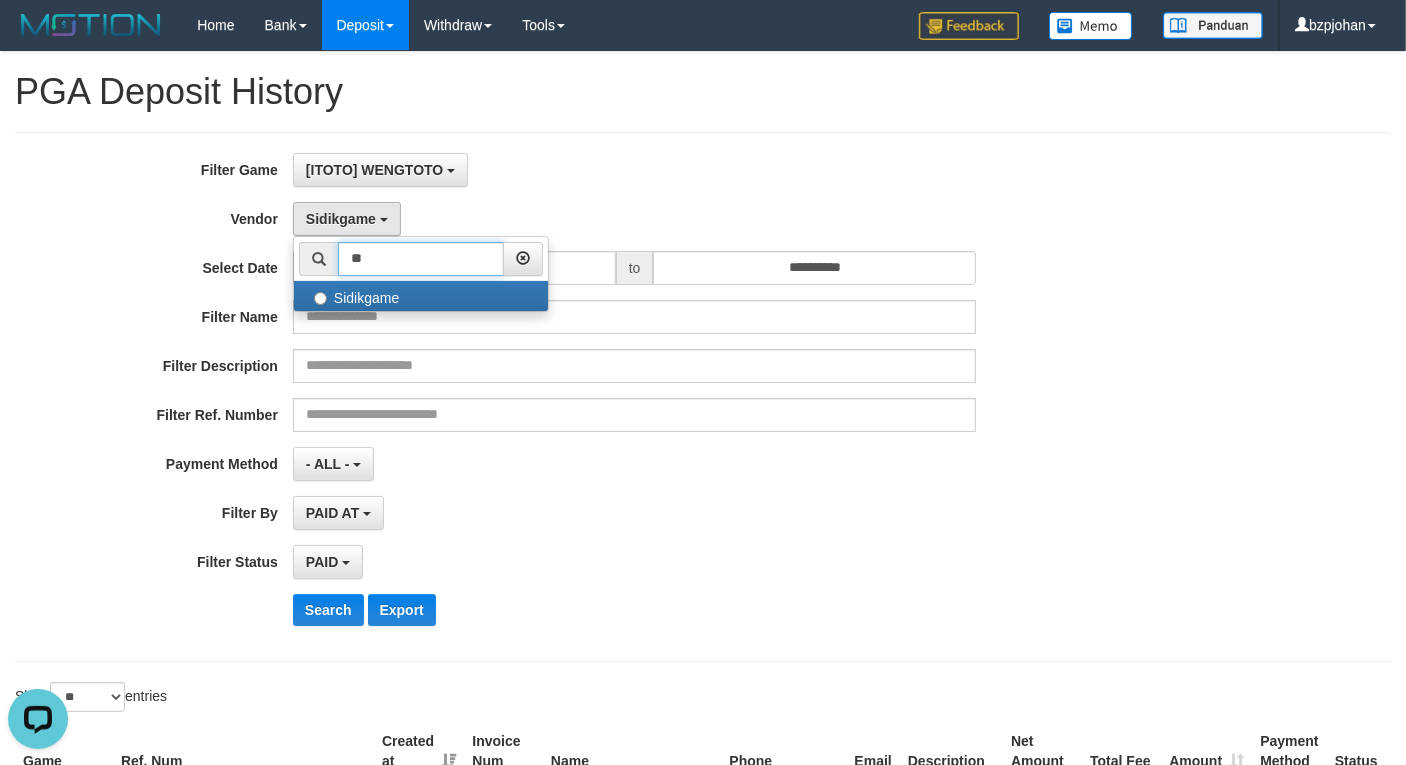 type on "*" 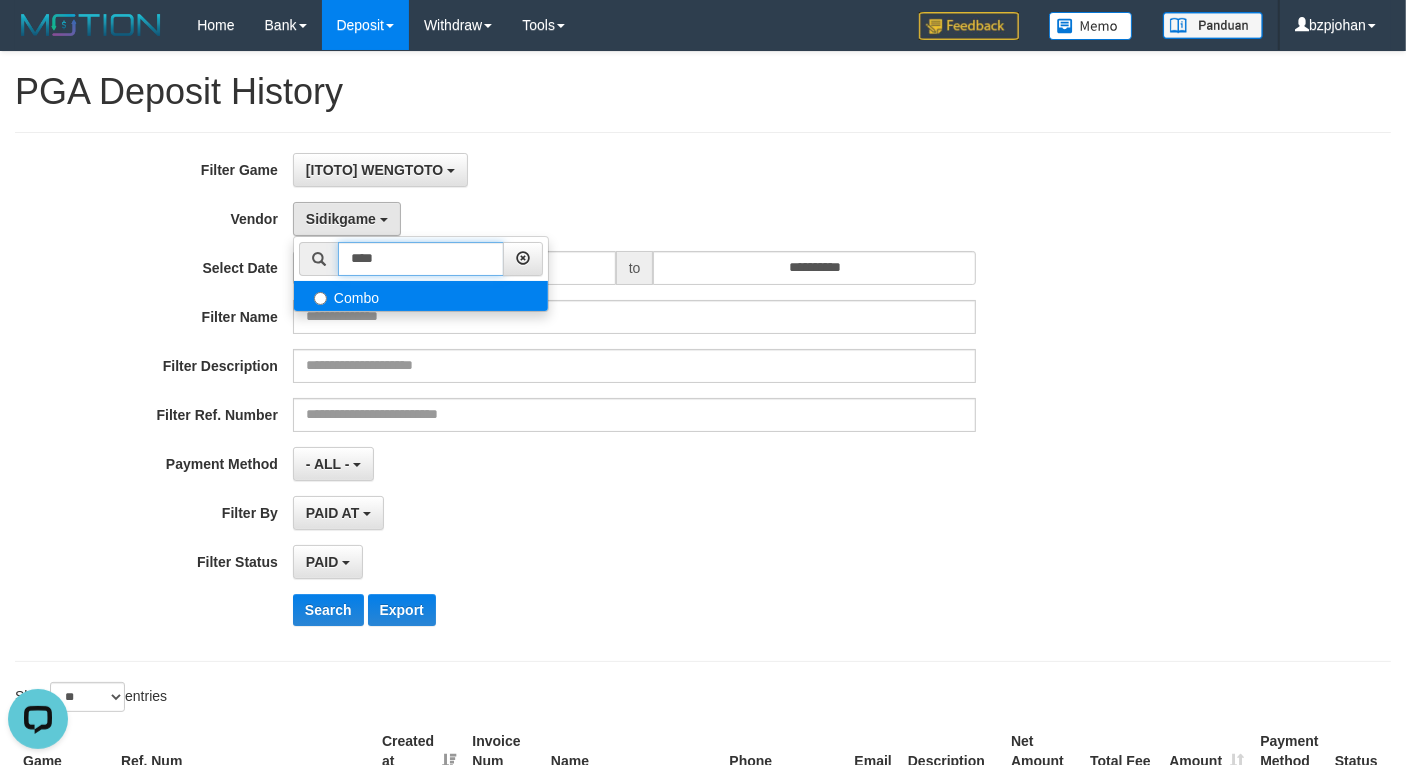 type on "****" 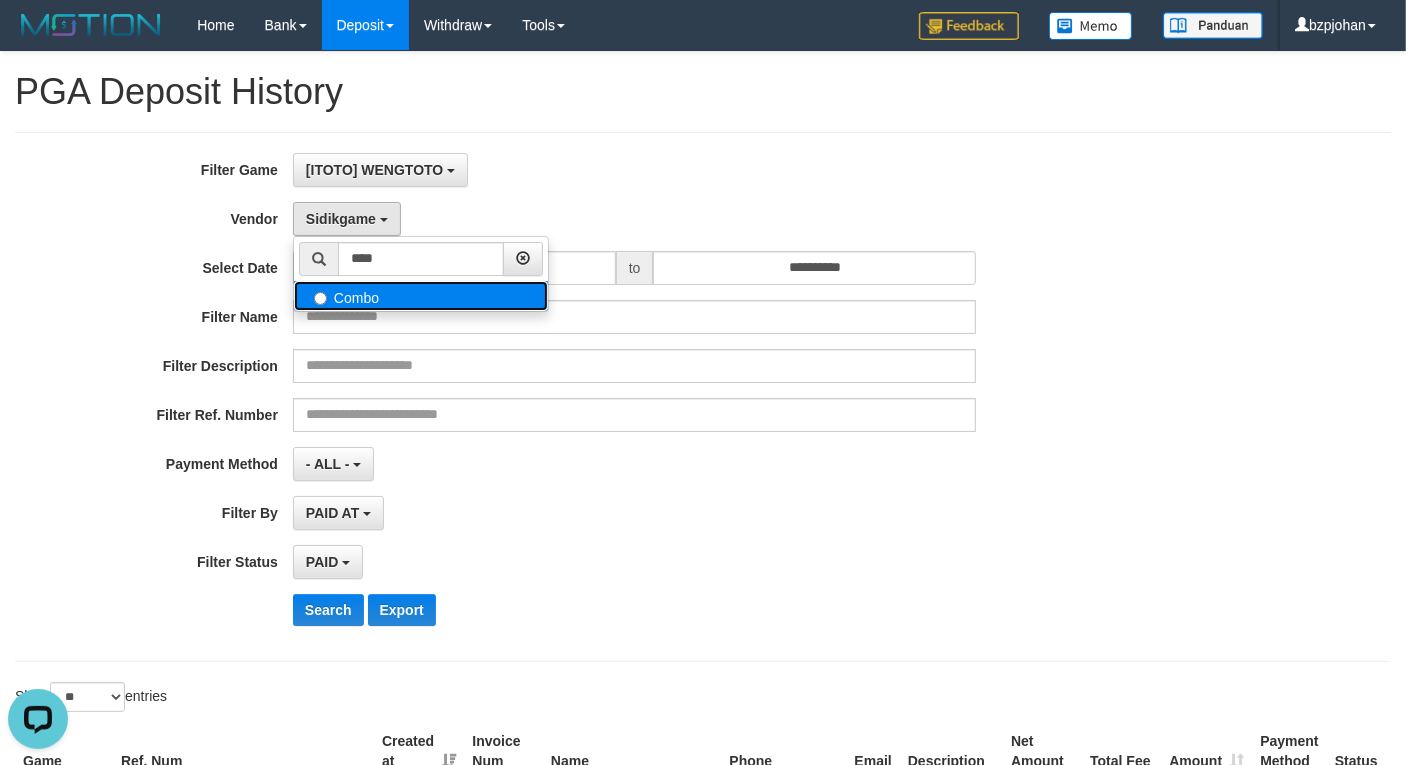 click on "Combo" at bounding box center (421, 296) 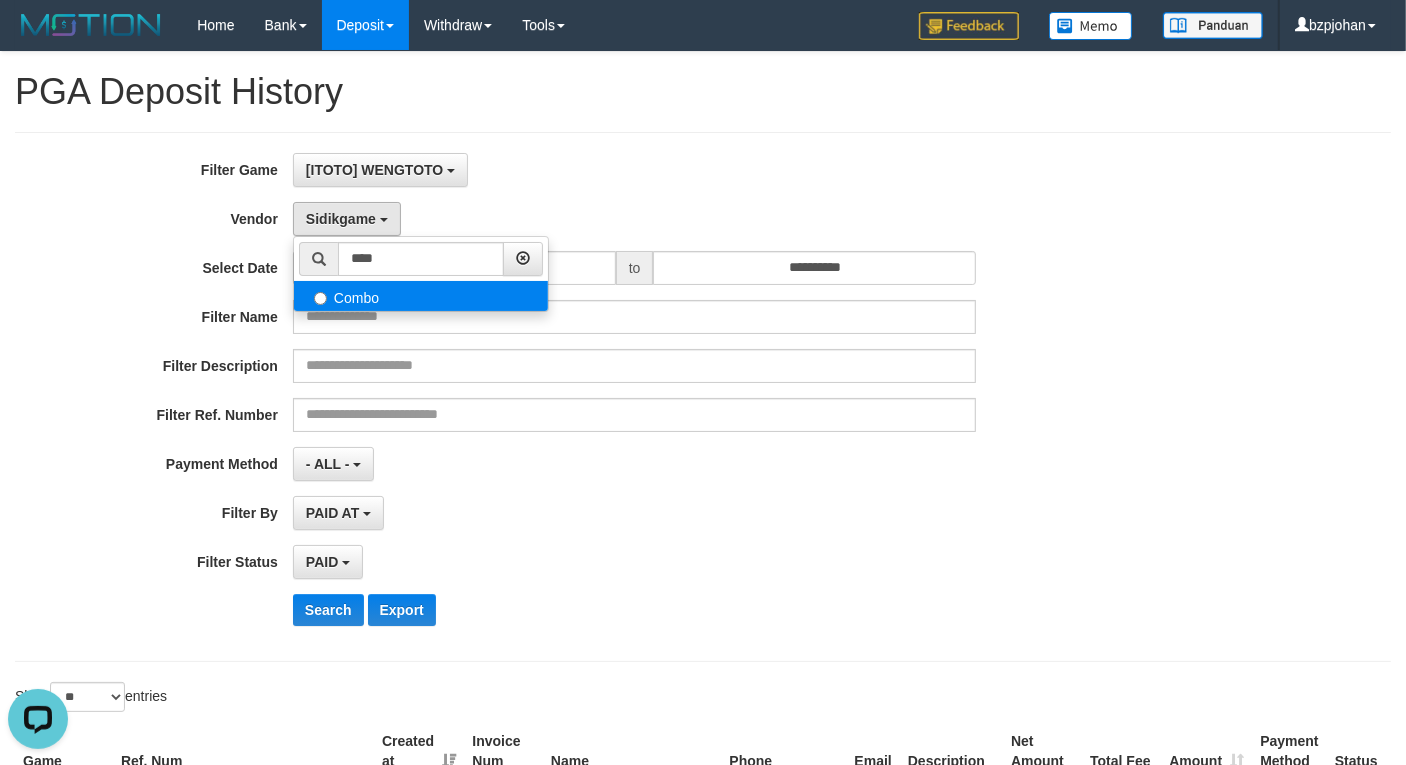 select on "**********" 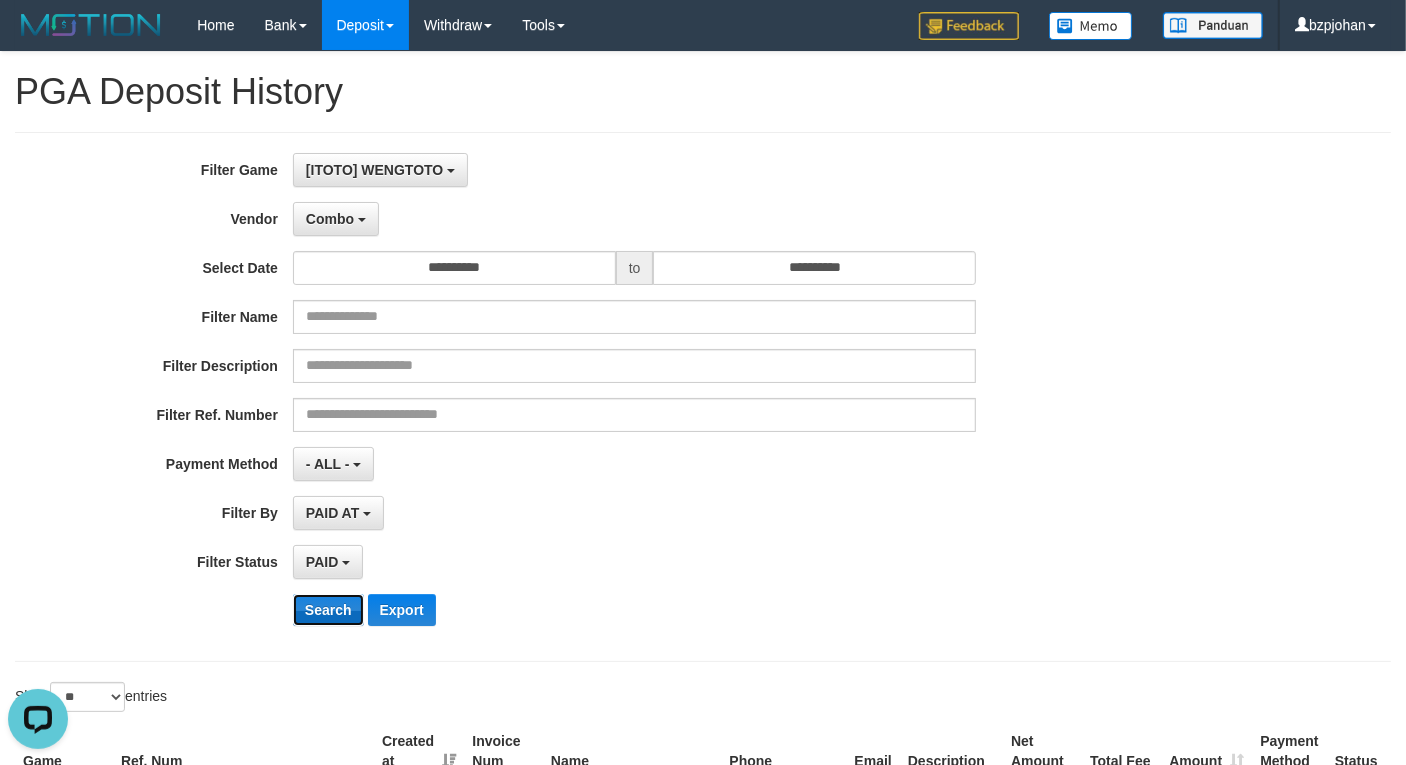 click on "Search" at bounding box center (328, 610) 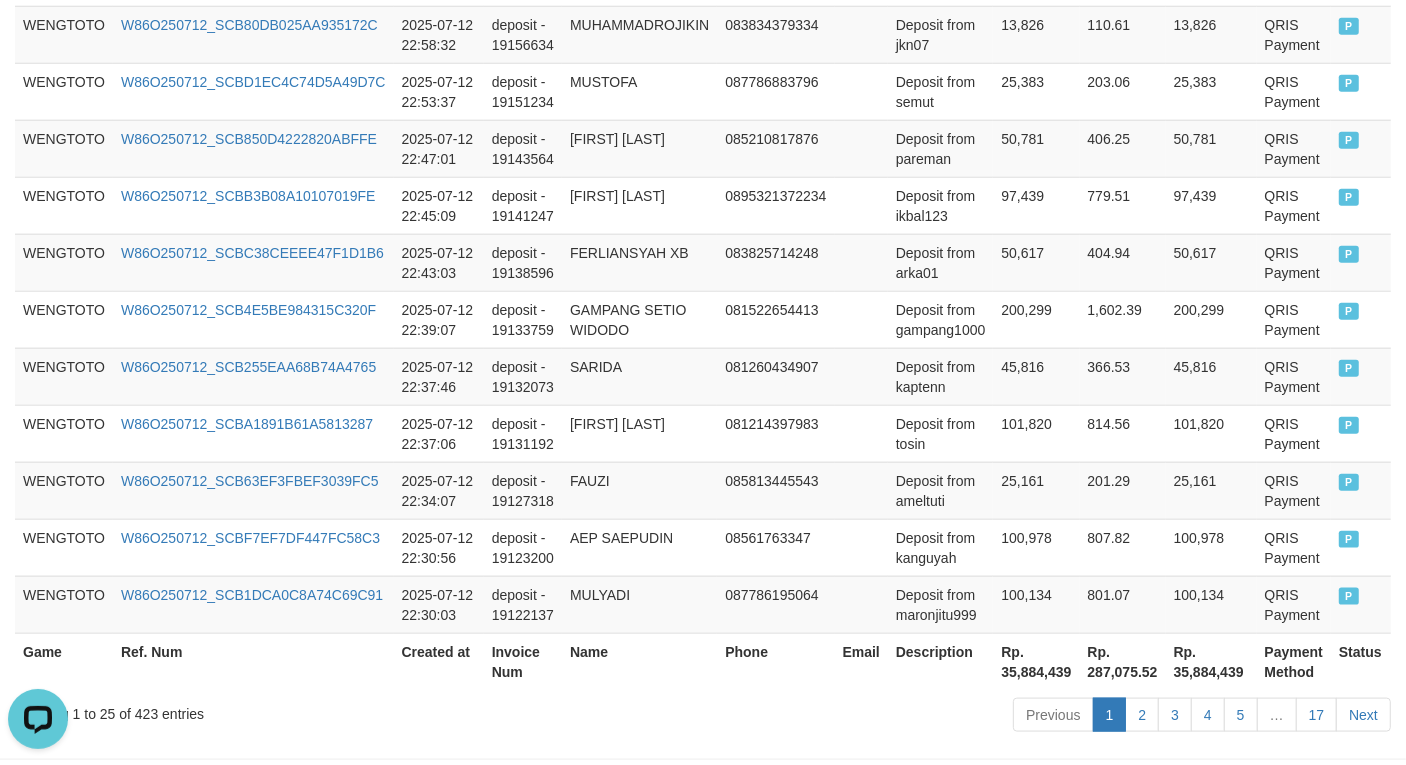 scroll, scrollTop: 1666, scrollLeft: 0, axis: vertical 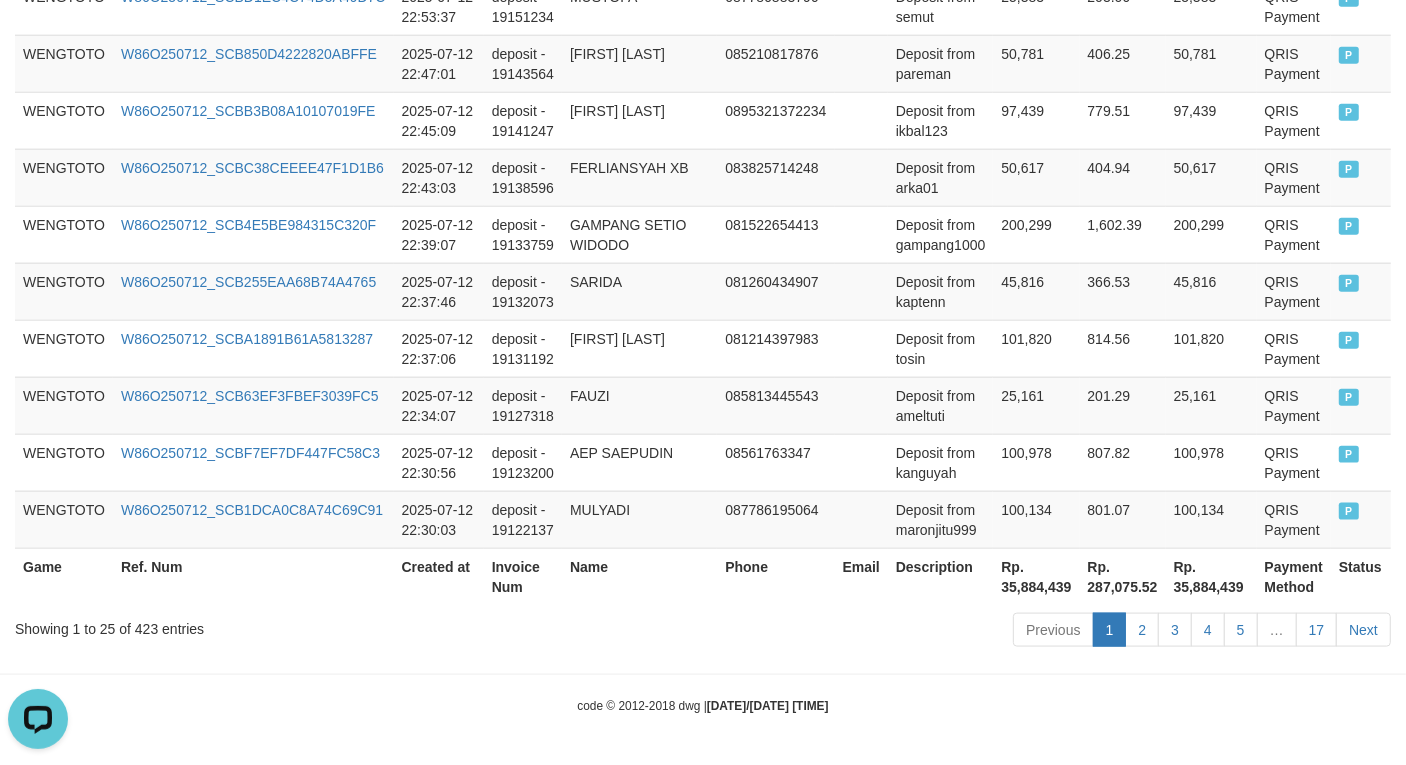 click on "Rp. 35,884,439" at bounding box center [1036, 576] 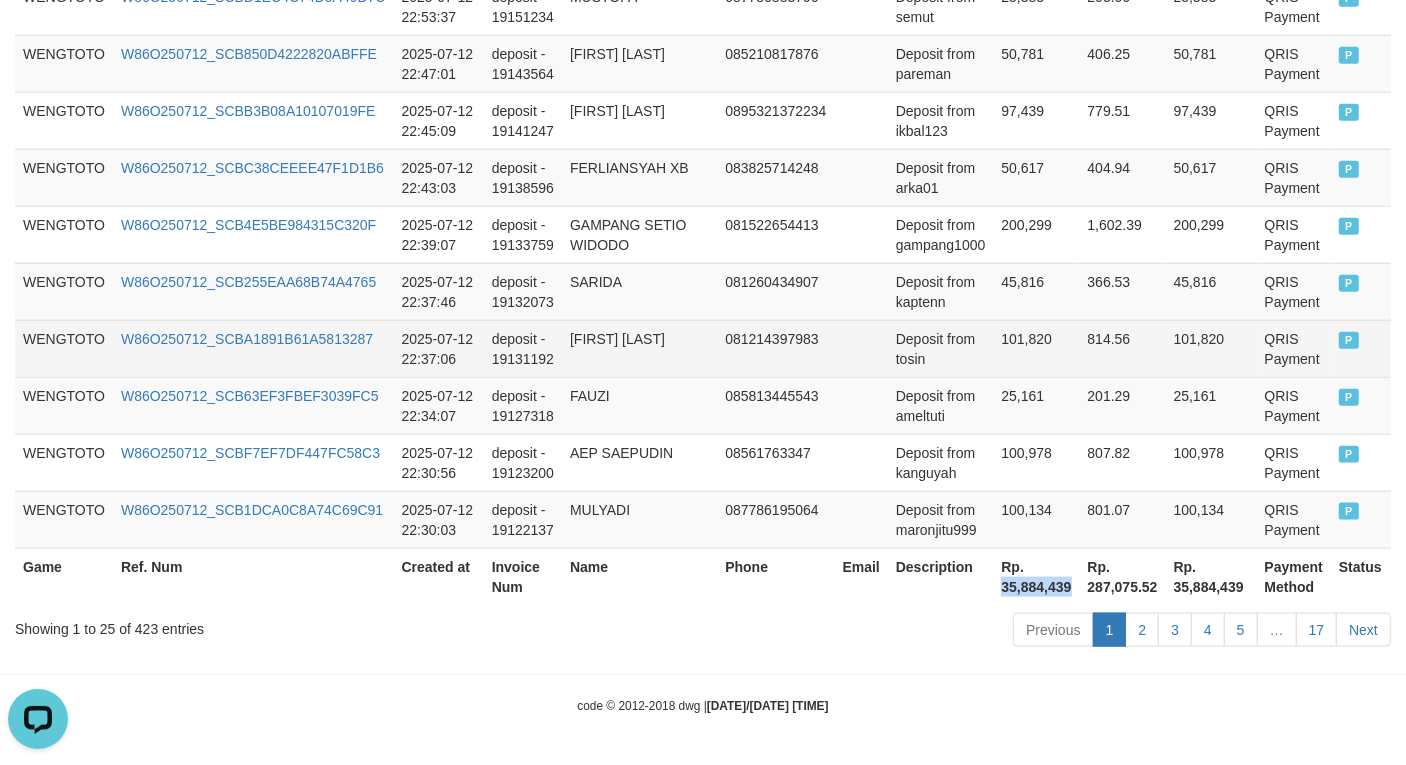 drag, startPoint x: 1001, startPoint y: 586, endPoint x: 660, endPoint y: 351, distance: 414.13284 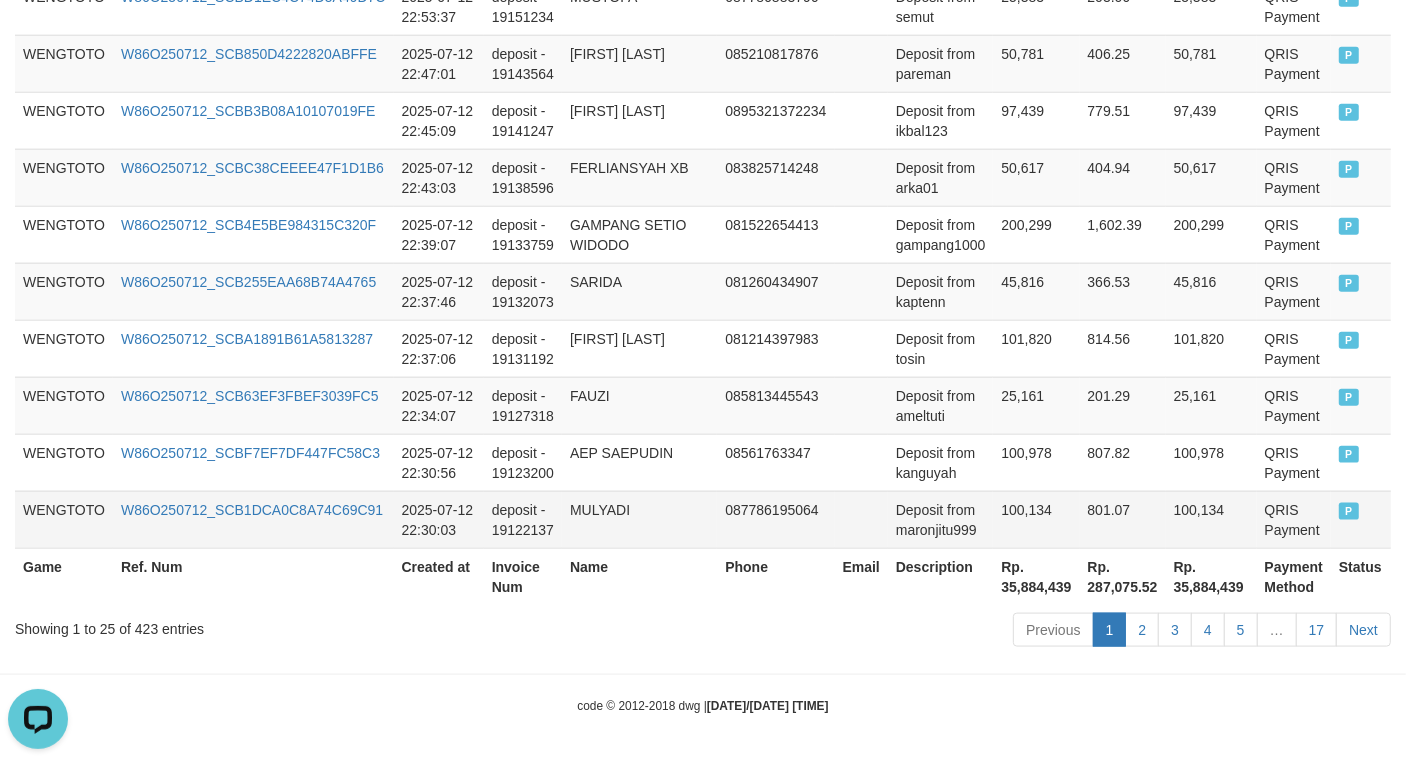 click on "Deposit from maronjitu999" at bounding box center [941, 519] 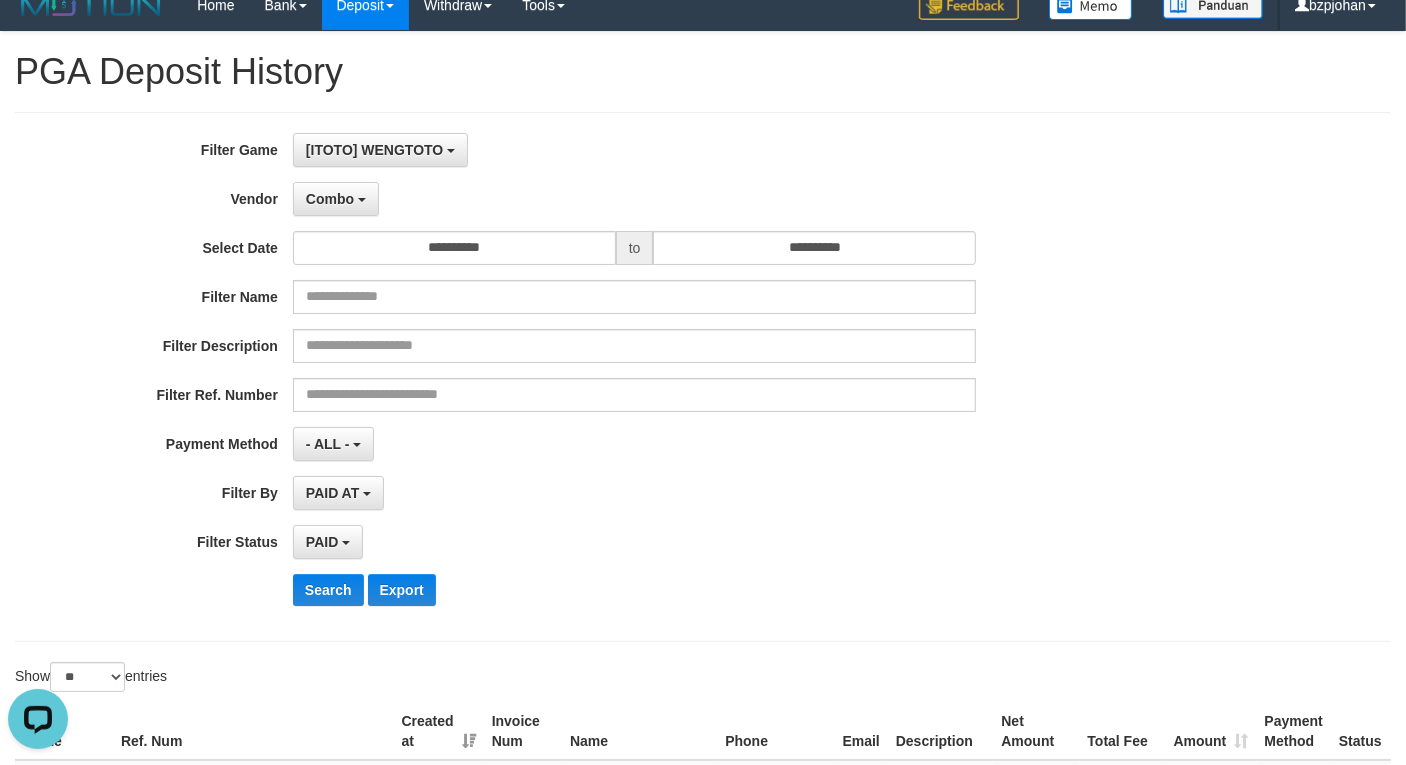 scroll, scrollTop: 0, scrollLeft: 0, axis: both 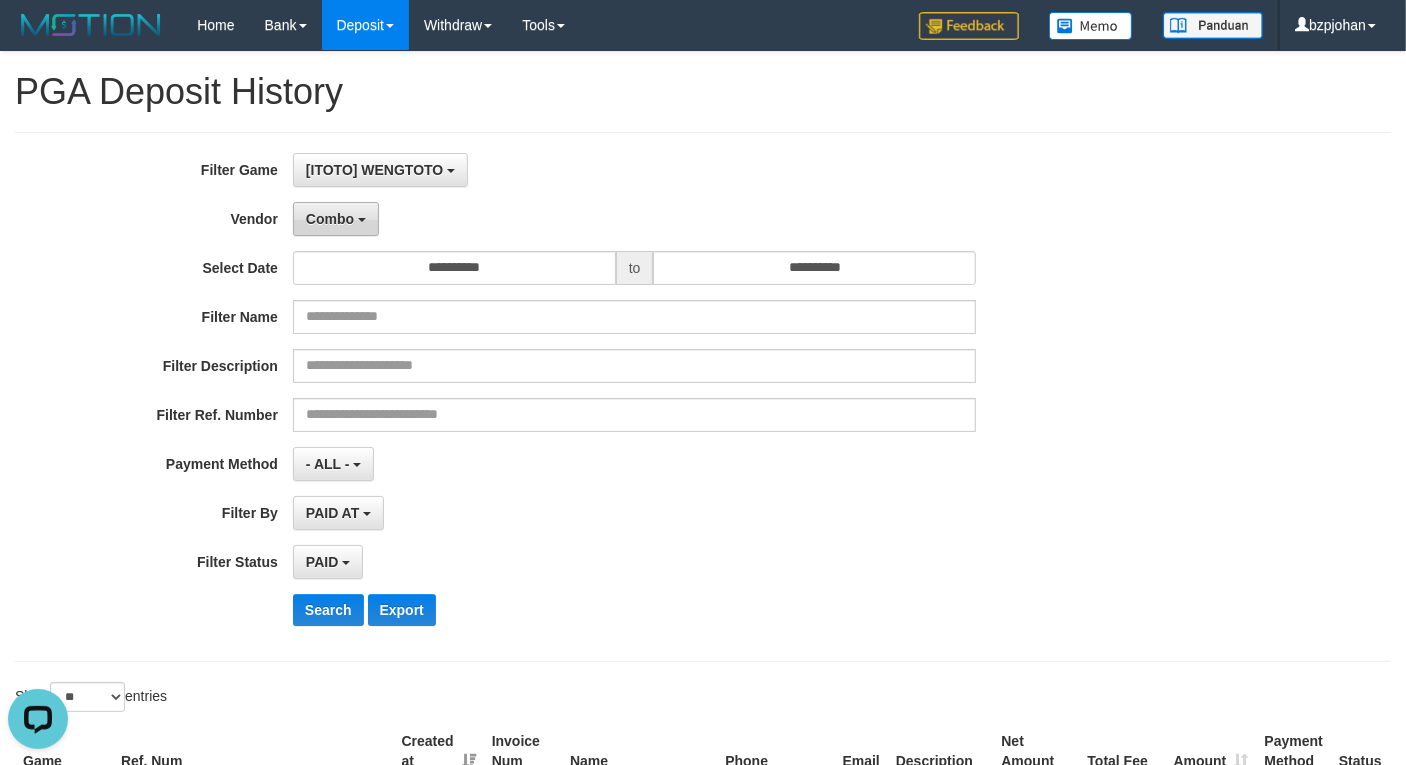click on "Combo" at bounding box center [330, 219] 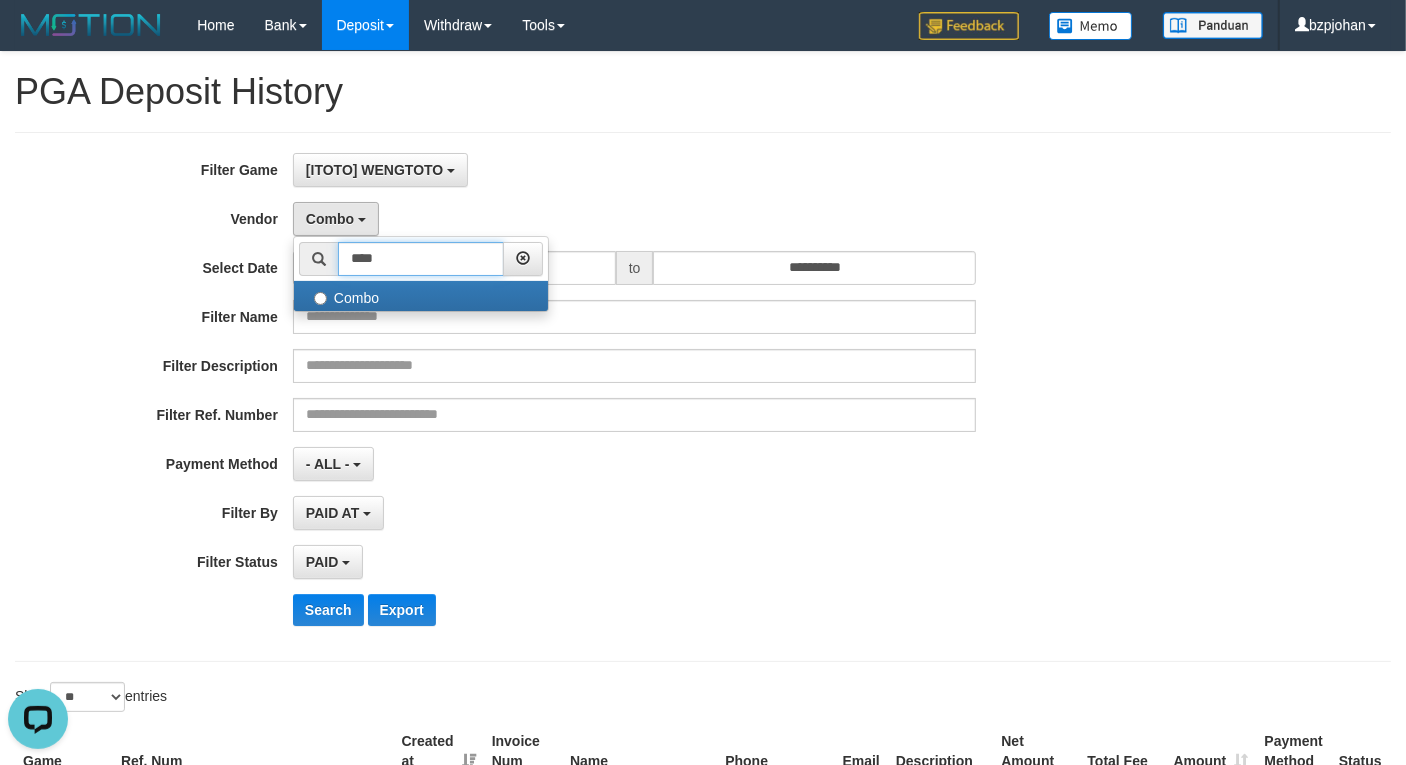 click on "****" at bounding box center (421, 259) 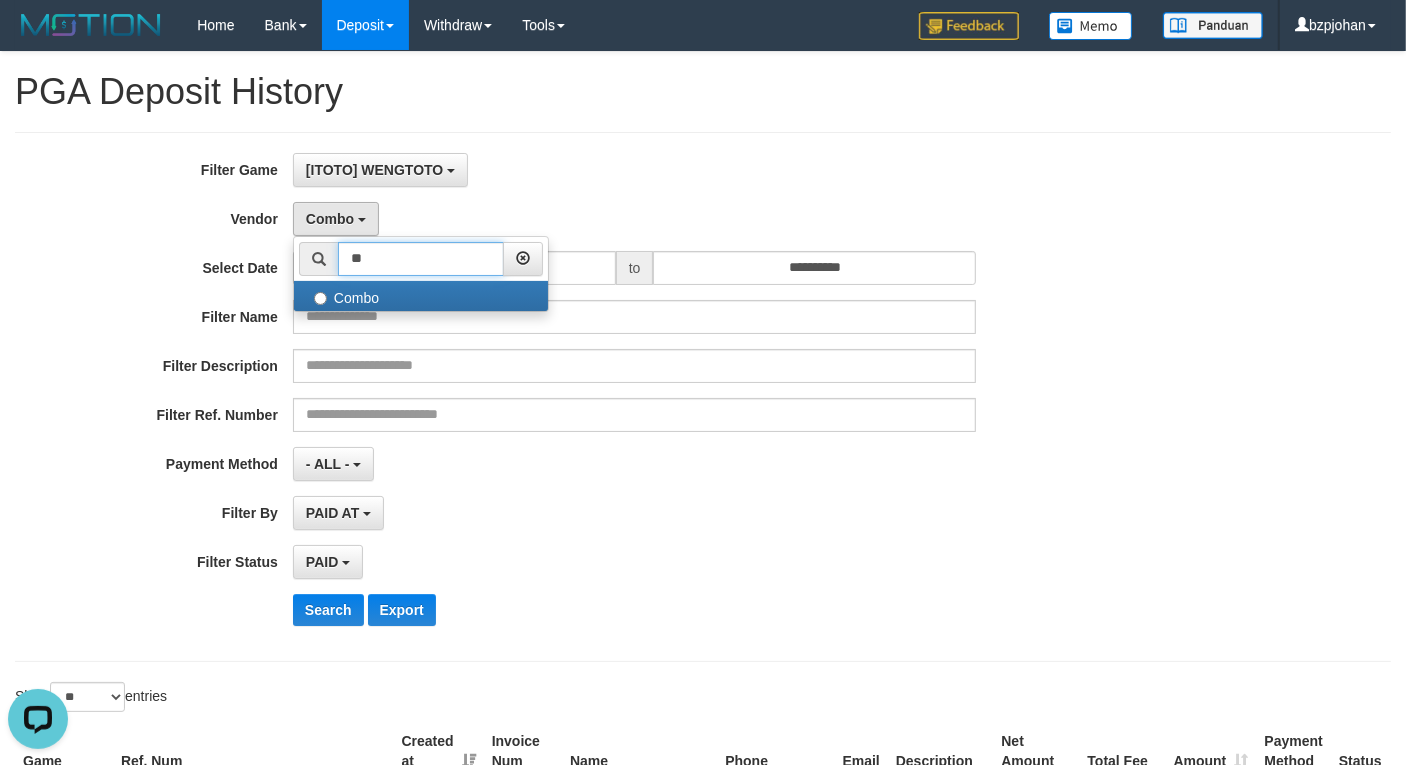 type on "*" 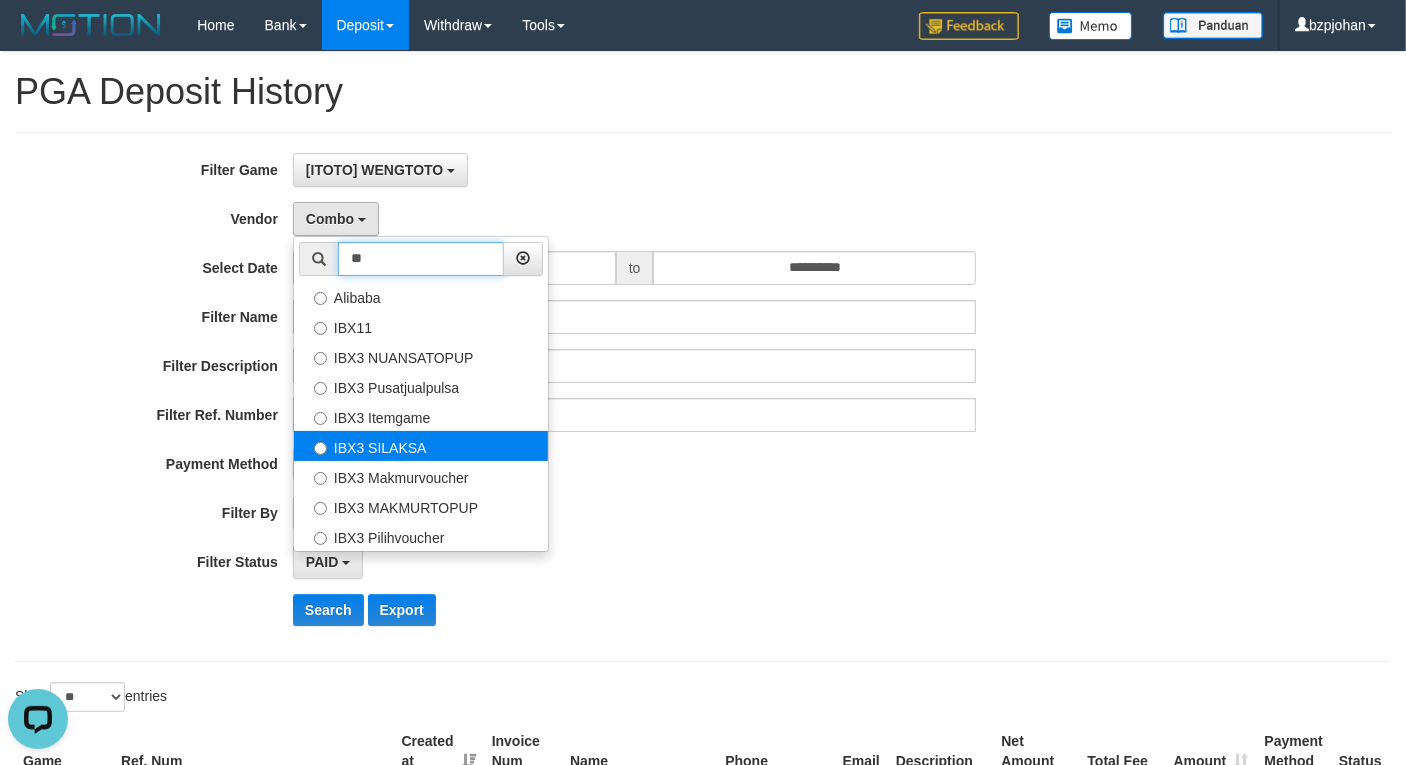 type on "**" 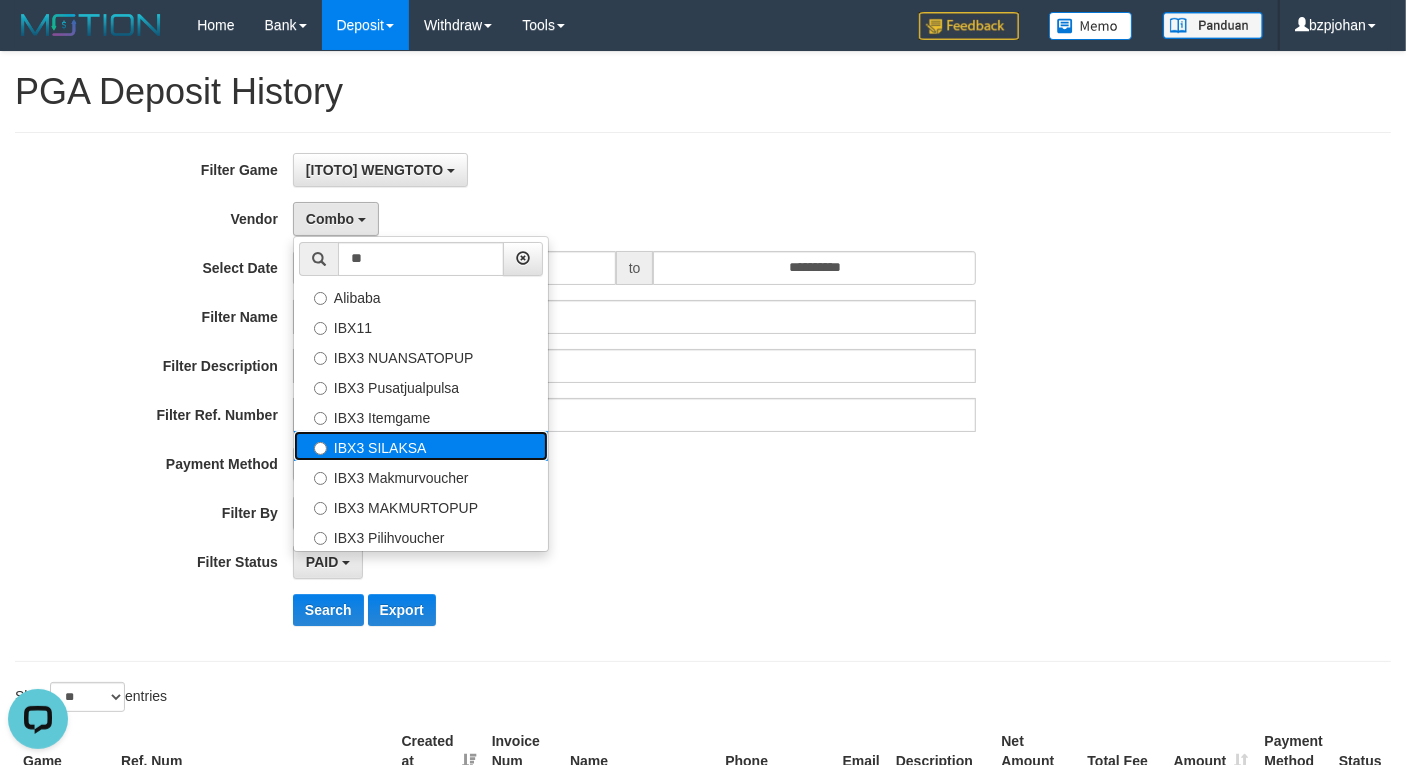 click on "IBX3 SILAKSA" at bounding box center [421, 446] 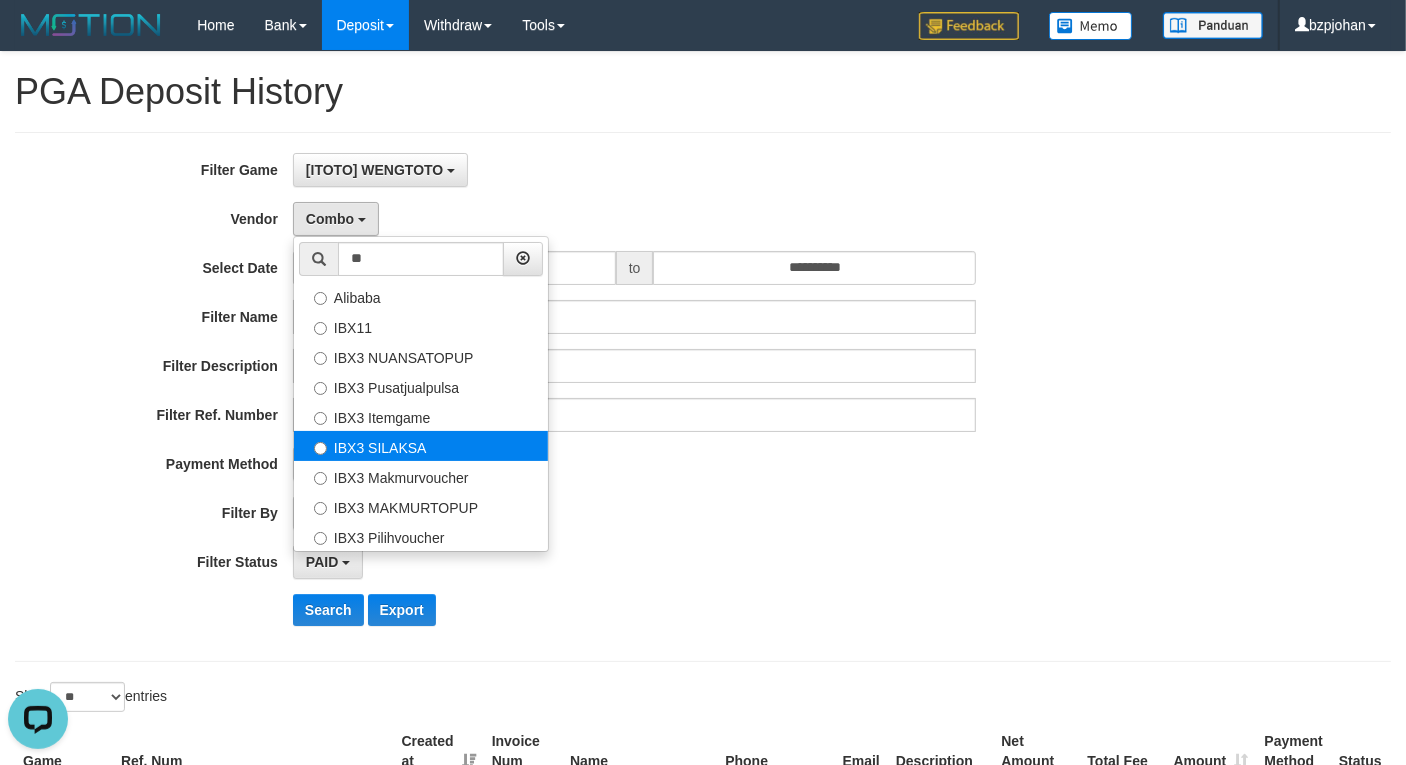 select on "**********" 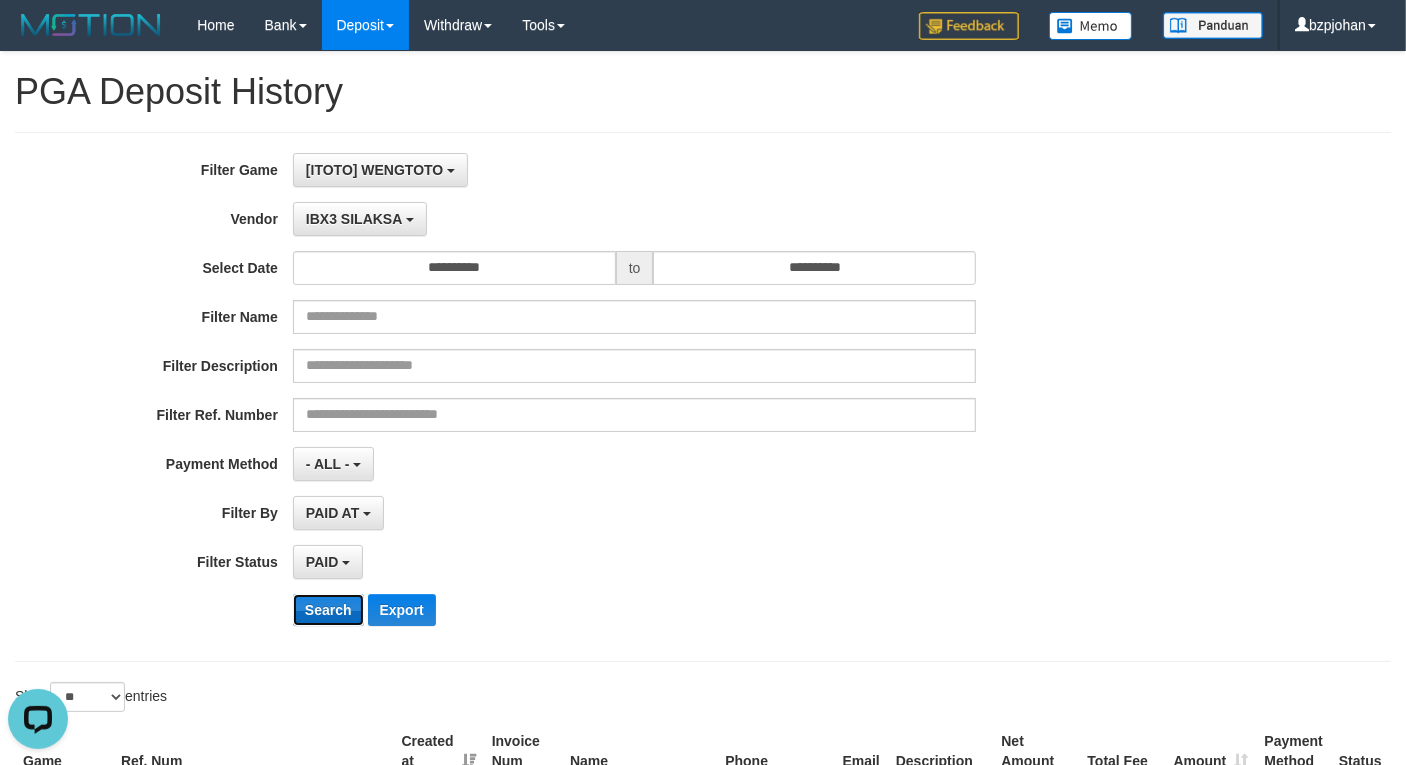 click on "Search" at bounding box center [328, 610] 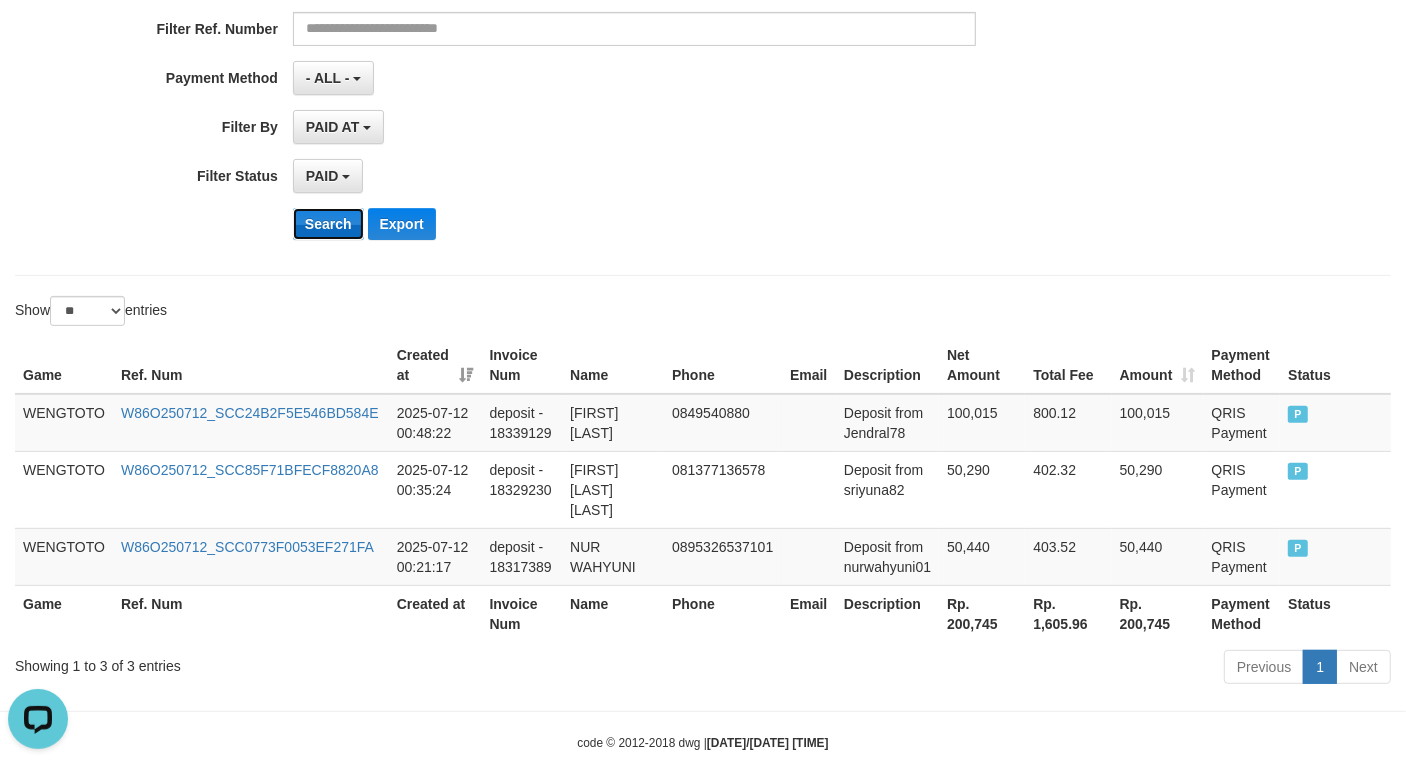 scroll, scrollTop: 406, scrollLeft: 0, axis: vertical 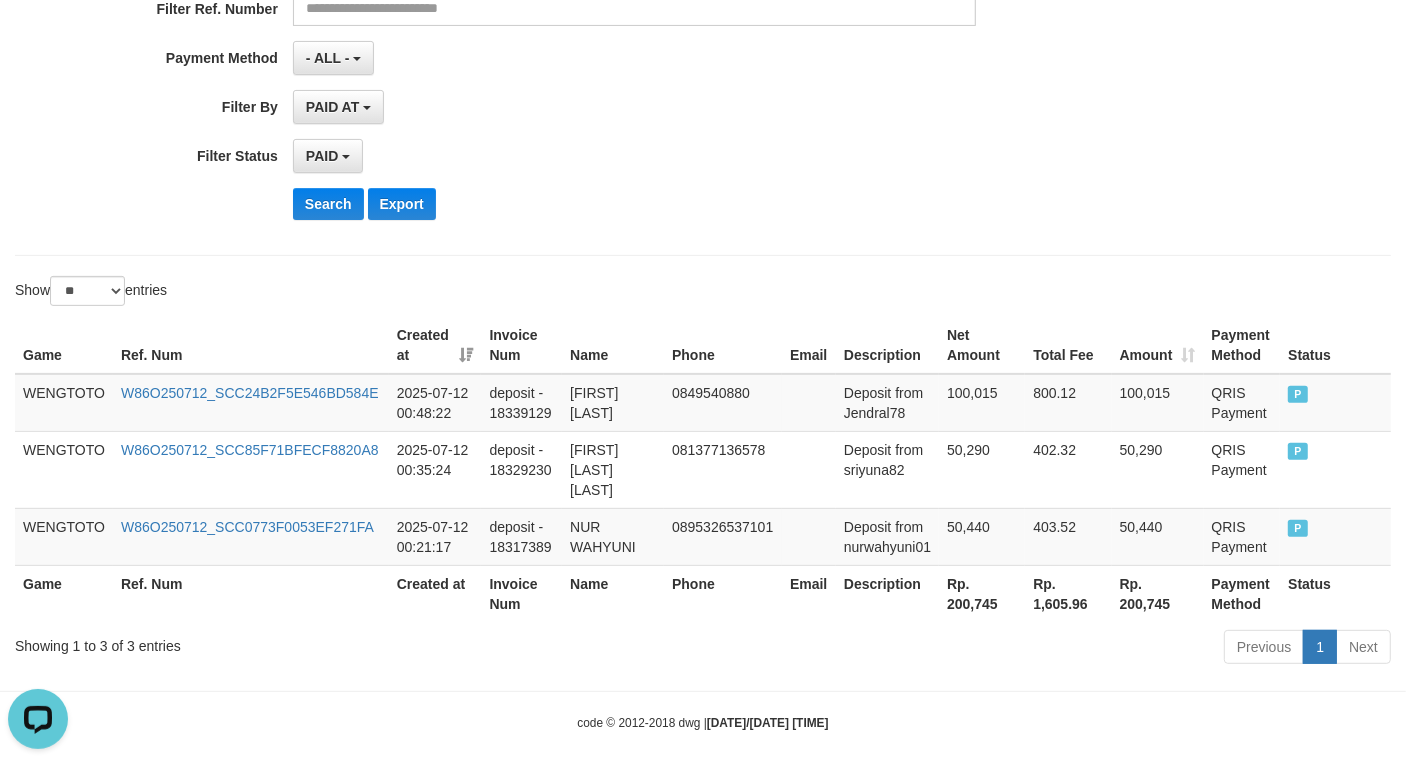 click on "**********" at bounding box center [586, -9] 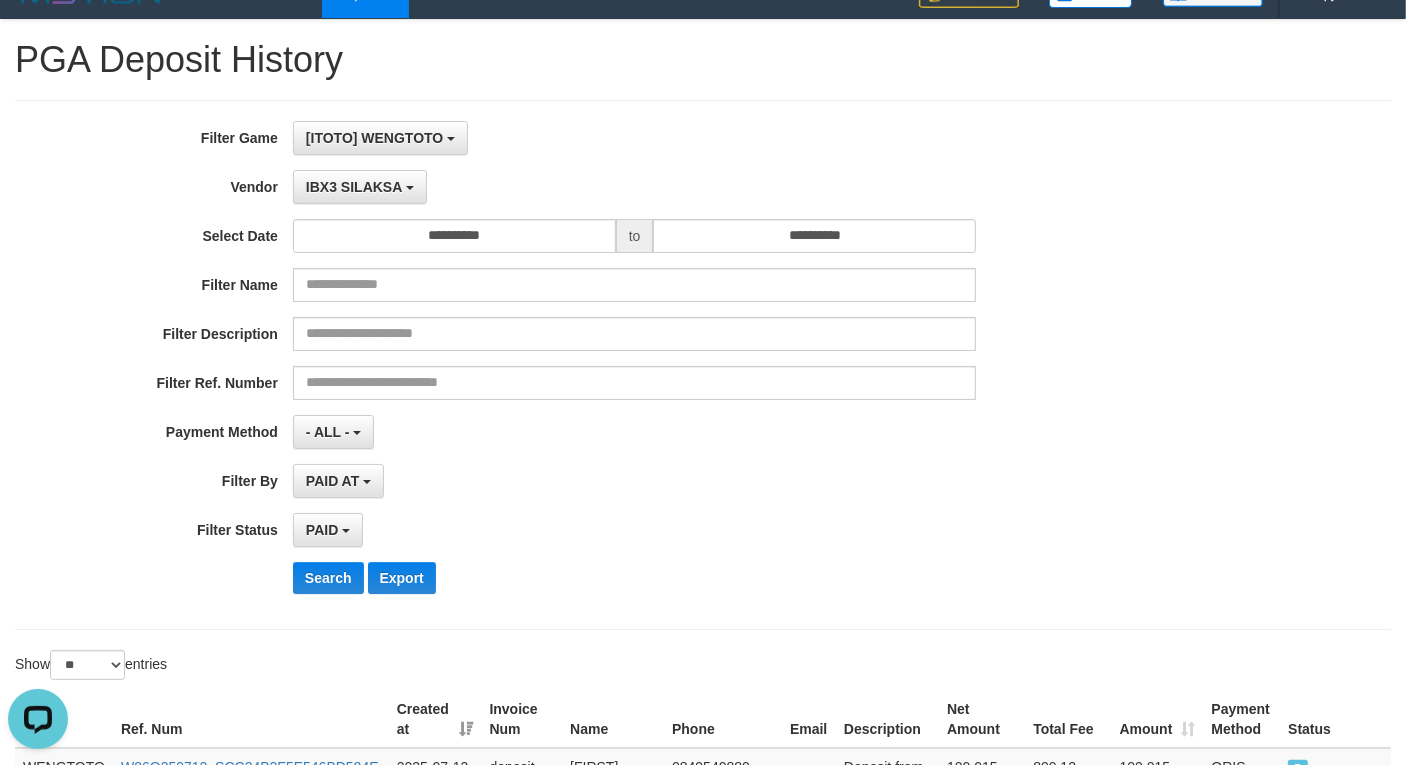 scroll, scrollTop: 31, scrollLeft: 0, axis: vertical 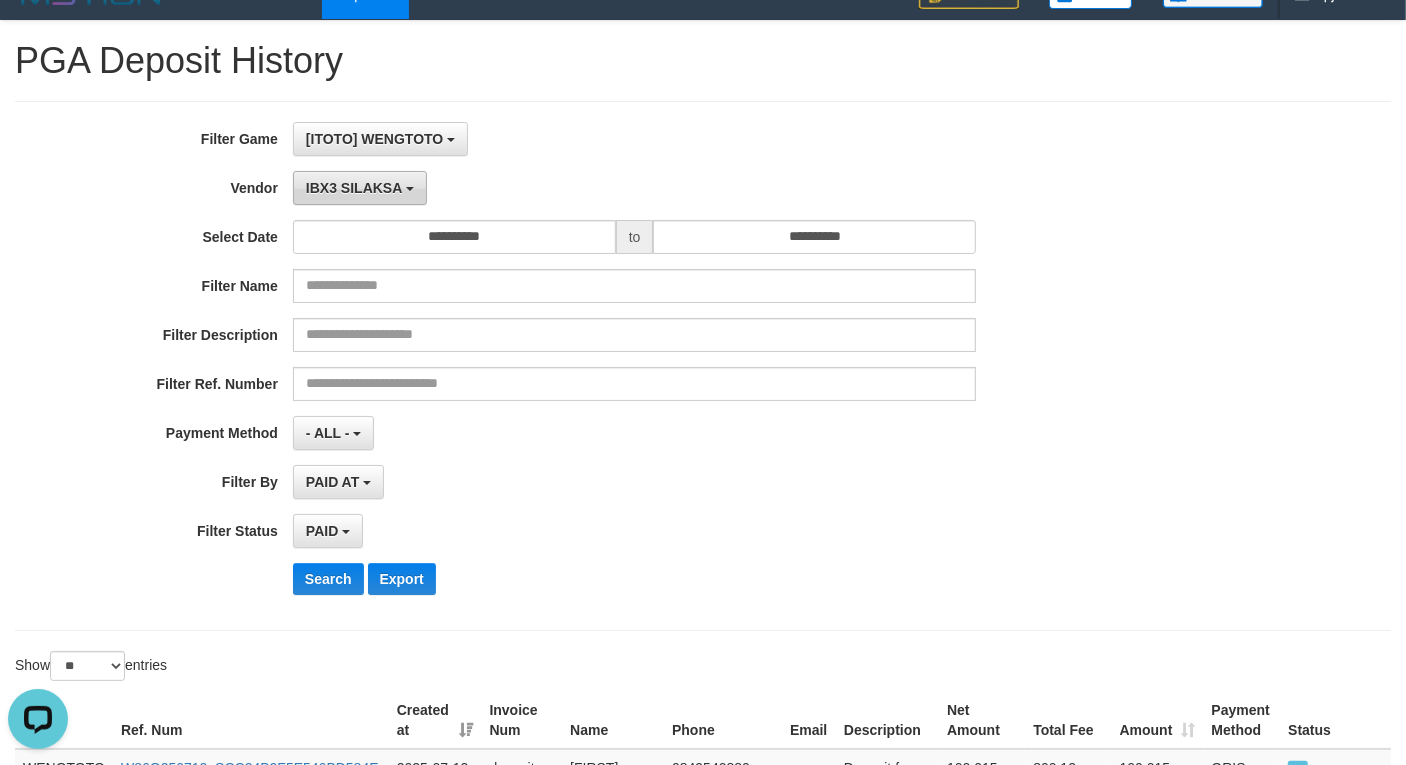 click on "IBX3 SILAKSA" at bounding box center (354, 188) 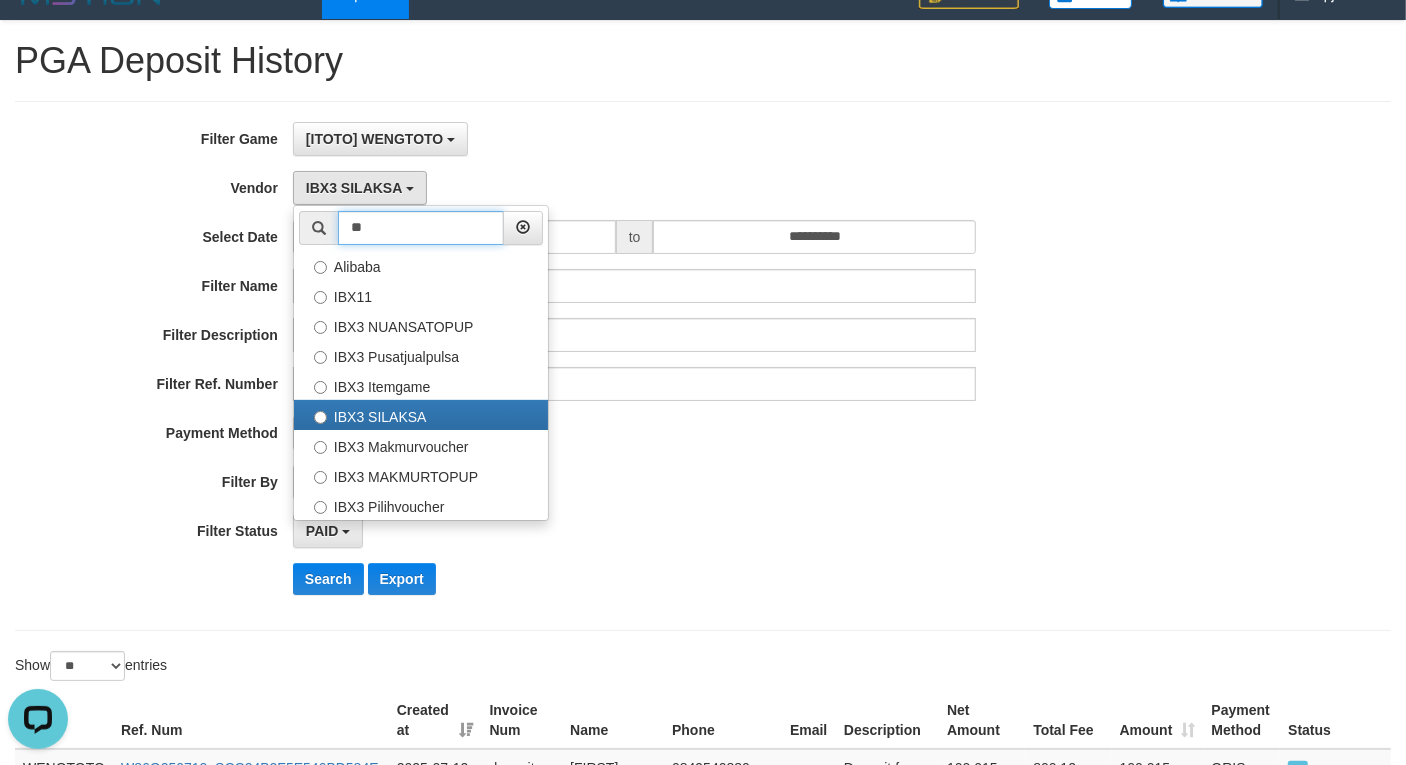 click on "**" at bounding box center [421, 228] 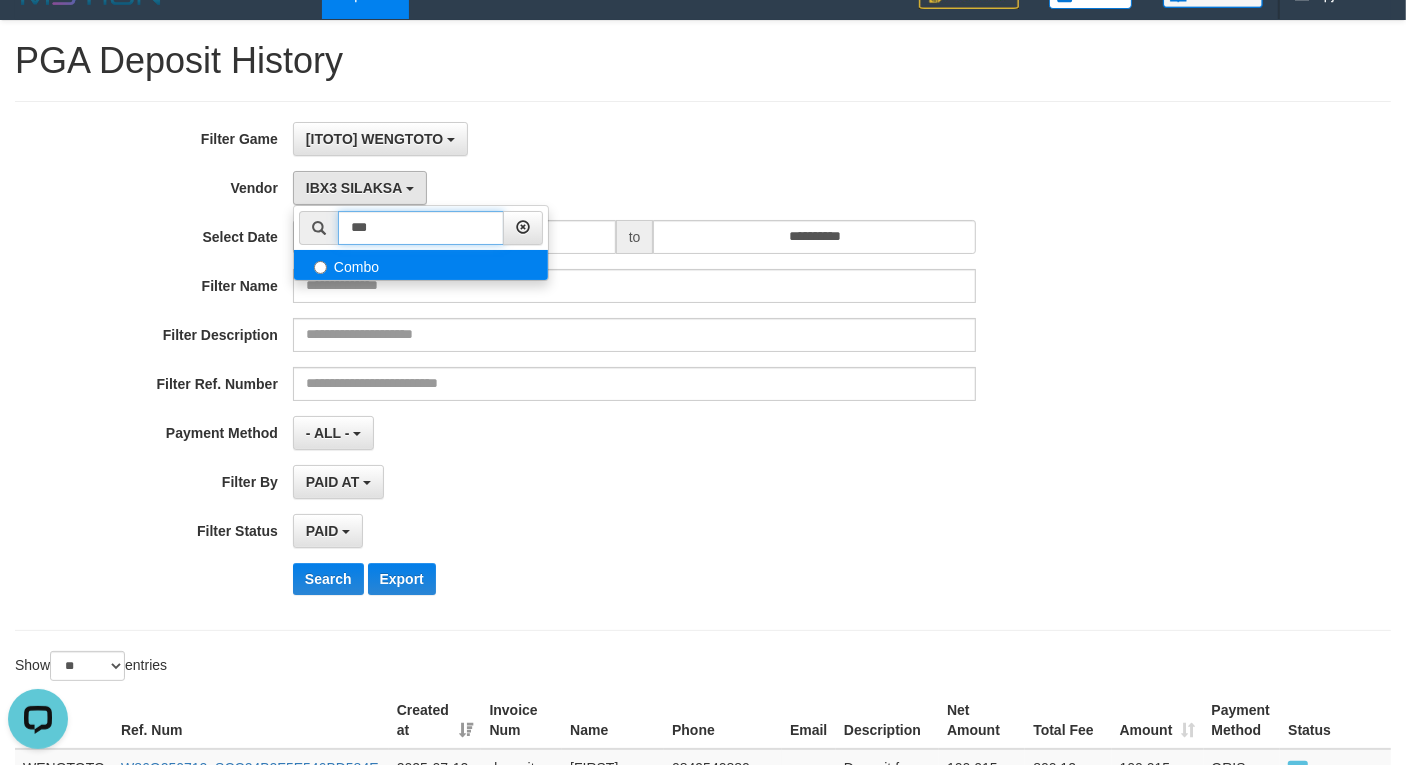 type on "***" 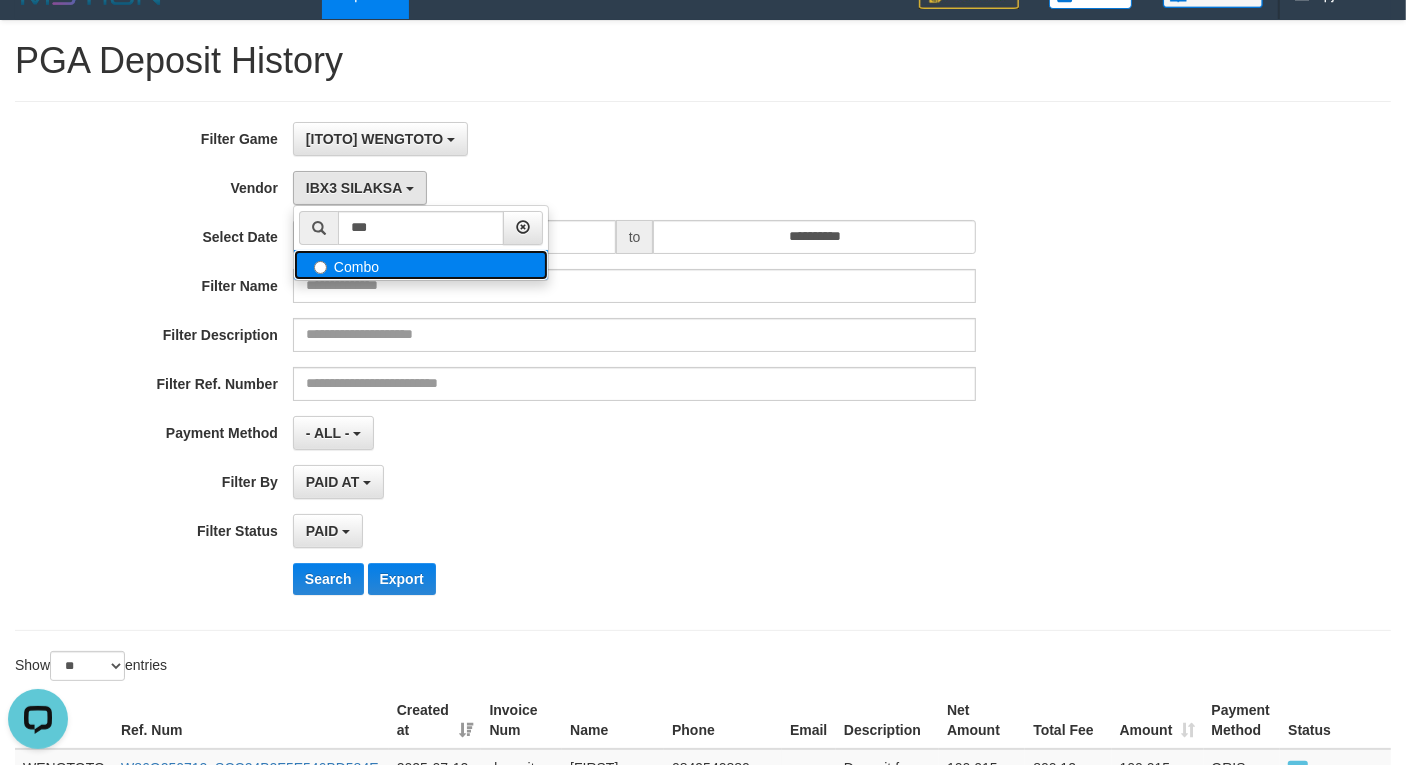 click on "Combo" at bounding box center (421, 265) 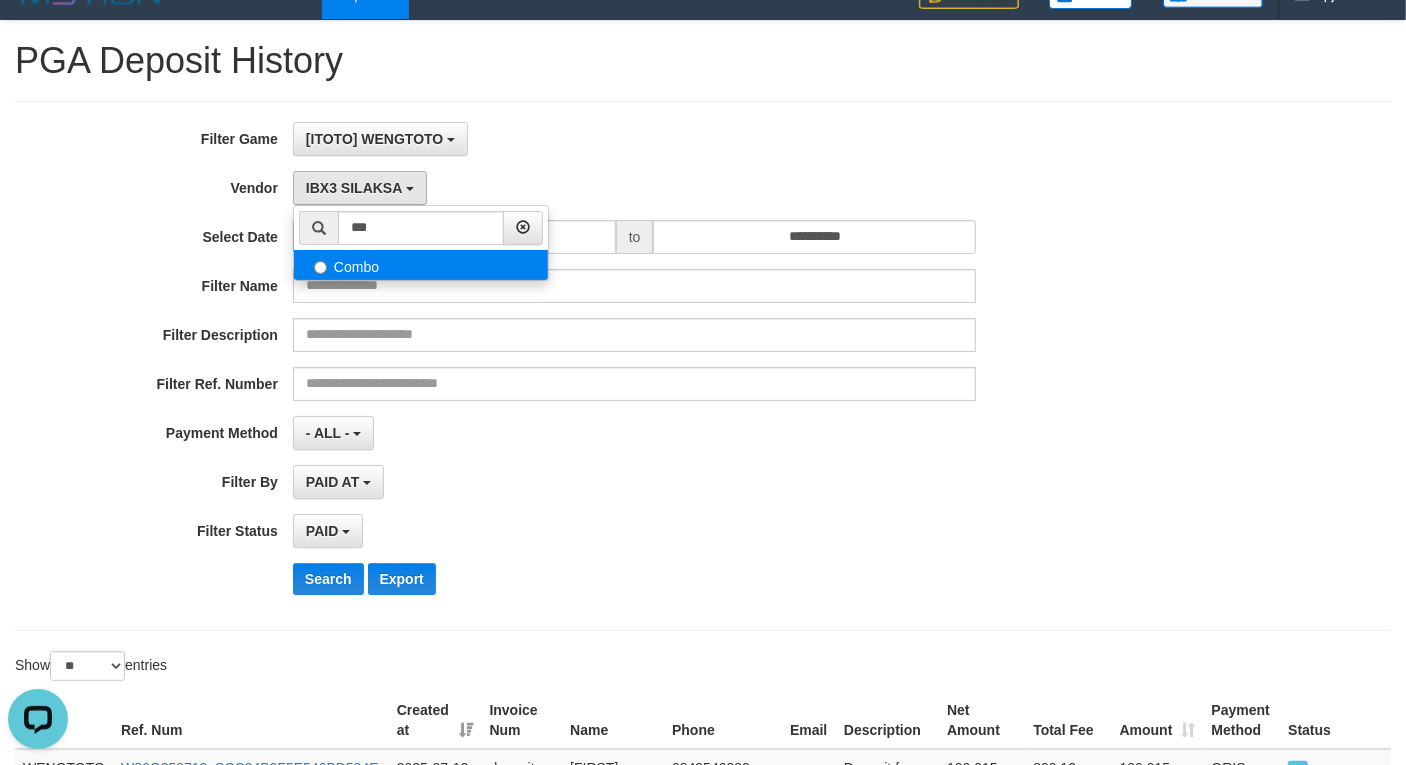 select on "**********" 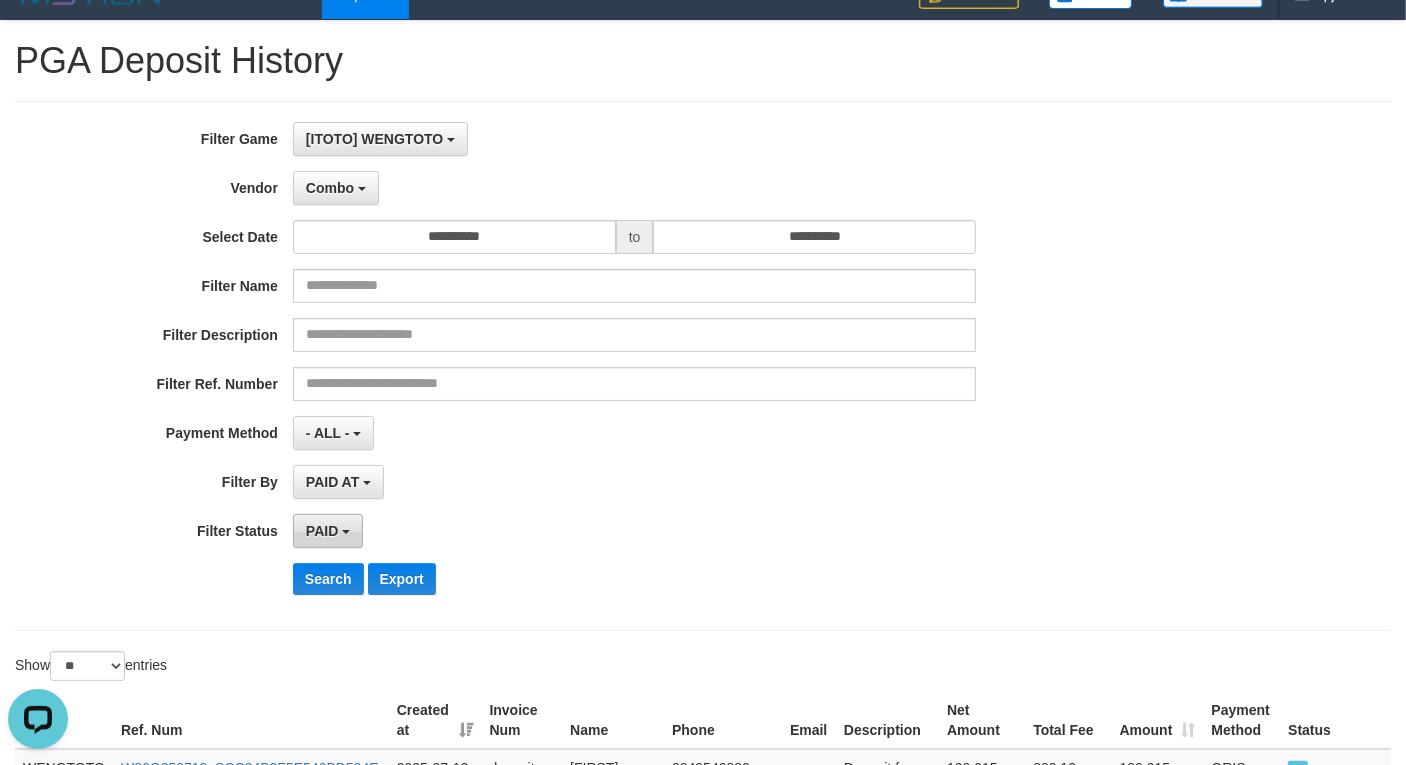 drag, startPoint x: 655, startPoint y: 541, endPoint x: 331, endPoint y: 532, distance: 324.12497 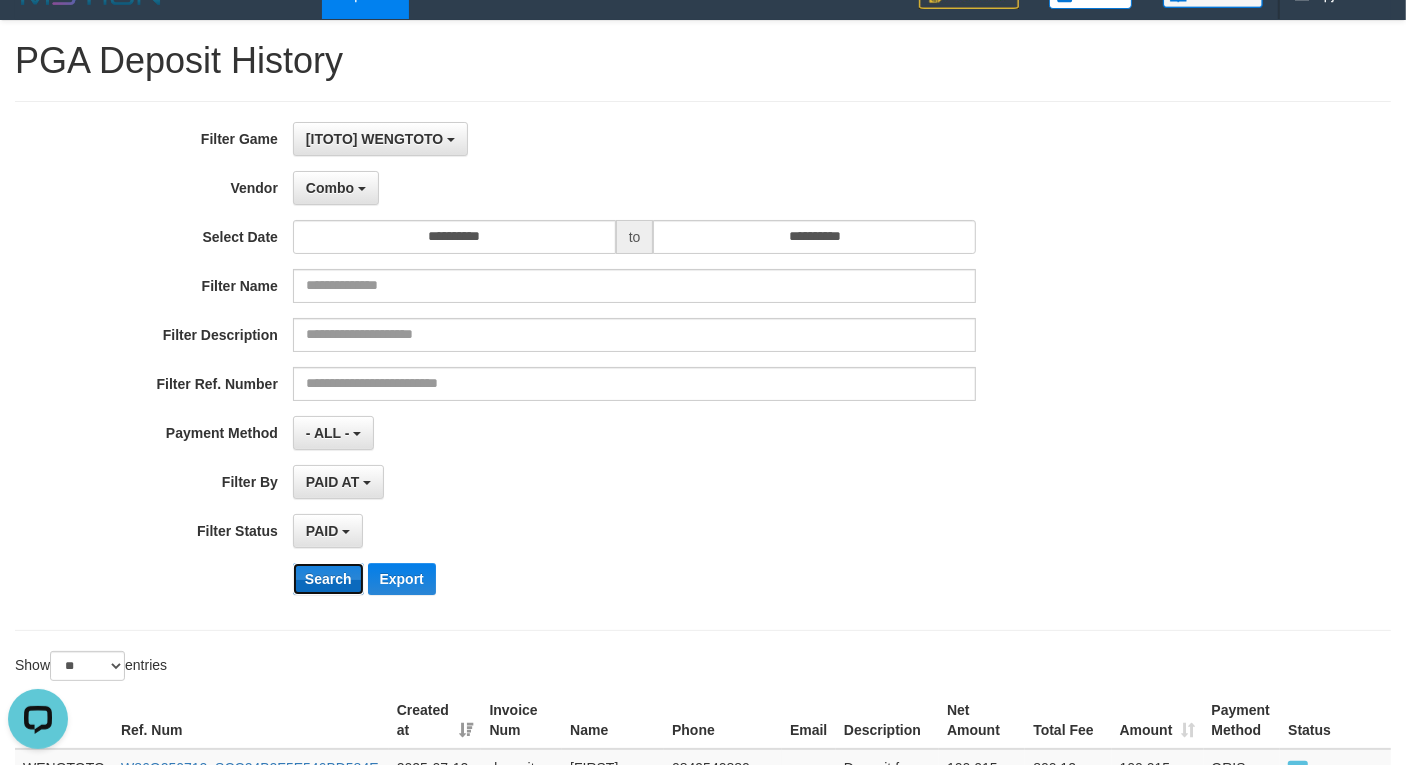click on "Search" at bounding box center (328, 579) 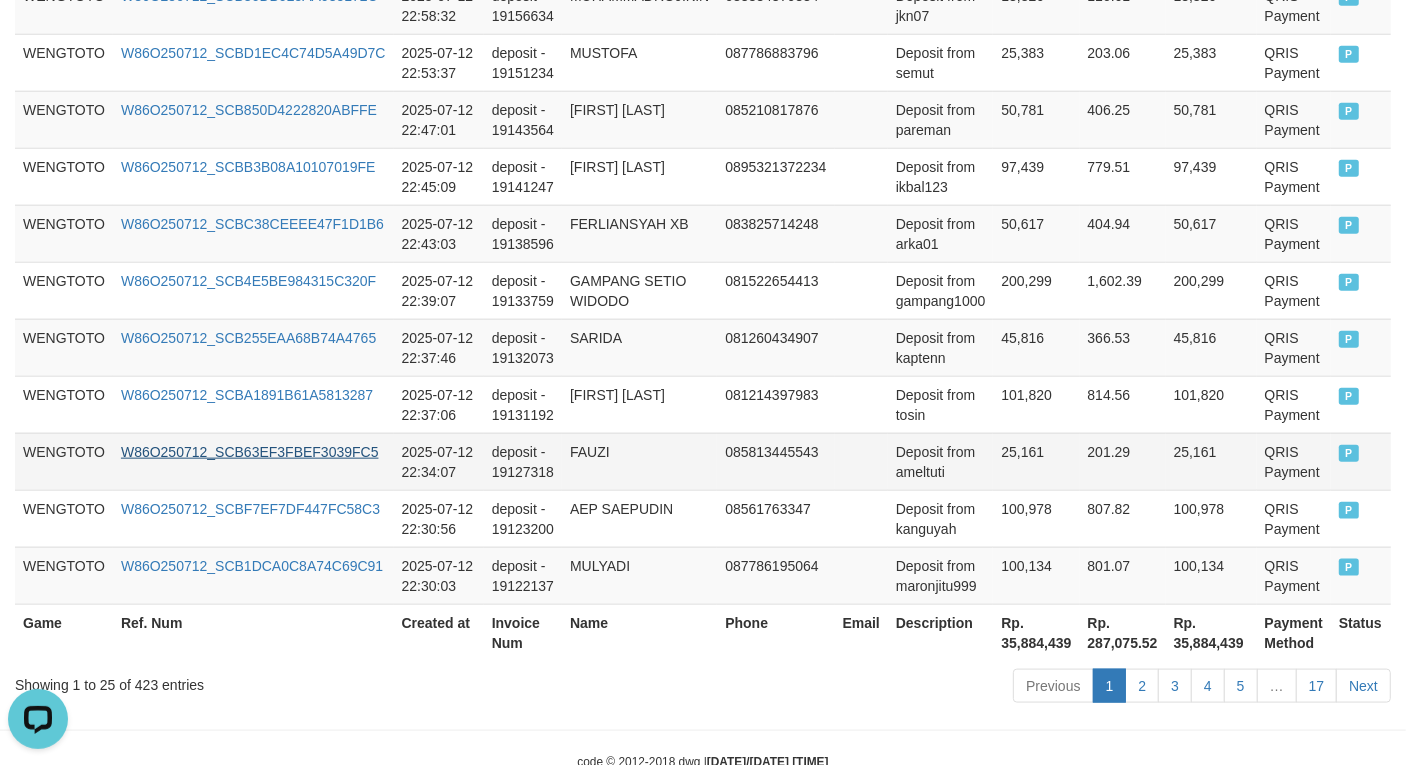scroll, scrollTop: 1666, scrollLeft: 0, axis: vertical 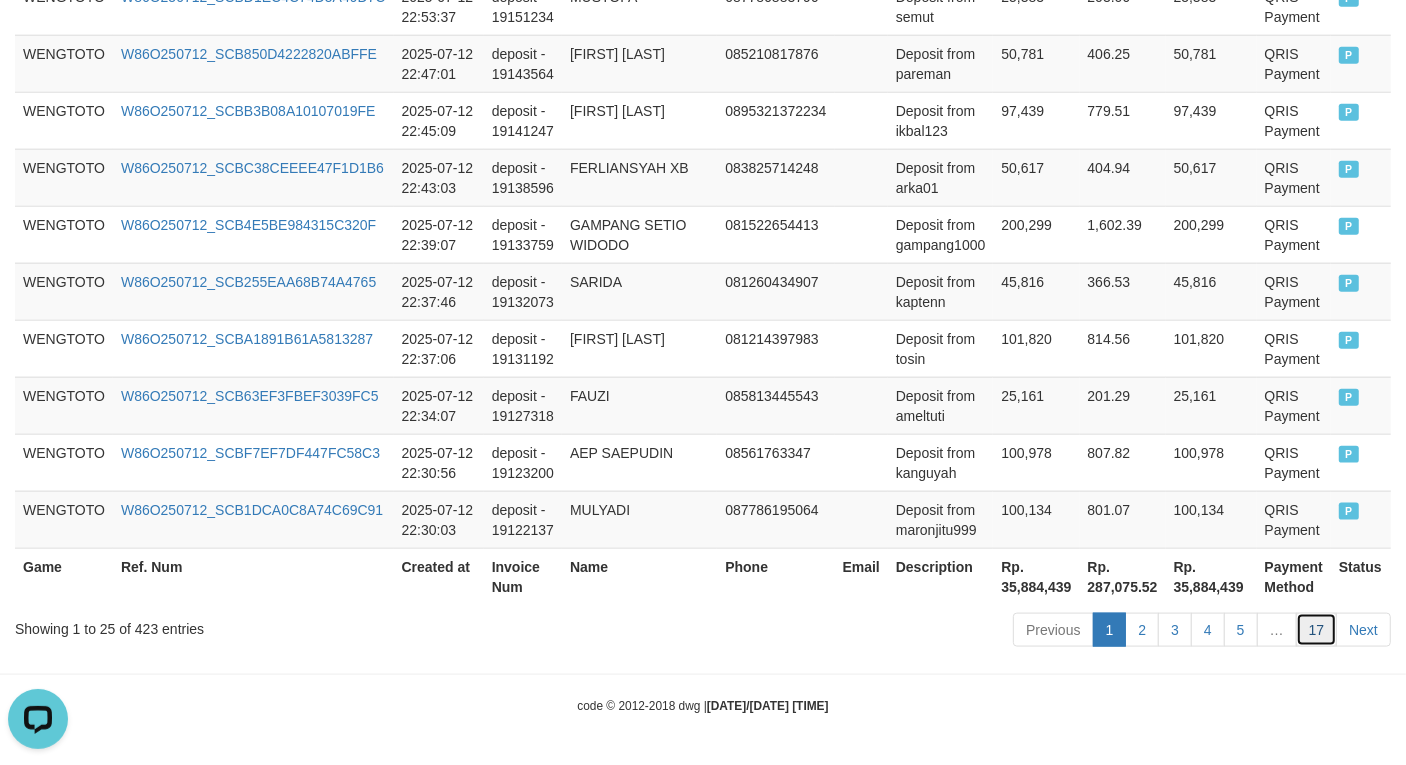 click on "17" at bounding box center (1317, 630) 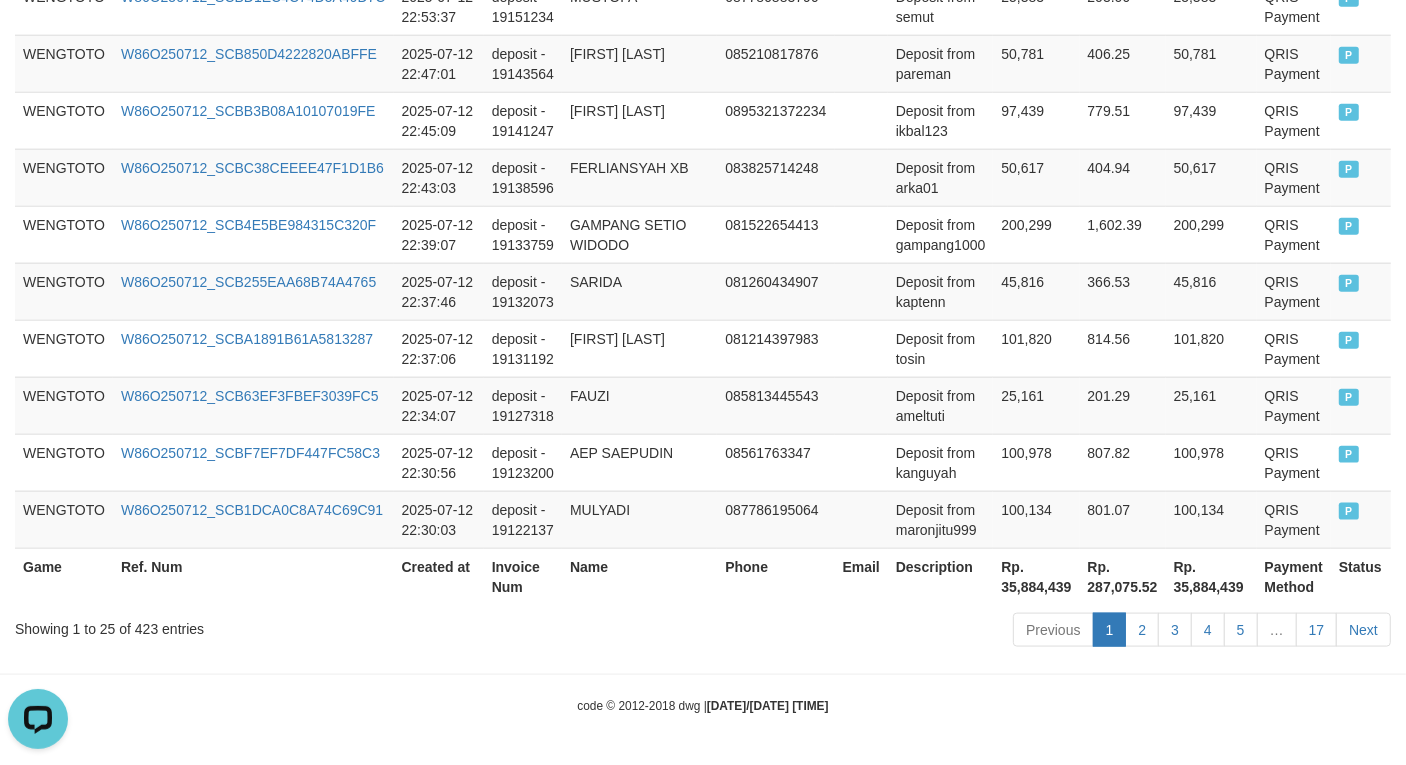 scroll, scrollTop: 1551, scrollLeft: 0, axis: vertical 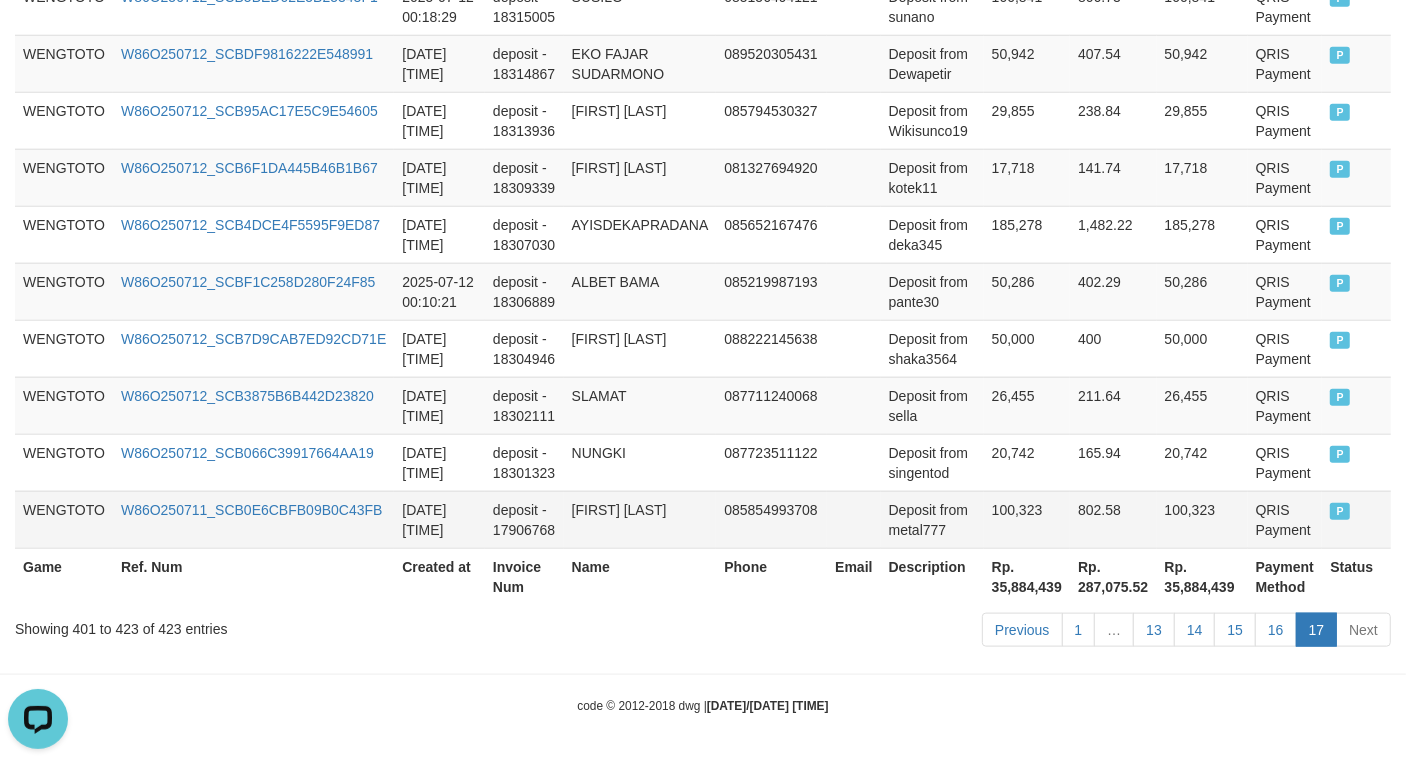 click on "Deposit from metal777" at bounding box center (932, 519) 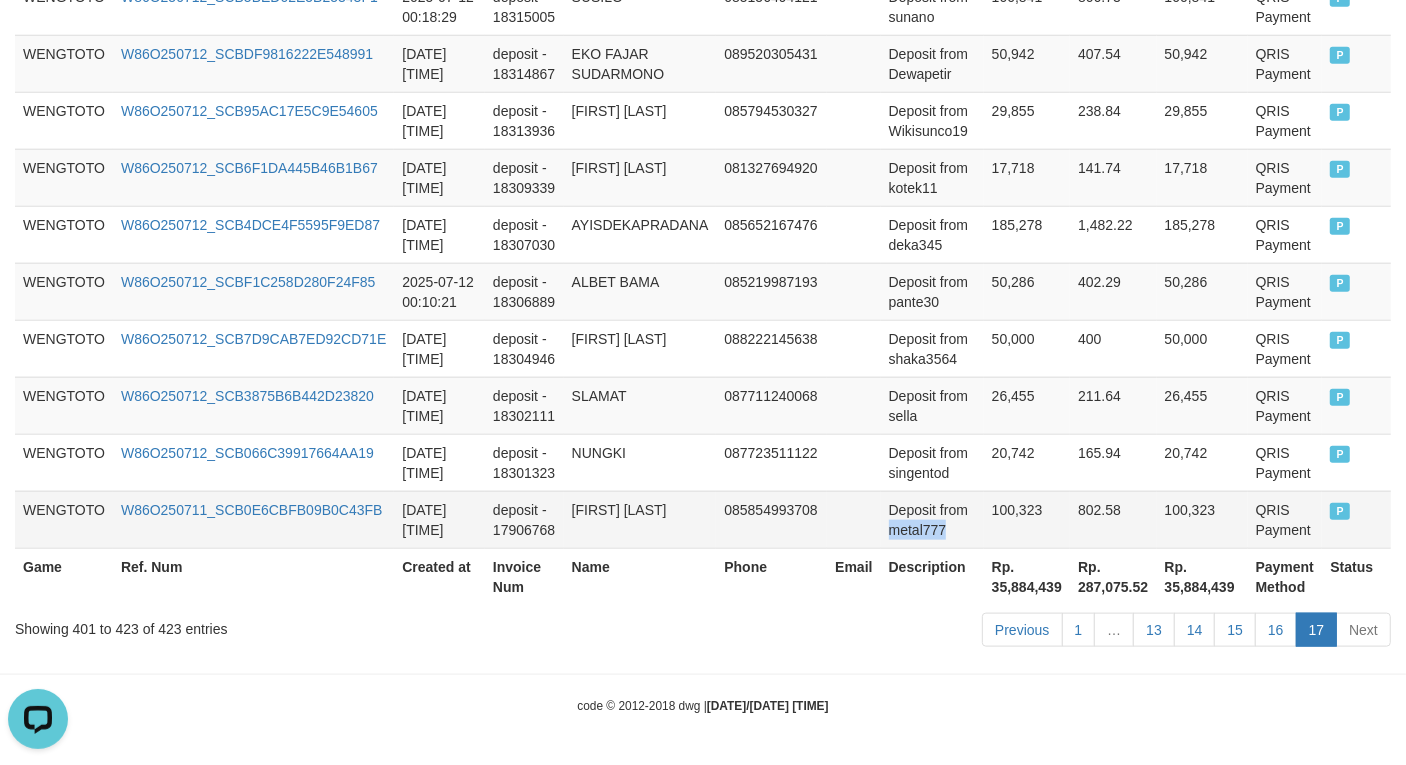 click on "Deposit from metal777" at bounding box center [932, 519] 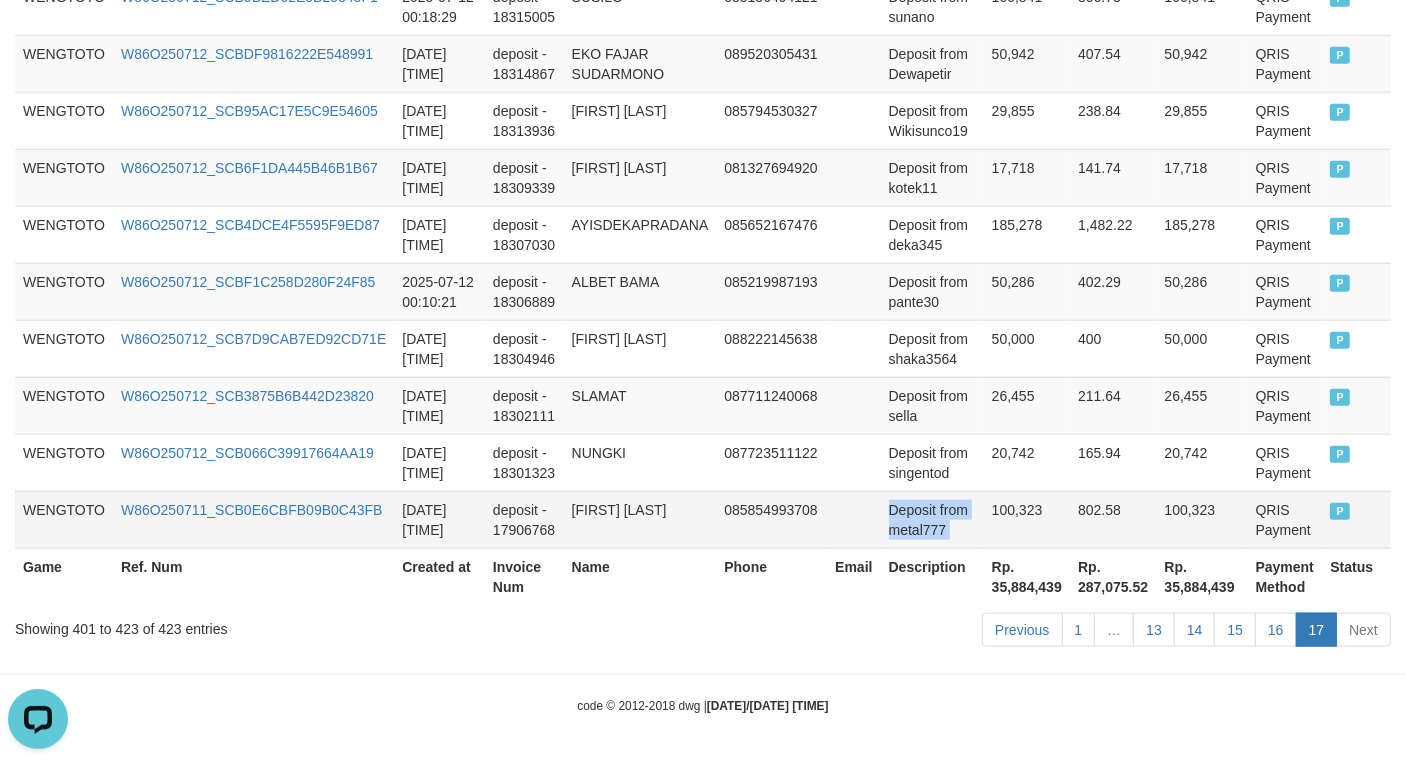 click on "Deposit from metal777" at bounding box center [932, 519] 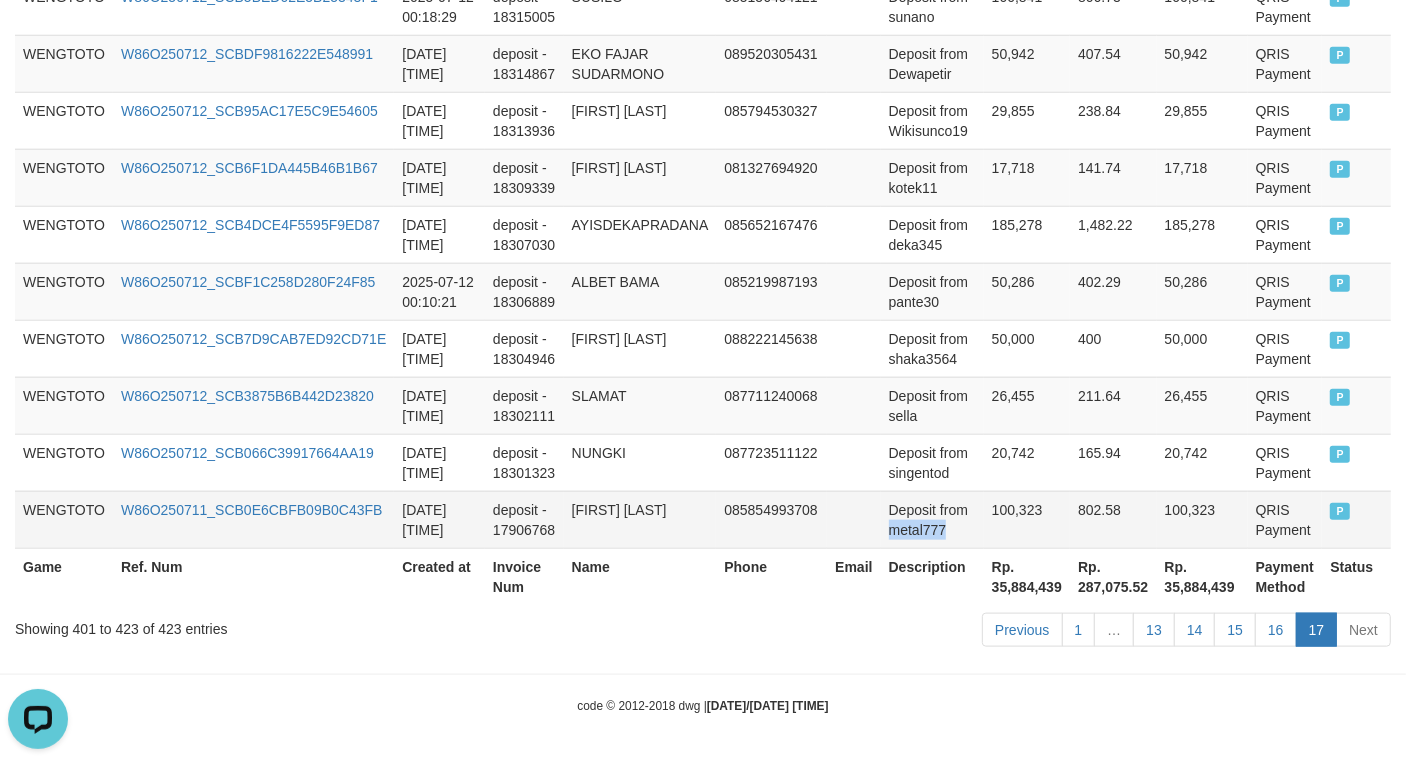 click on "Deposit from metal777" at bounding box center (932, 519) 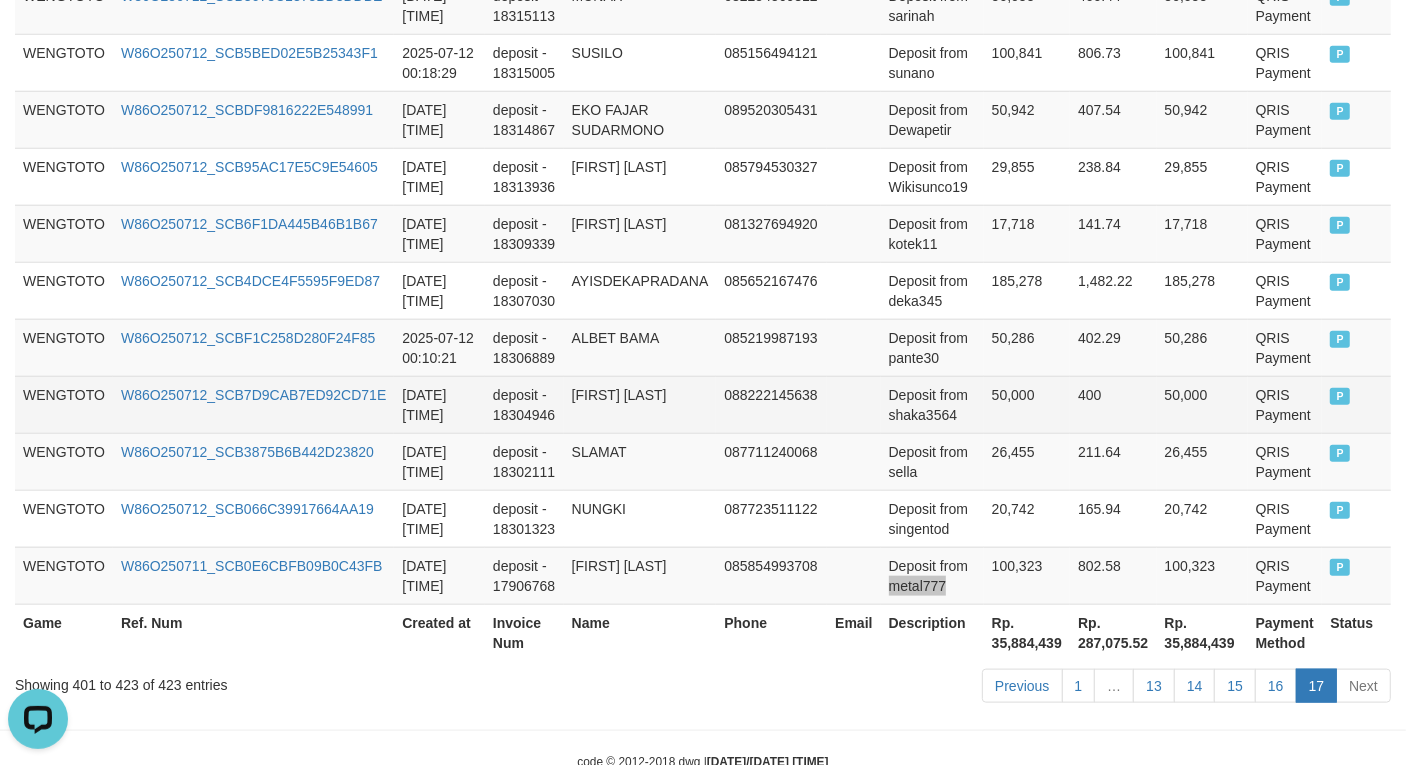 scroll, scrollTop: 1426, scrollLeft: 0, axis: vertical 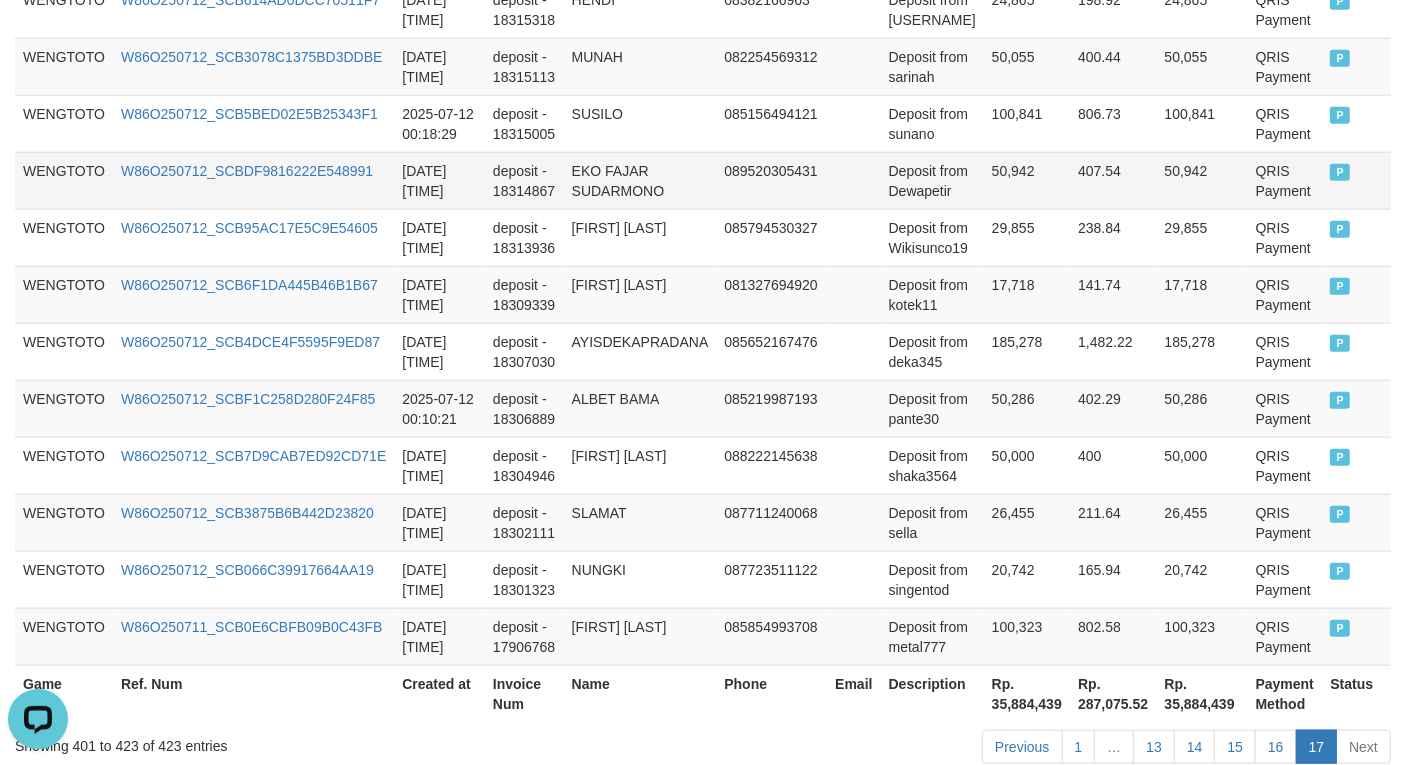 drag, startPoint x: 657, startPoint y: 202, endPoint x: 457, endPoint y: 202, distance: 200 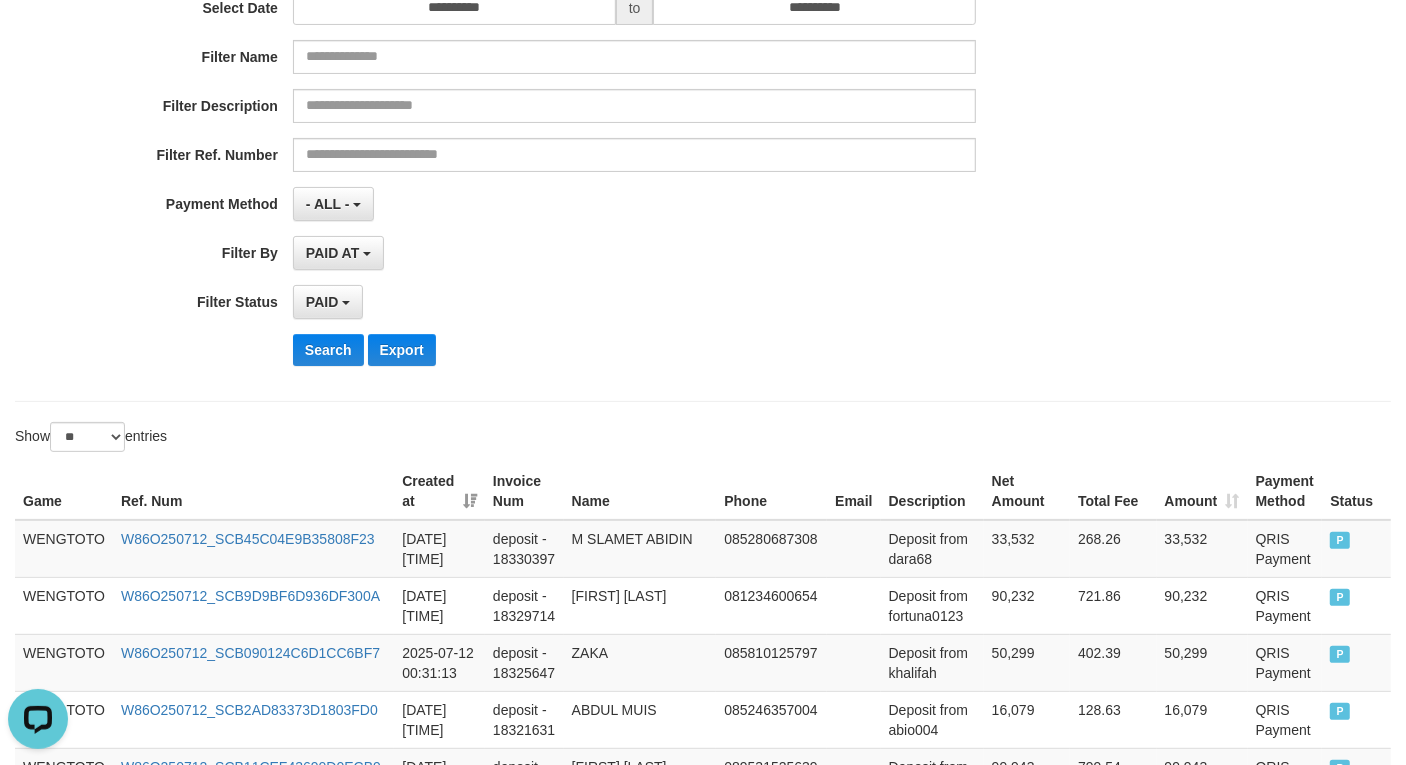 scroll, scrollTop: 51, scrollLeft: 0, axis: vertical 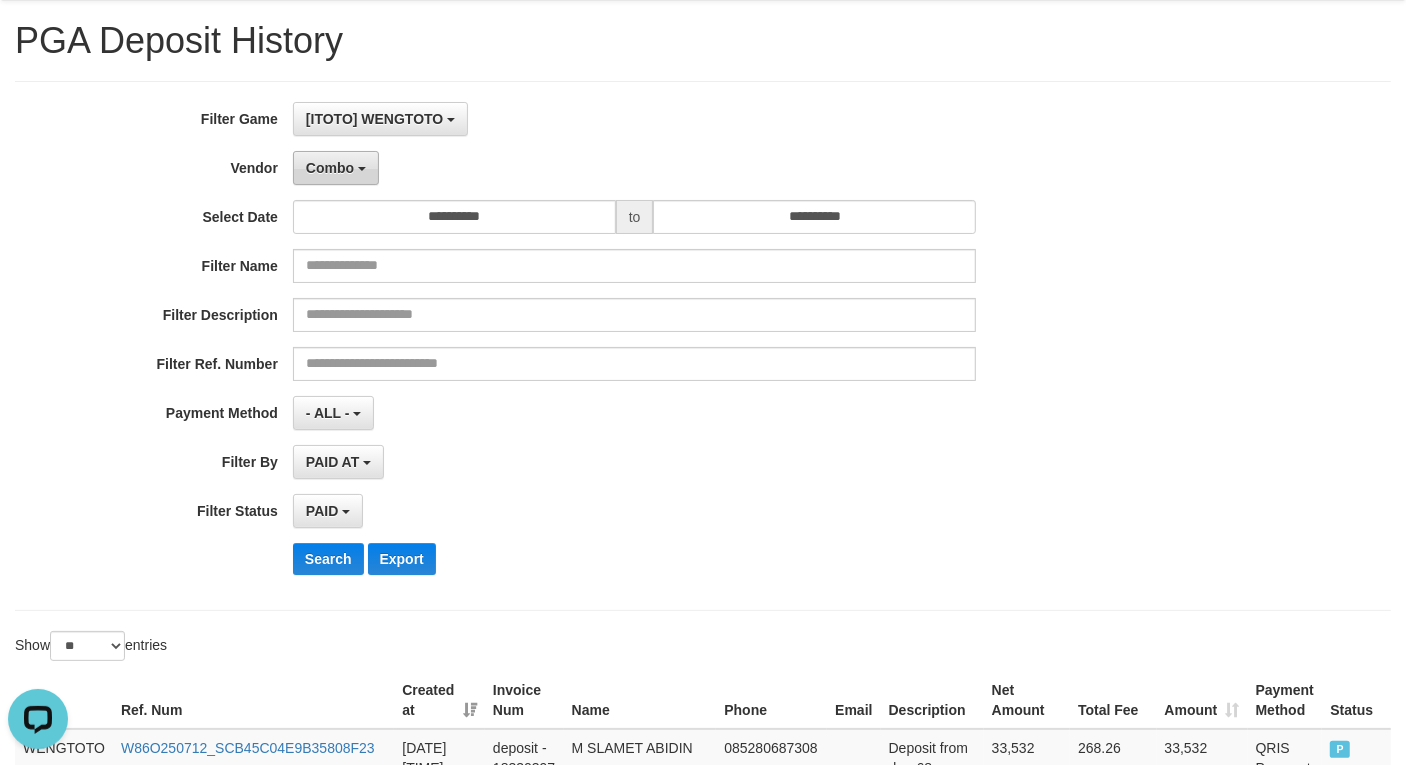 click on "Combo" at bounding box center [336, 168] 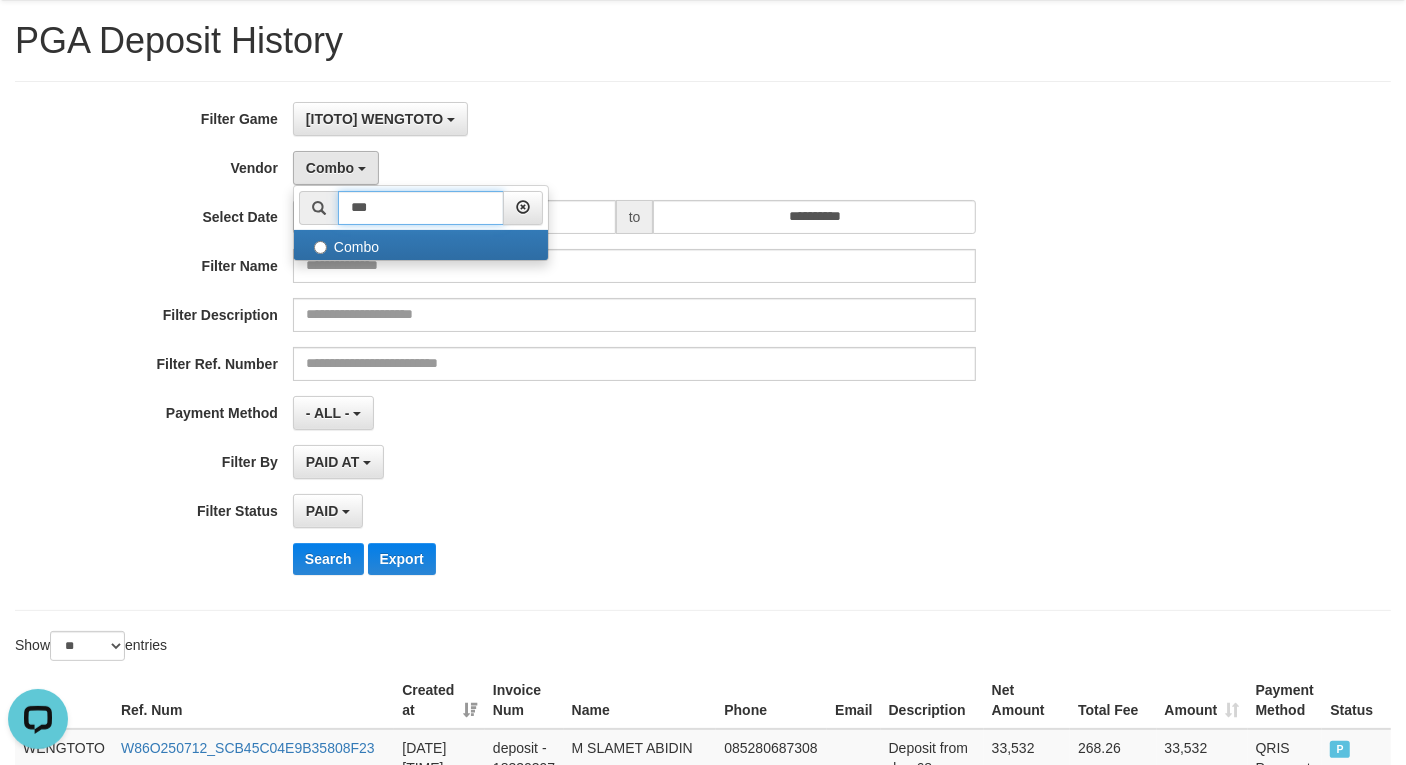 click on "***" at bounding box center [421, 208] 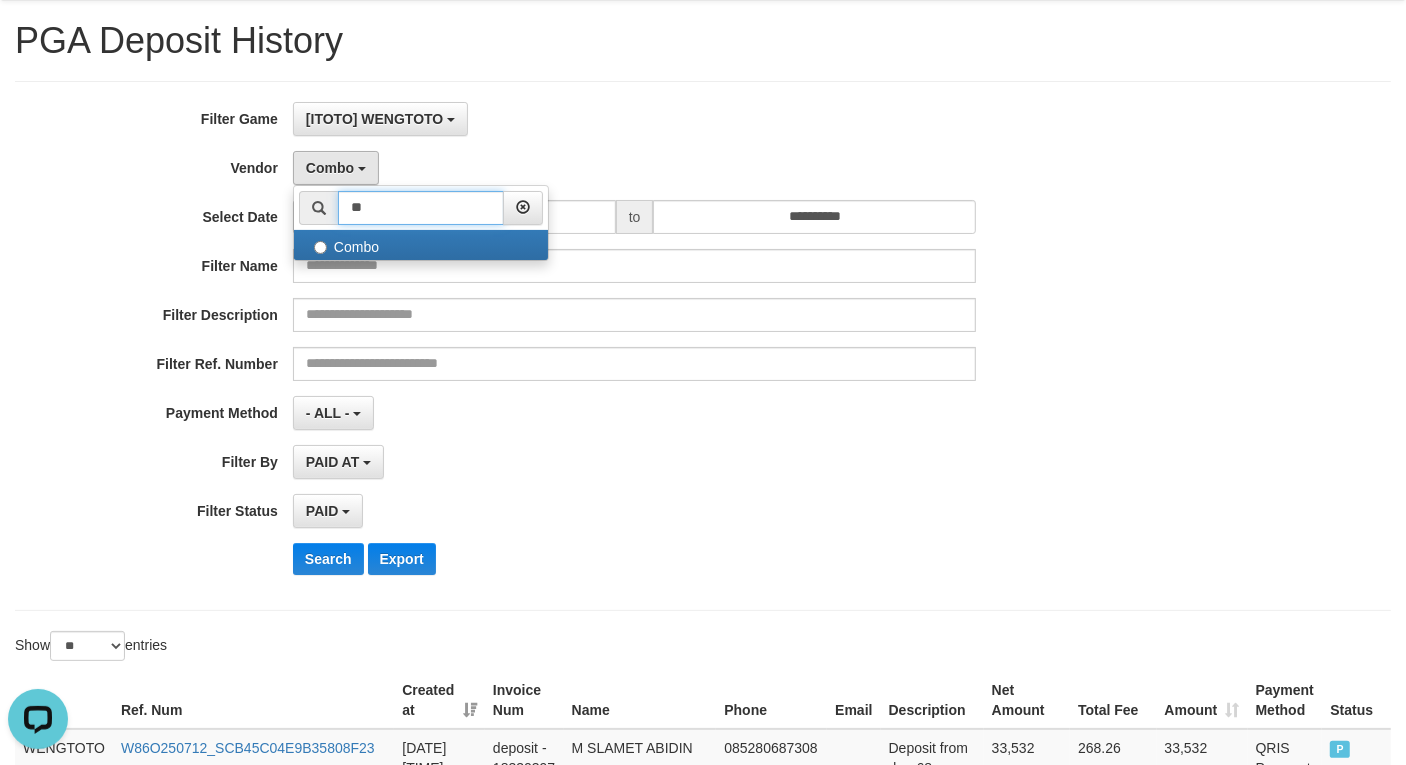 type on "*" 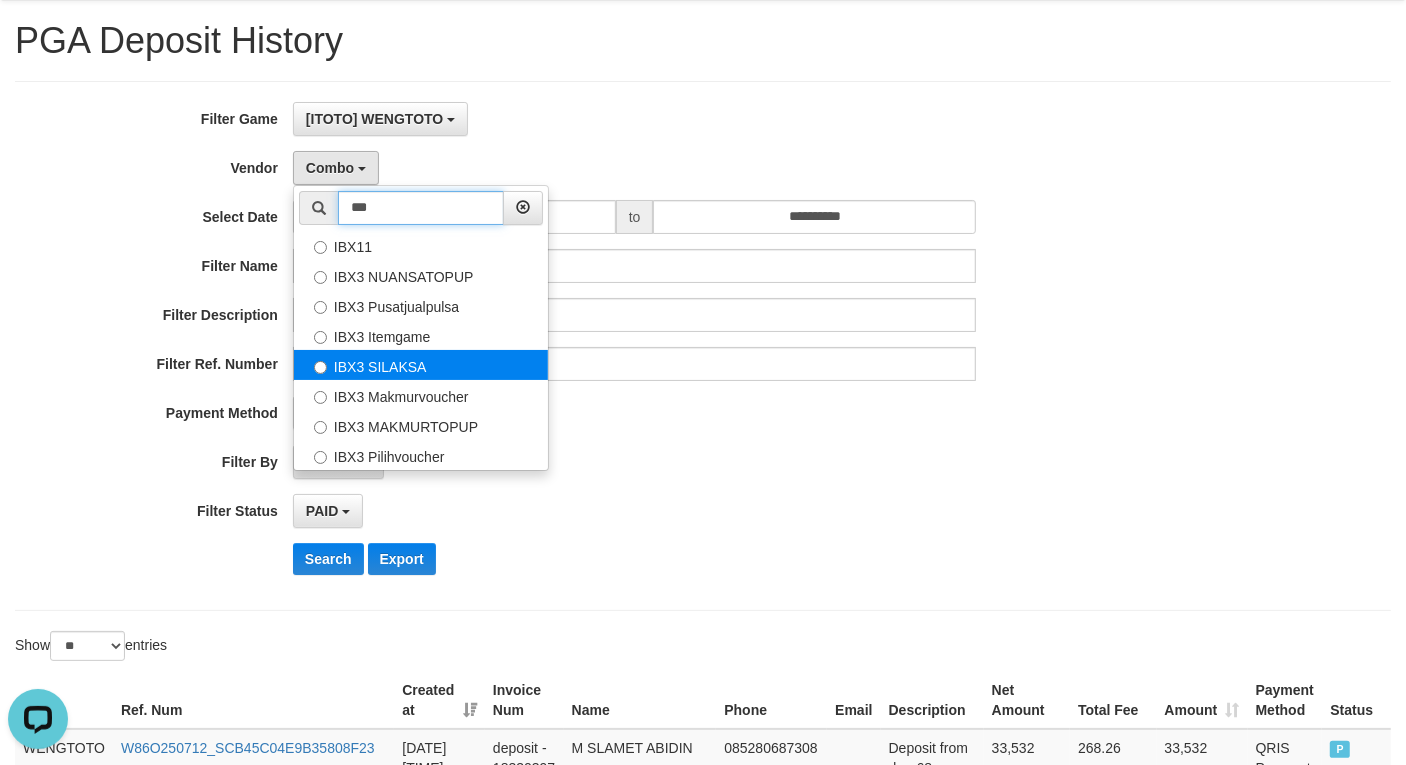 type on "***" 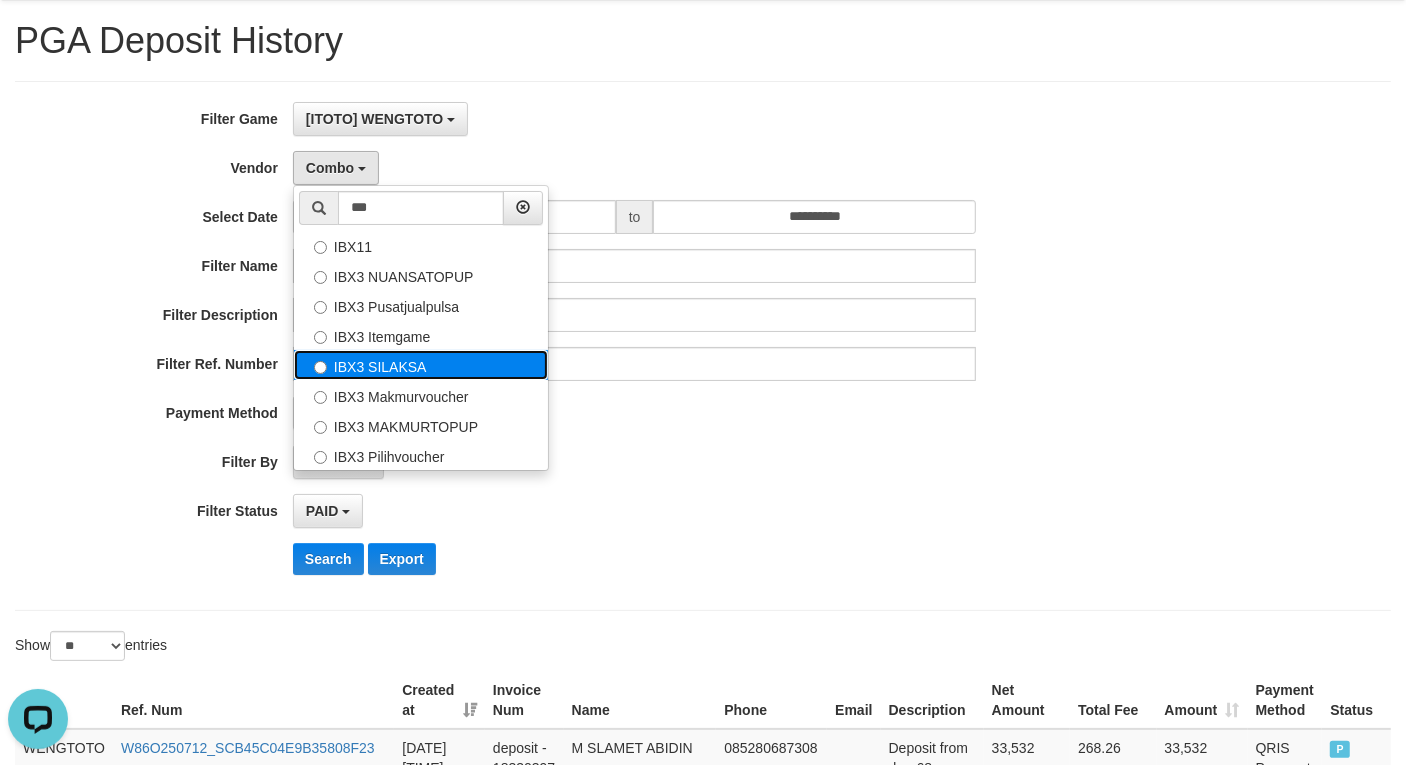 click on "IBX3 SILAKSA" at bounding box center [421, 365] 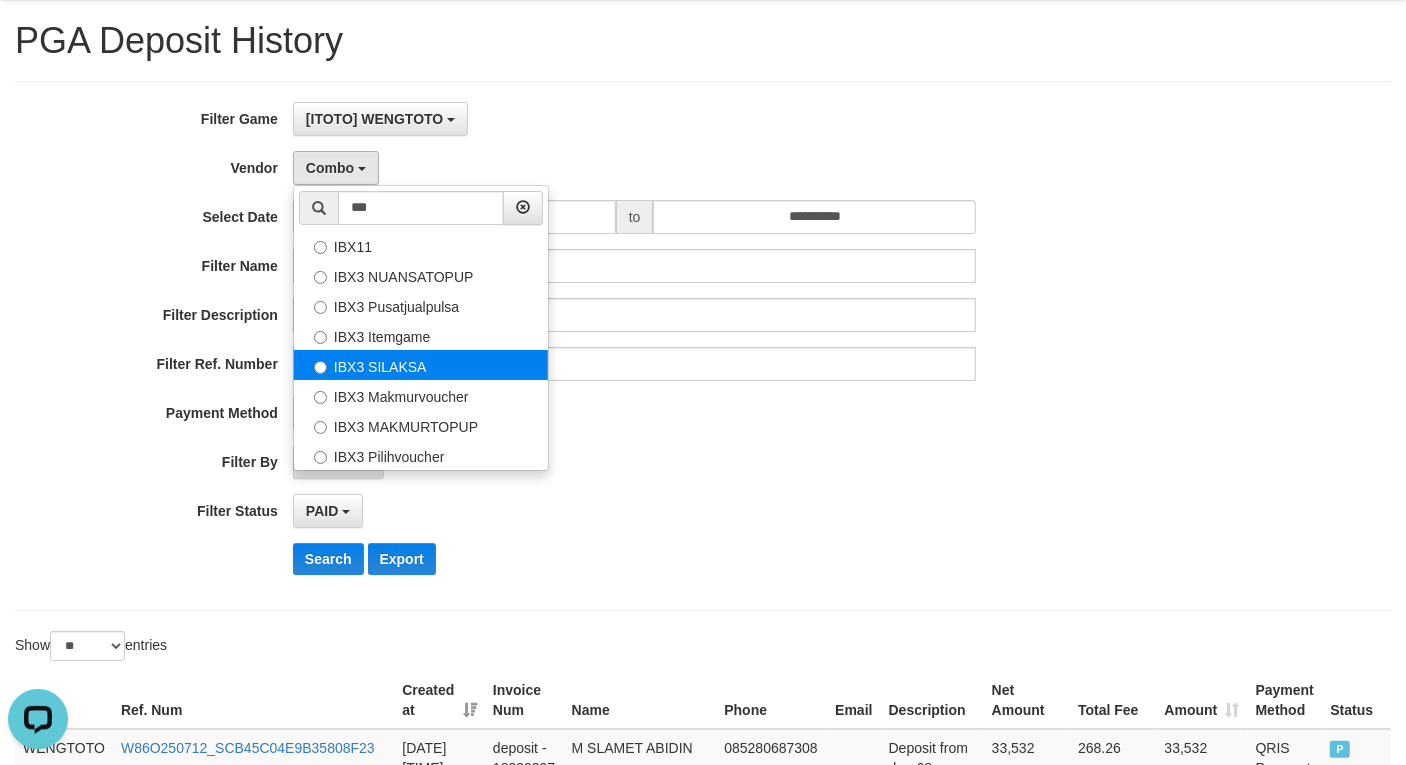 select on "**********" 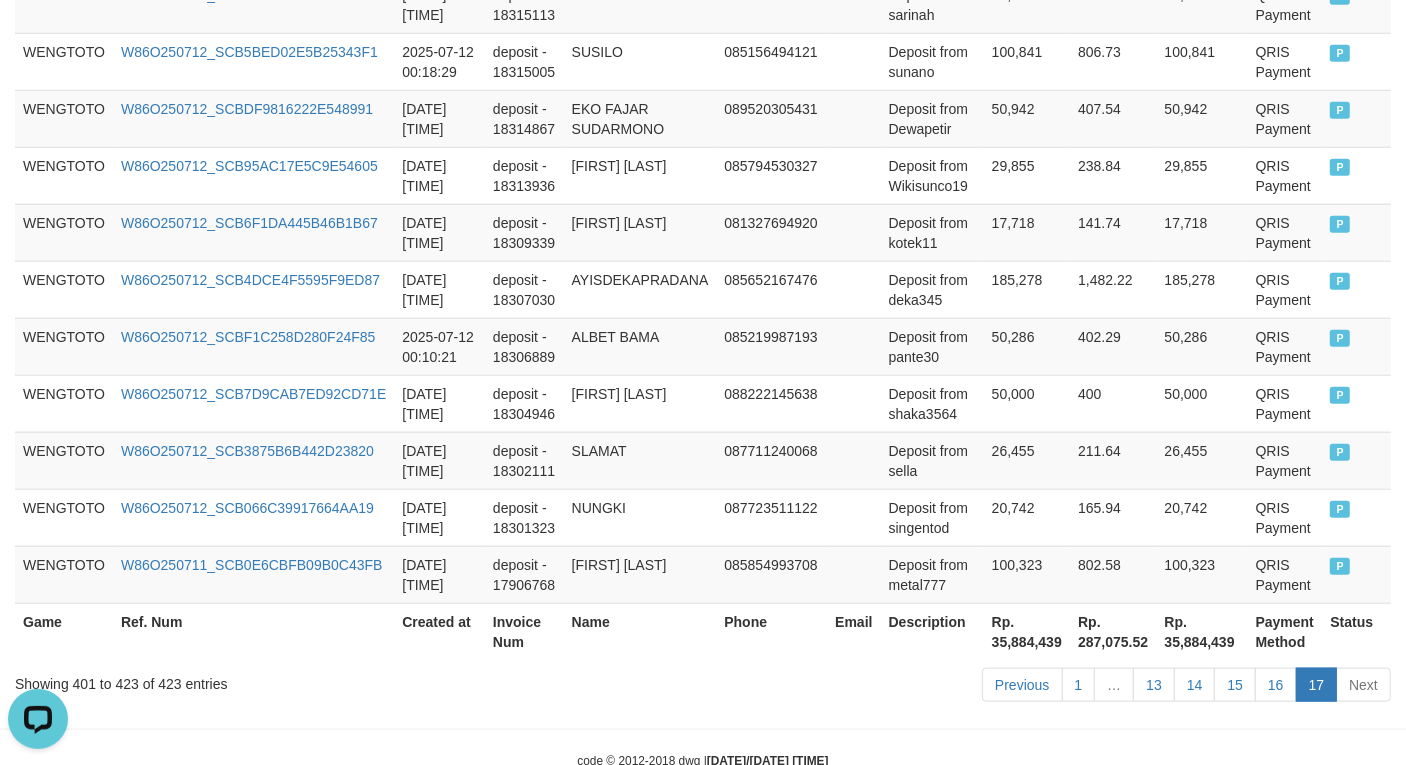 scroll, scrollTop: 1551, scrollLeft: 0, axis: vertical 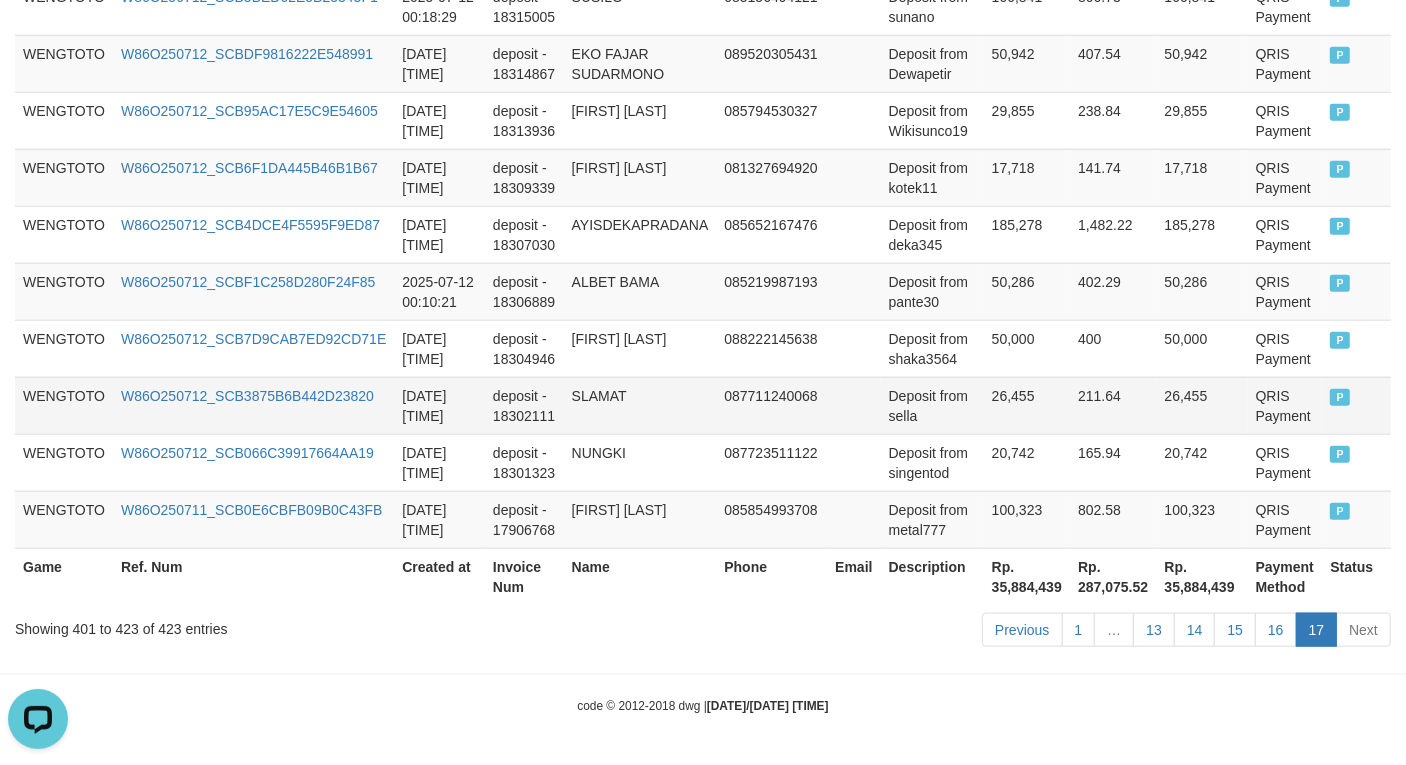 click on "087711240068" at bounding box center [771, 405] 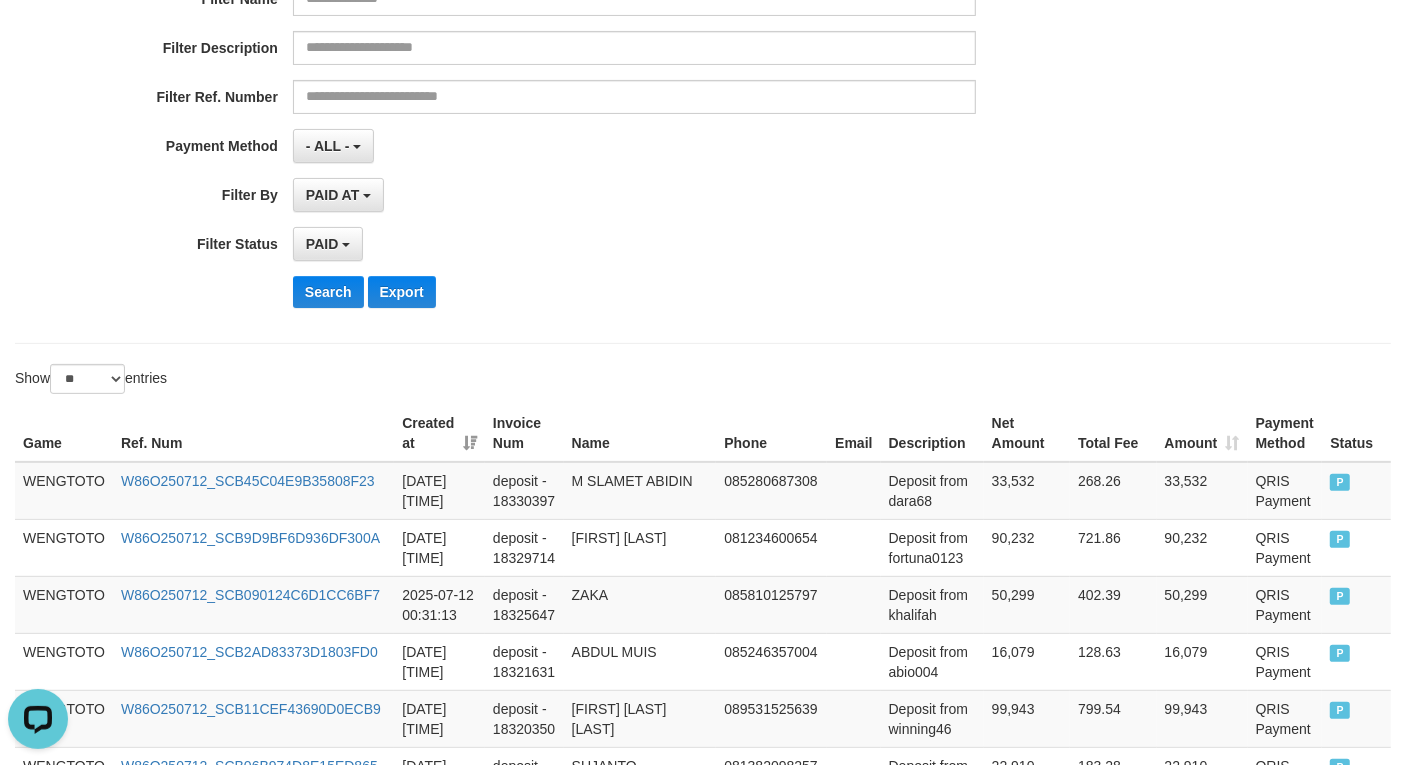 scroll, scrollTop: 0, scrollLeft: 0, axis: both 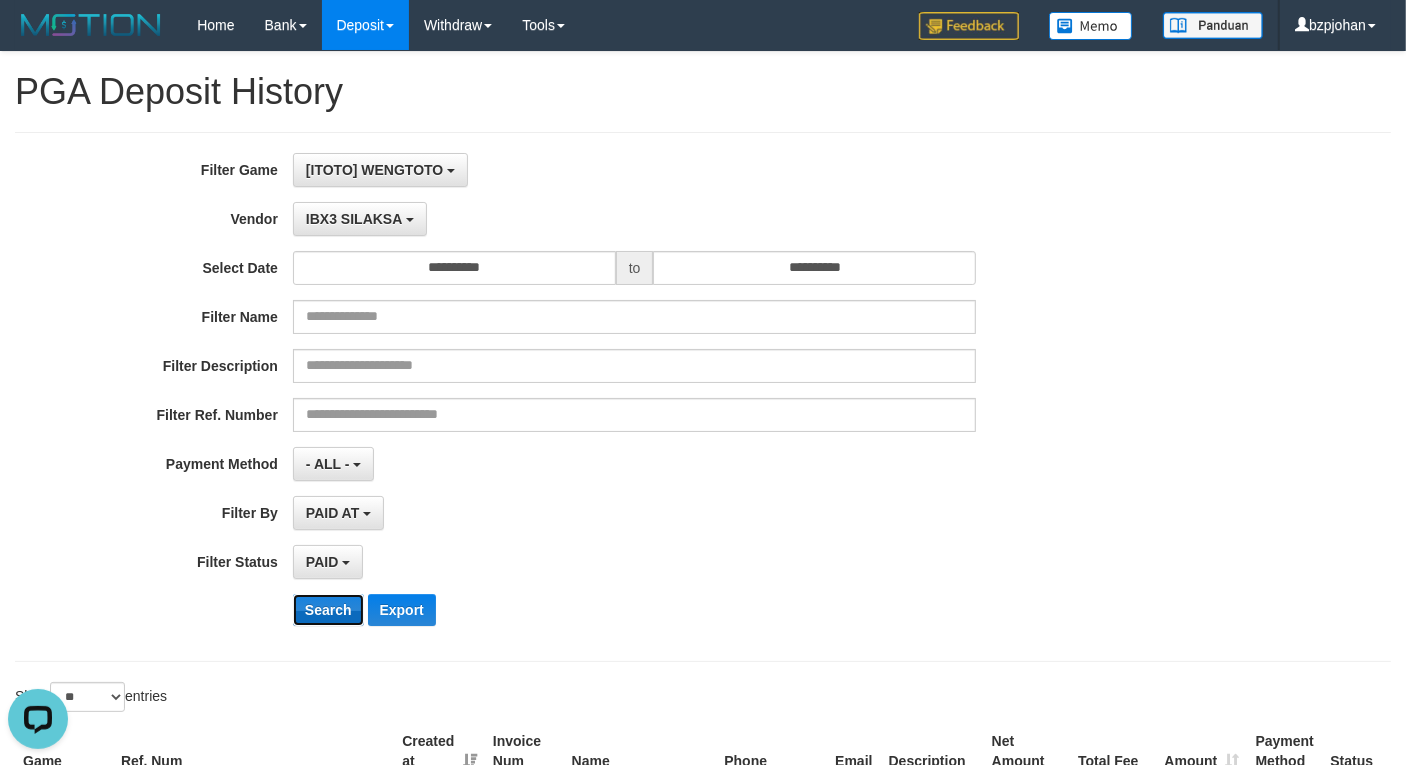 click on "Search" at bounding box center [328, 610] 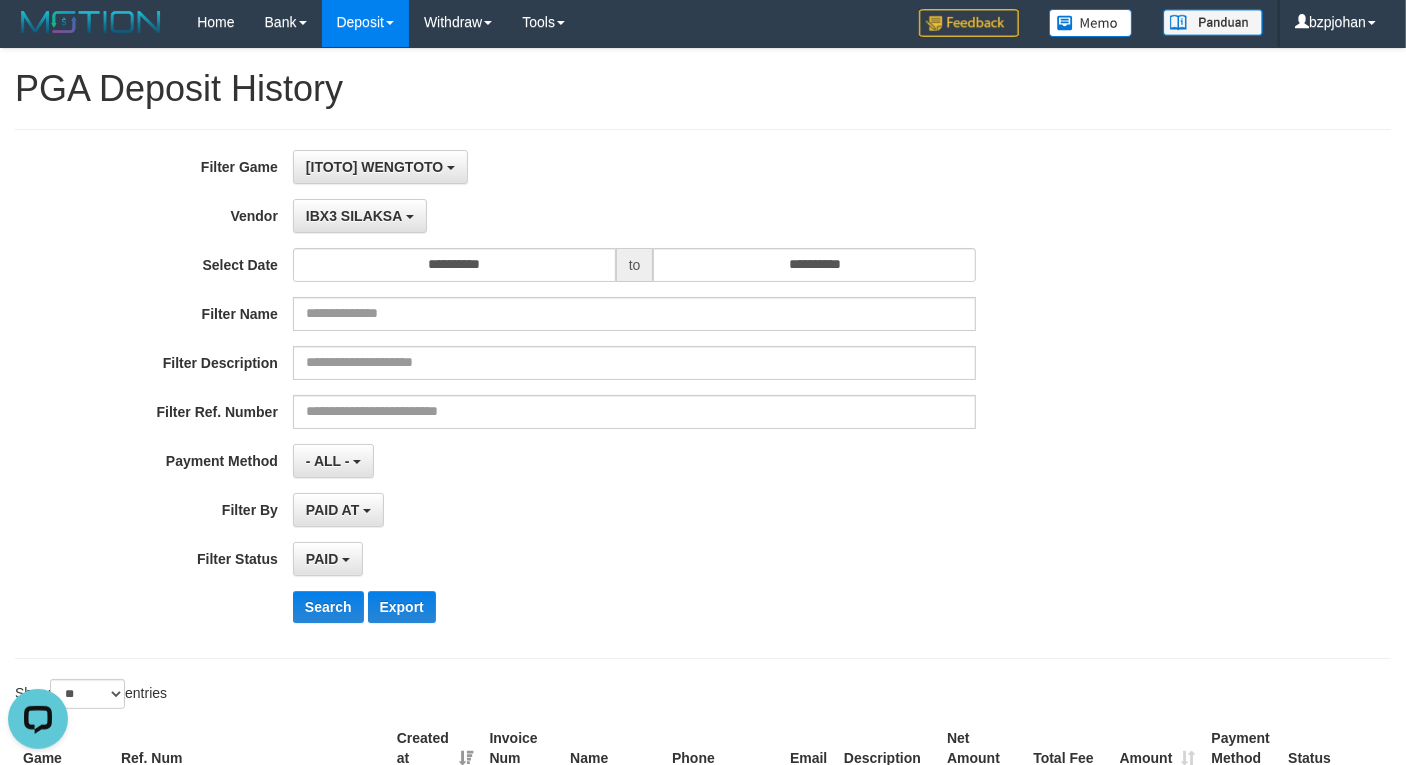 scroll, scrollTop: 0, scrollLeft: 0, axis: both 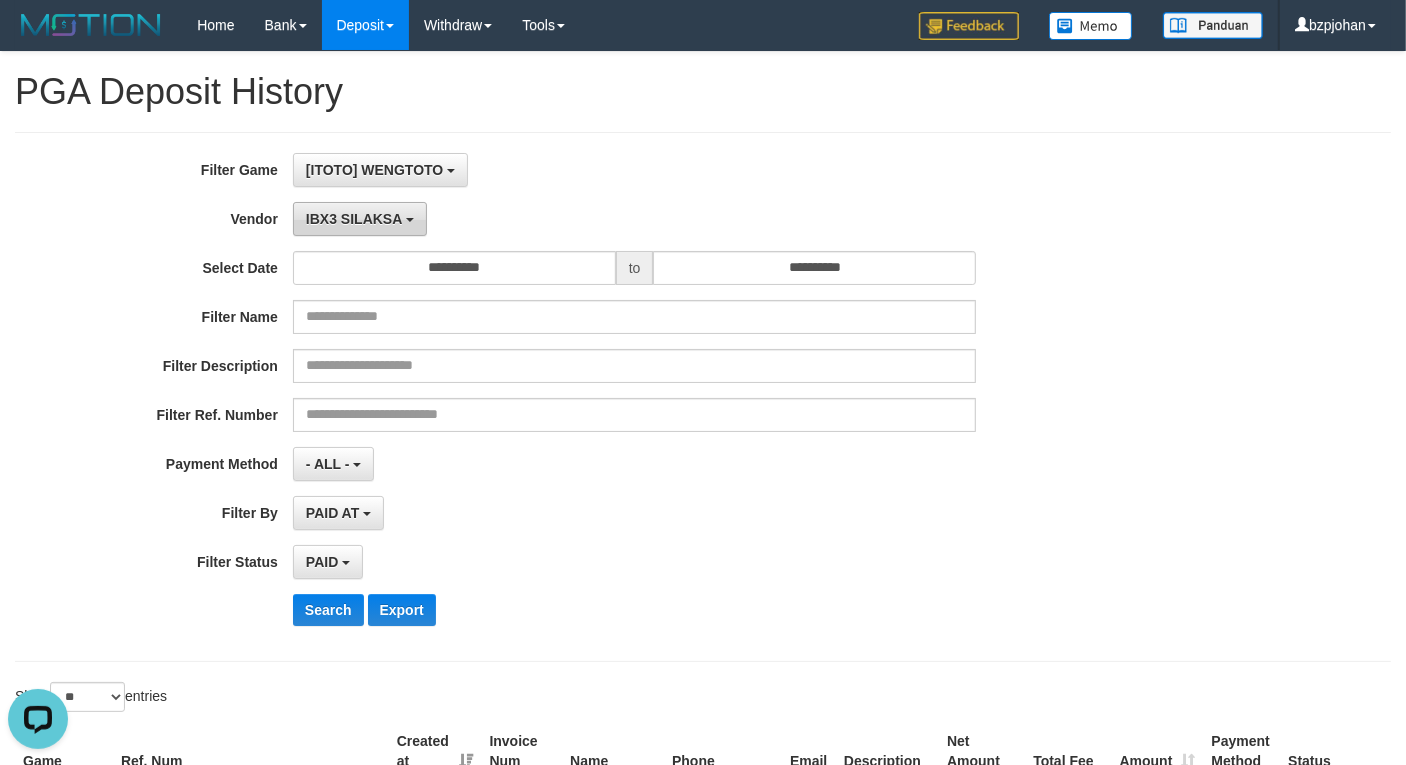 click on "IBX3 SILAKSA" at bounding box center (360, 219) 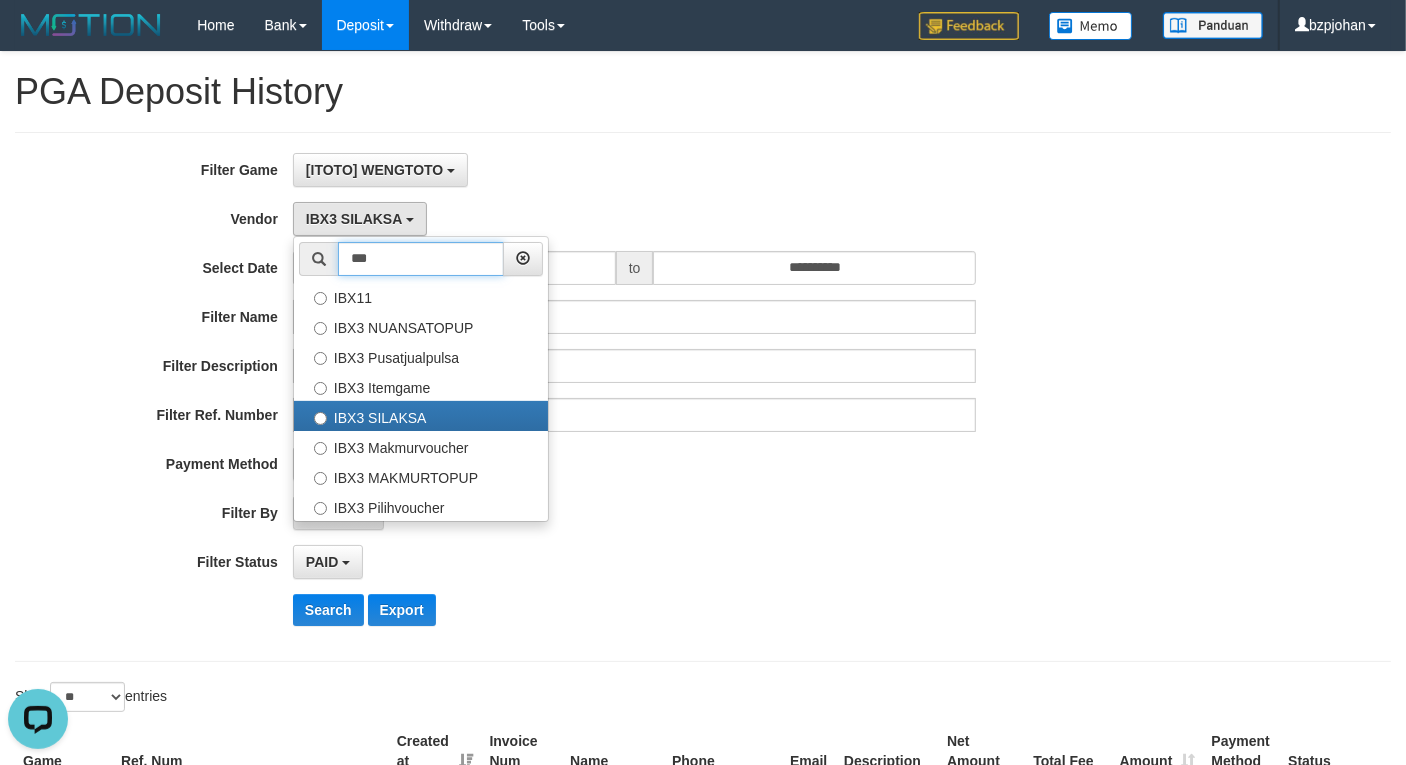 click on "***" at bounding box center [421, 259] 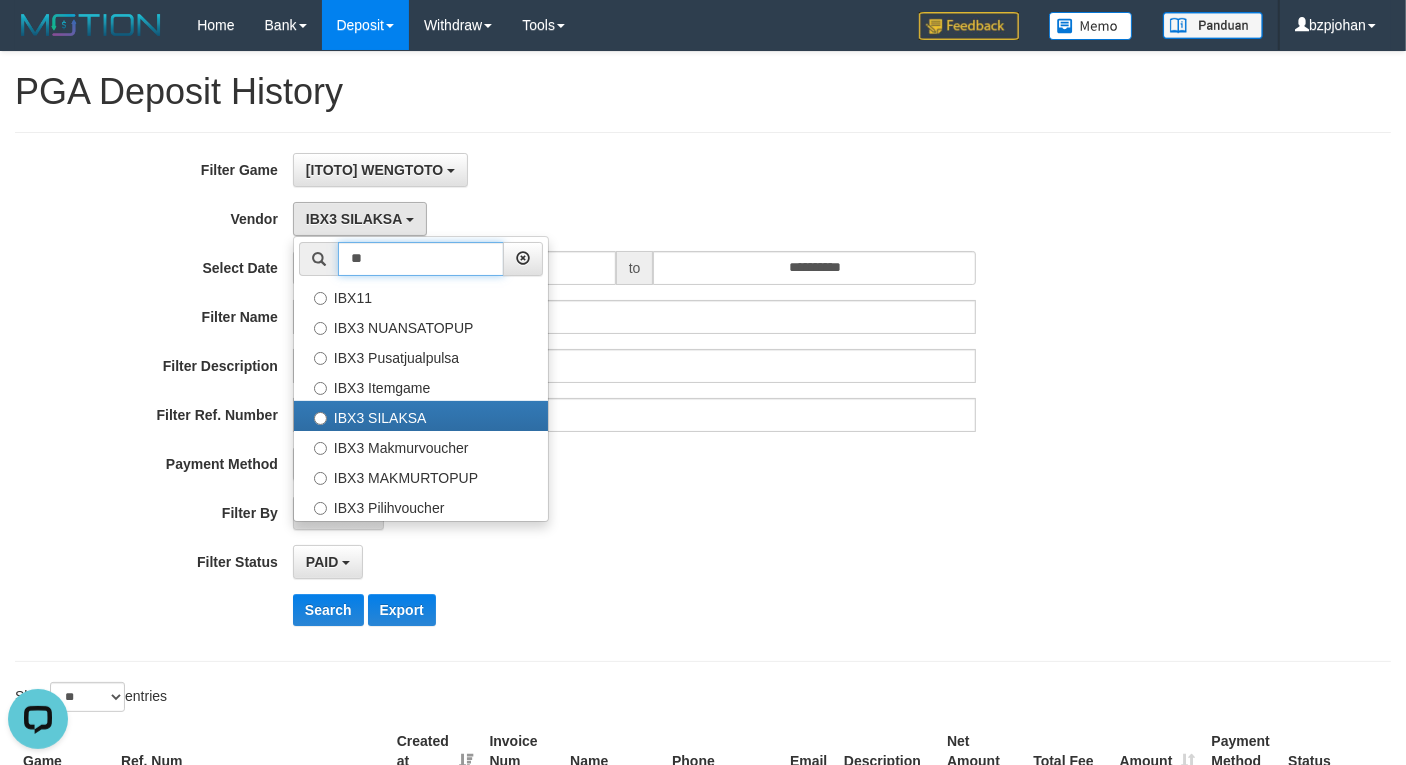 type on "*" 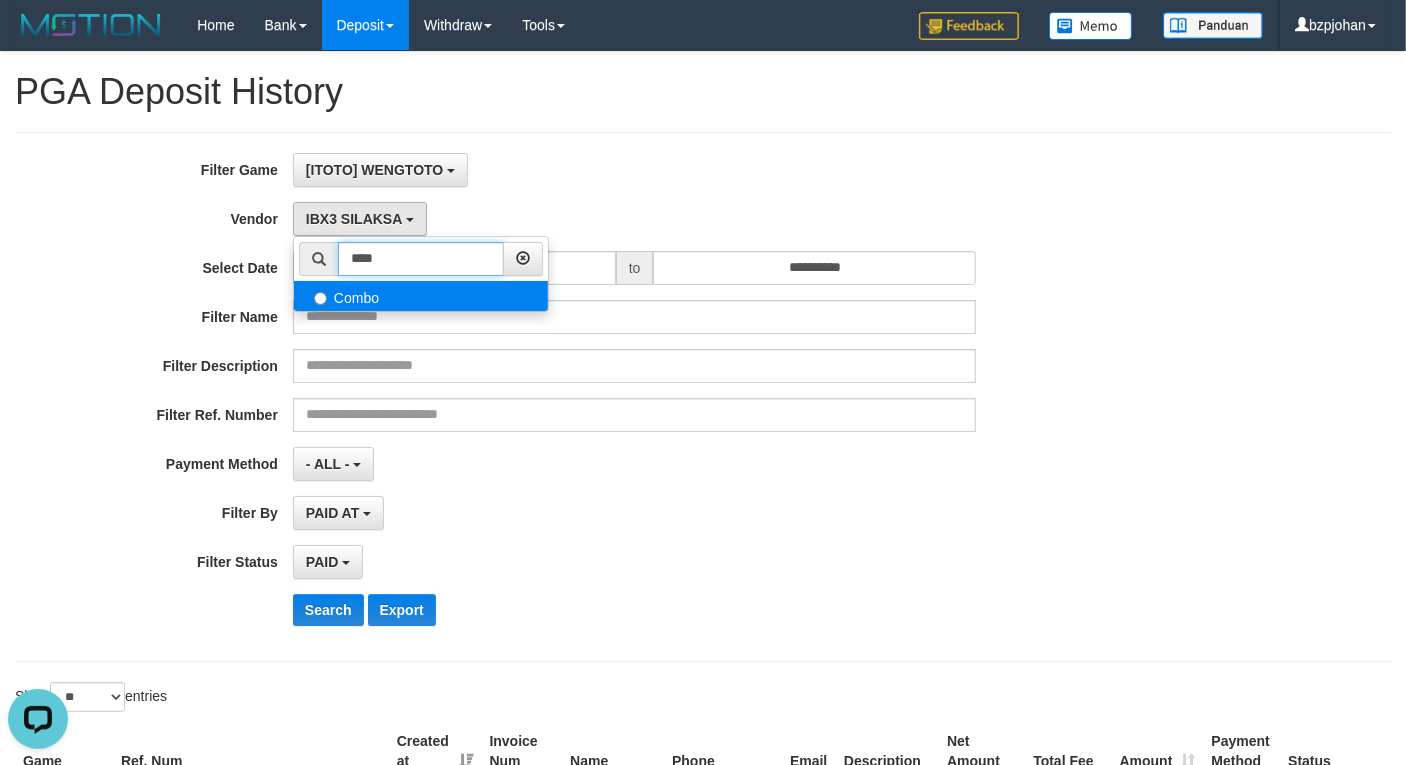 type on "****" 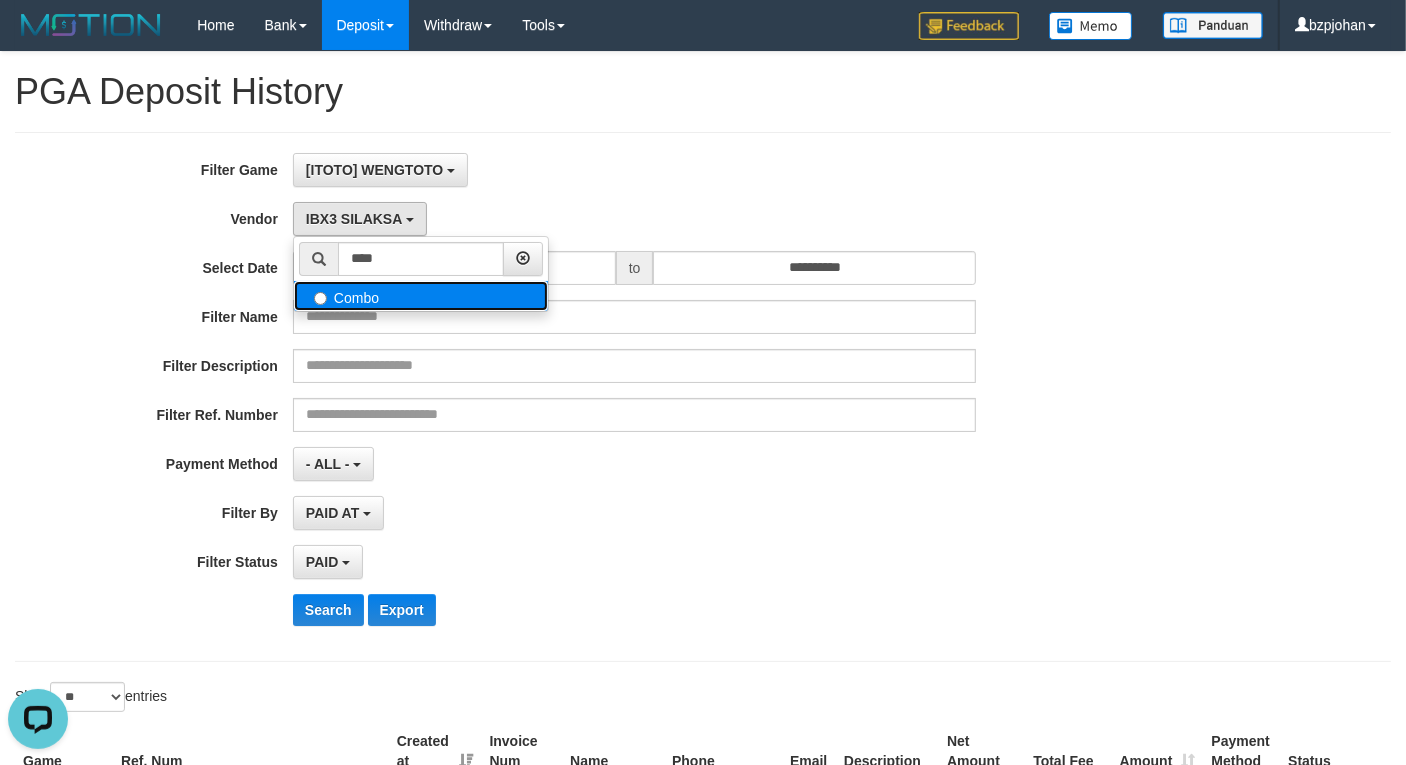 click on "Combo" at bounding box center (421, 296) 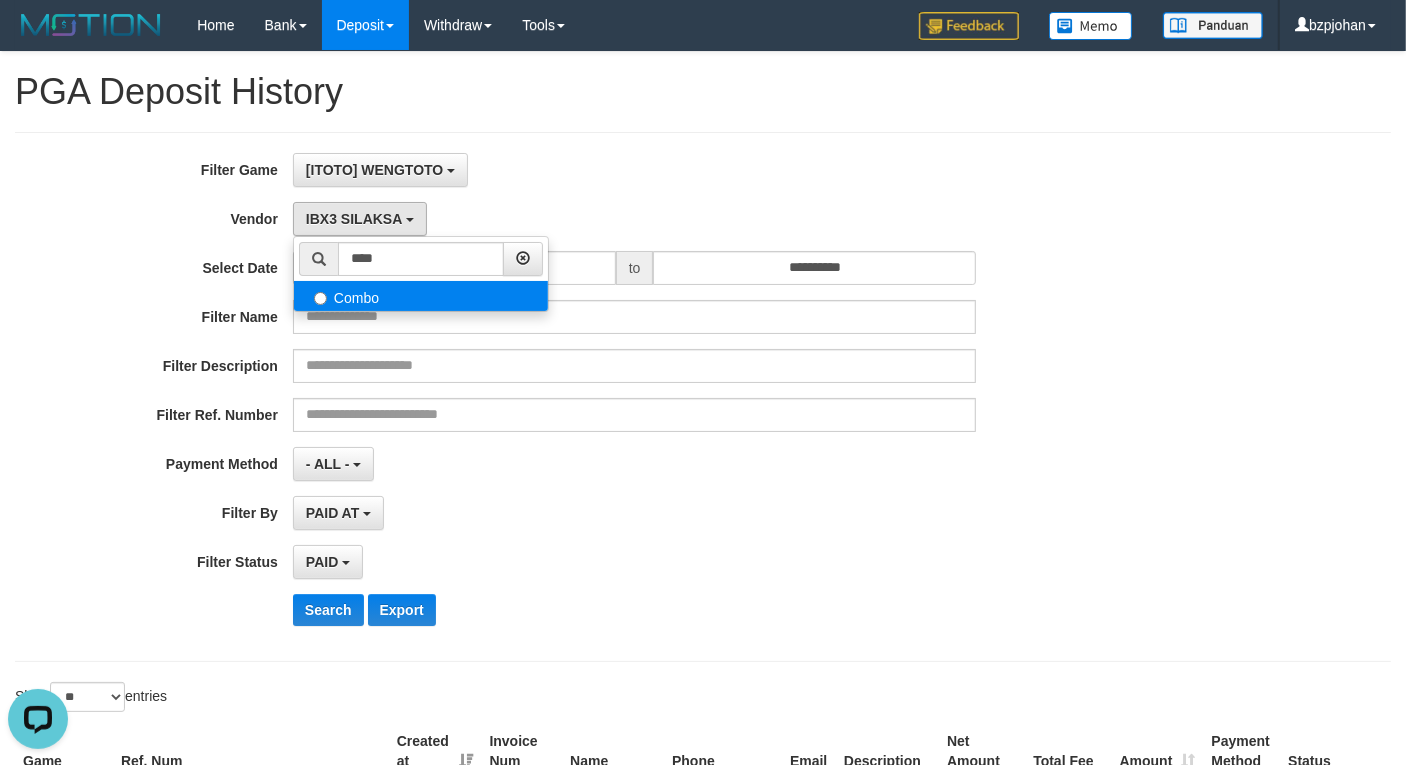 select on "**********" 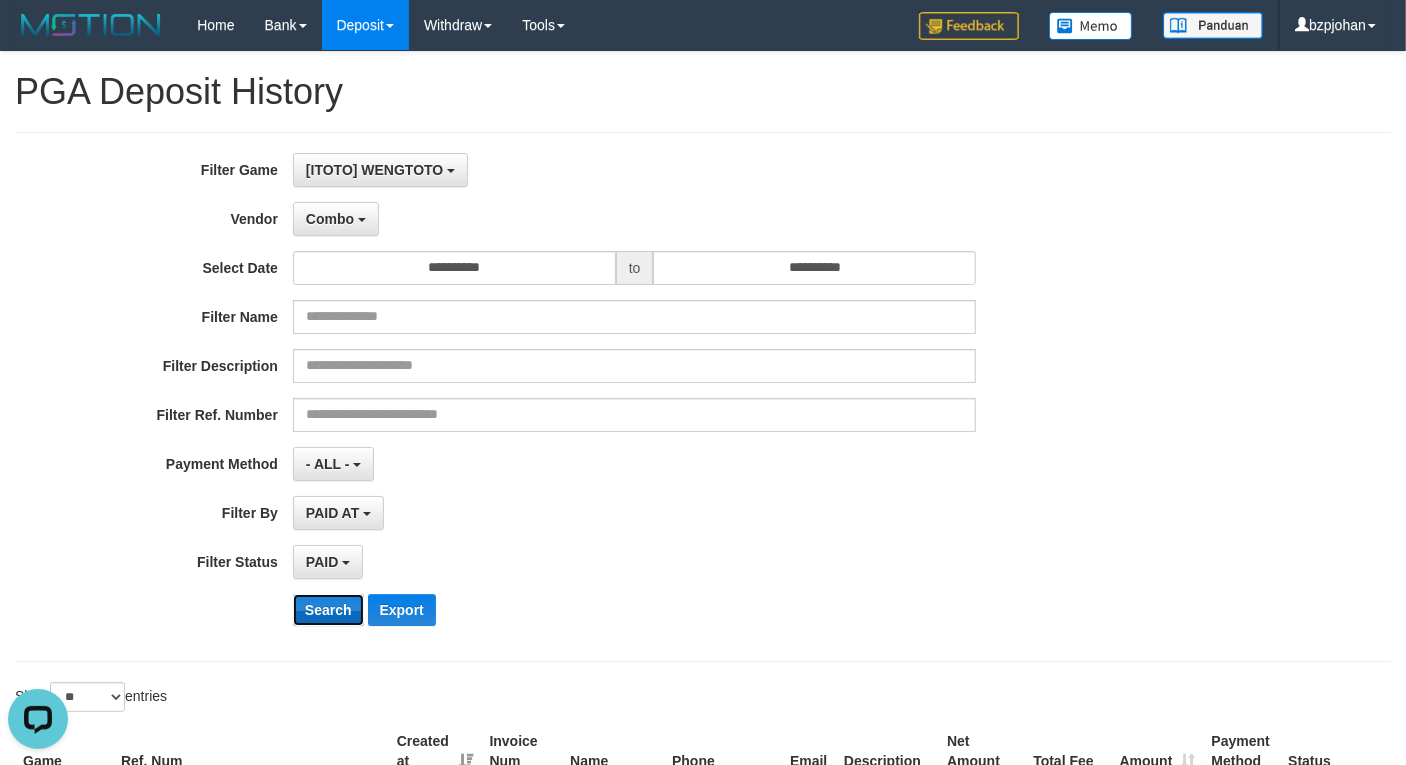 click on "Search" at bounding box center [328, 610] 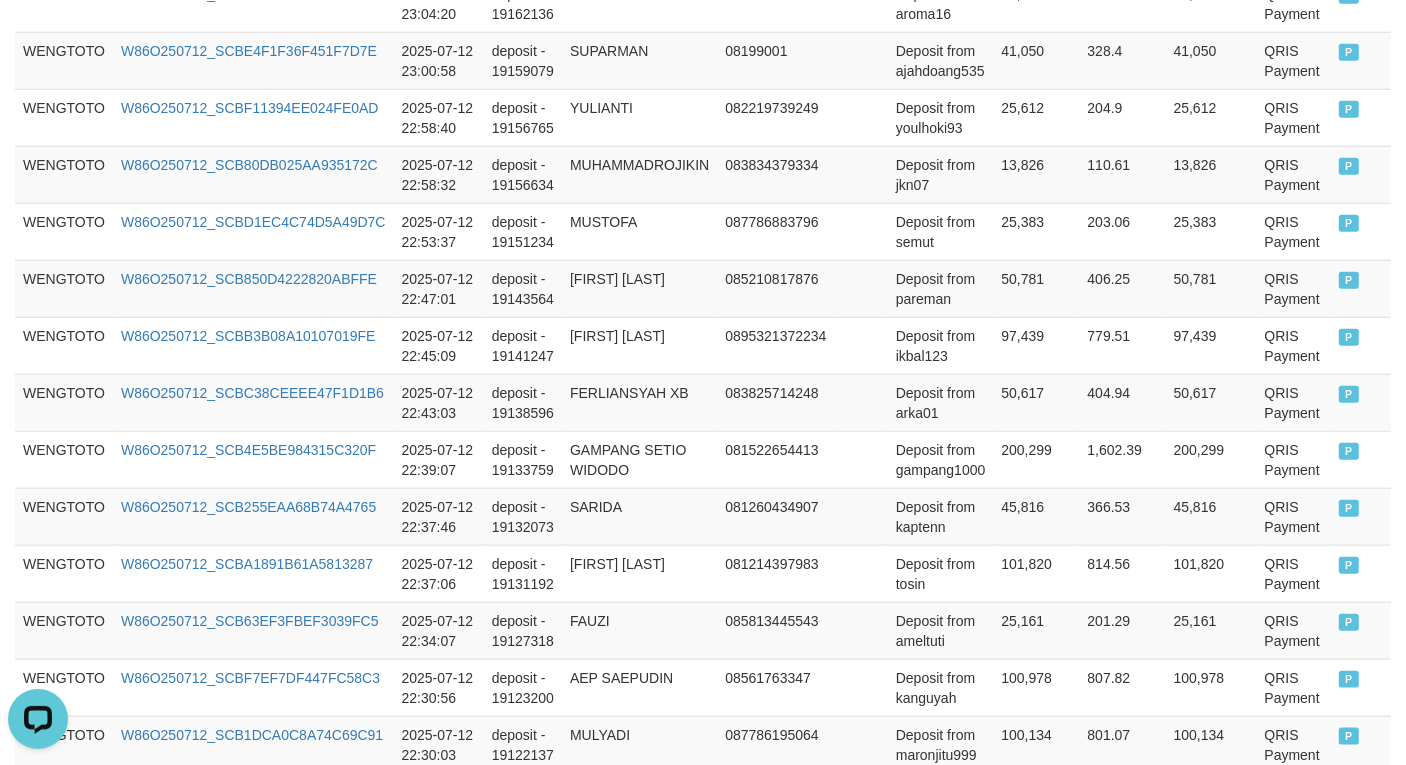 scroll, scrollTop: 1666, scrollLeft: 0, axis: vertical 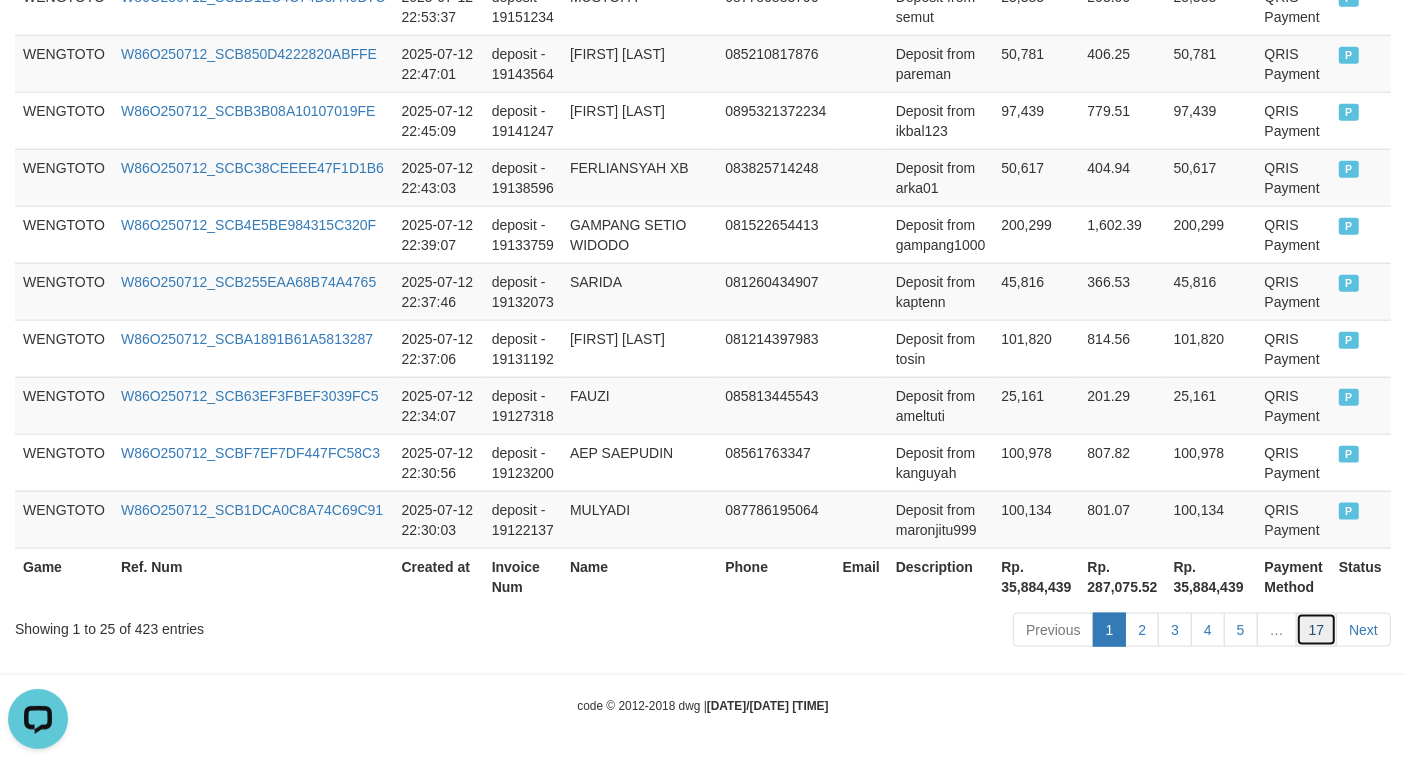 click on "17" at bounding box center (1317, 630) 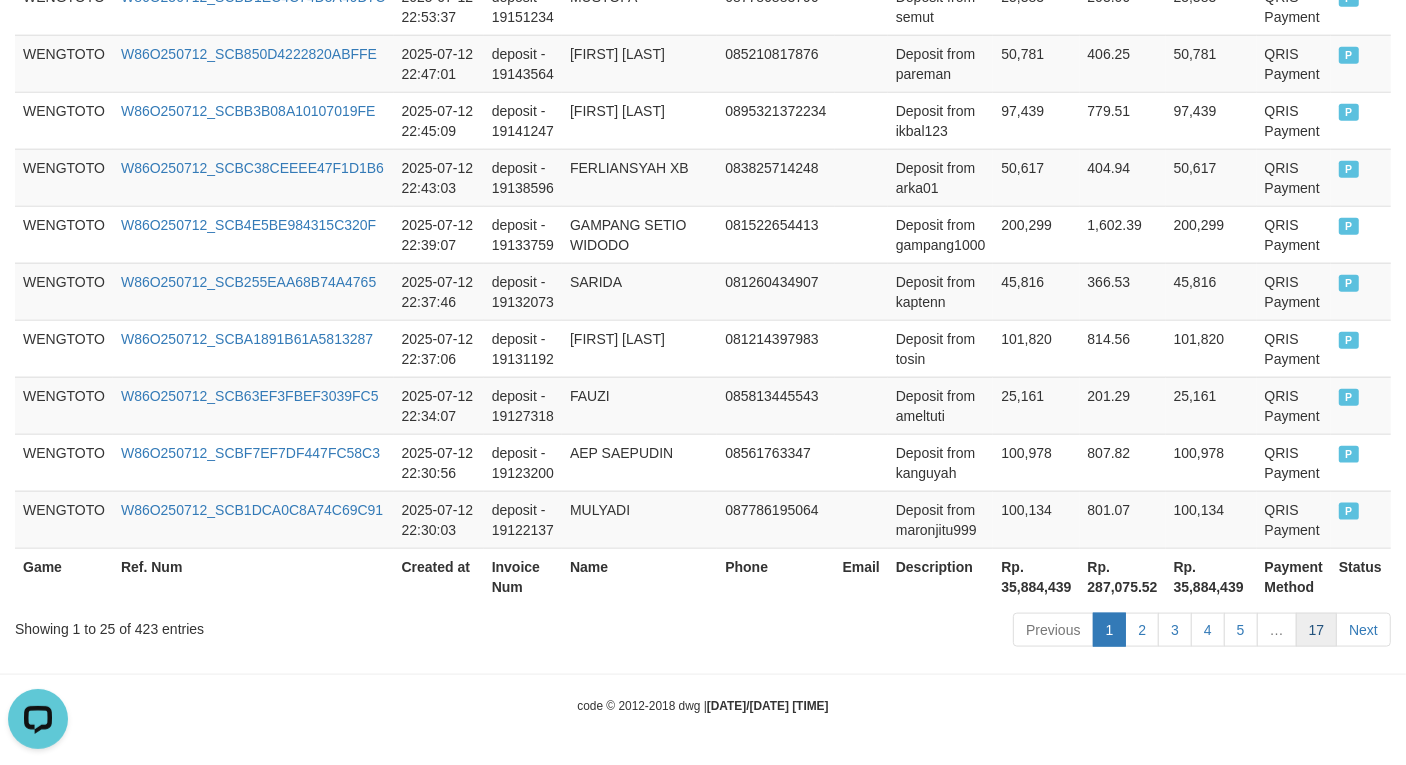 scroll, scrollTop: 1551, scrollLeft: 0, axis: vertical 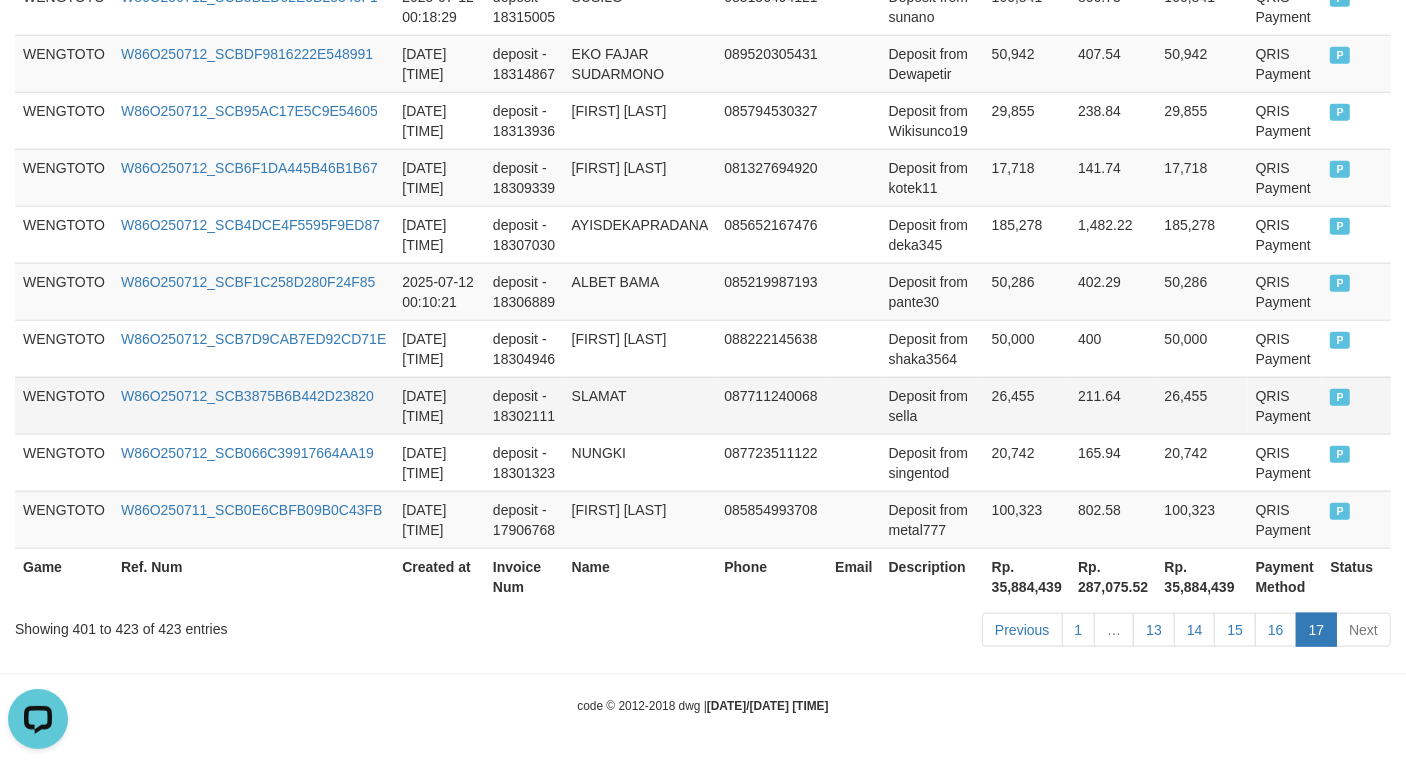 click on "Deposit from sella" at bounding box center [932, 405] 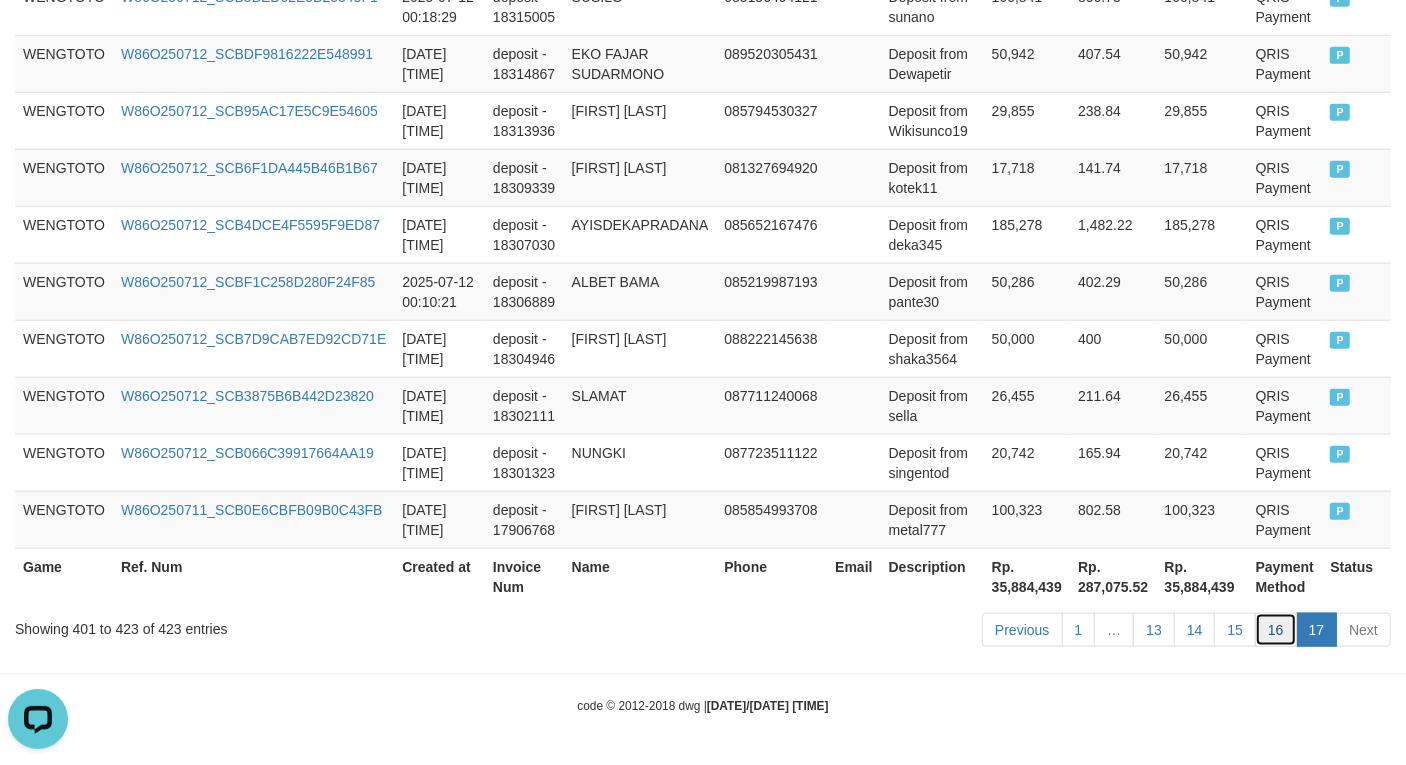click on "16" at bounding box center (1276, 630) 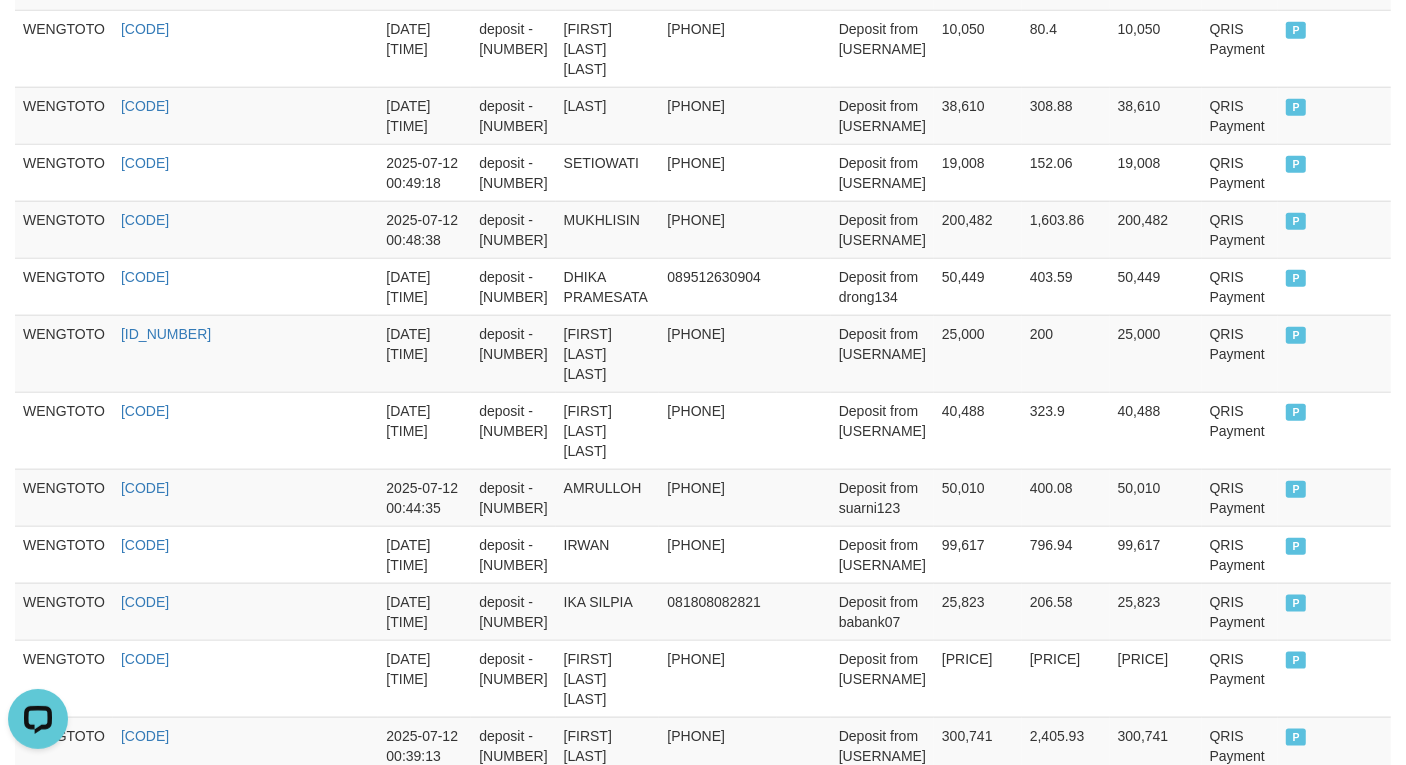 scroll, scrollTop: 1786, scrollLeft: 0, axis: vertical 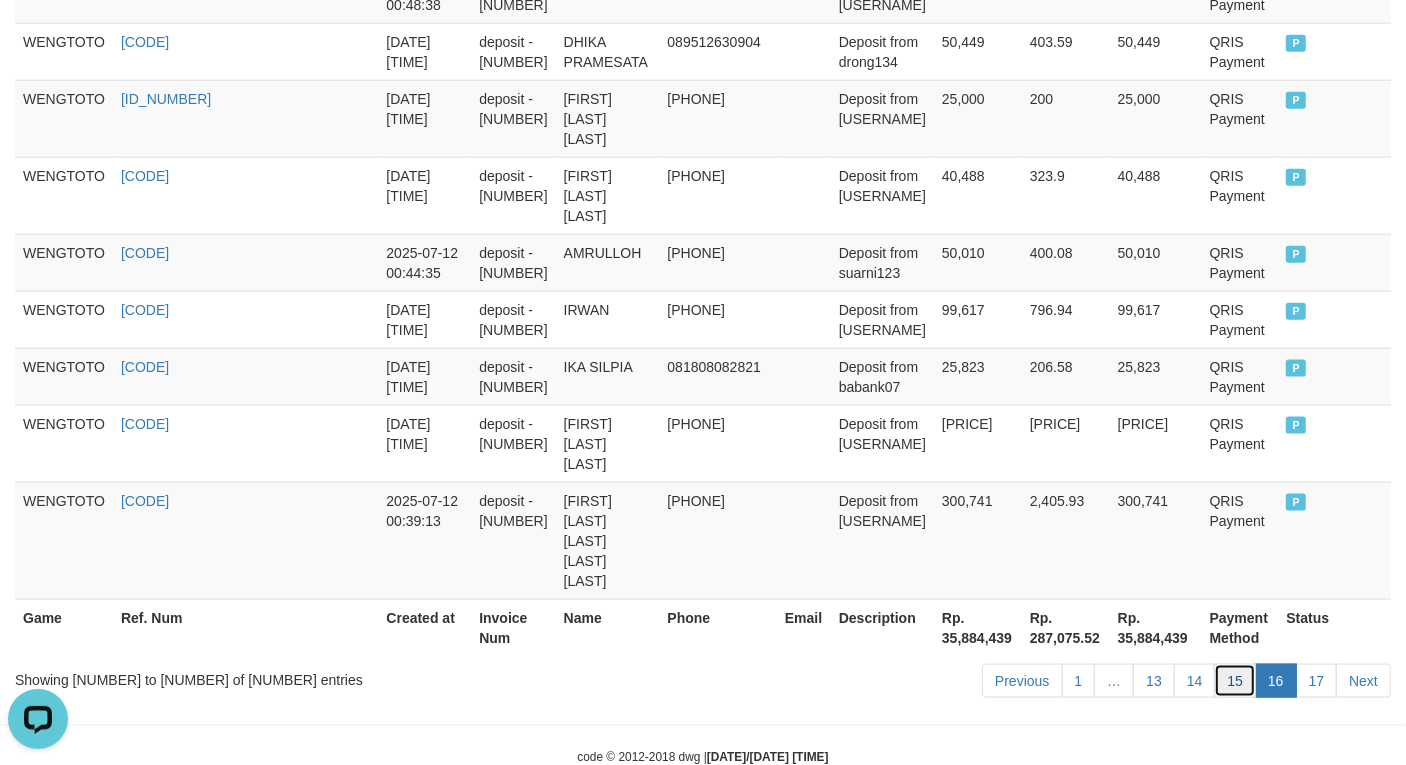 click on "15" at bounding box center (1235, 681) 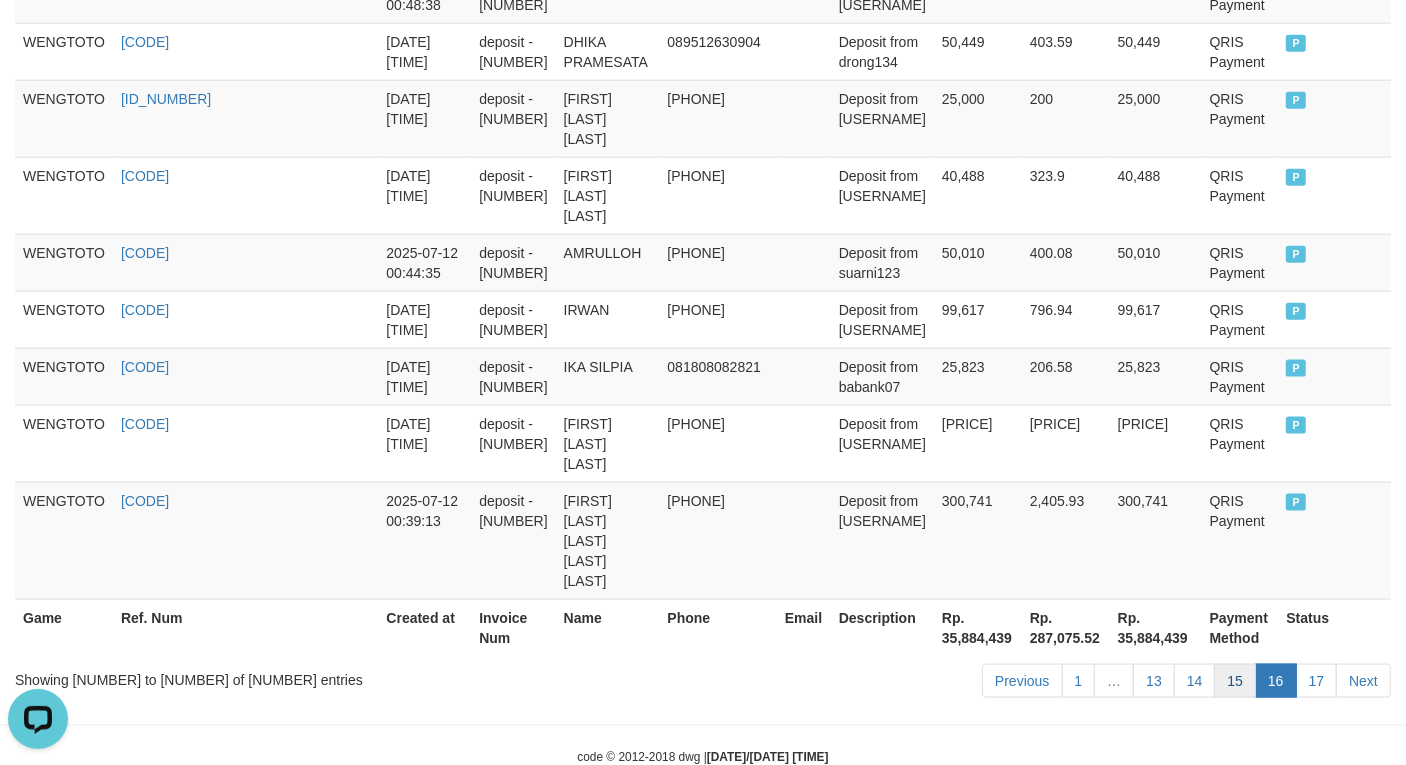 scroll, scrollTop: 1726, scrollLeft: 0, axis: vertical 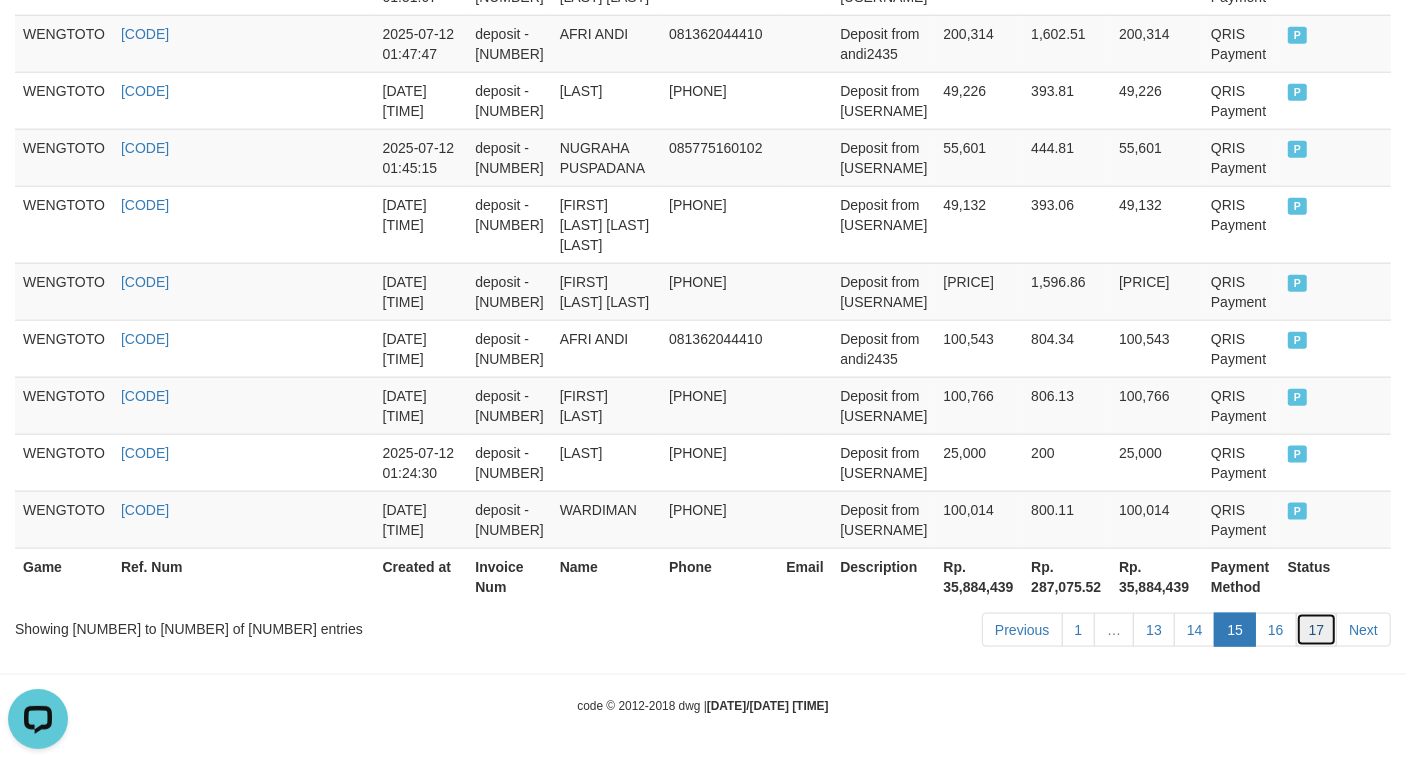 click on "17" at bounding box center [1317, 630] 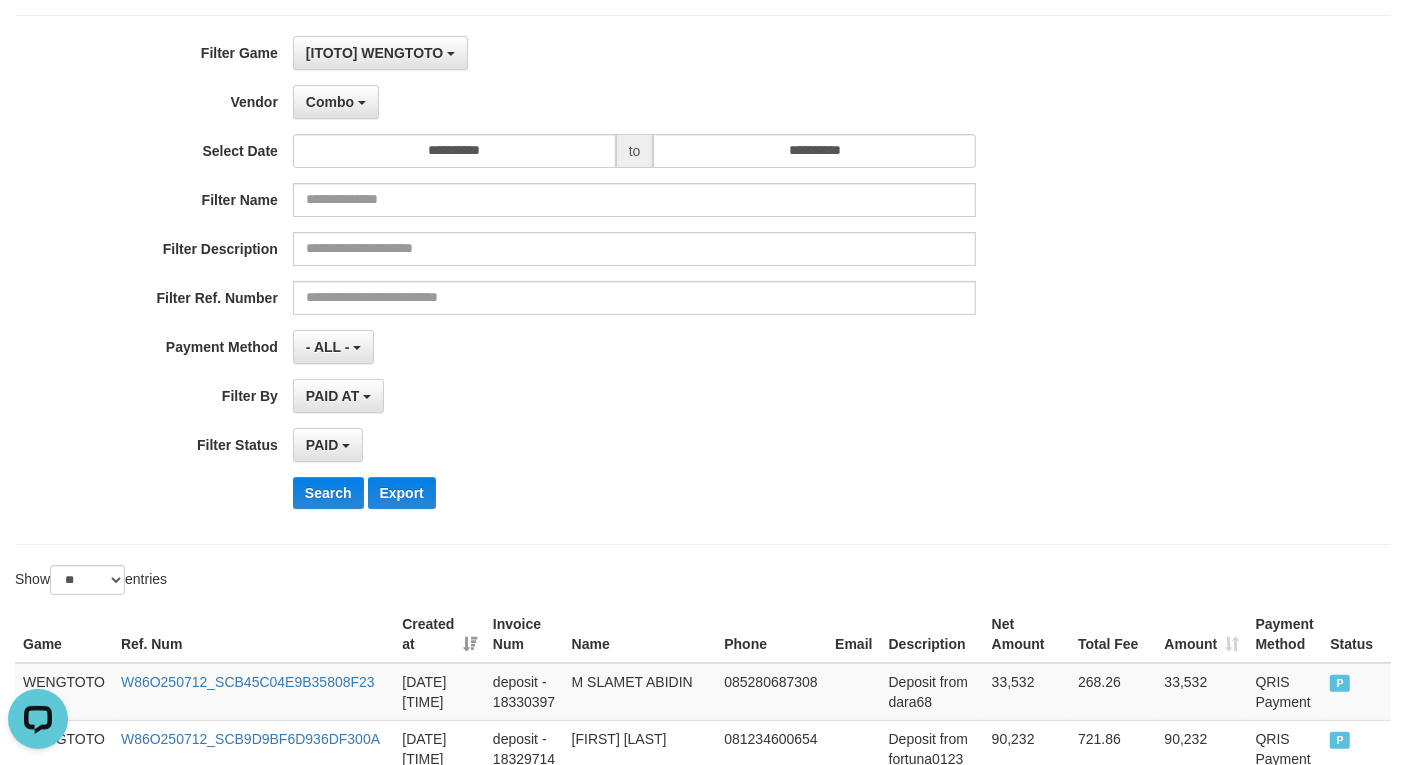 scroll, scrollTop: 0, scrollLeft: 0, axis: both 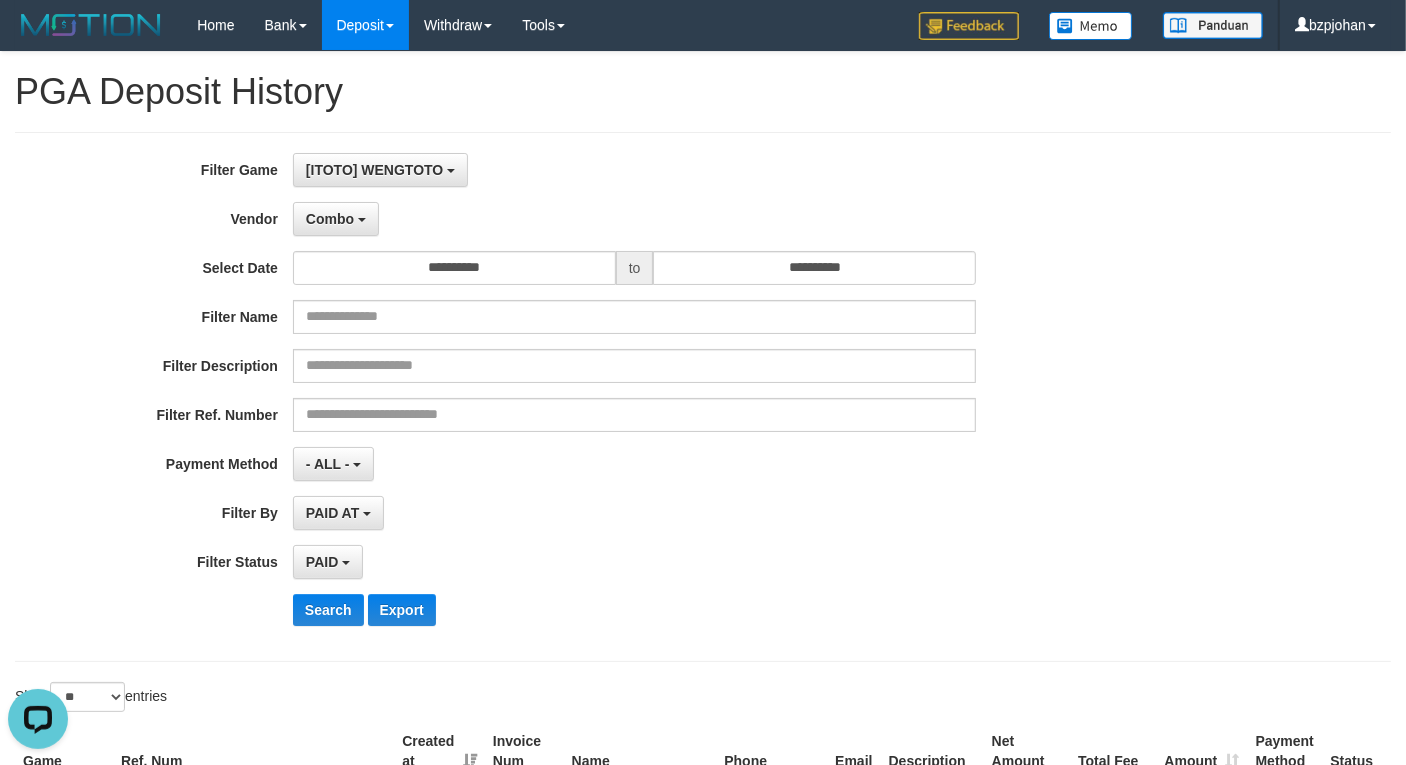 click on "**********" at bounding box center (586, 397) 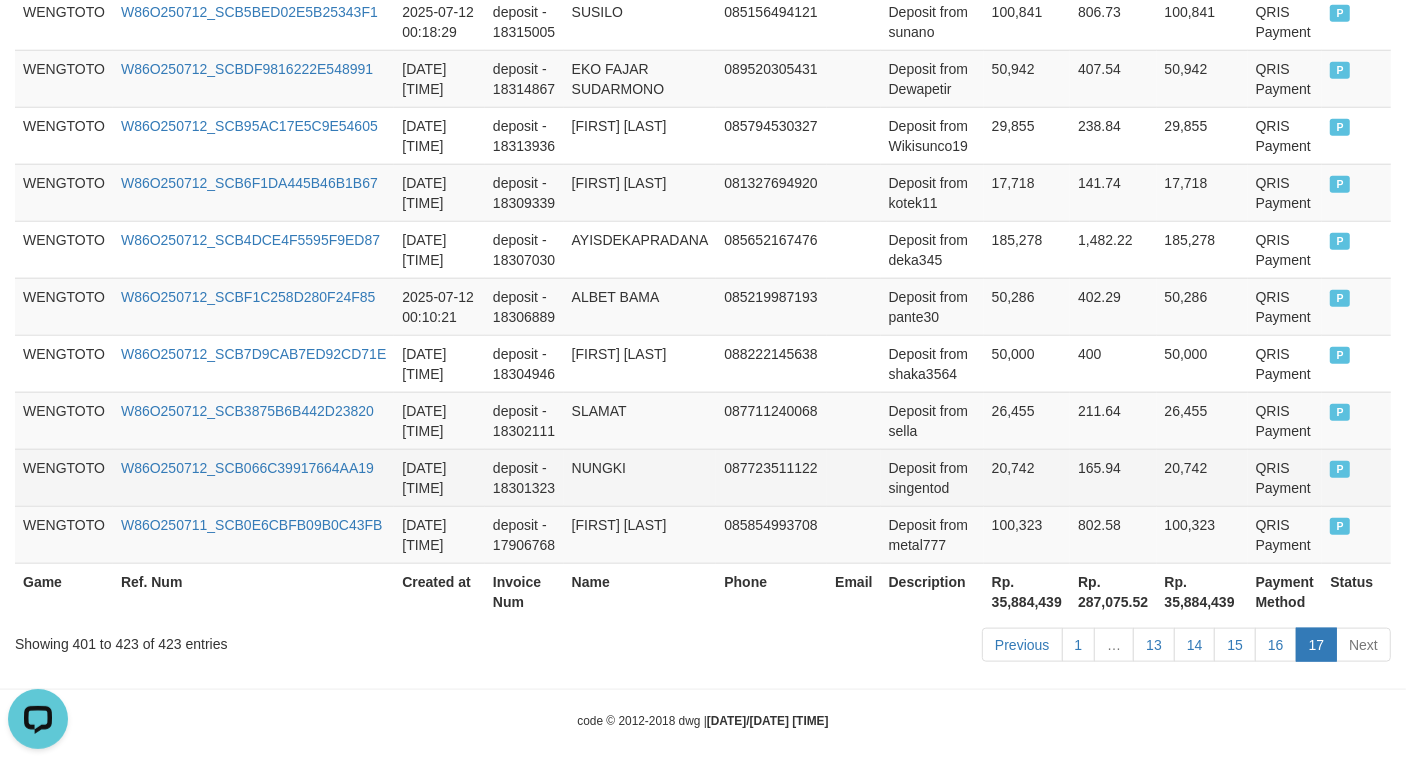 scroll, scrollTop: 1551, scrollLeft: 0, axis: vertical 